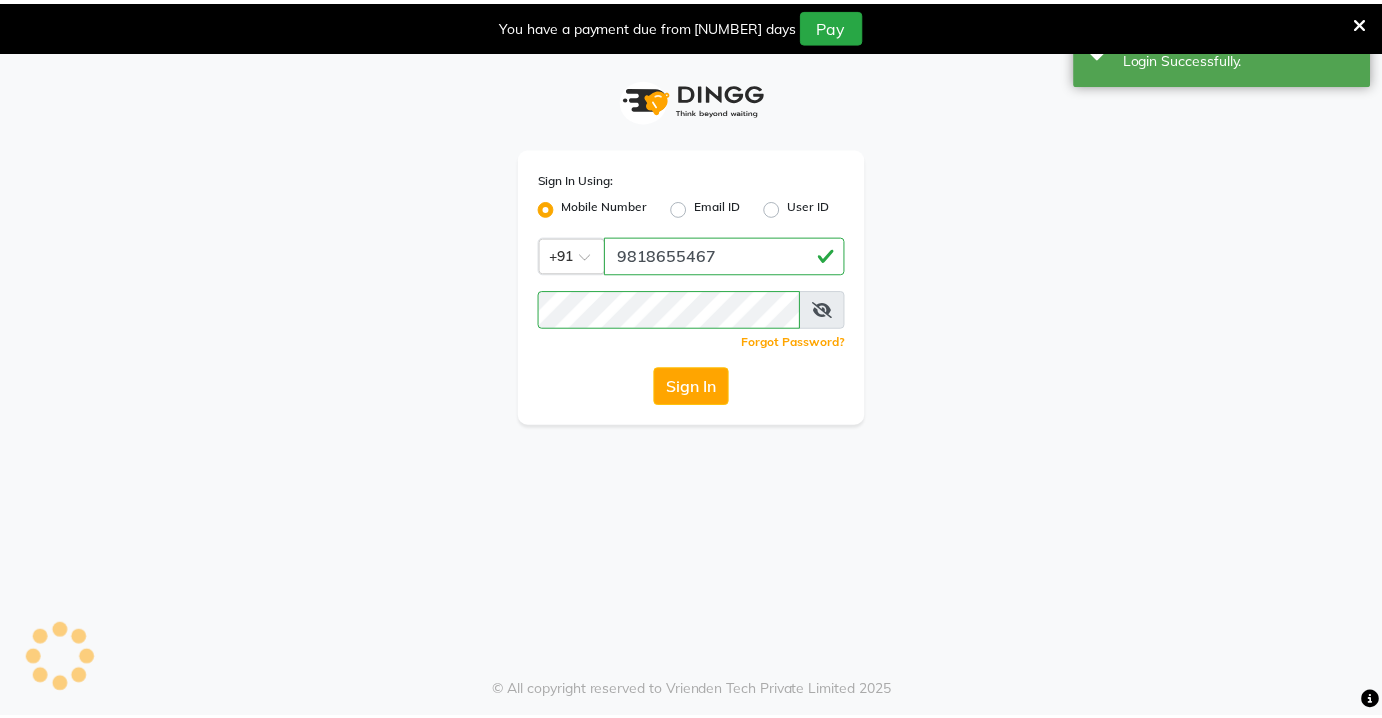 scroll, scrollTop: 0, scrollLeft: 0, axis: both 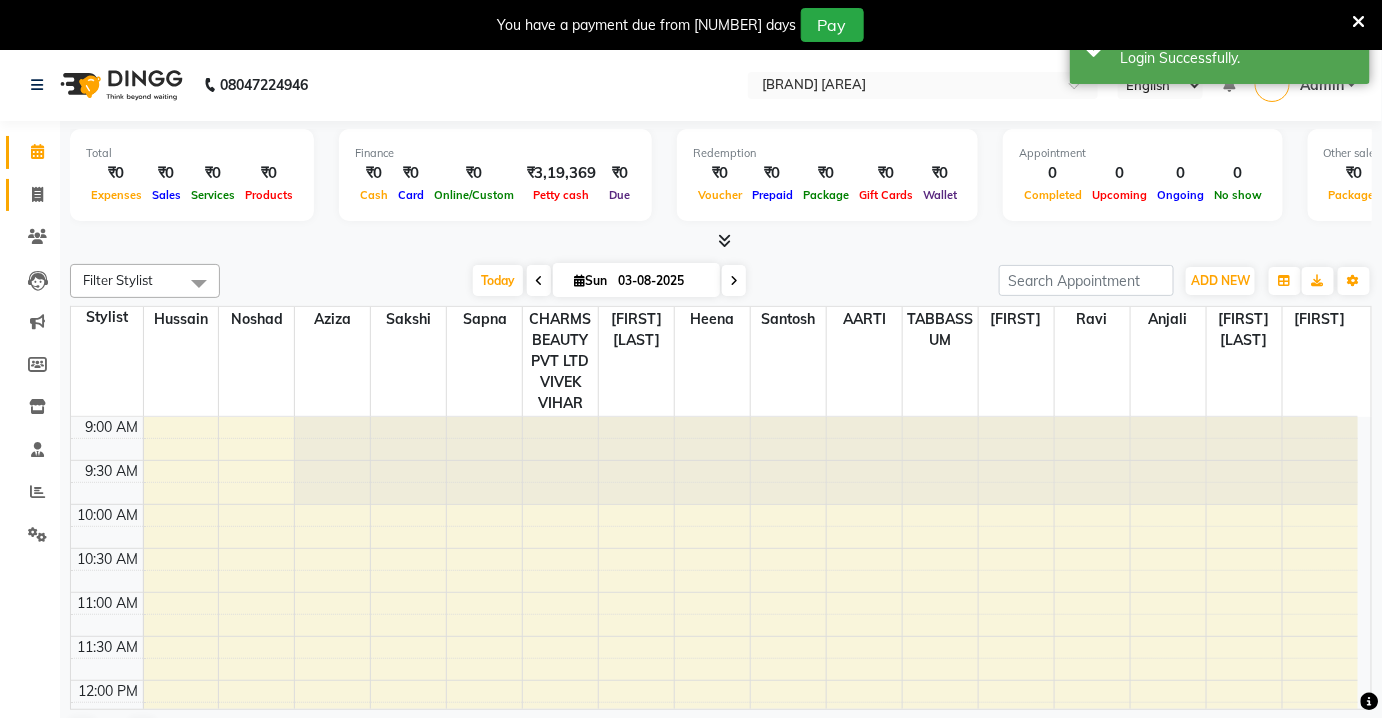 click on "Invoice" 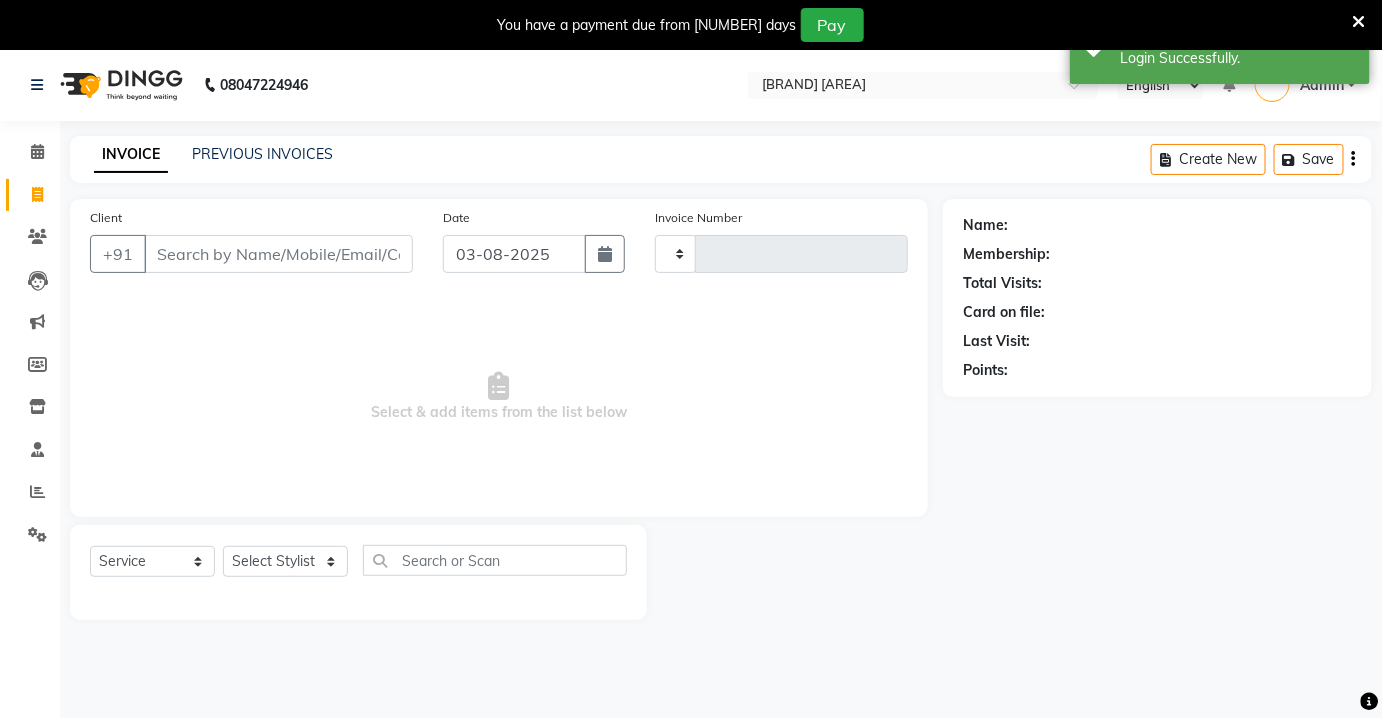 type on "0501" 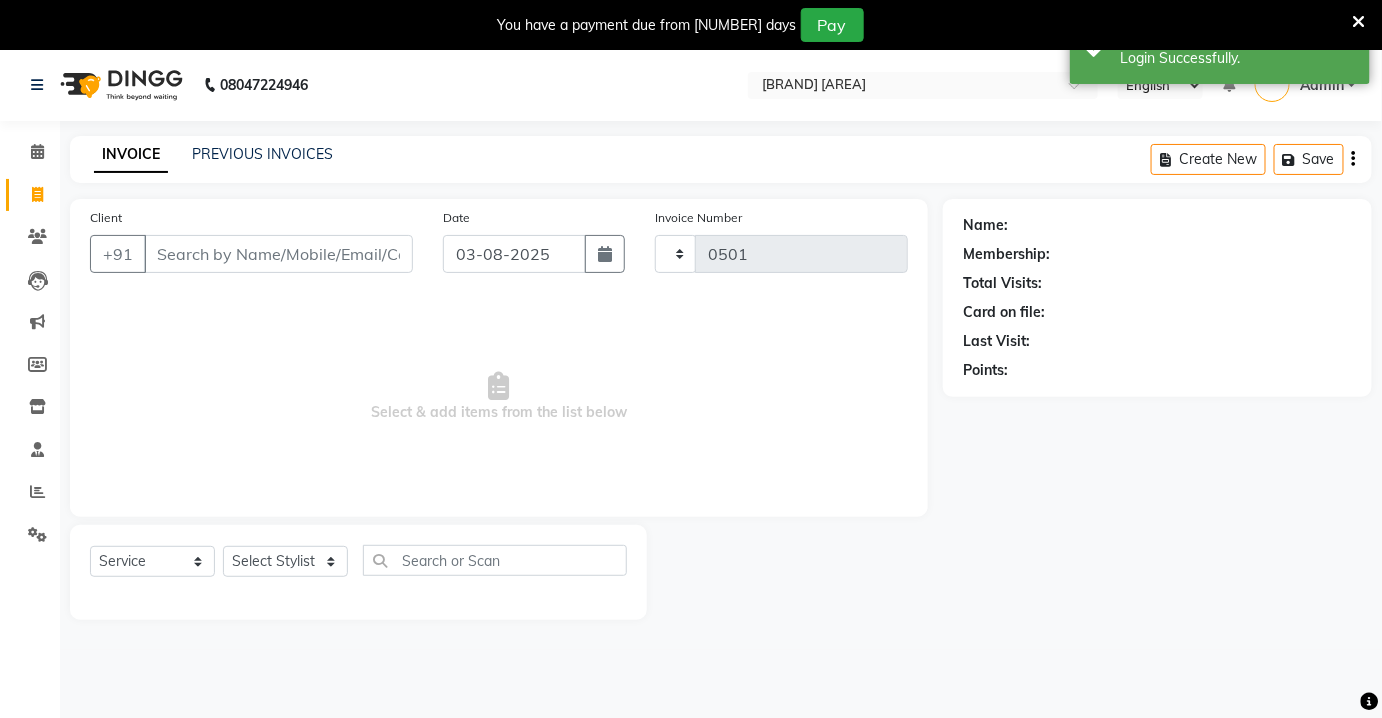 select on "868" 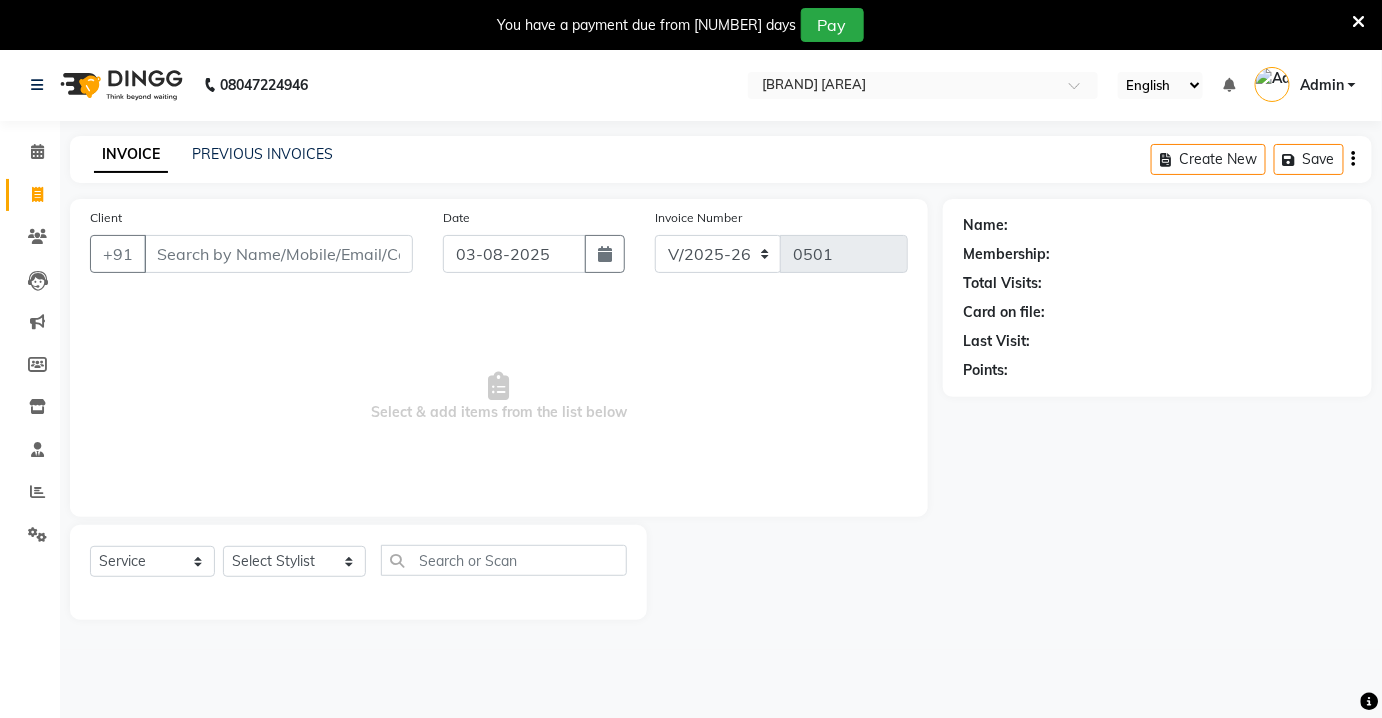 click on "Admin" at bounding box center (1322, 85) 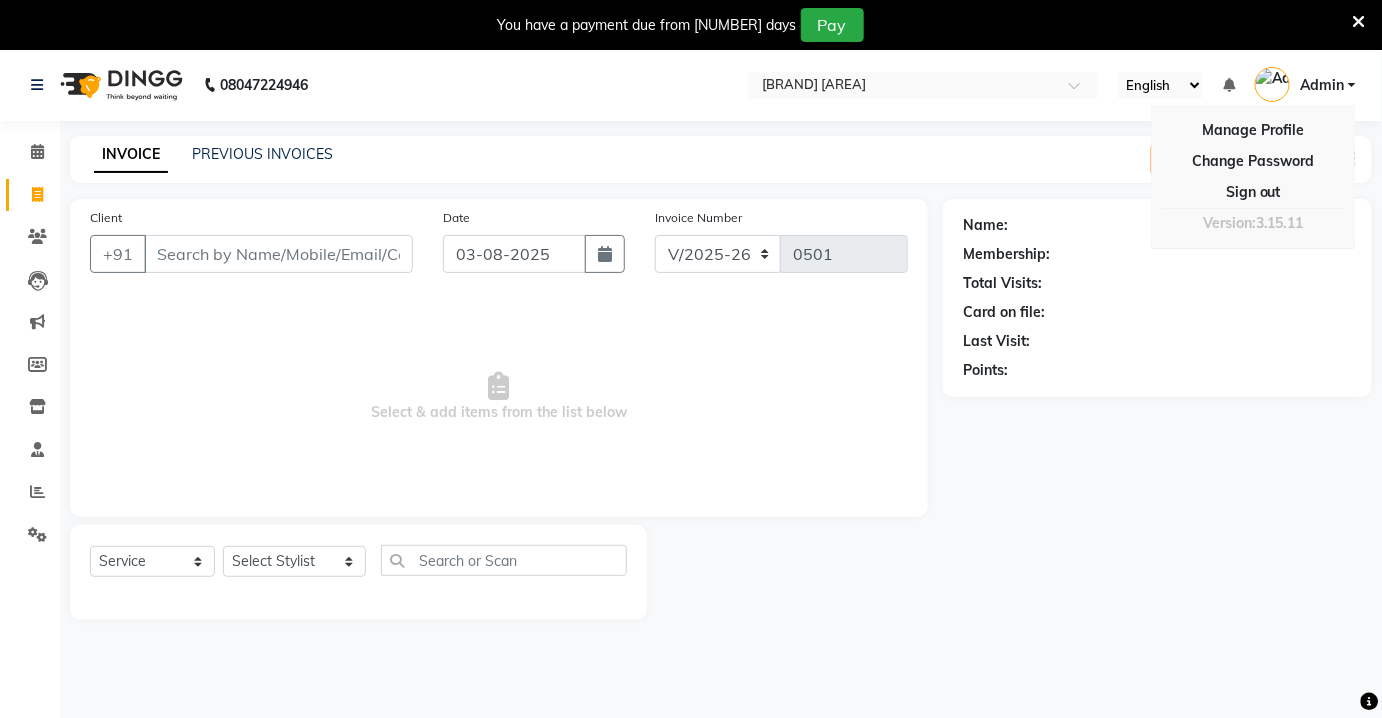click on "08047224946 Select Location × Charms Beauty Pvt Ltd, Vivek Vihar  English ENGLISH Español العربية मराठी हिंदी ગુજરાતી தமிழ் 中文 Notifications nothing to show Admin Manage Profile Change Password Sign out  Version:3.15.11" 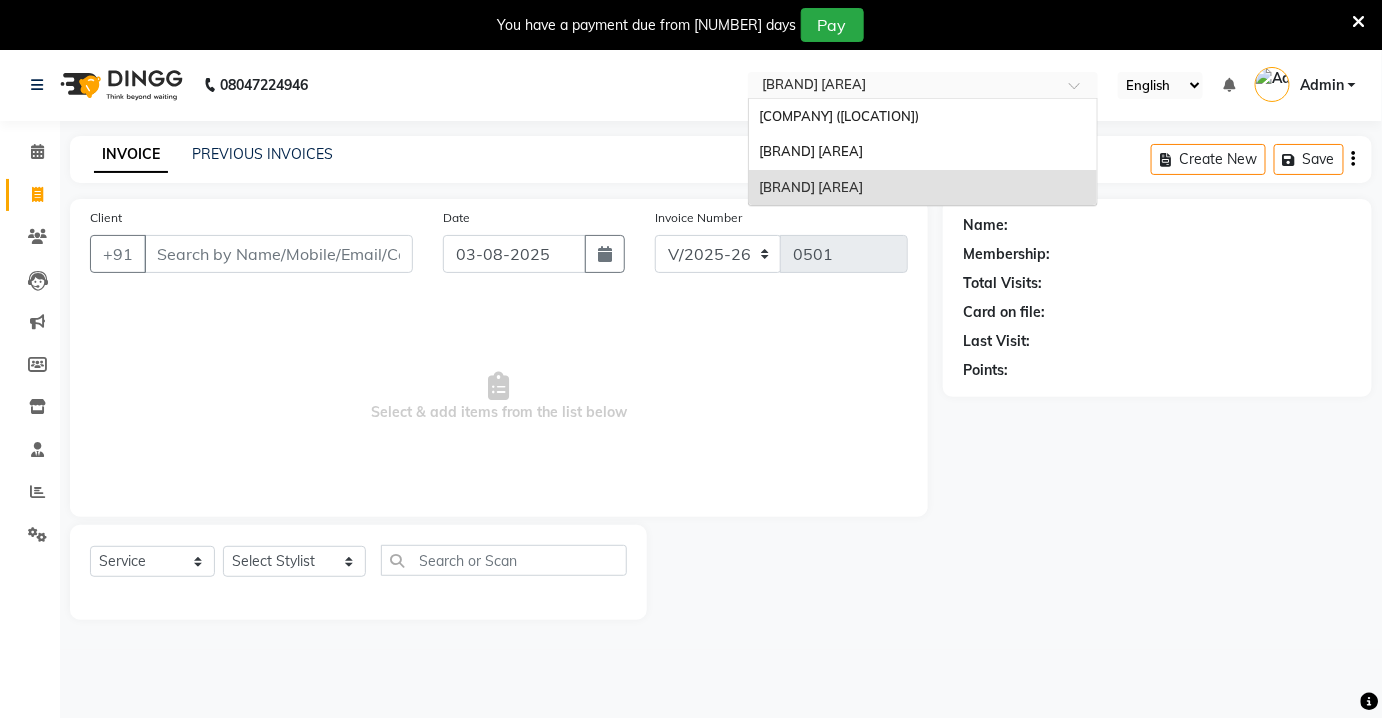 click at bounding box center (903, 87) 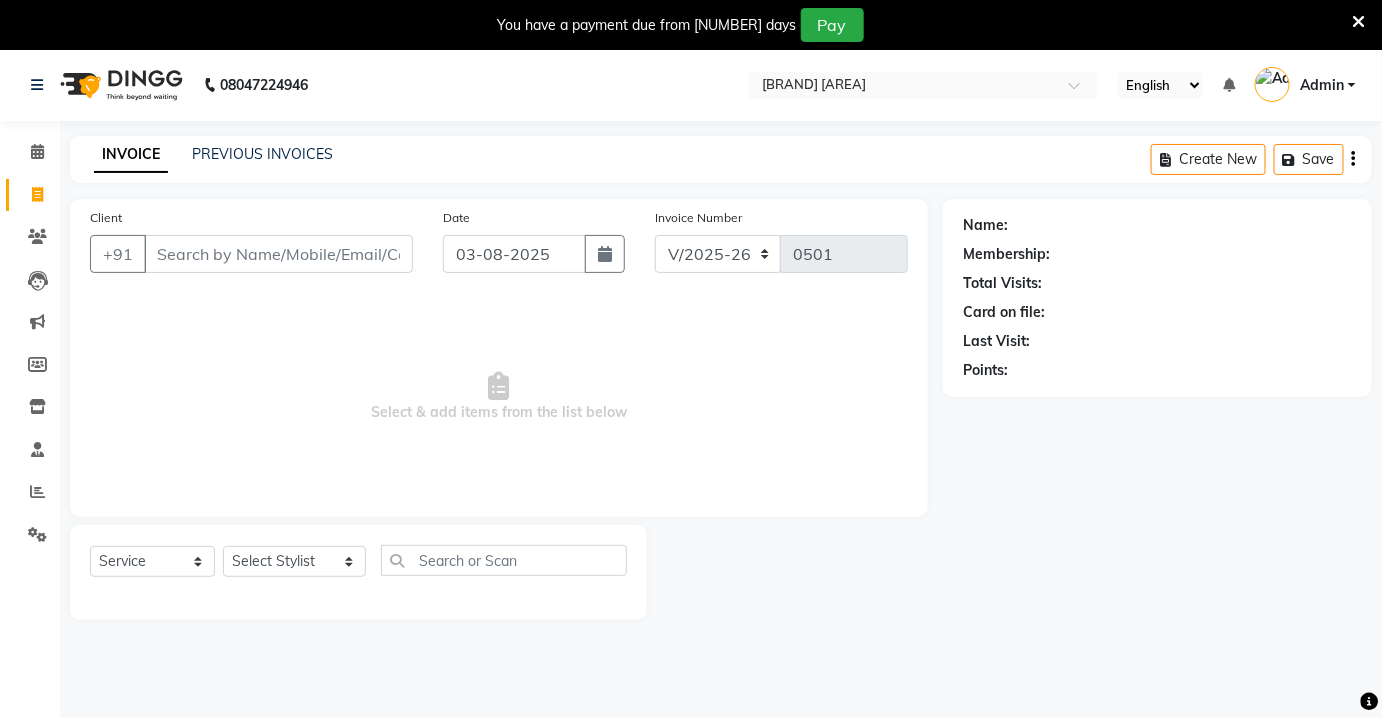 click on "08047224946 Select Location × Charms Beauty Pvt Ltd, Vivek Vihar  English ENGLISH Español العربية मराठी हिंदी ગુજરાતી தமிழ் 中文 Notifications nothing to show Admin Manage Profile Change Password Sign out  Version:3.15.11" 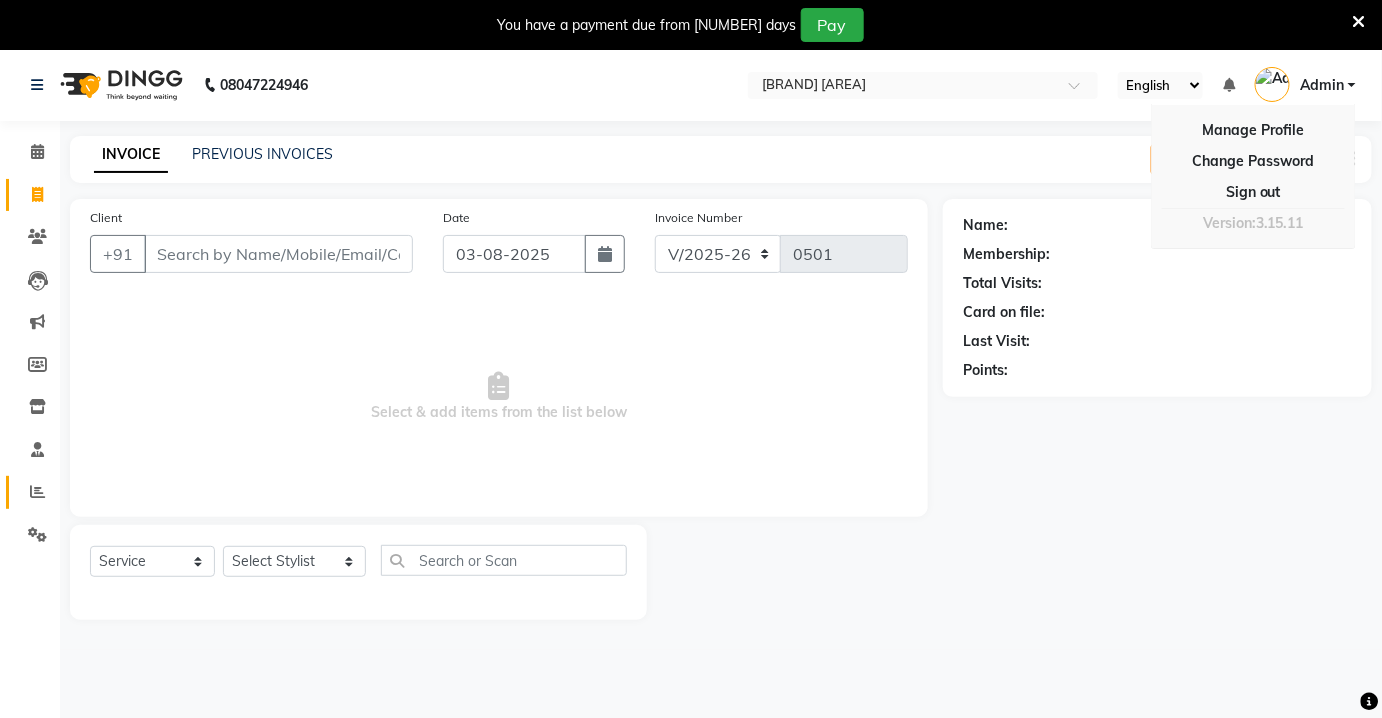 drag, startPoint x: 17, startPoint y: 471, endPoint x: 19, endPoint y: 508, distance: 37.054016 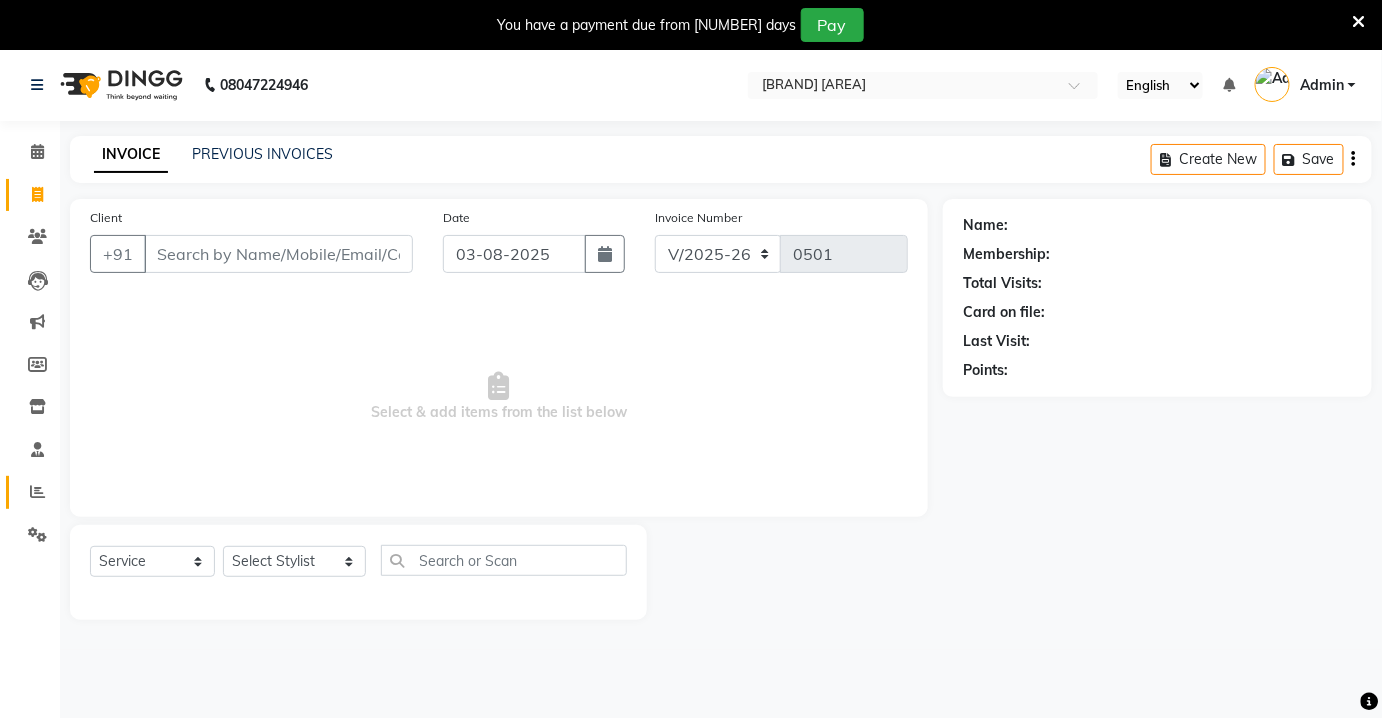 click on "Reports" 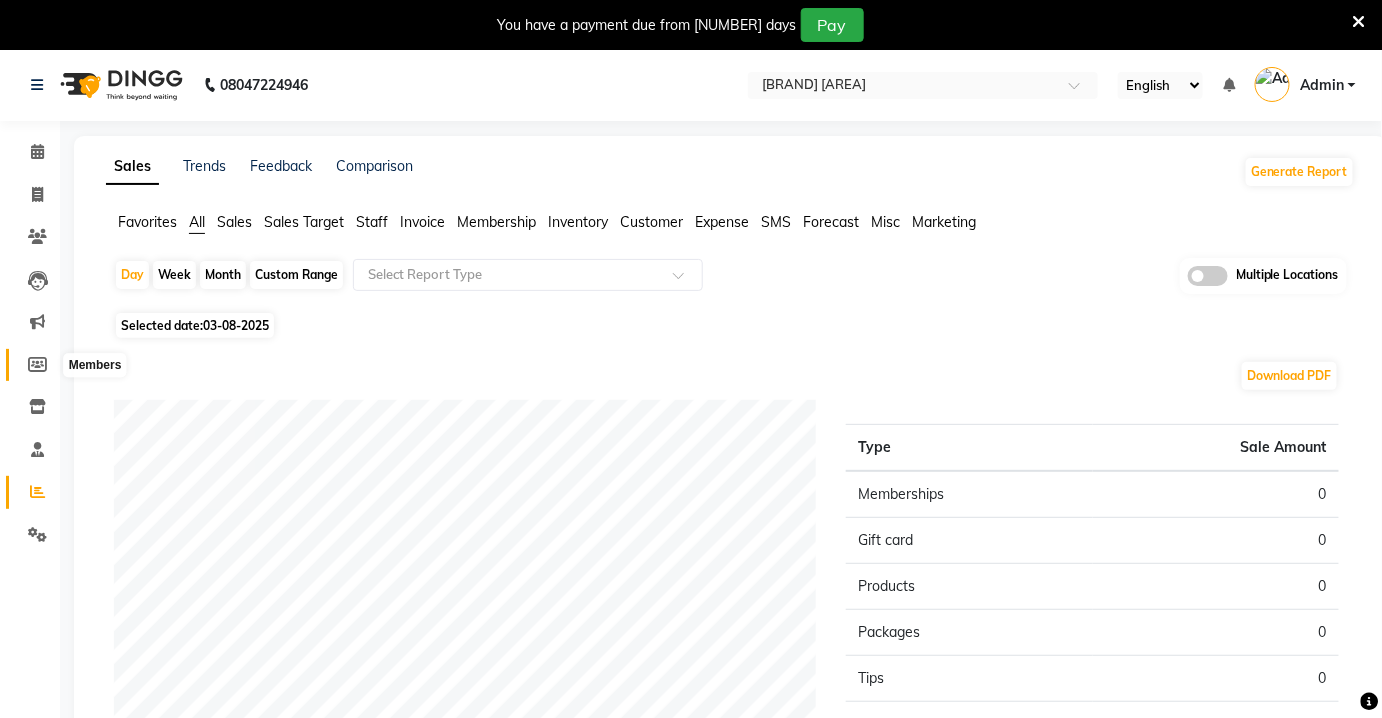click 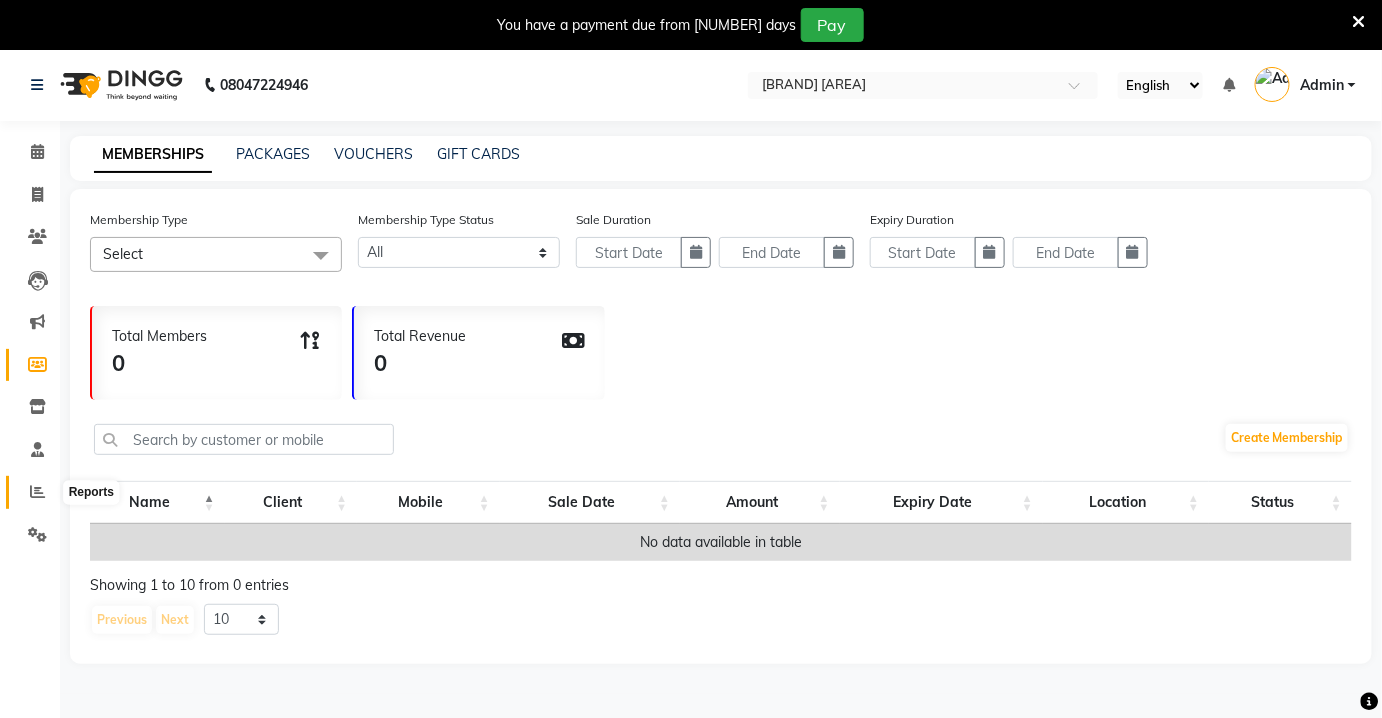 click 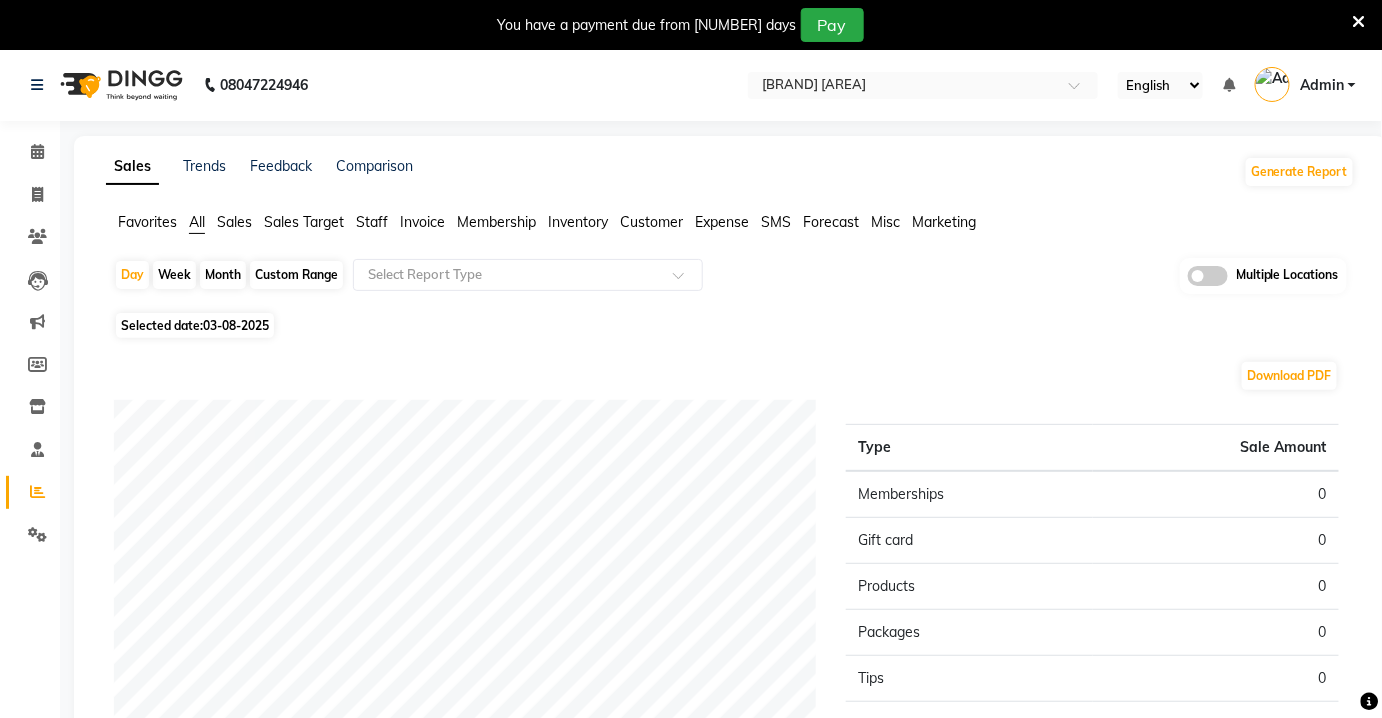 click on "Customer" 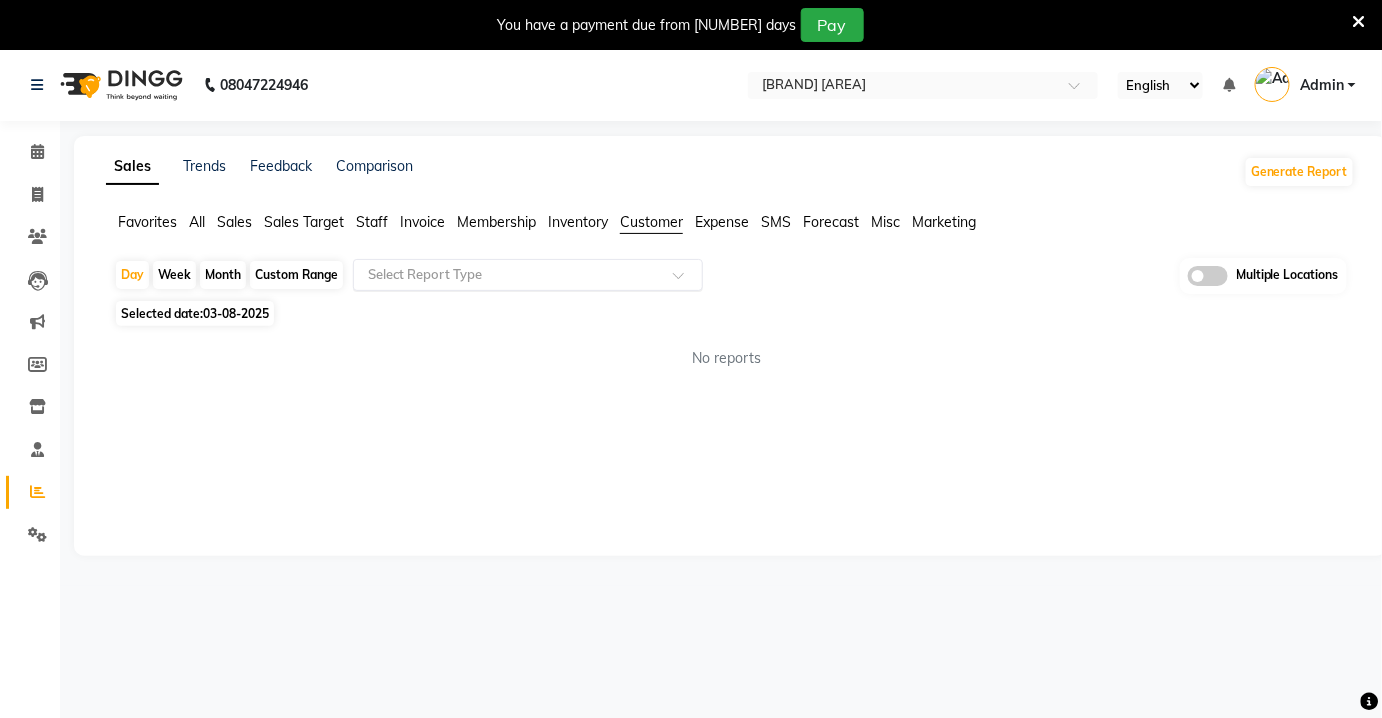 click 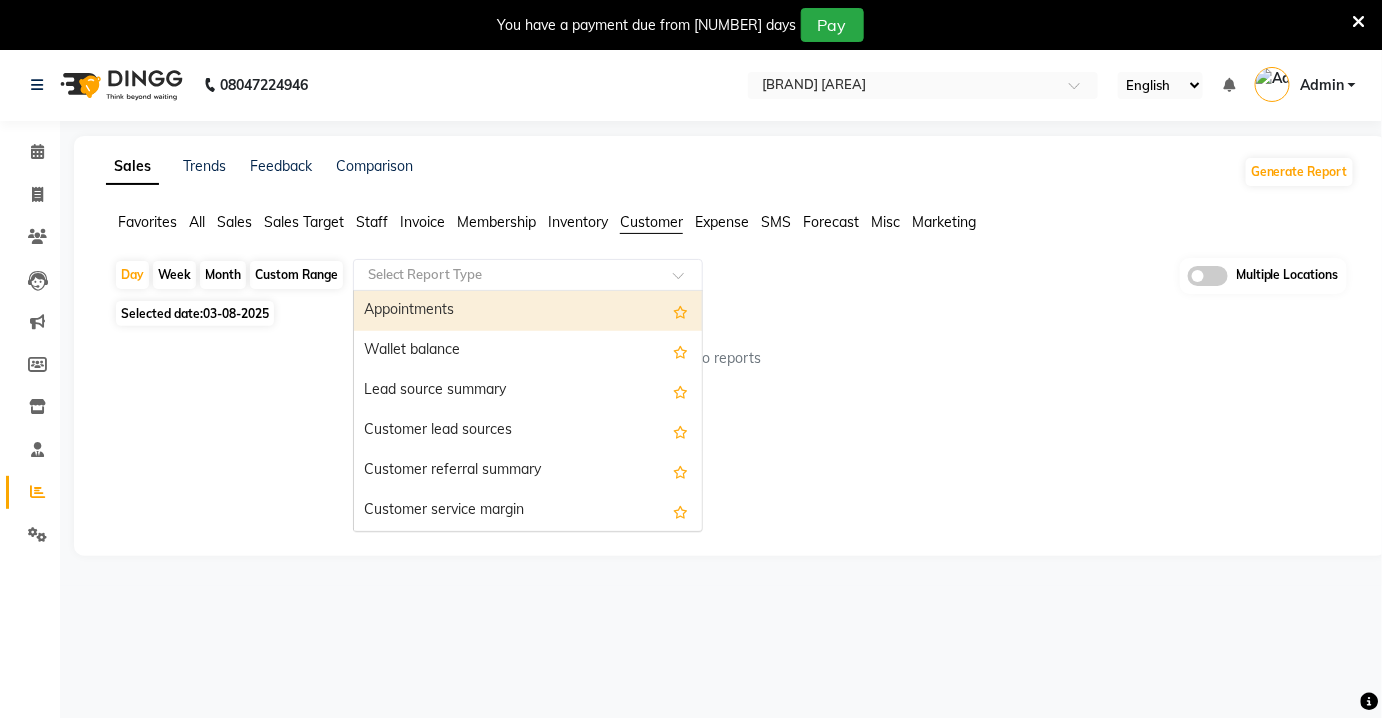 scroll, scrollTop: 48, scrollLeft: 0, axis: vertical 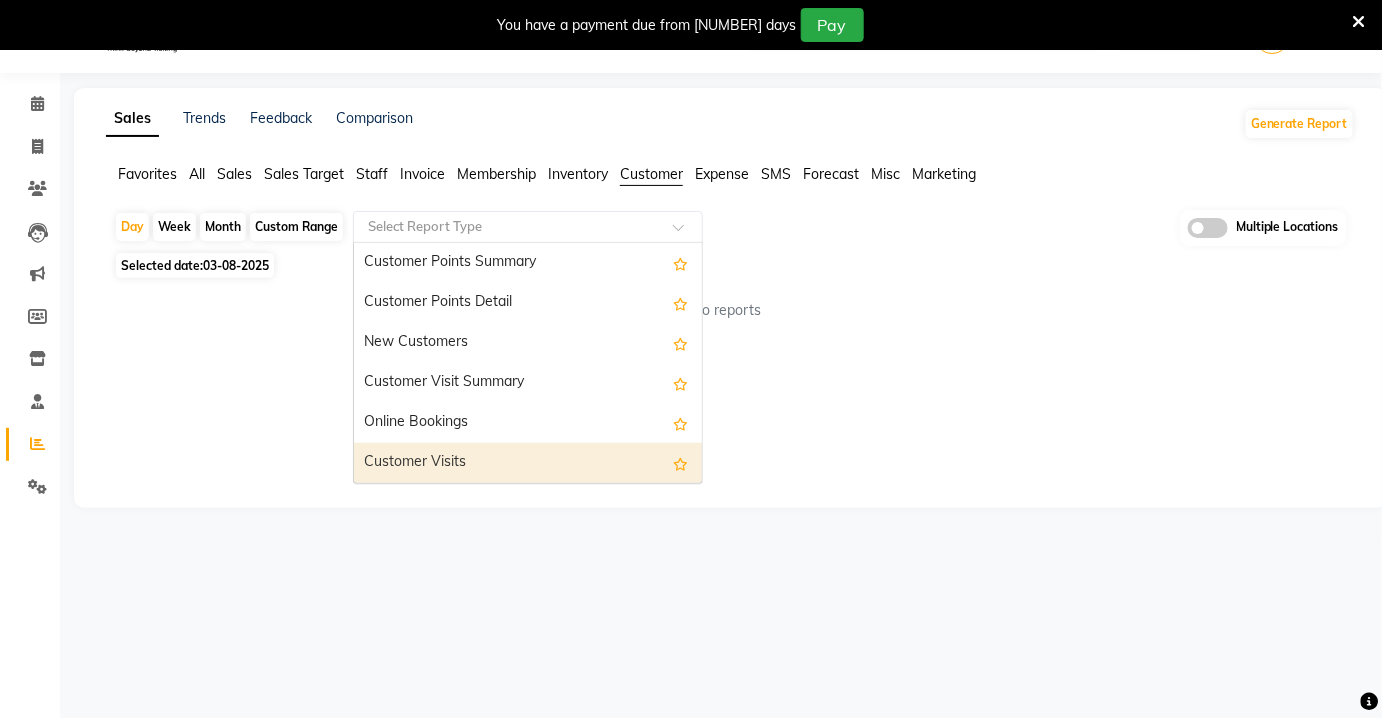 click on "Customer Visits" at bounding box center (528, 463) 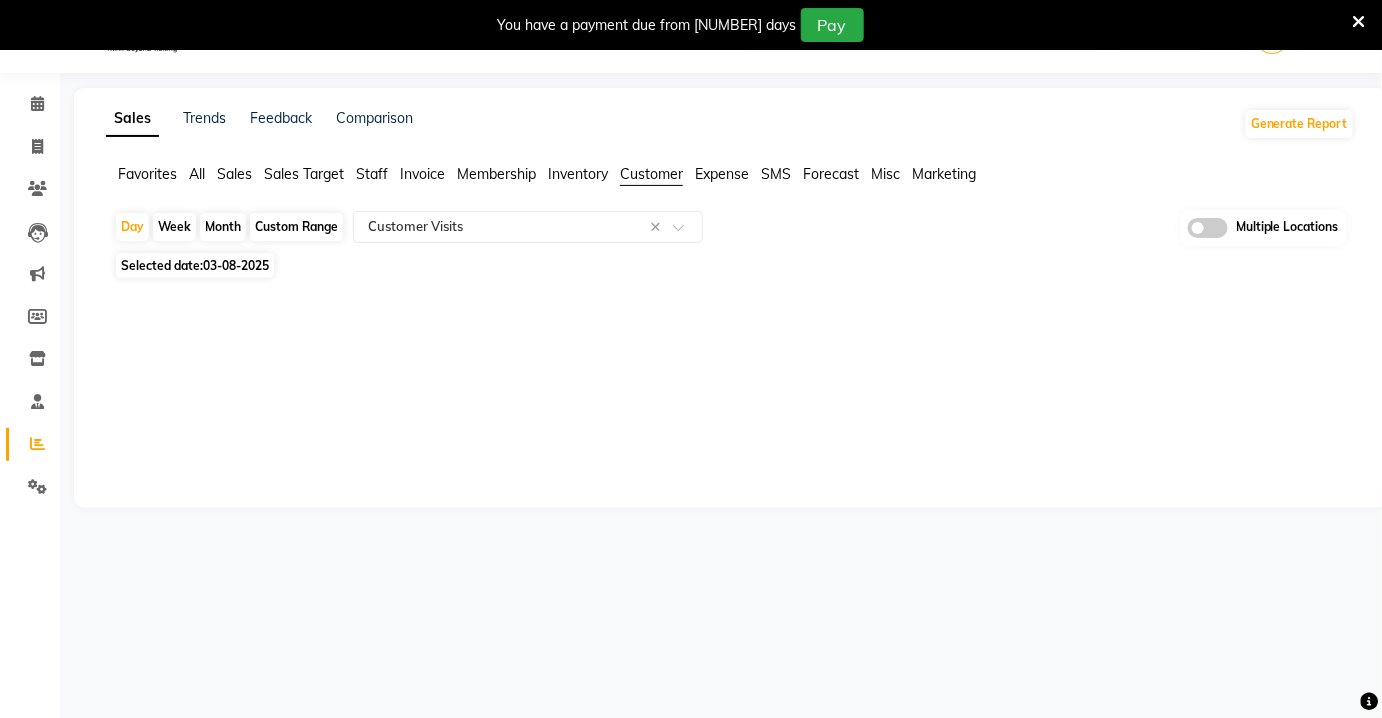 drag, startPoint x: 330, startPoint y: 230, endPoint x: 338, endPoint y: 240, distance: 12.806249 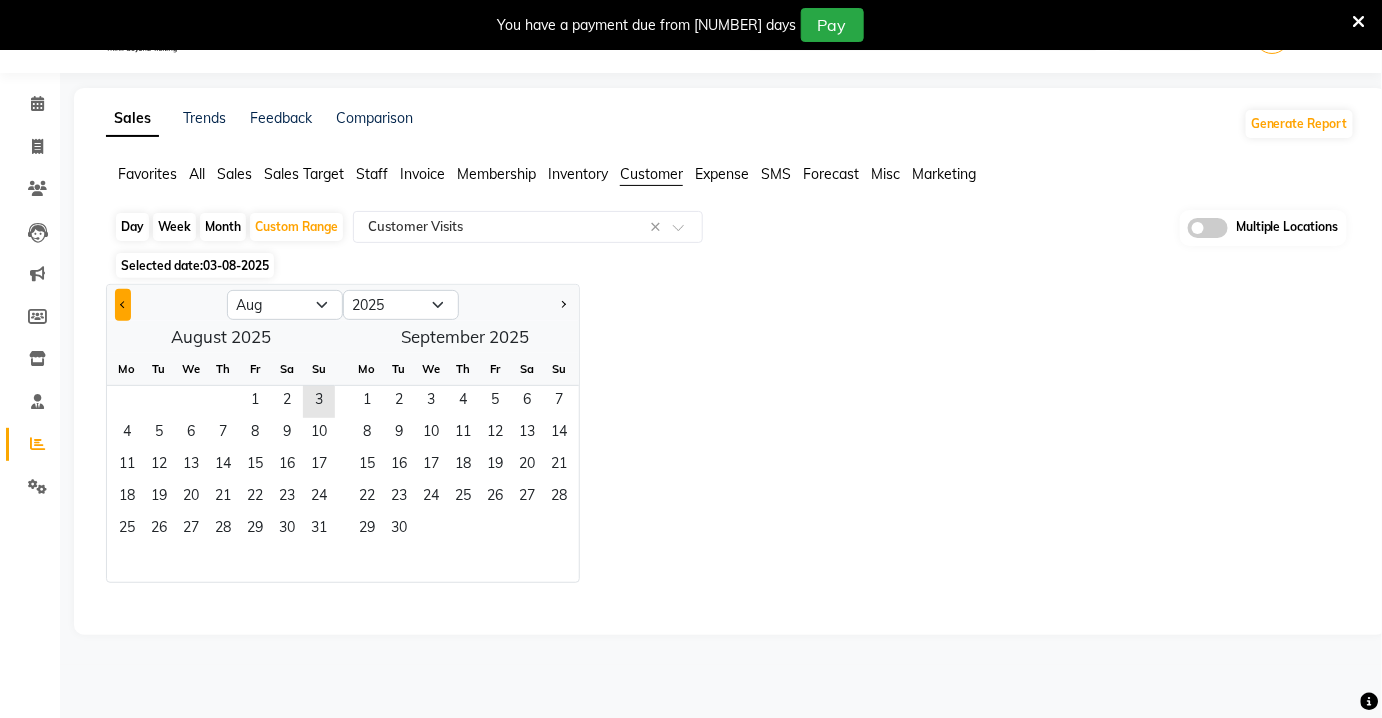 click 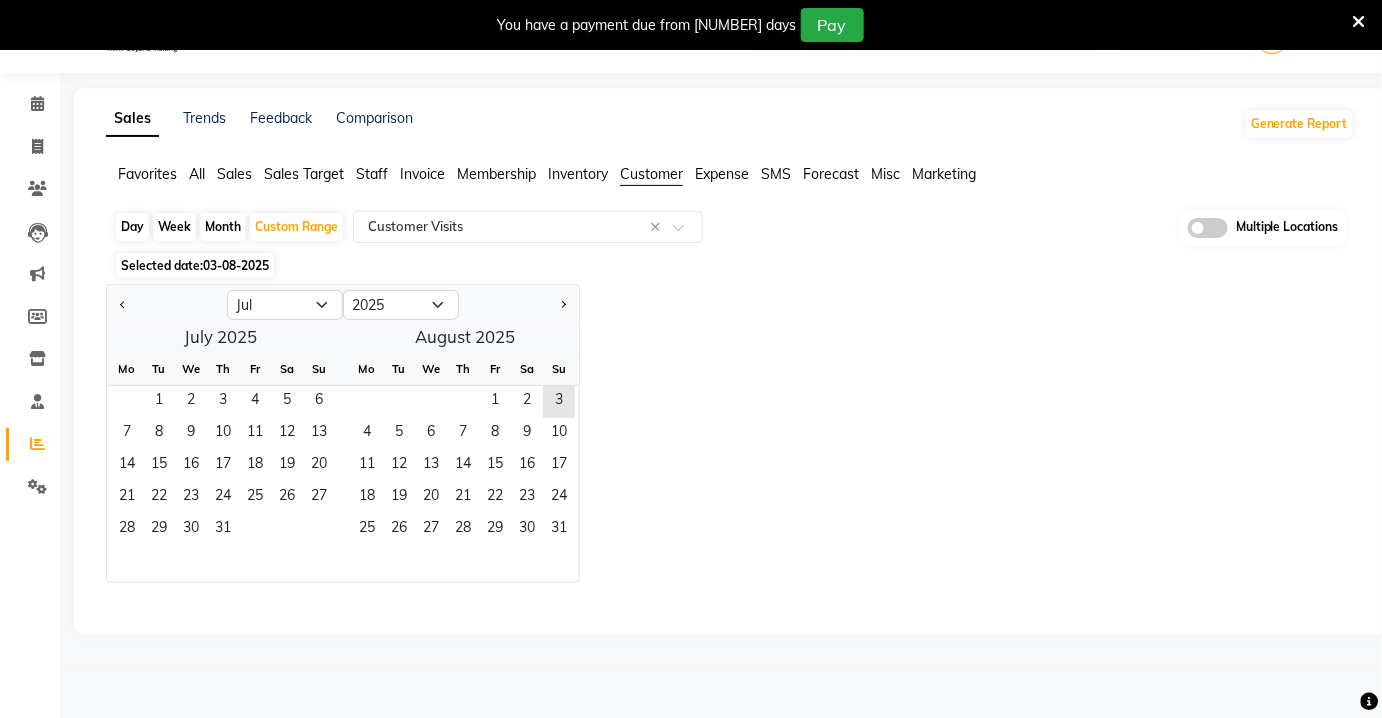 click 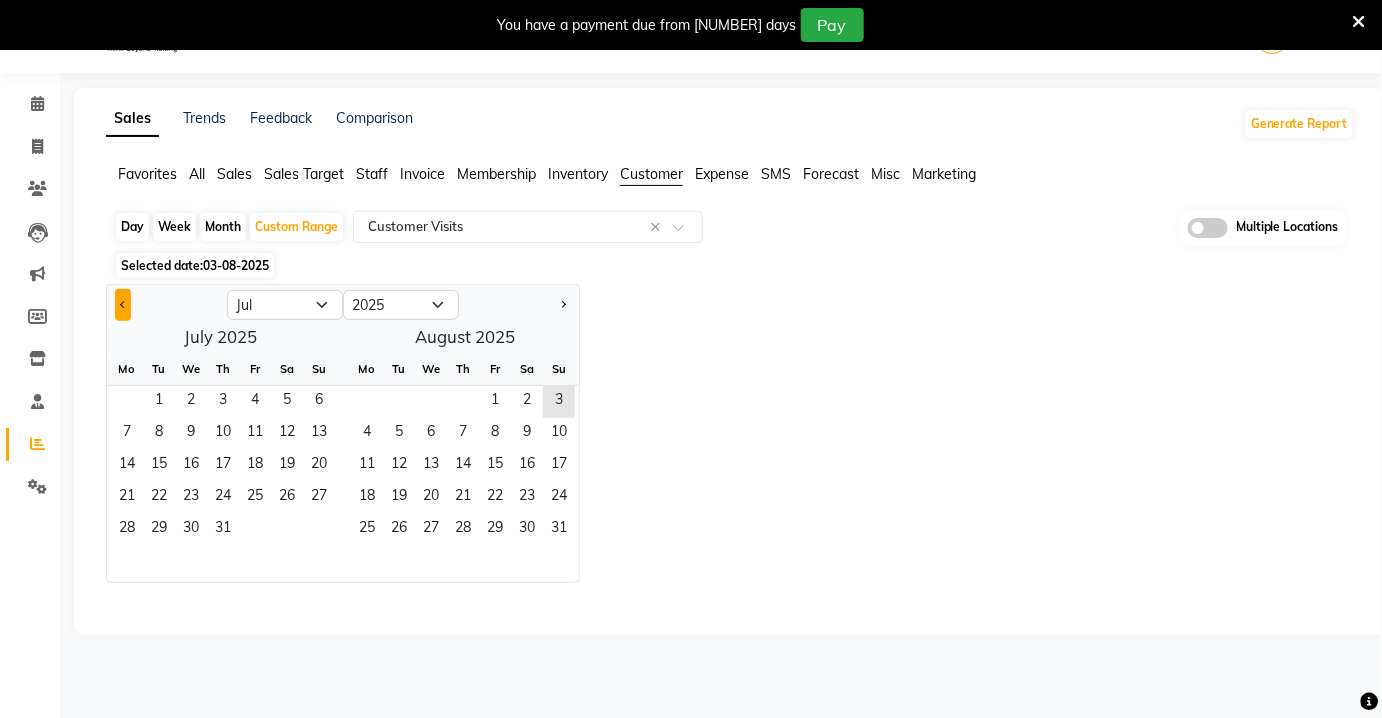 click 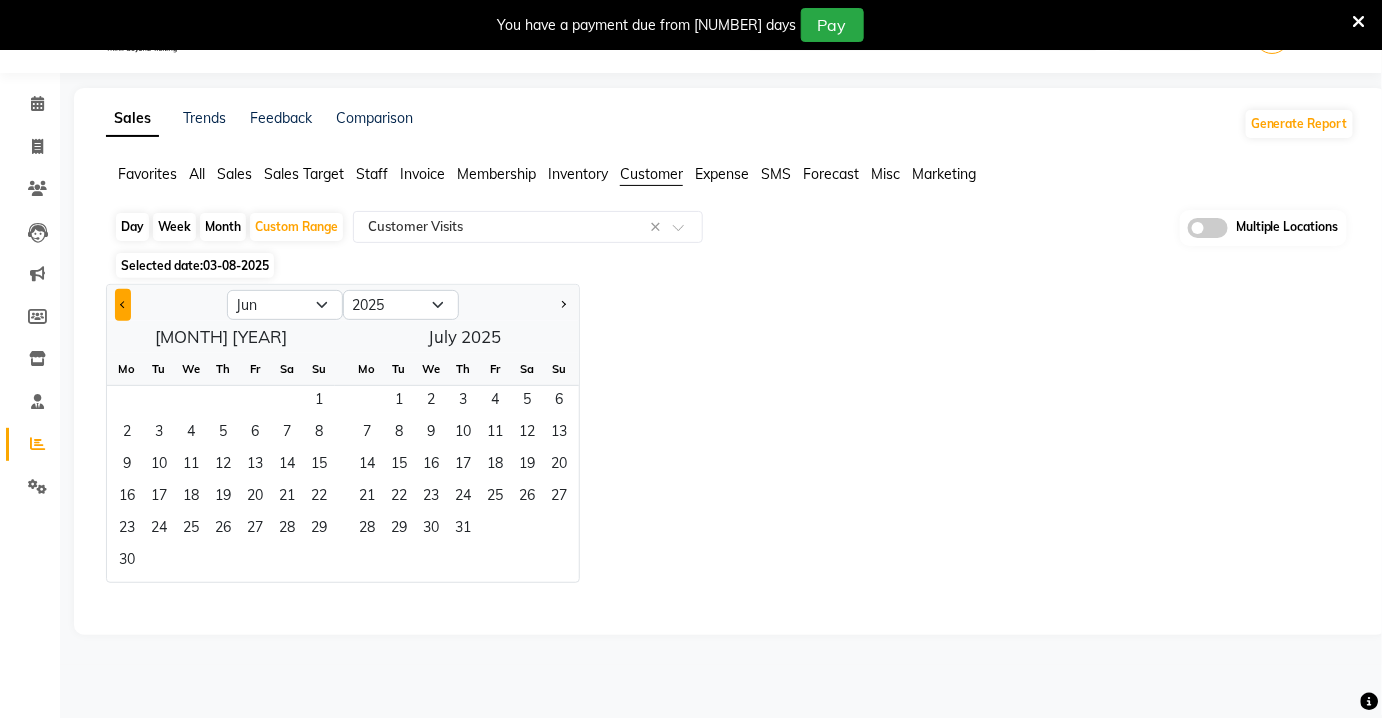 click 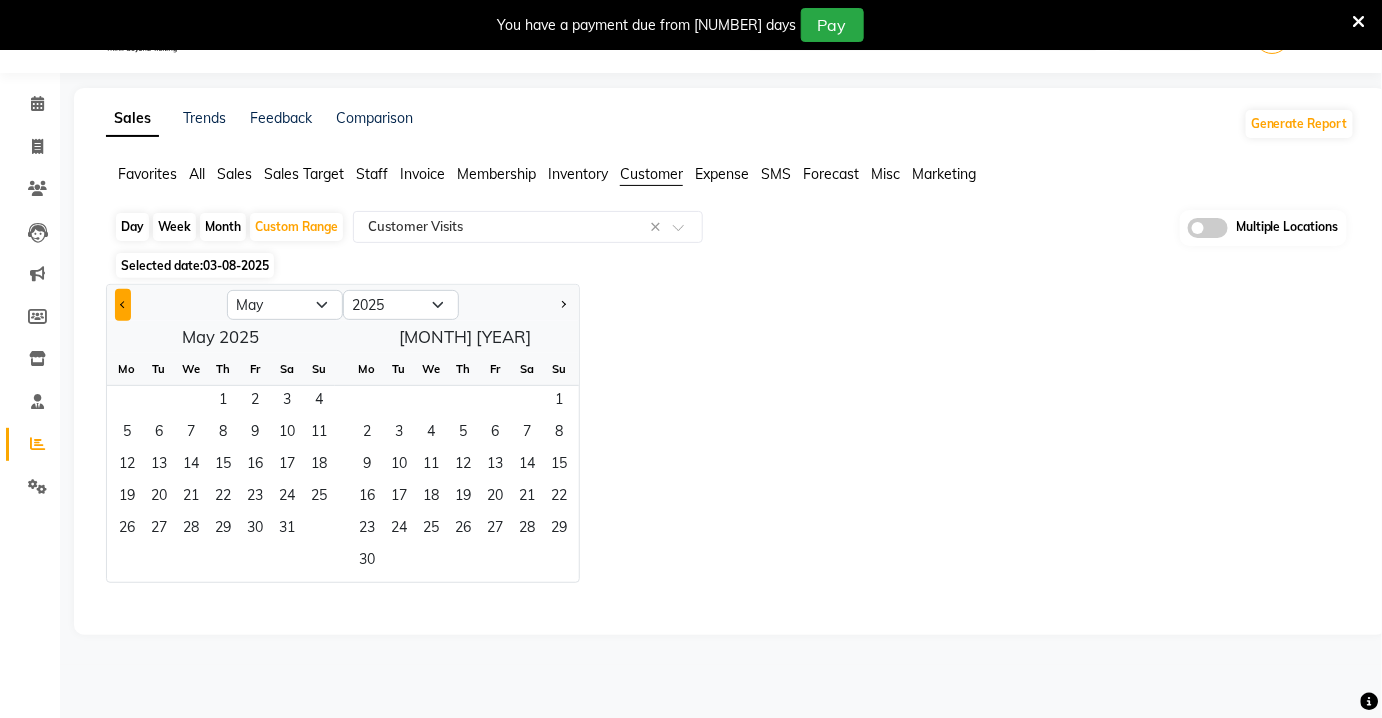 click 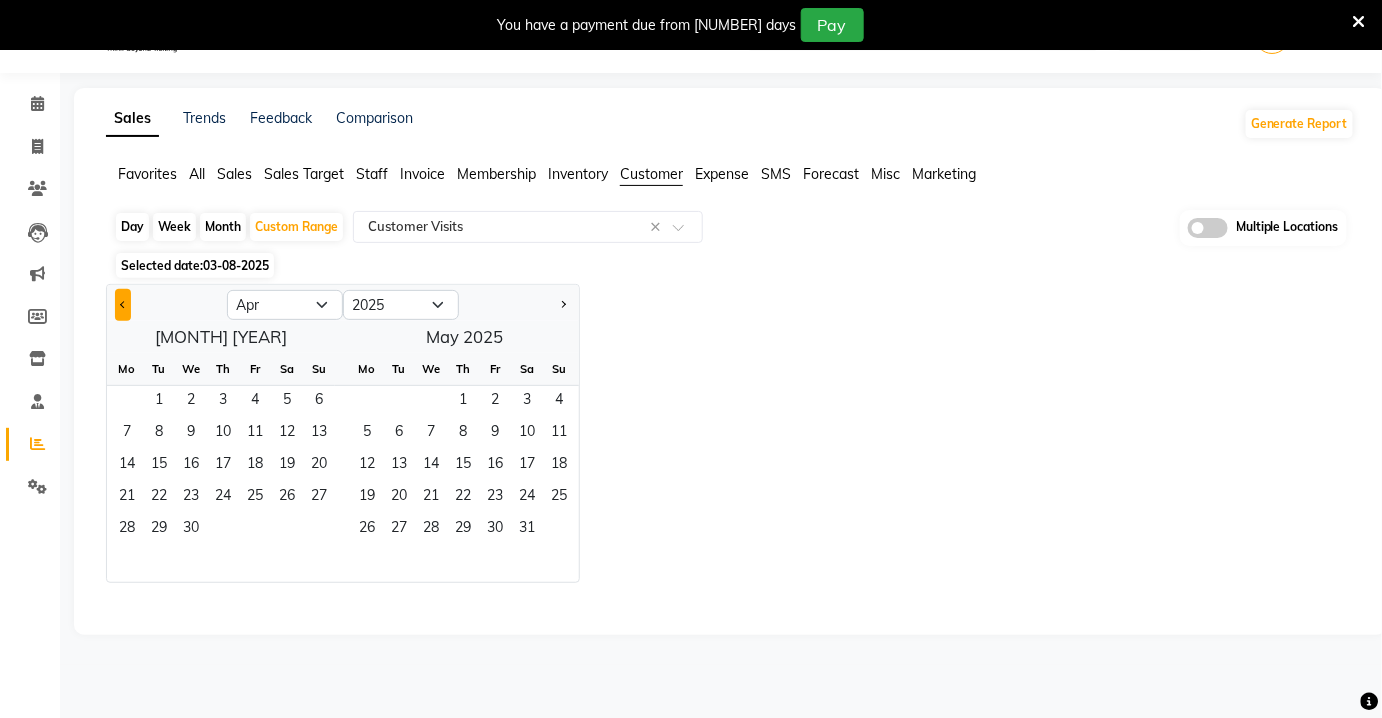 click 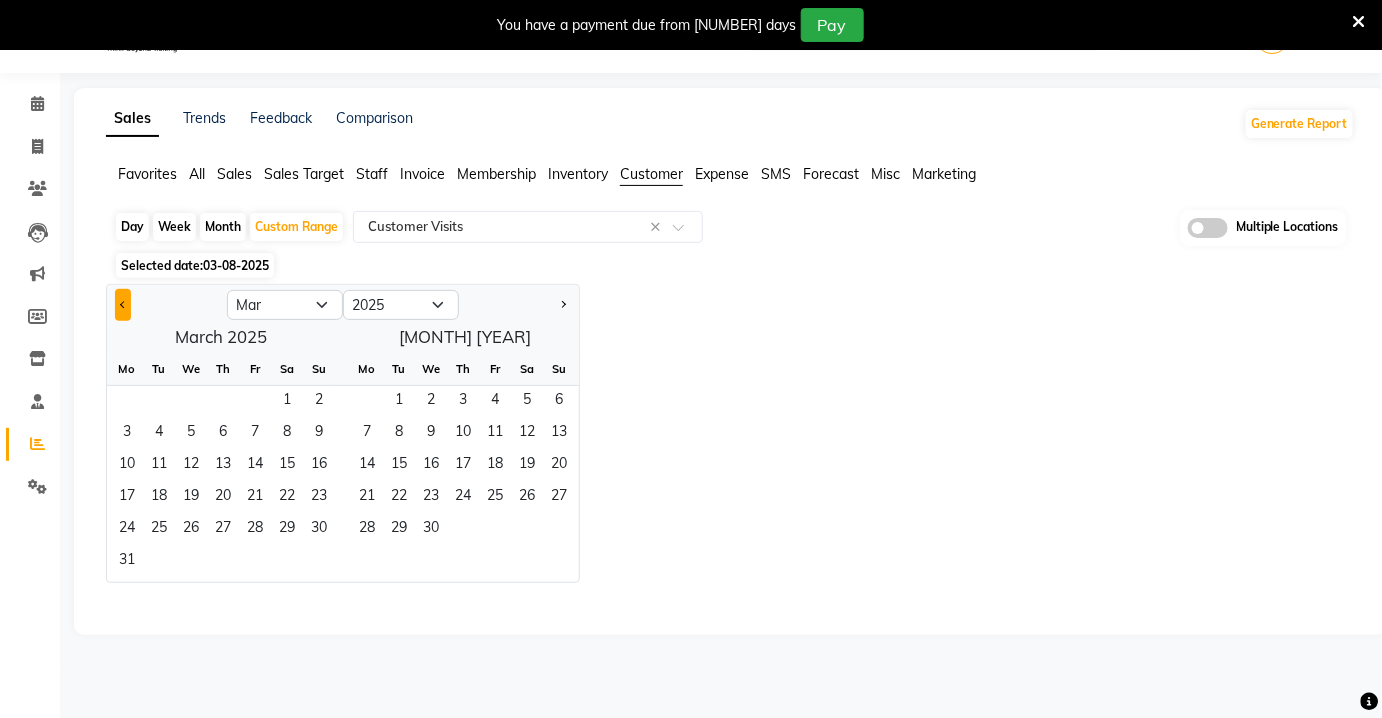 click 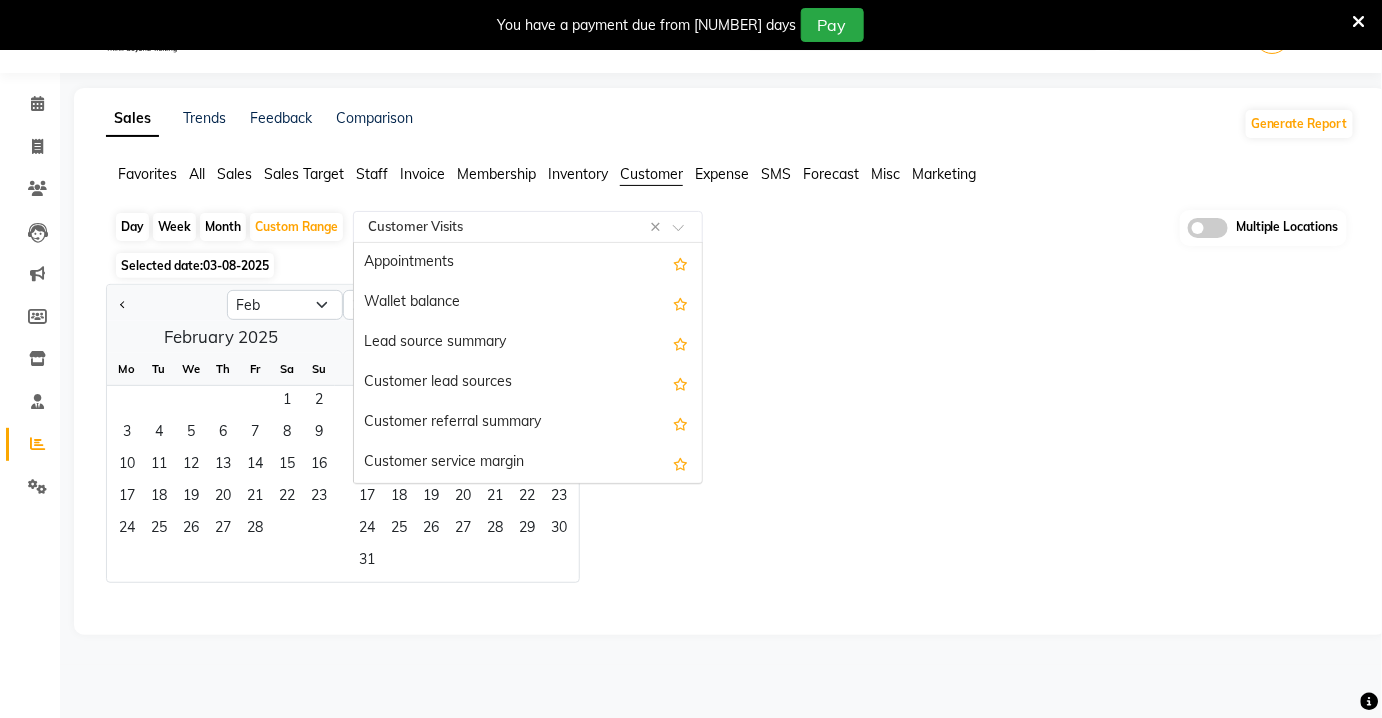 click 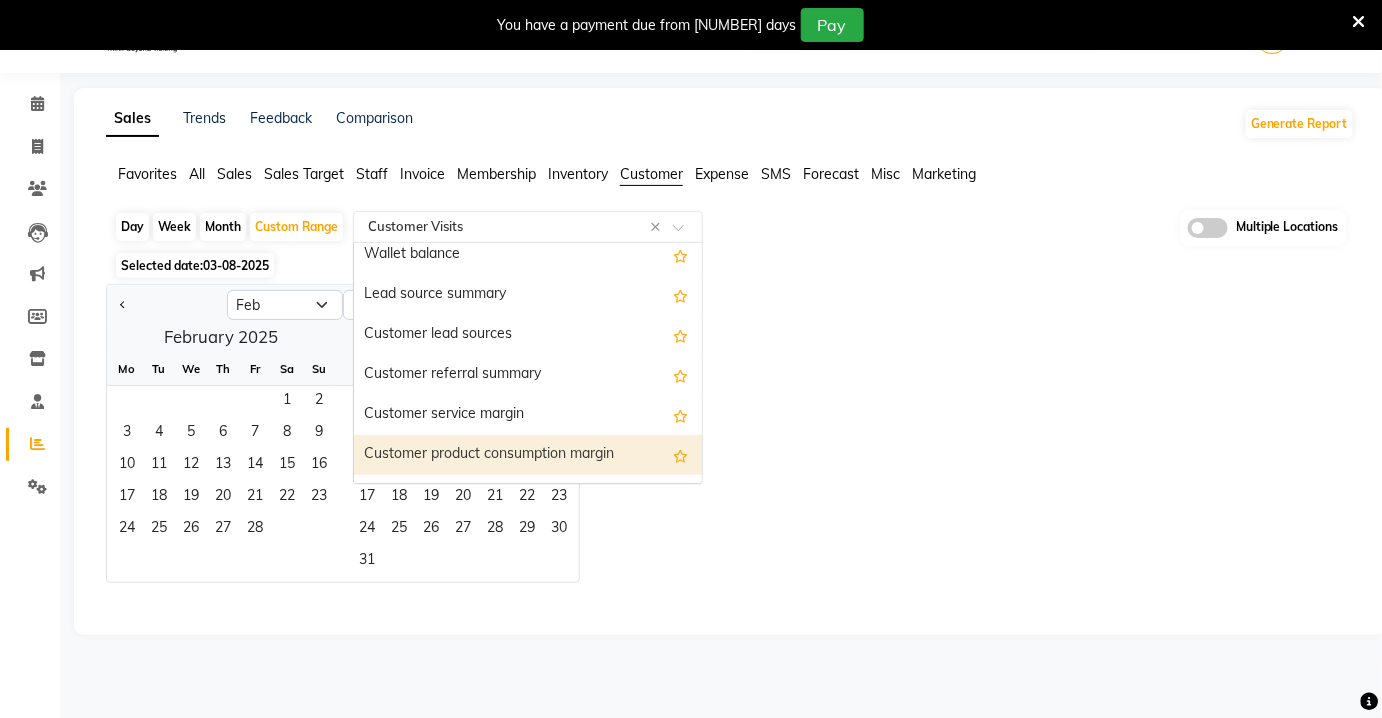 scroll, scrollTop: 0, scrollLeft: 0, axis: both 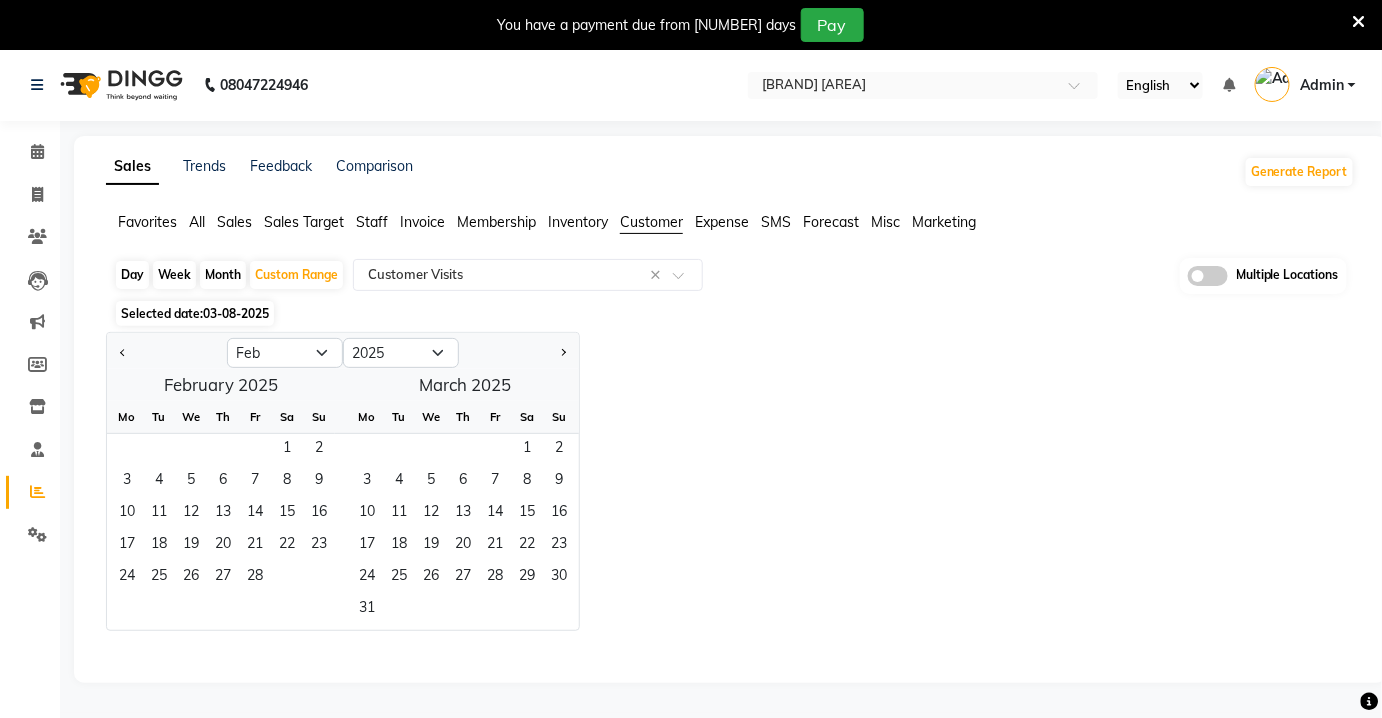 click on "Sales" 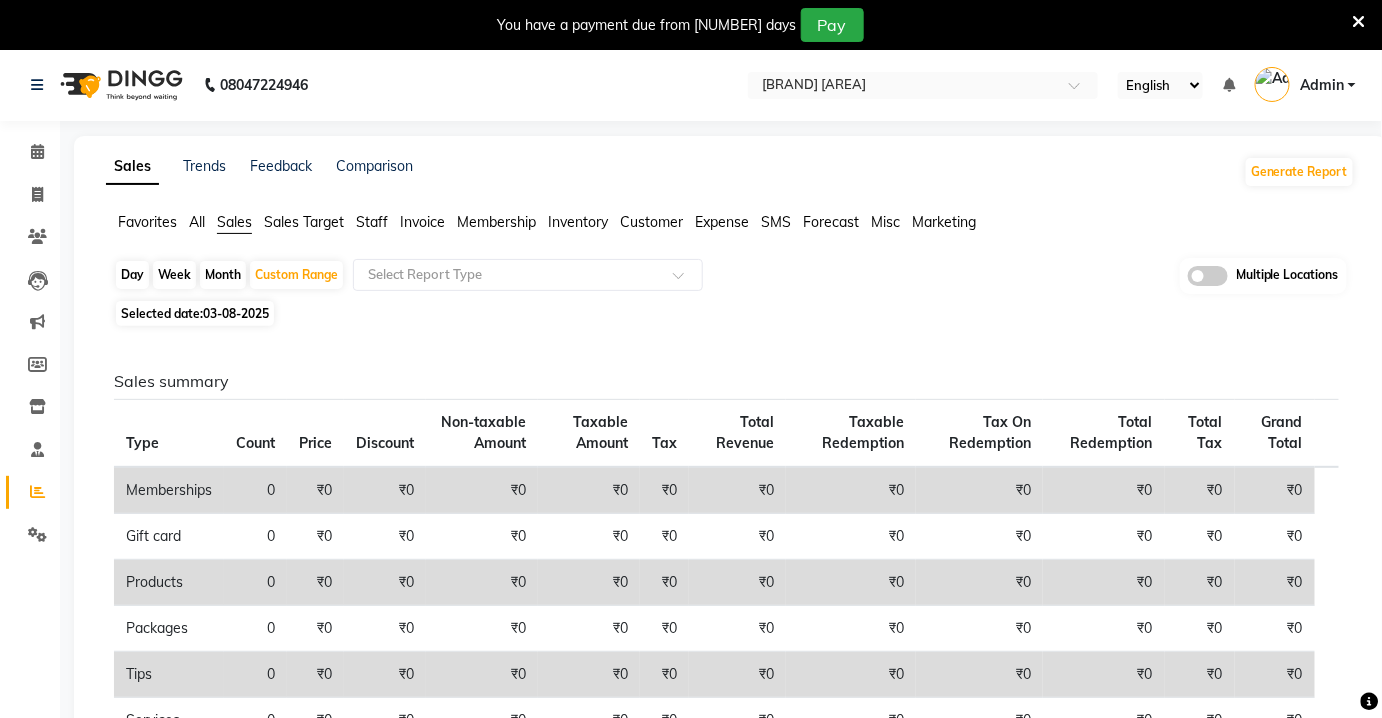 click on "Sales Target" 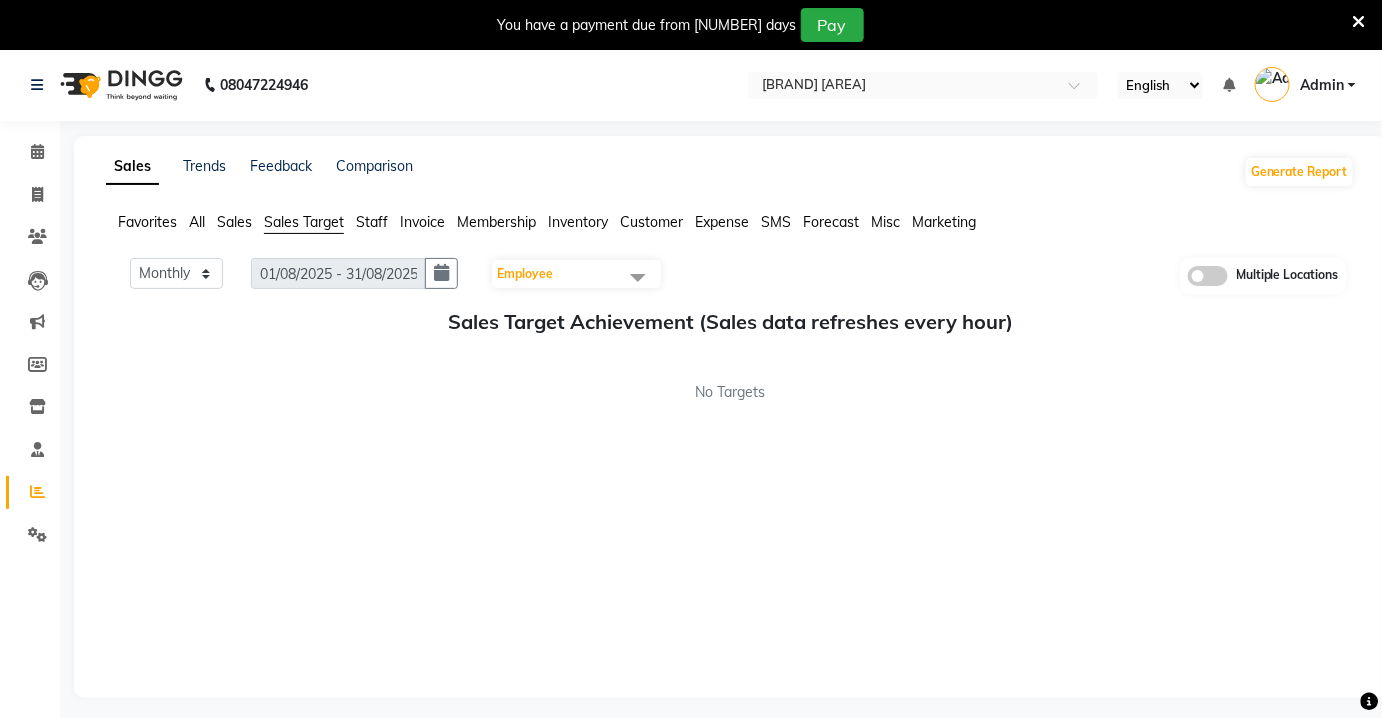 click on "Favorites All Sales Sales Target Staff Invoice Membership Inventory Customer Expense SMS Forecast Misc Marketing" 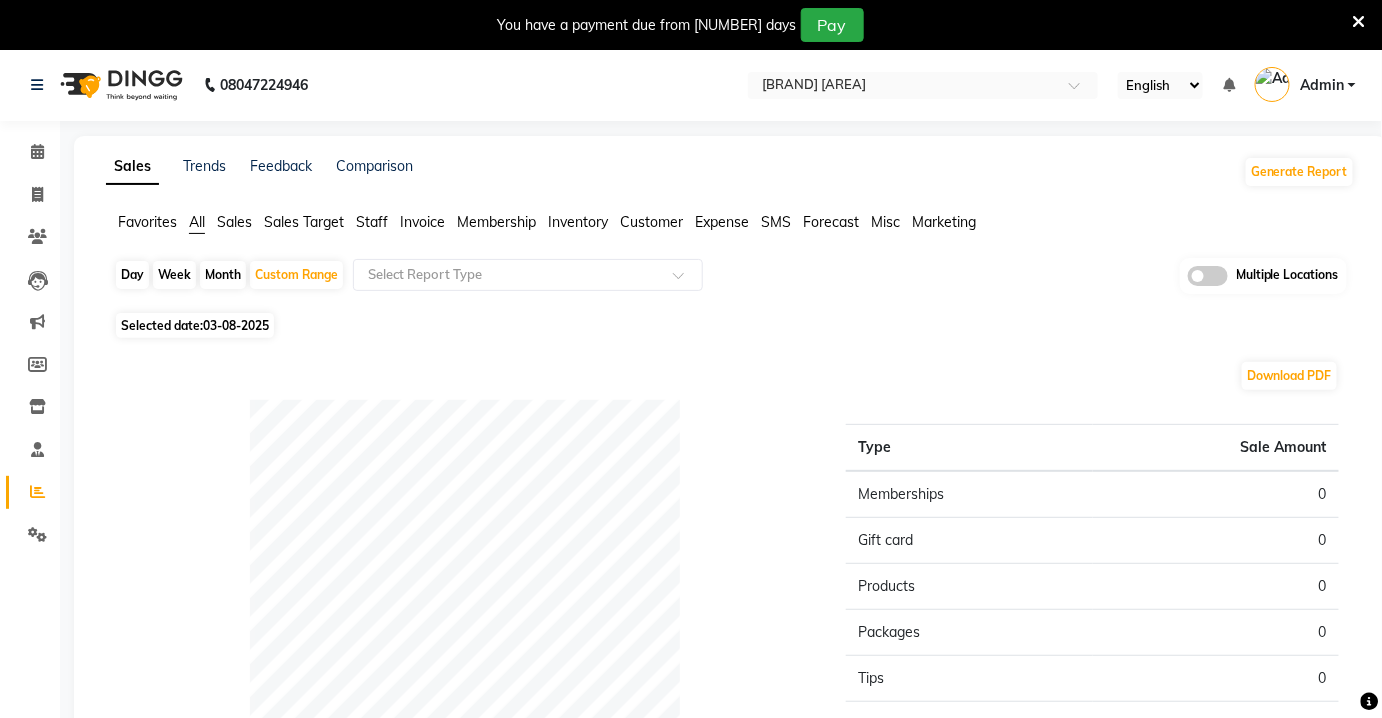 click on "Invoice" 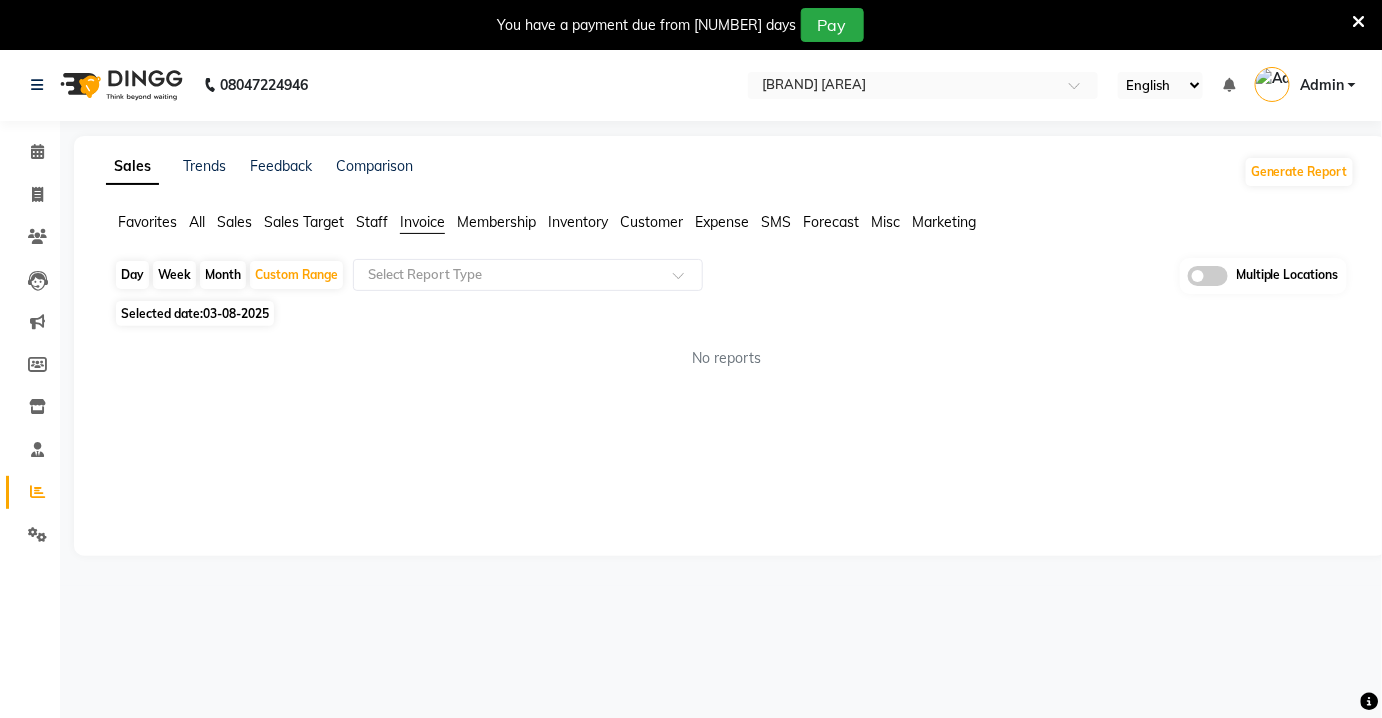 click on "Sales Target" 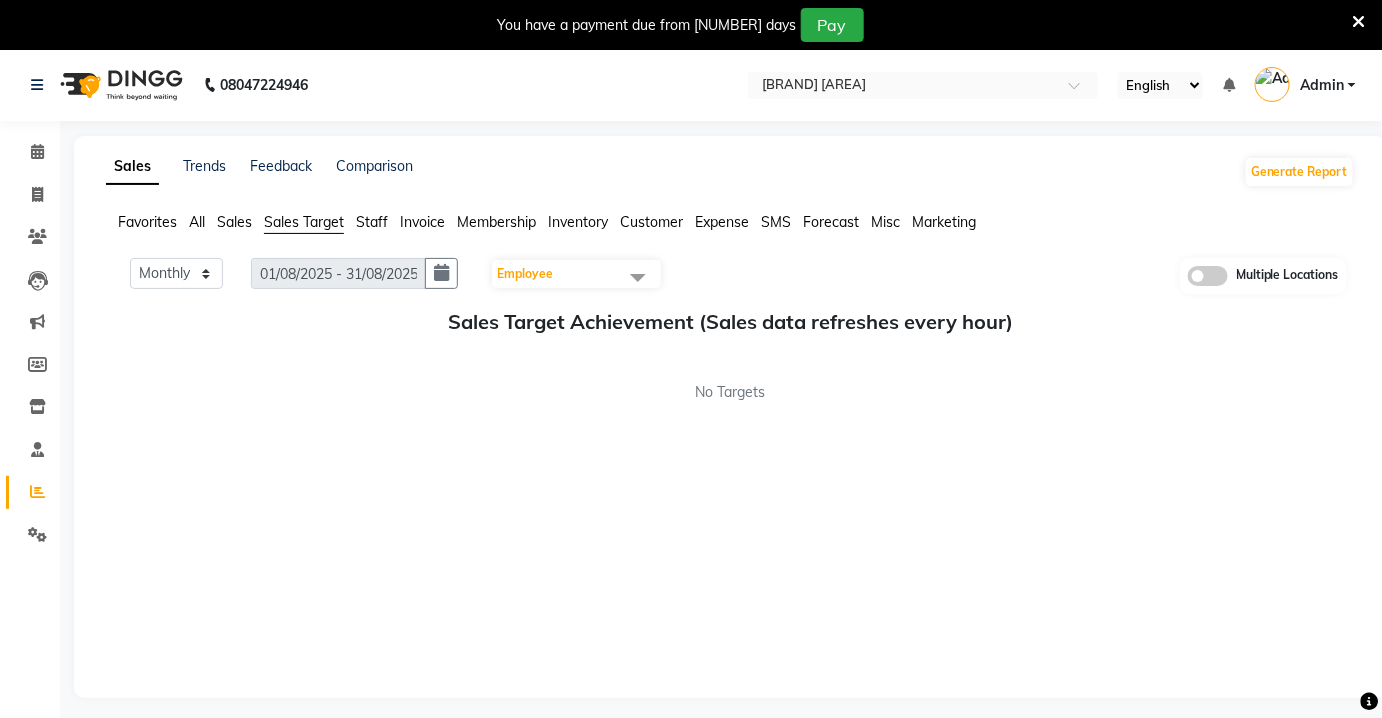 click on "Staff" 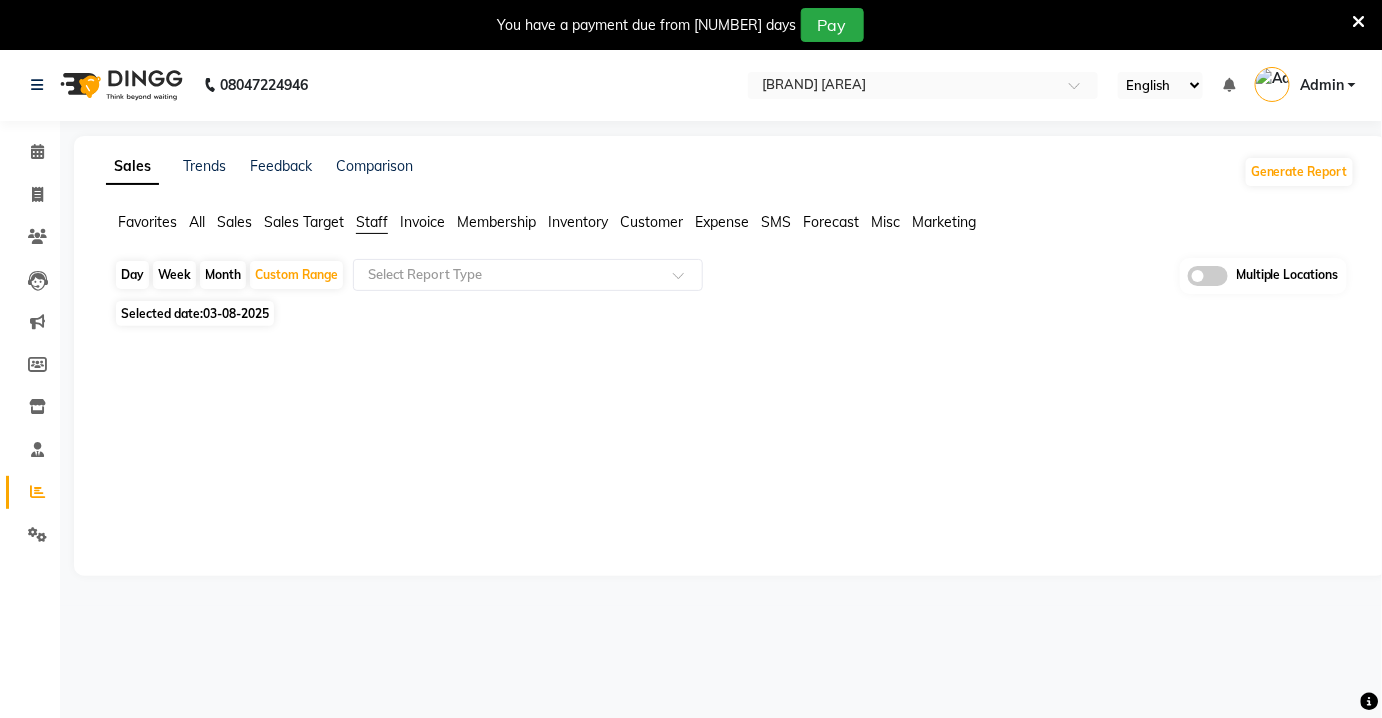 click on "Membership" 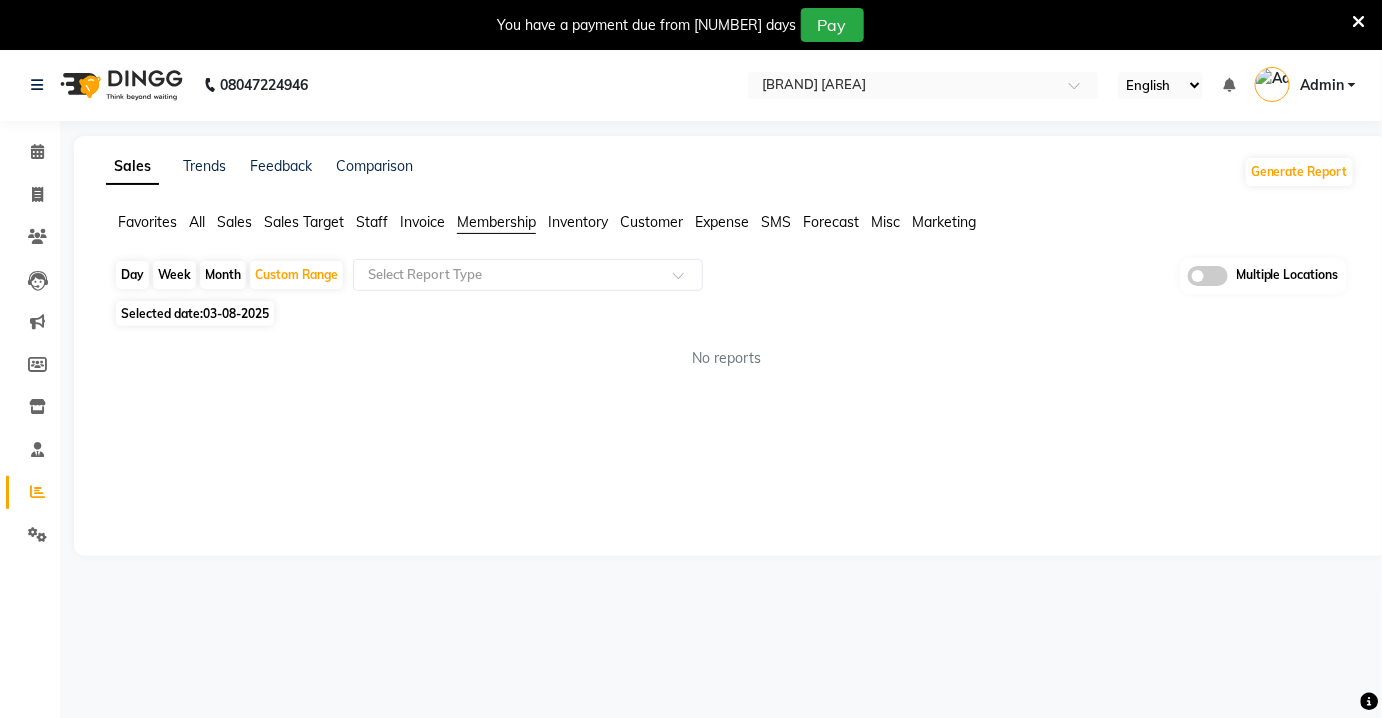 click on "Inventory" 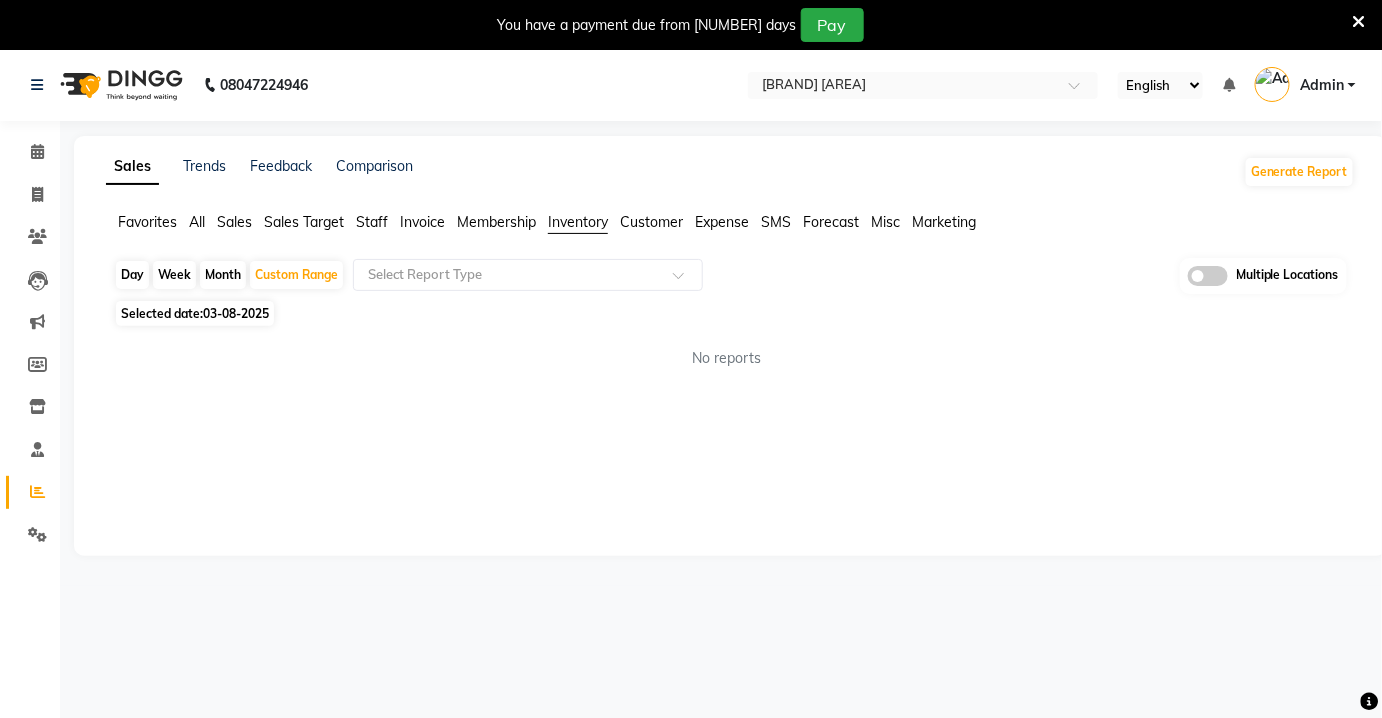 click on "Customer" 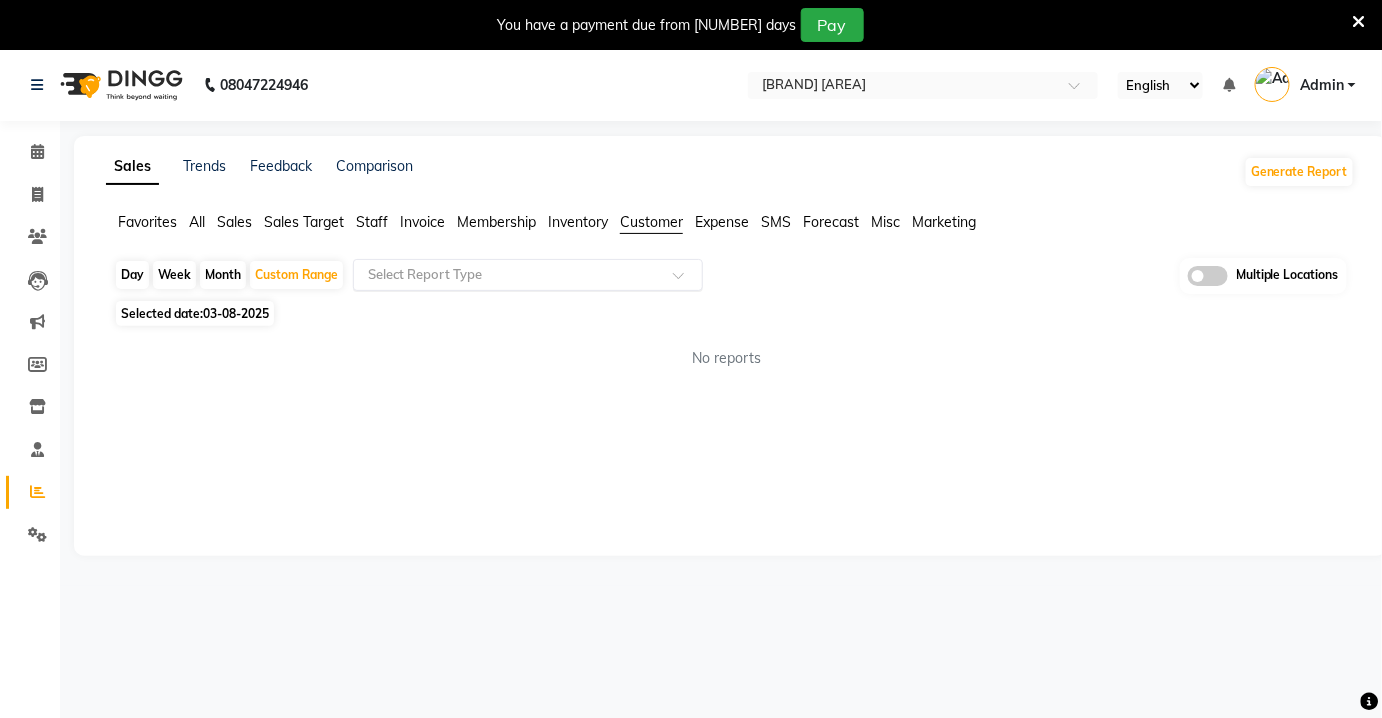 click 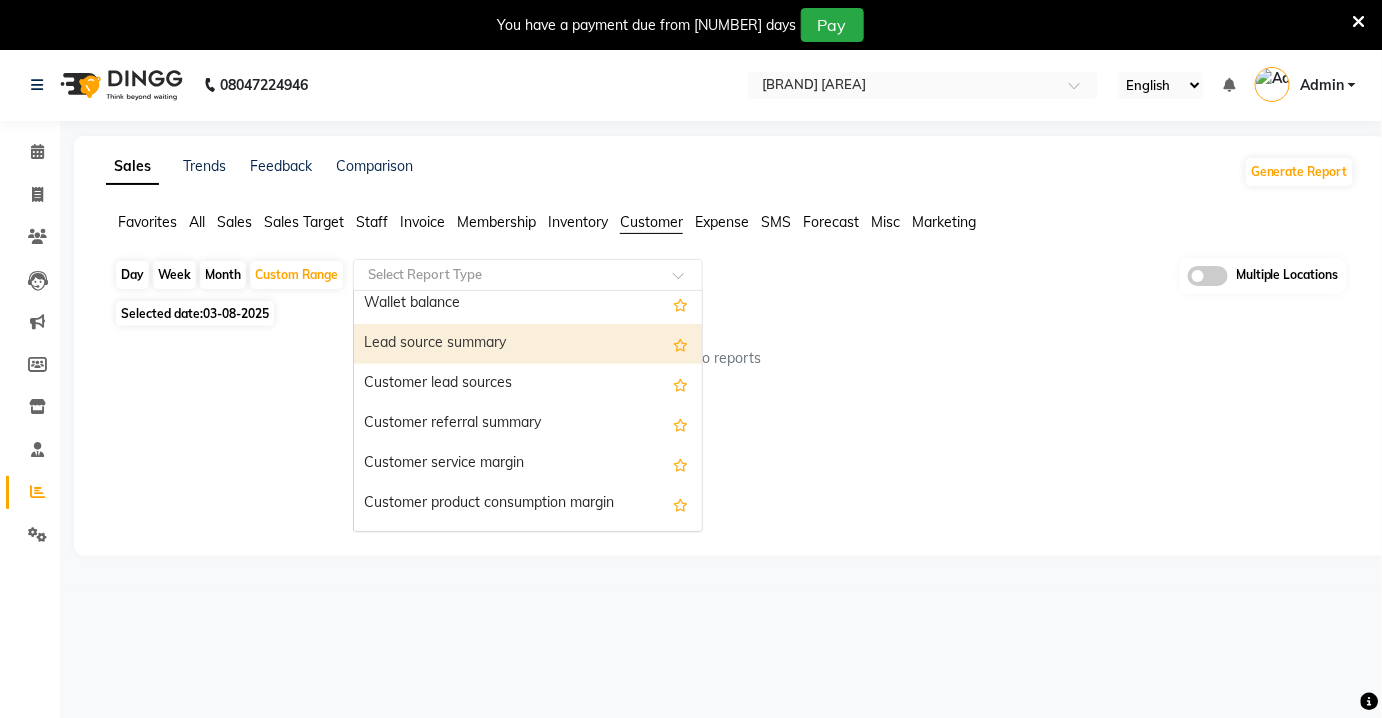 scroll, scrollTop: 90, scrollLeft: 0, axis: vertical 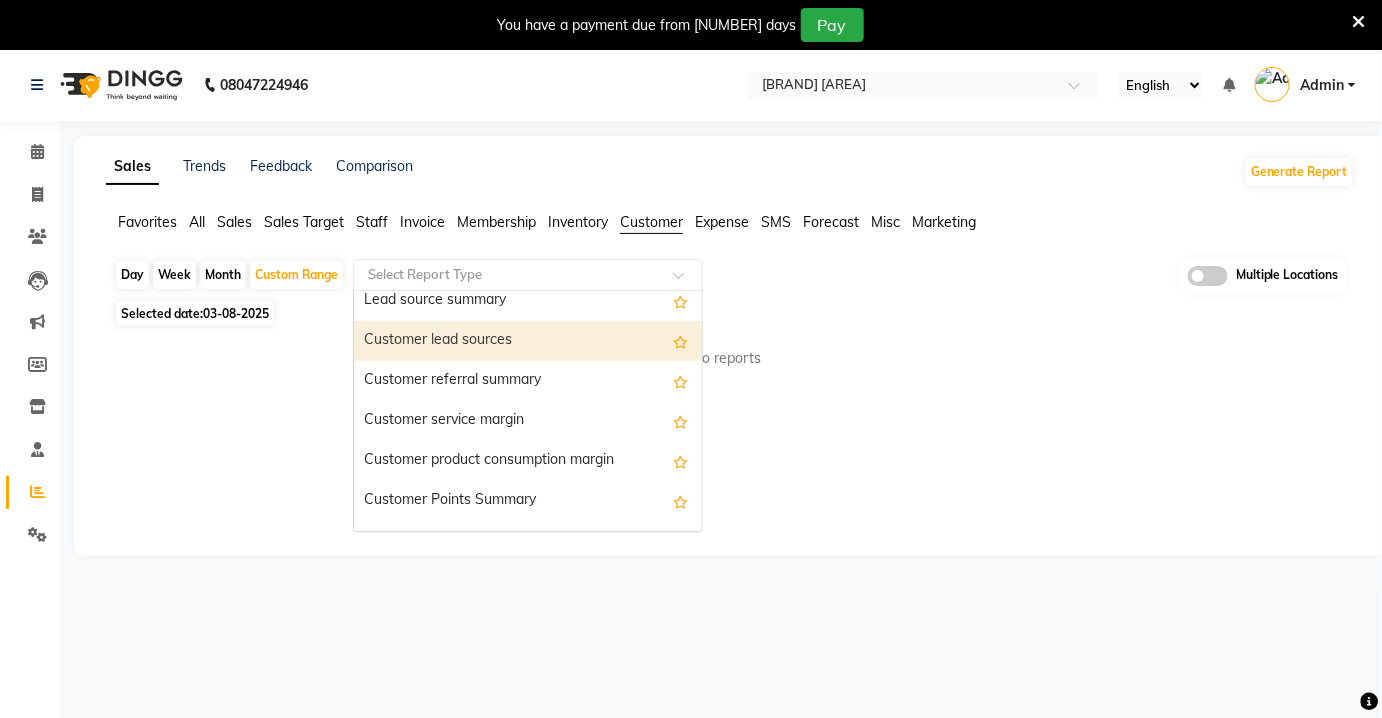 click on "Customer lead sources" at bounding box center [528, 341] 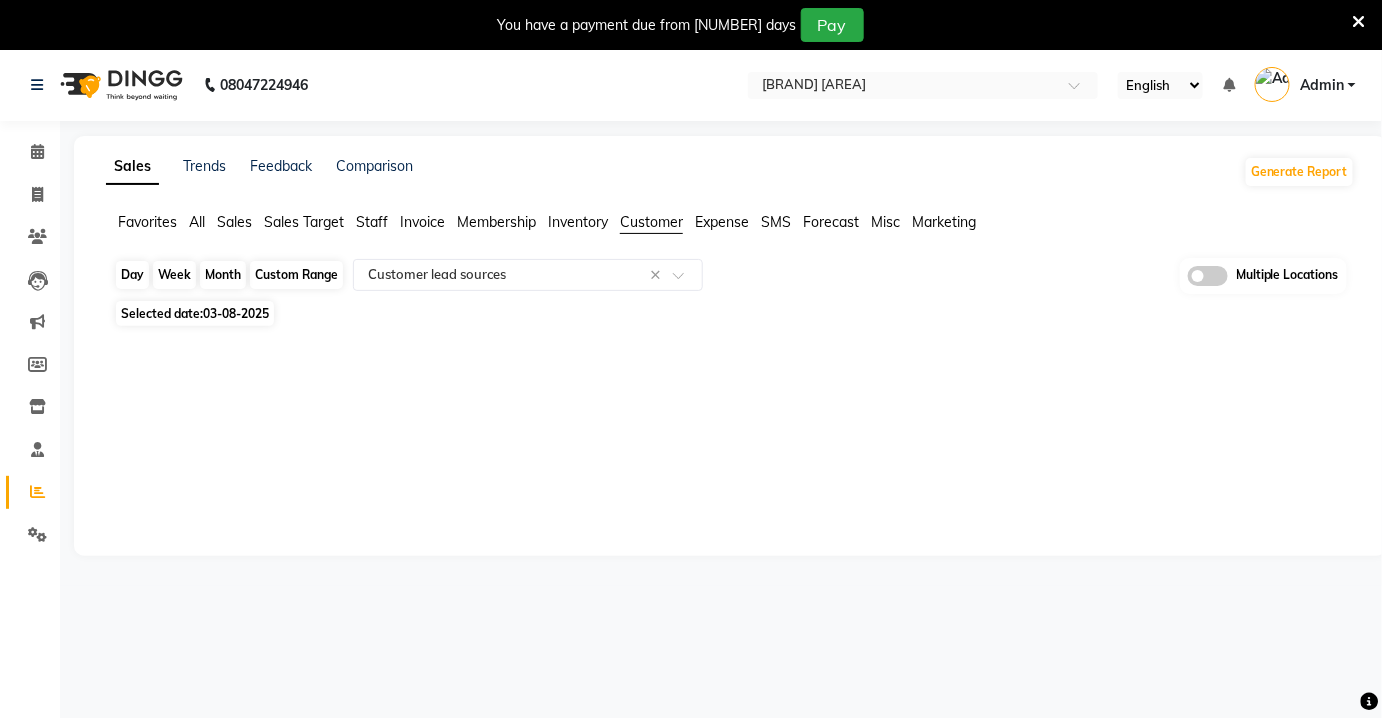 click on "Custom Range" 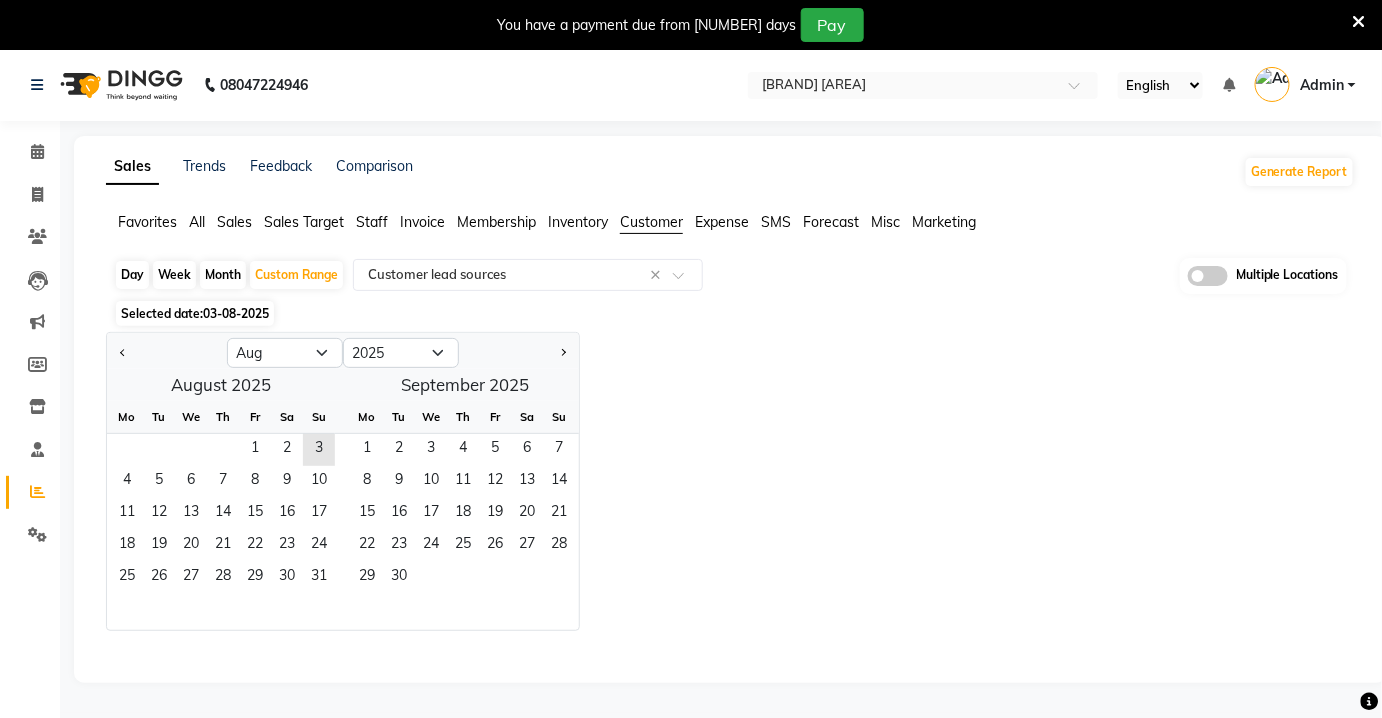 click 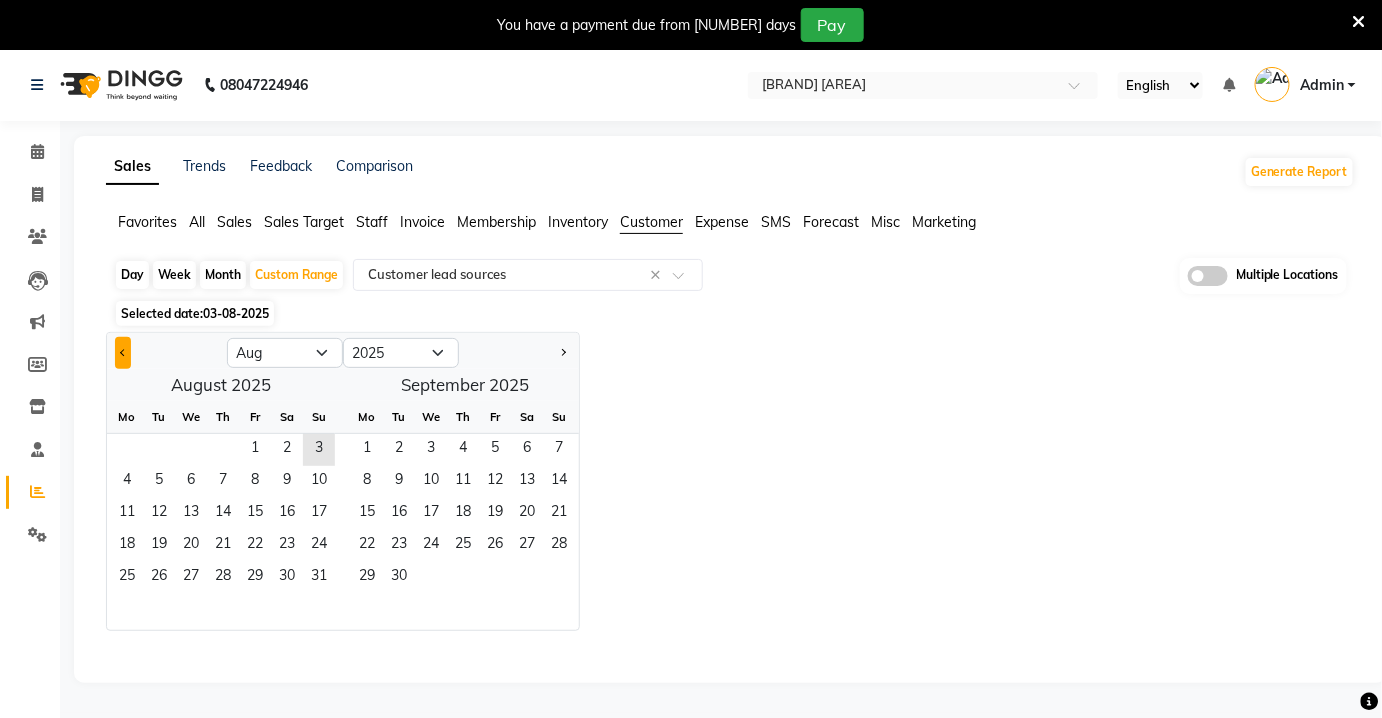 drag, startPoint x: 107, startPoint y: 348, endPoint x: 121, endPoint y: 349, distance: 14.035668 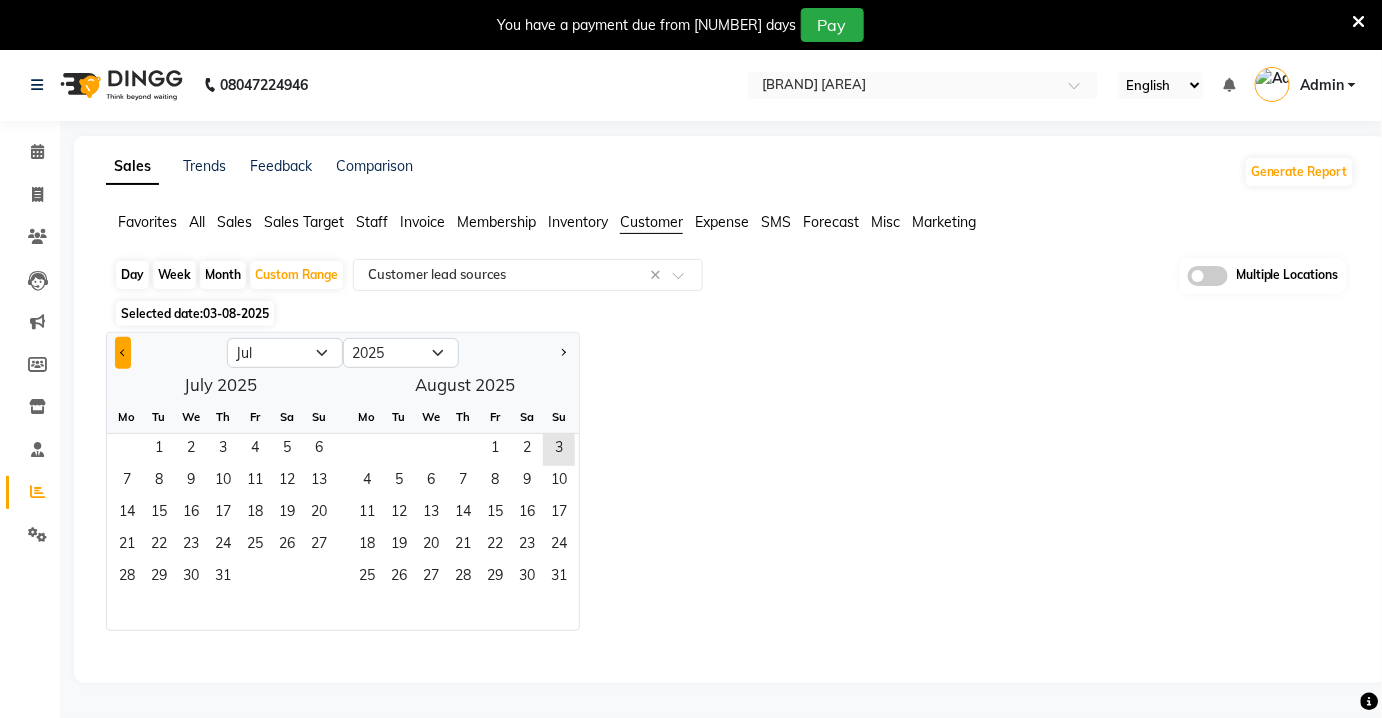 click 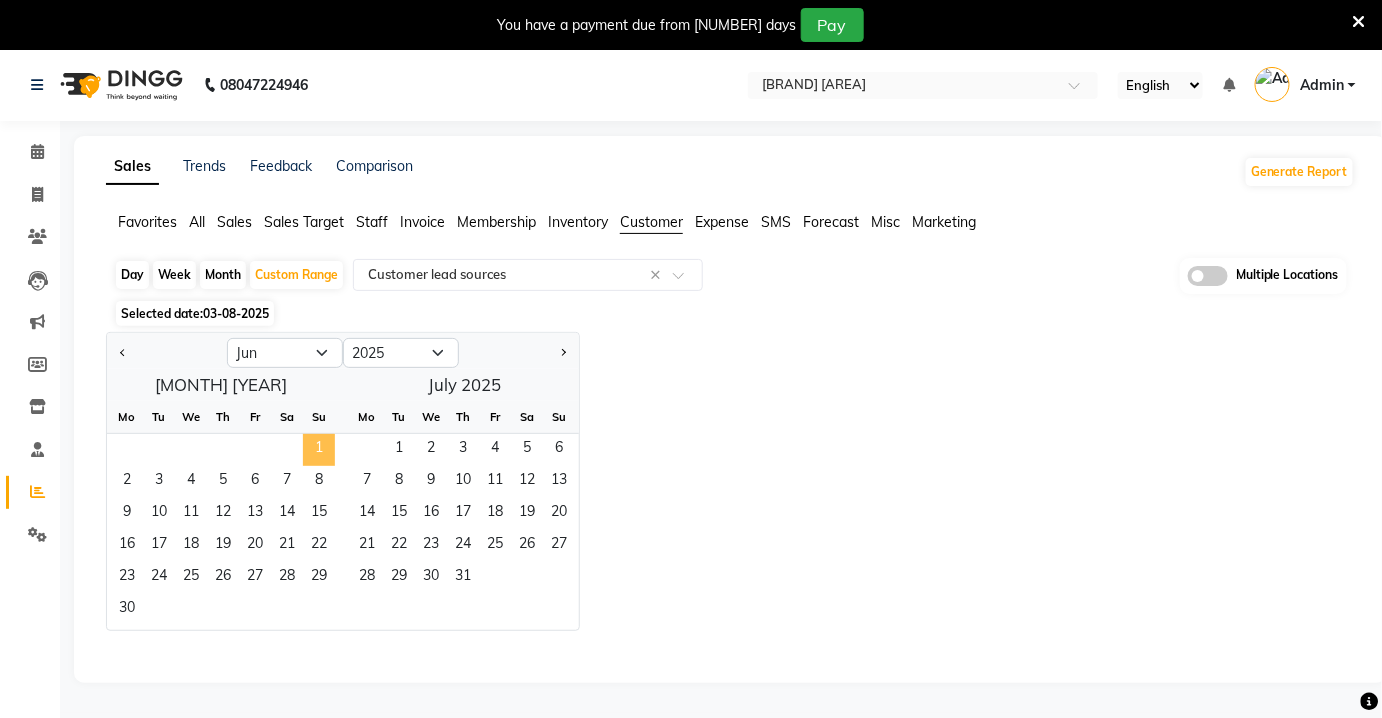 click on "1" 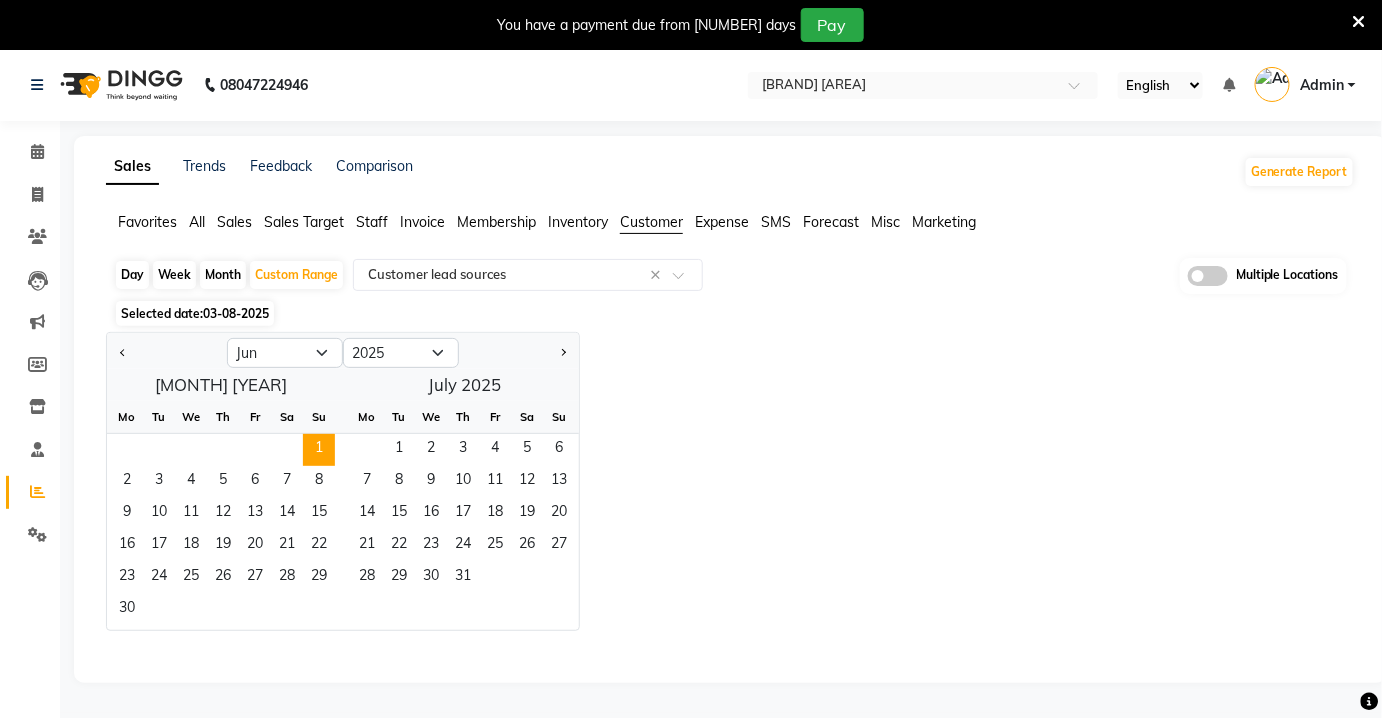 click 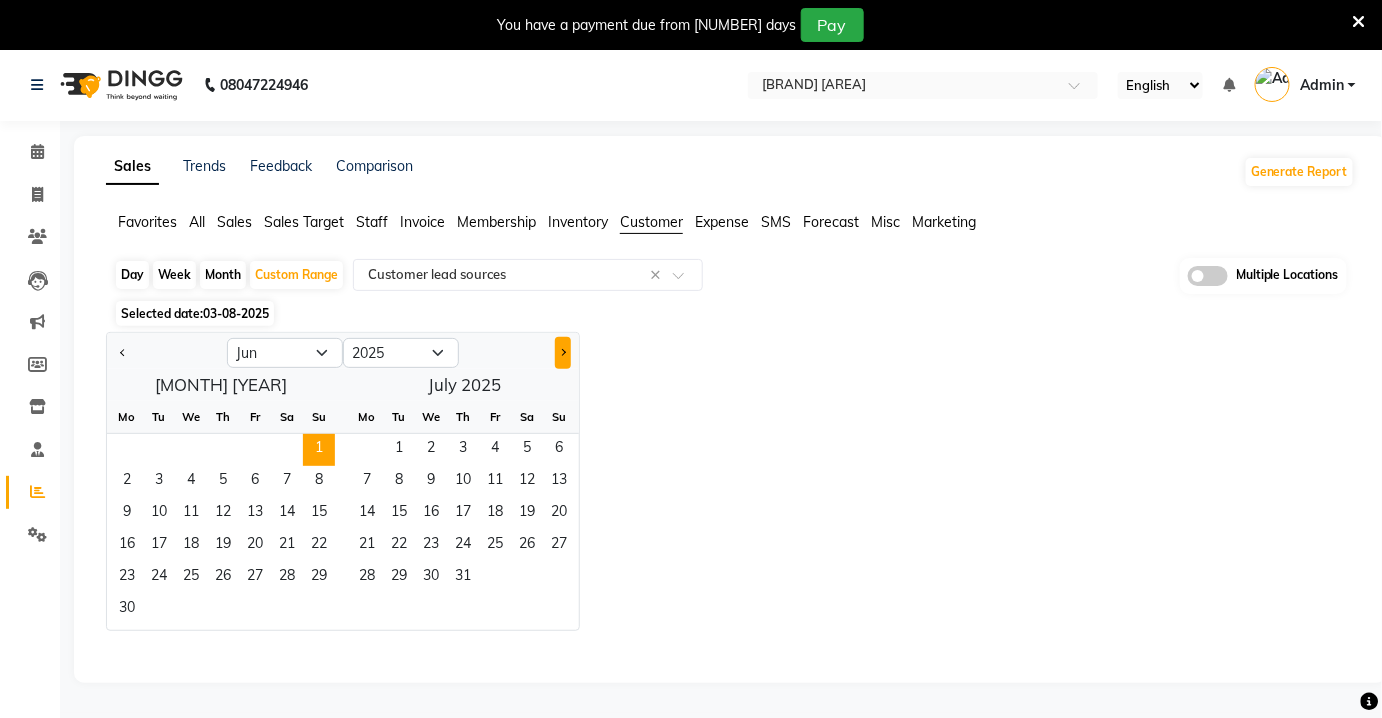 click 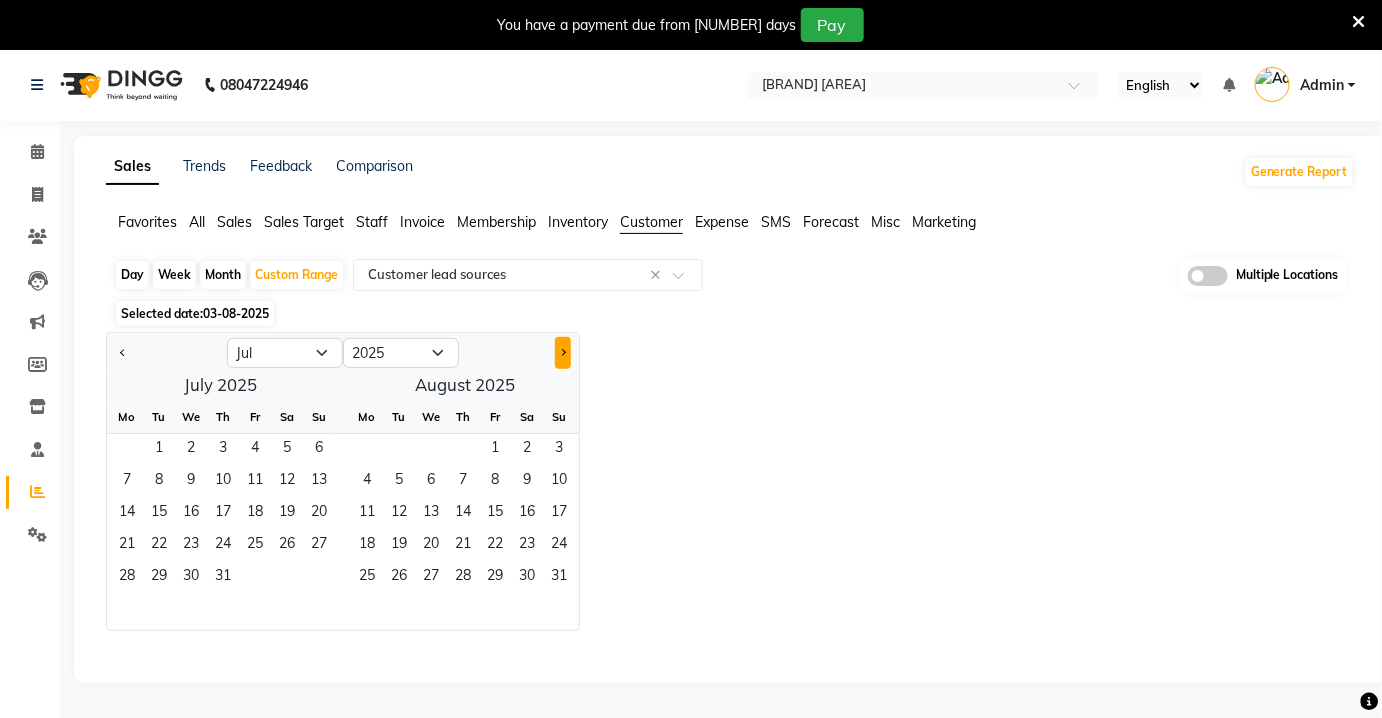 click 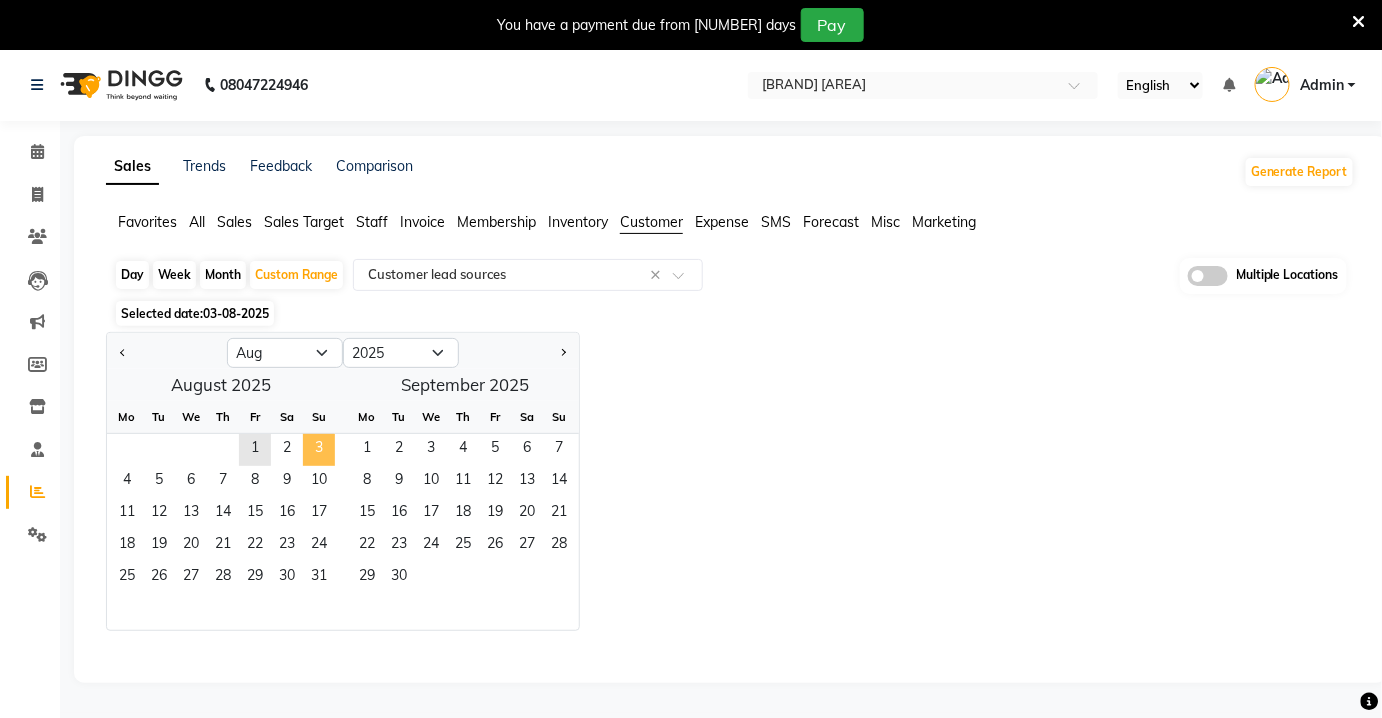 click on "3" 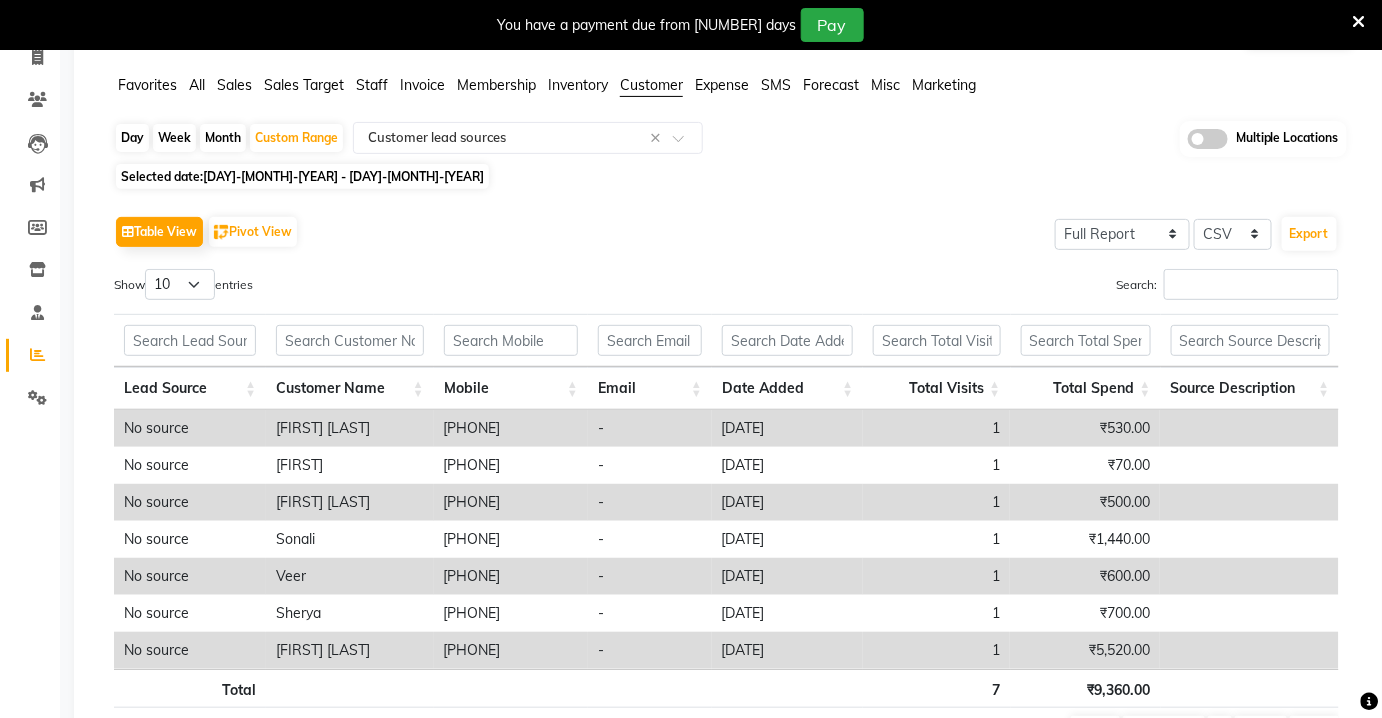 scroll, scrollTop: 0, scrollLeft: 0, axis: both 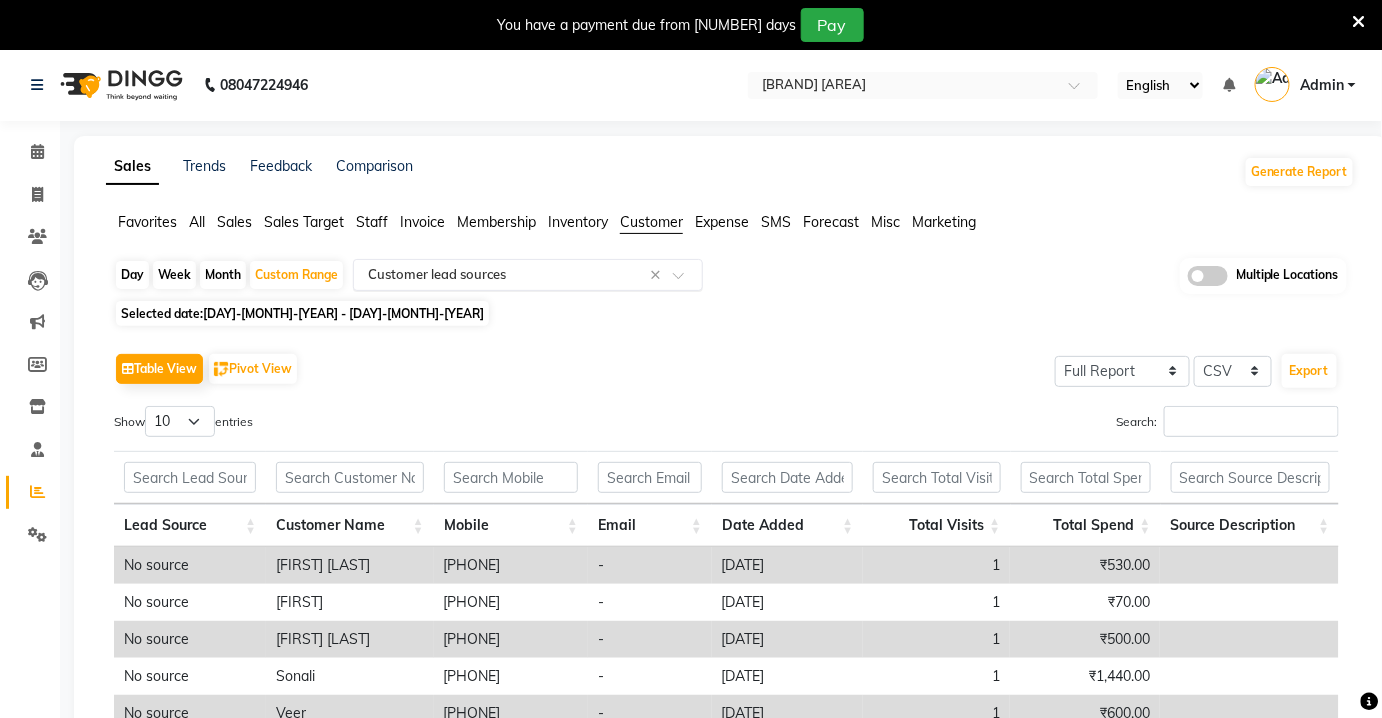 click 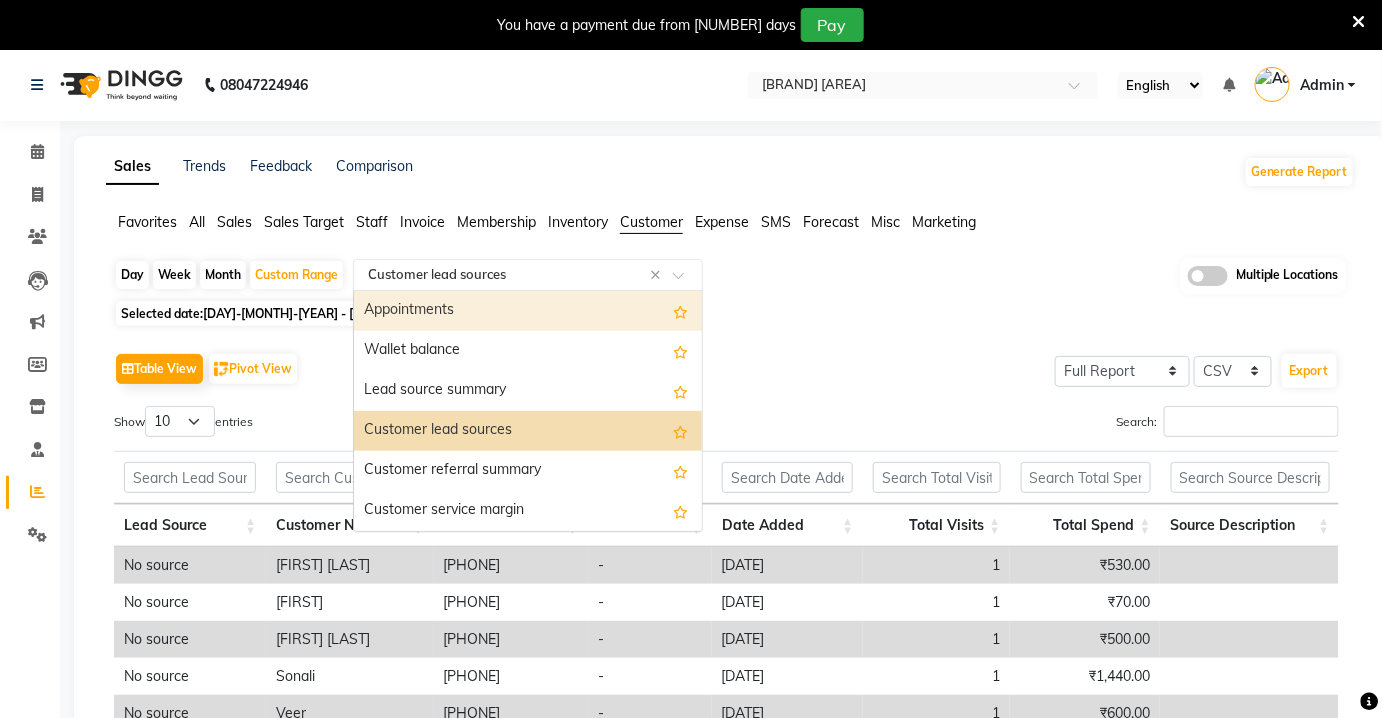 click on "Appointments" at bounding box center [528, 311] 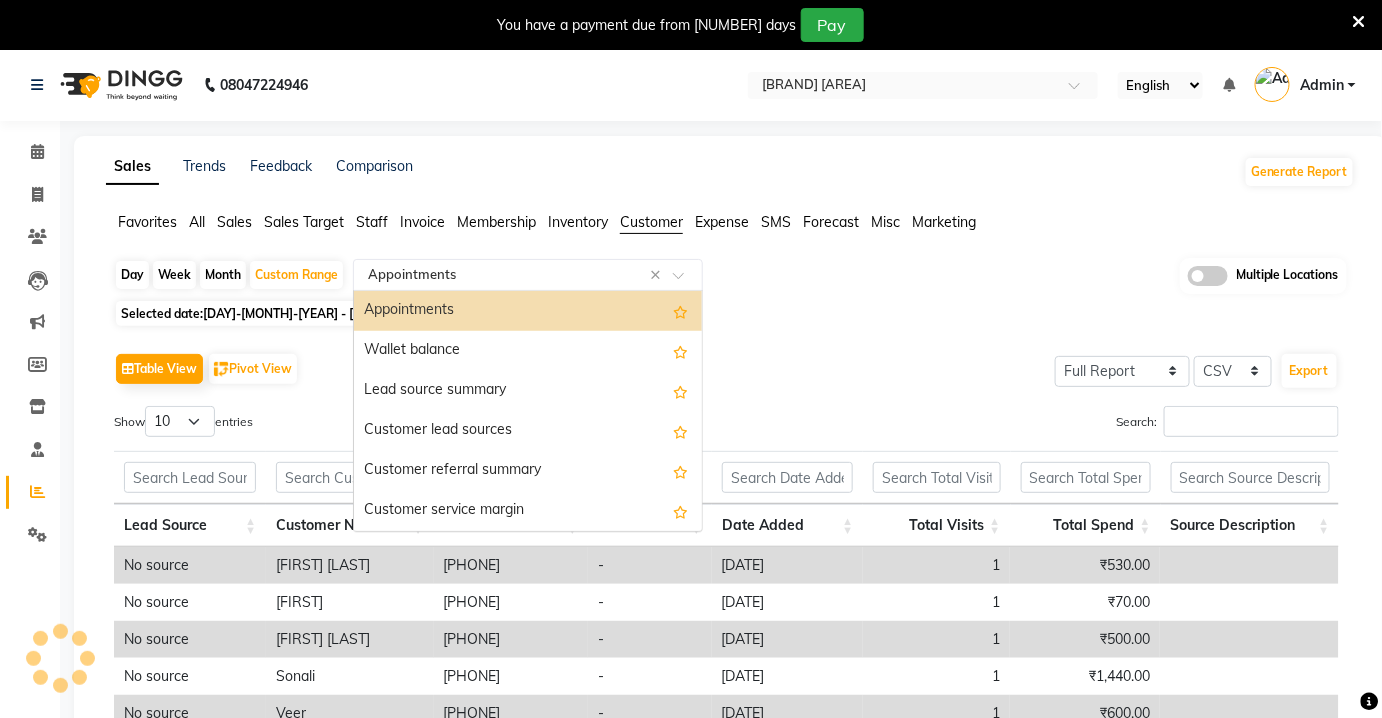 click 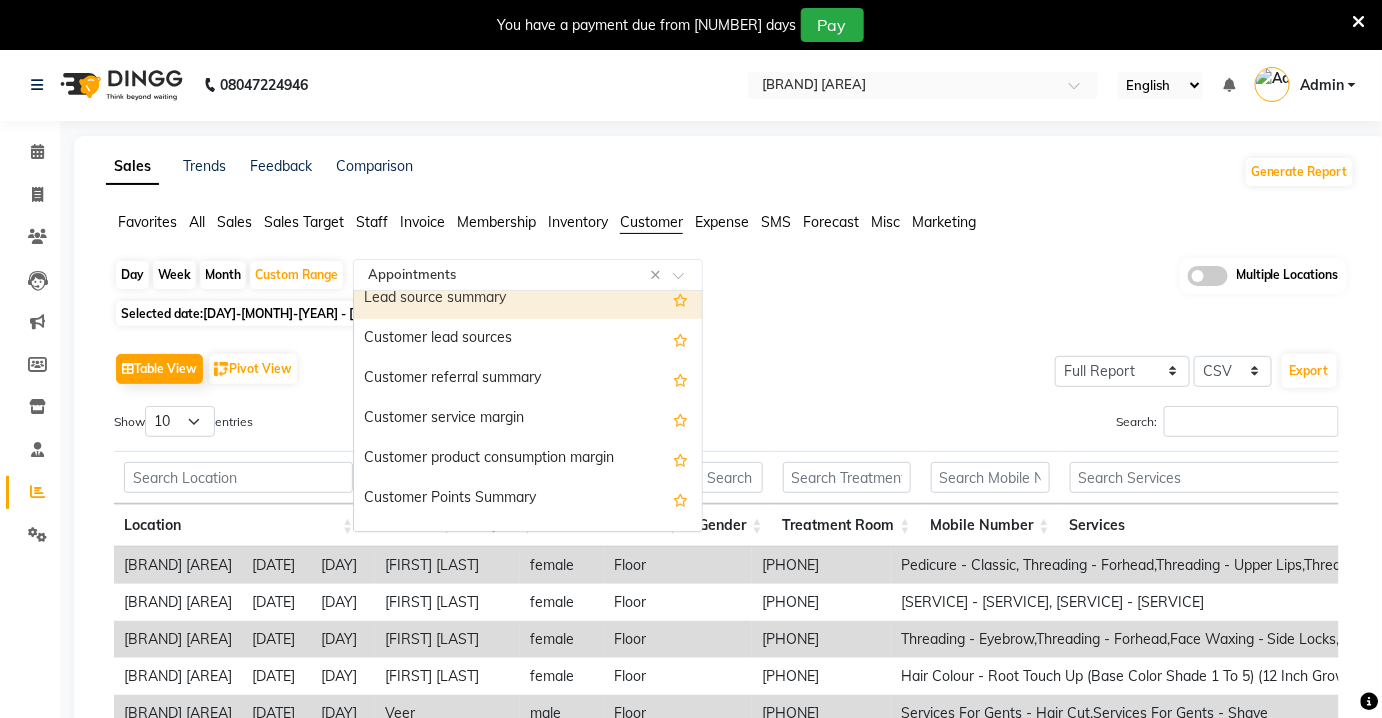 scroll, scrollTop: 181, scrollLeft: 0, axis: vertical 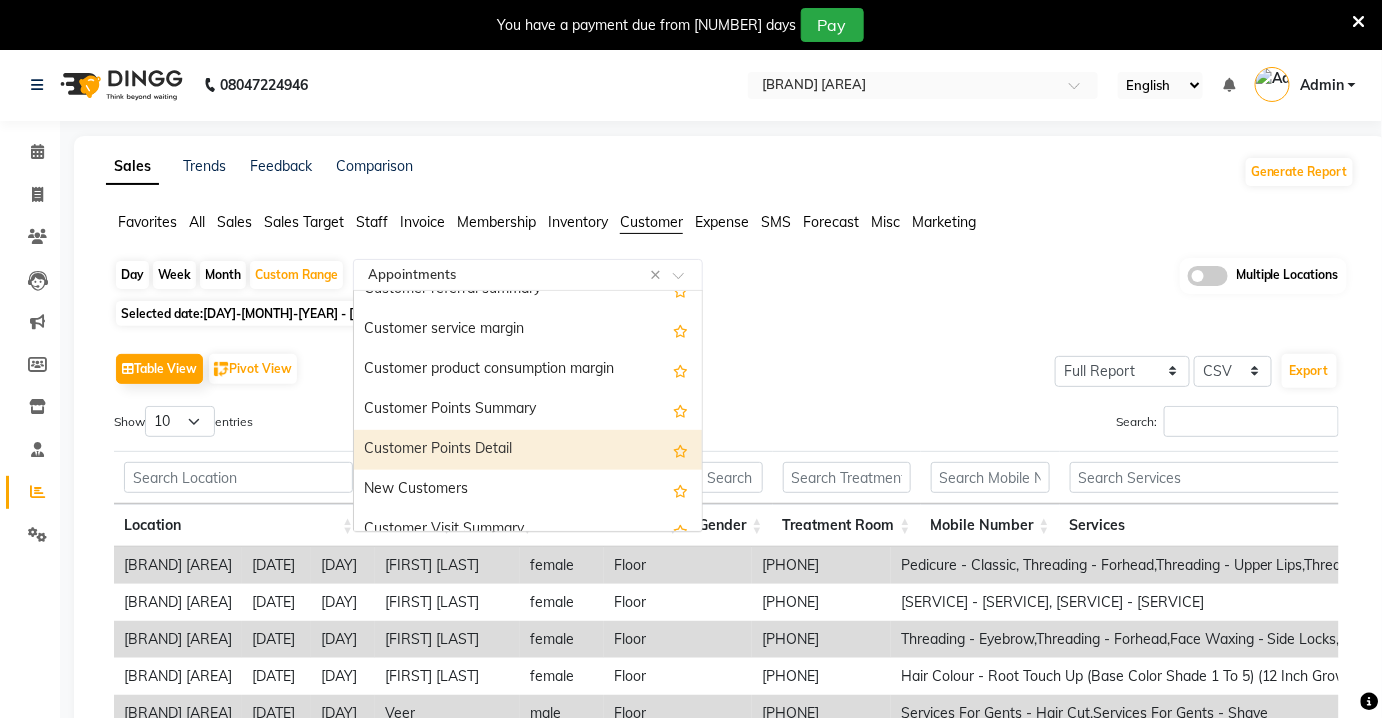 click on "Customer Points Detail" at bounding box center (528, 450) 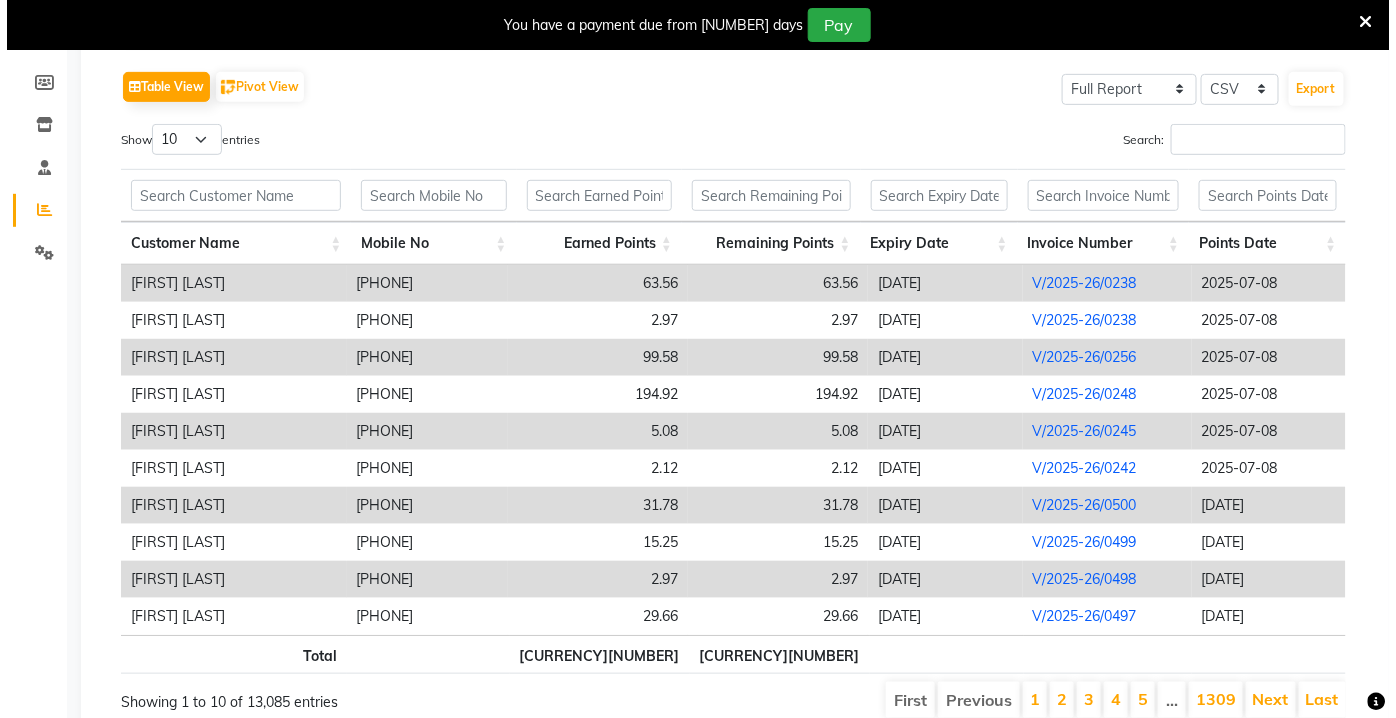 scroll, scrollTop: 360, scrollLeft: 0, axis: vertical 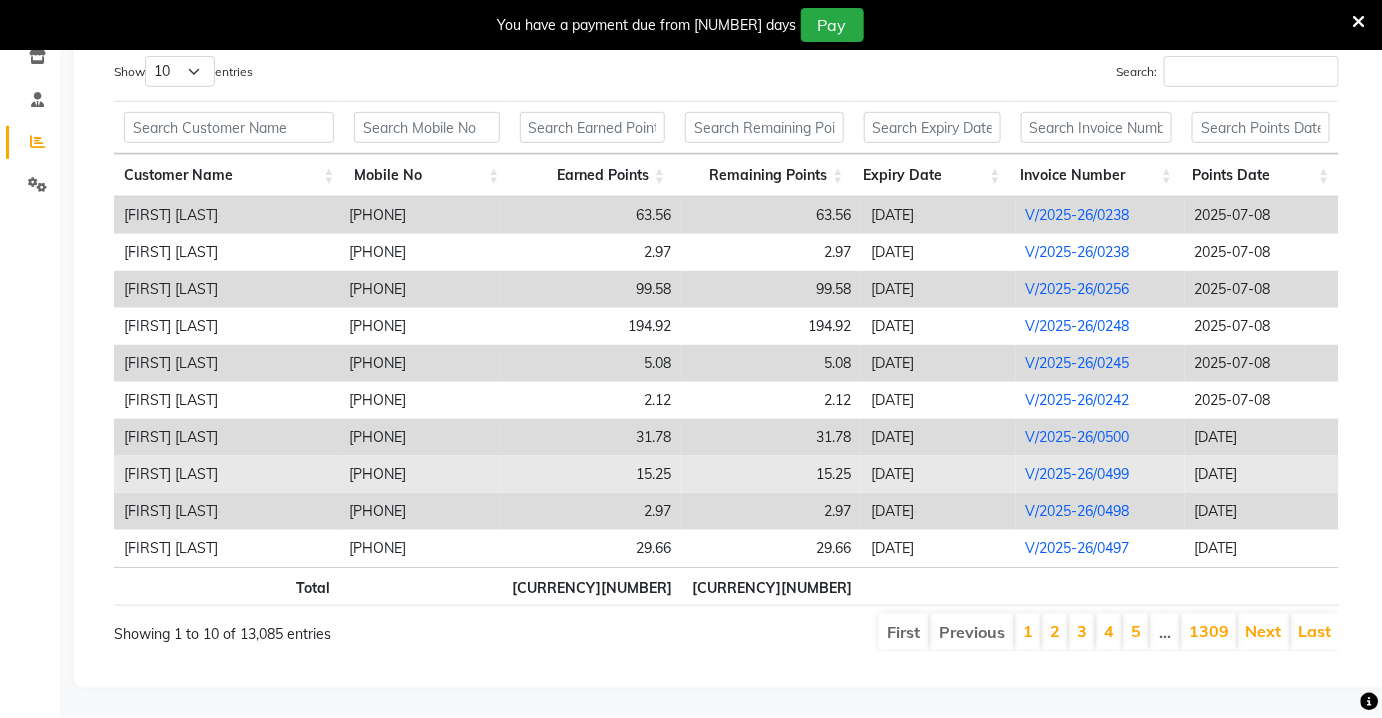 click on "V/2025-26/0499" at bounding box center [1078, 474] 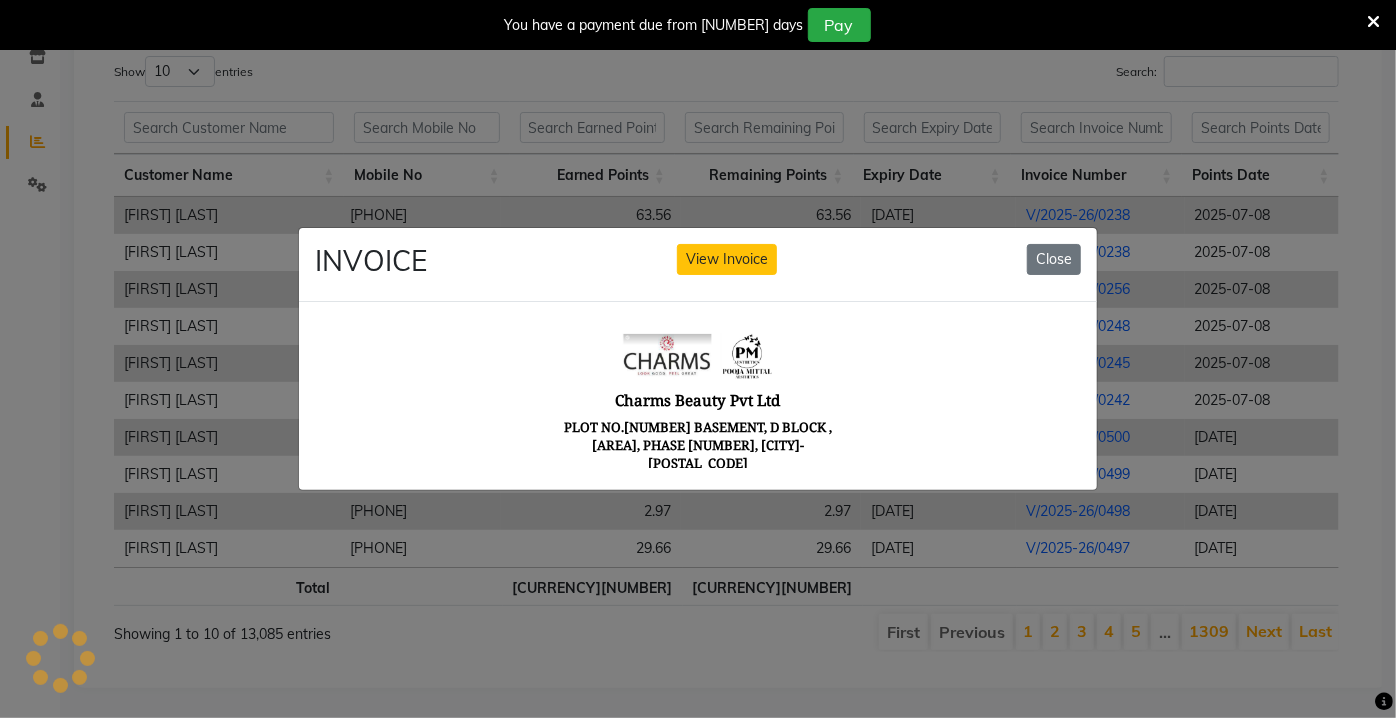 scroll, scrollTop: 0, scrollLeft: 0, axis: both 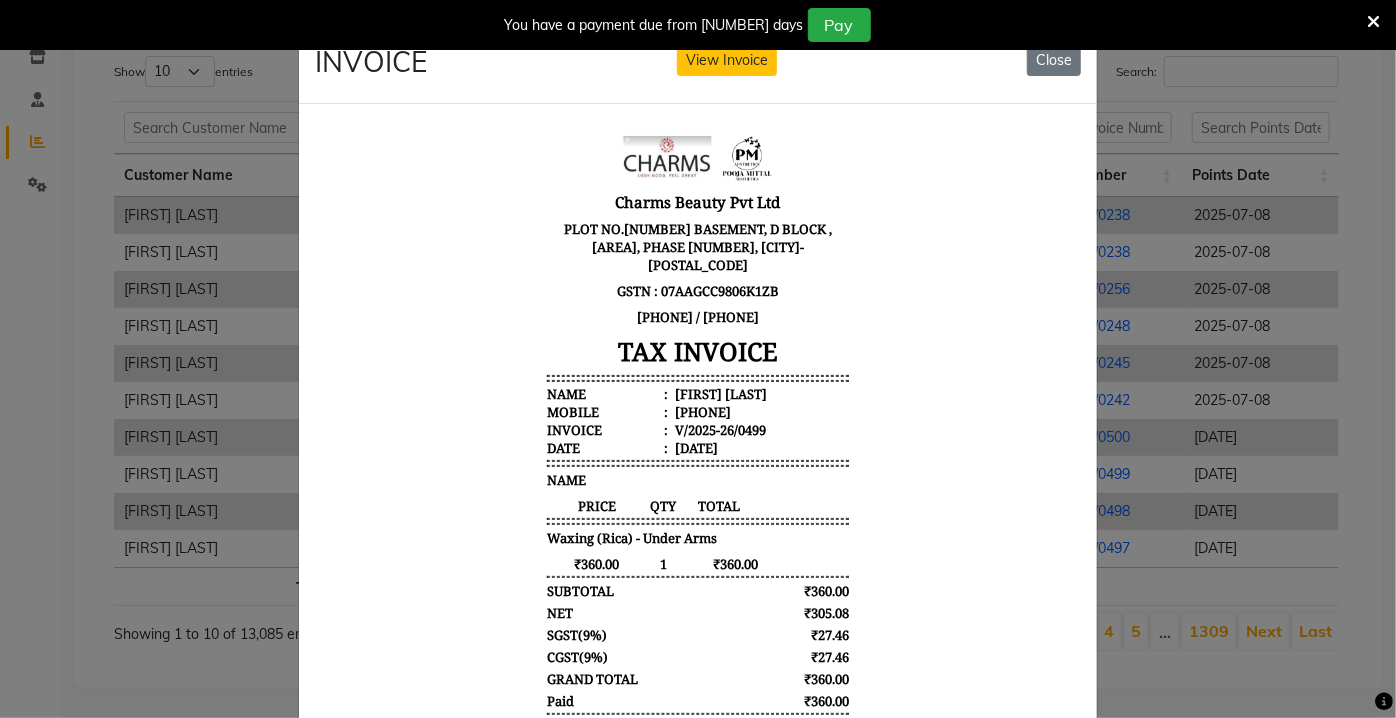 click on "INVOICE View Invoice Close" 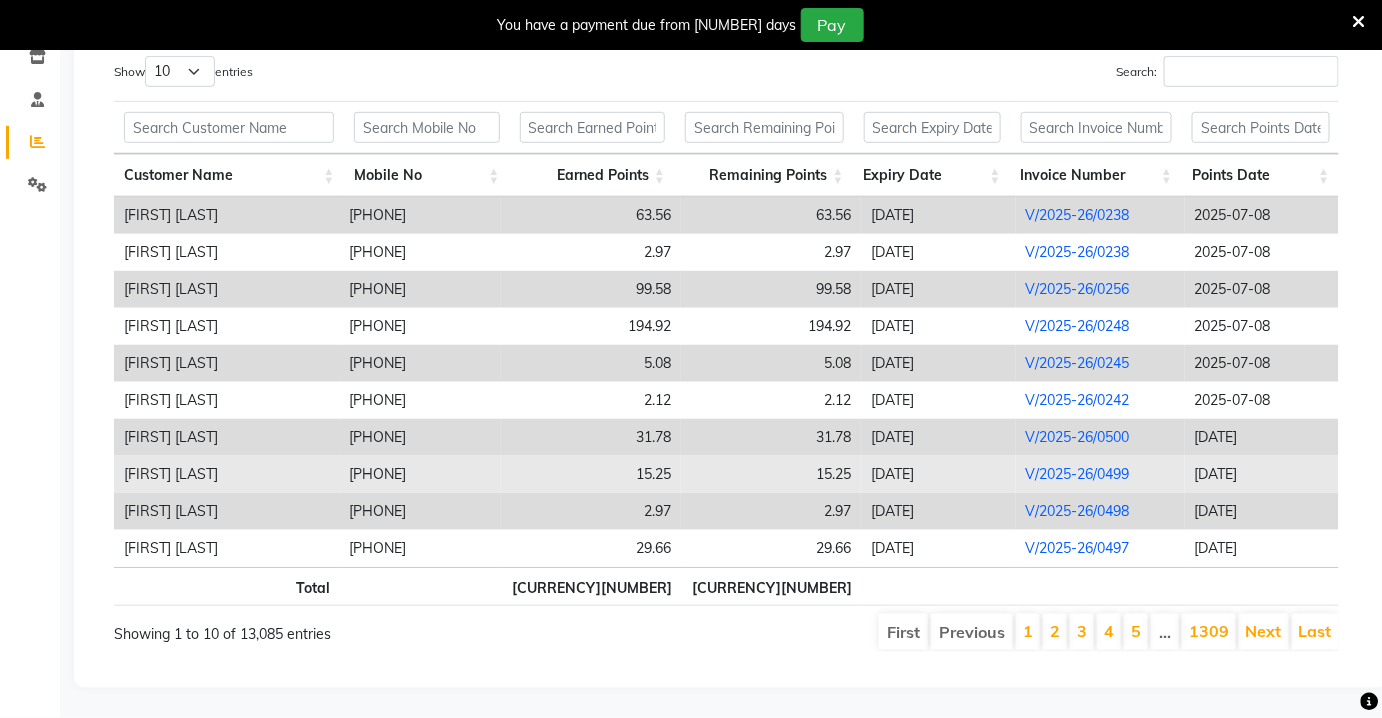 click on "V/2025-26/0499" at bounding box center [1078, 474] 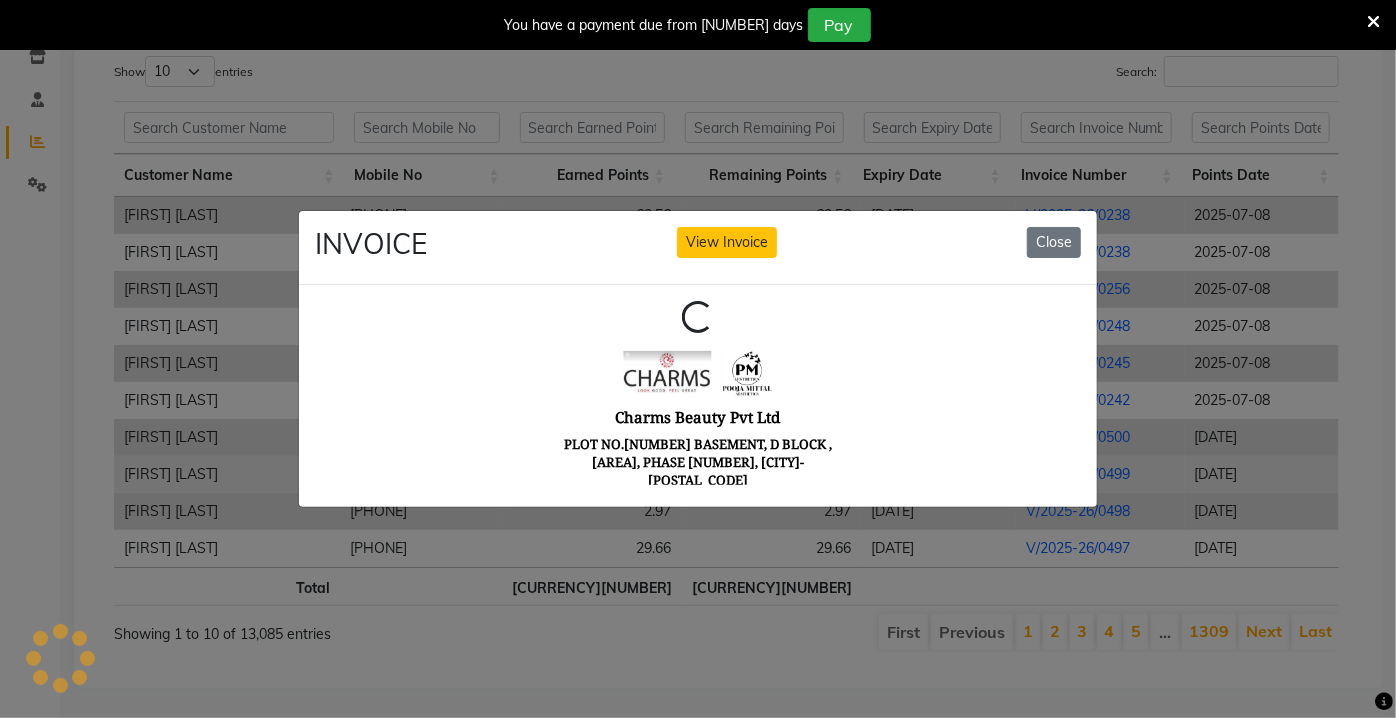scroll, scrollTop: 0, scrollLeft: 0, axis: both 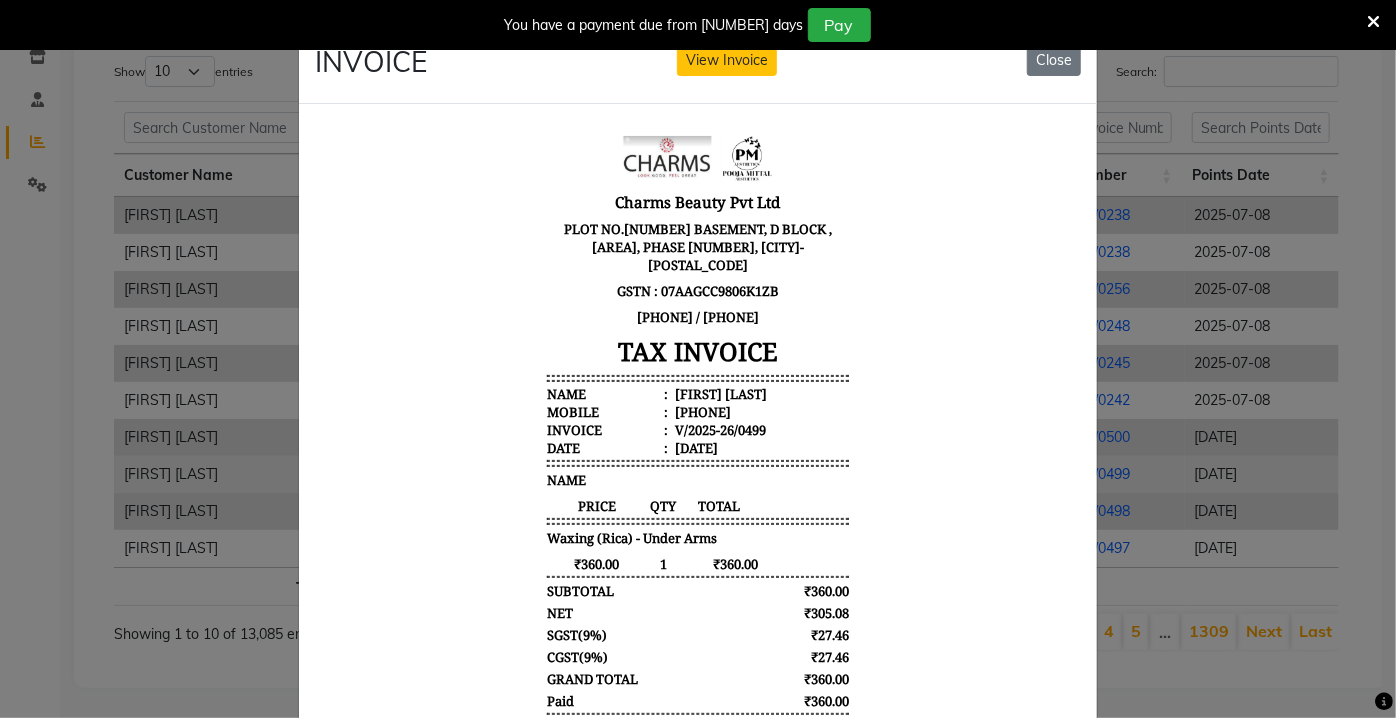 click on "INVOICE View Invoice Close" 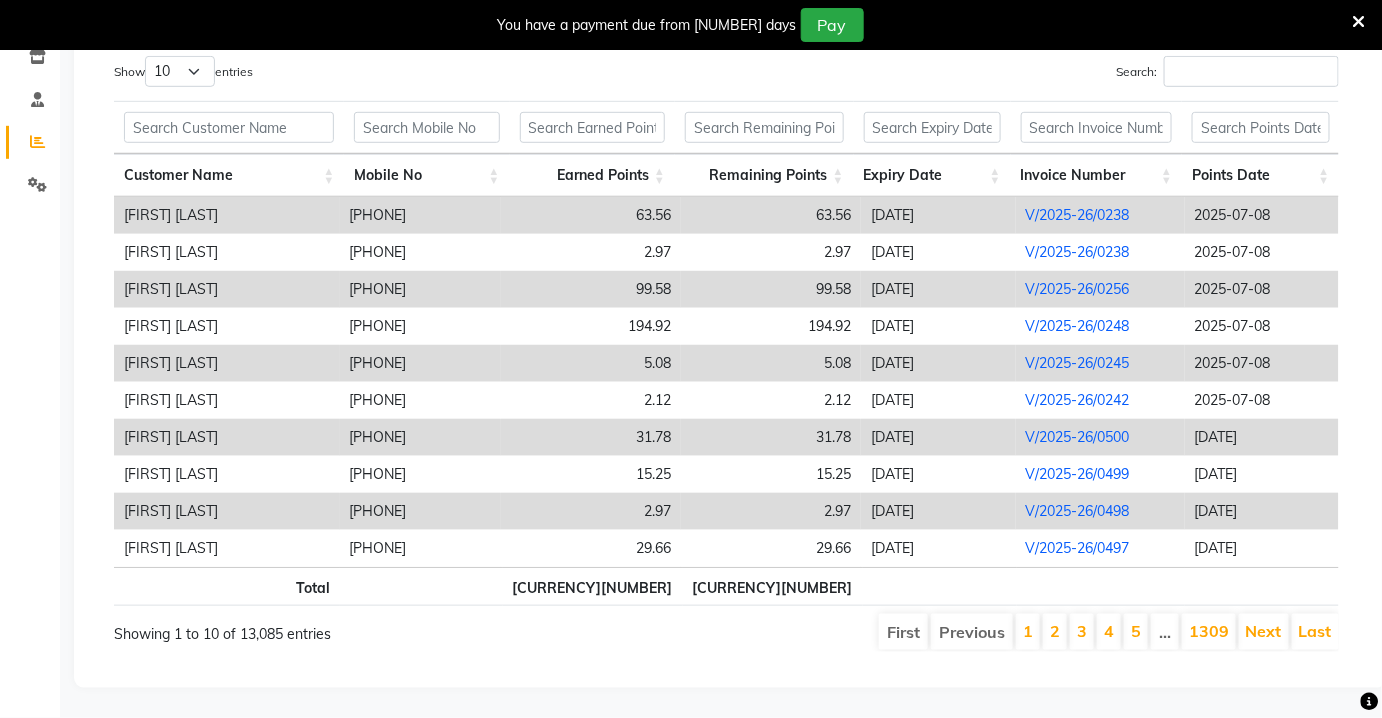 click on "V/2025-26/0500" at bounding box center [1078, 437] 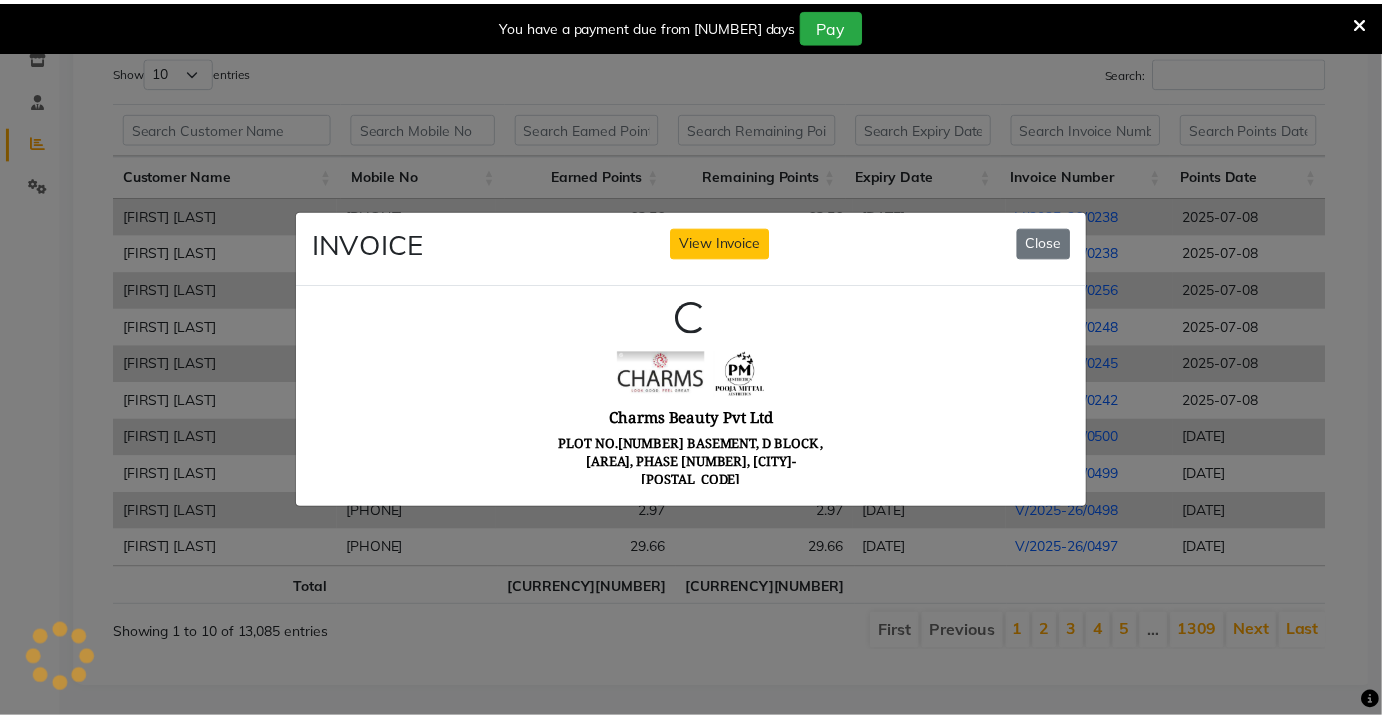 scroll, scrollTop: 0, scrollLeft: 0, axis: both 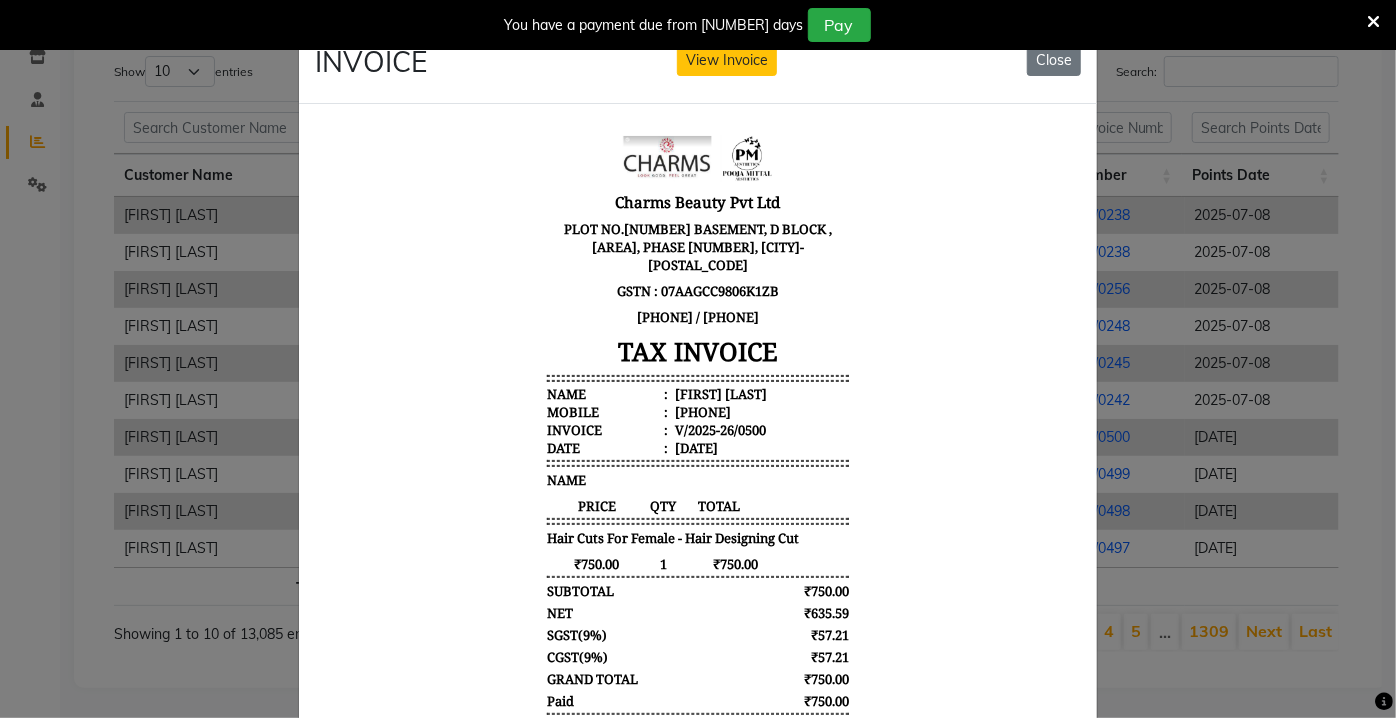 click on "INVOICE View Invoice Close" 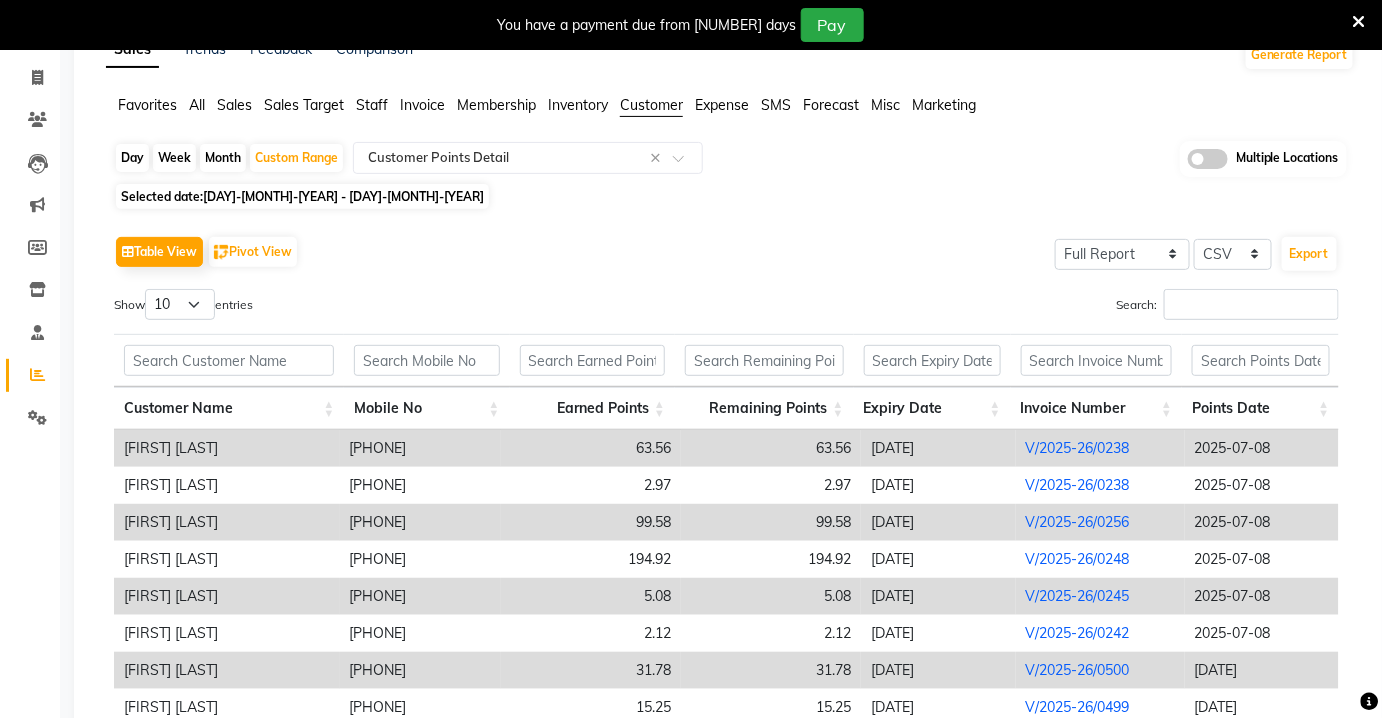 scroll, scrollTop: 88, scrollLeft: 0, axis: vertical 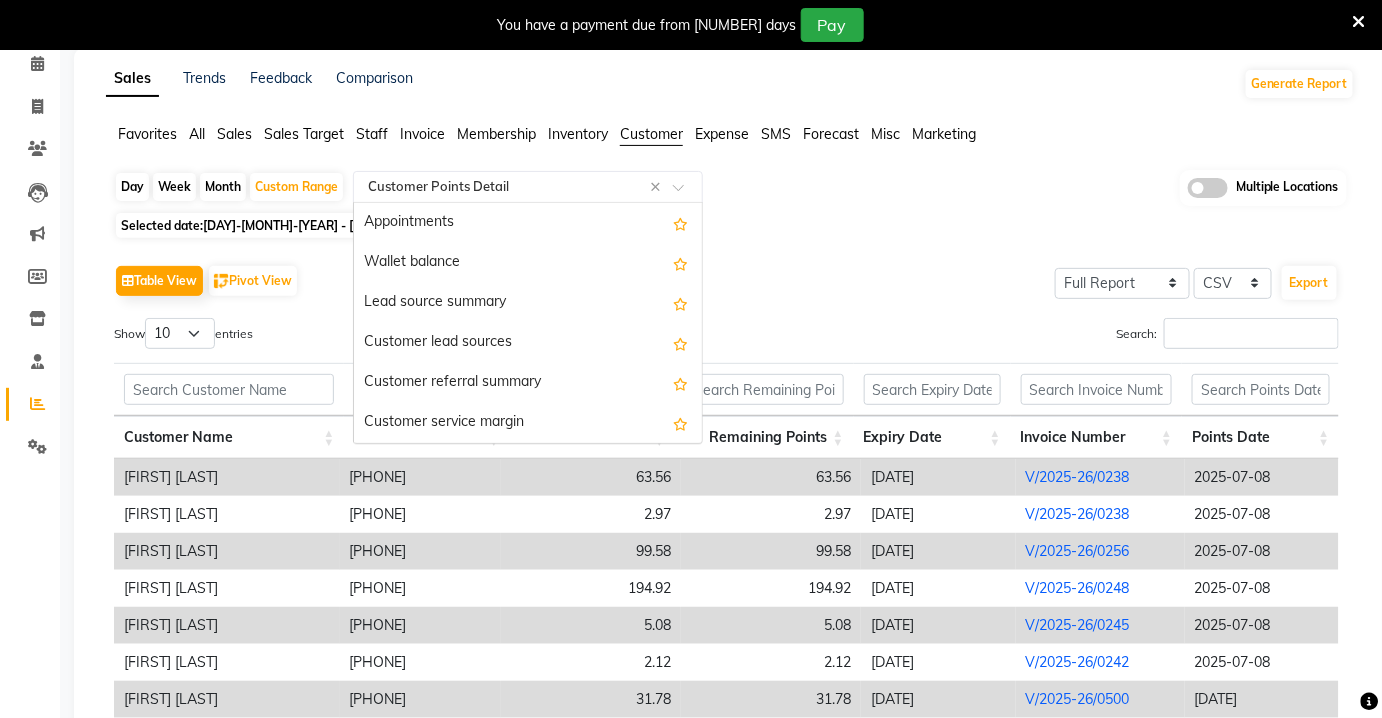 click 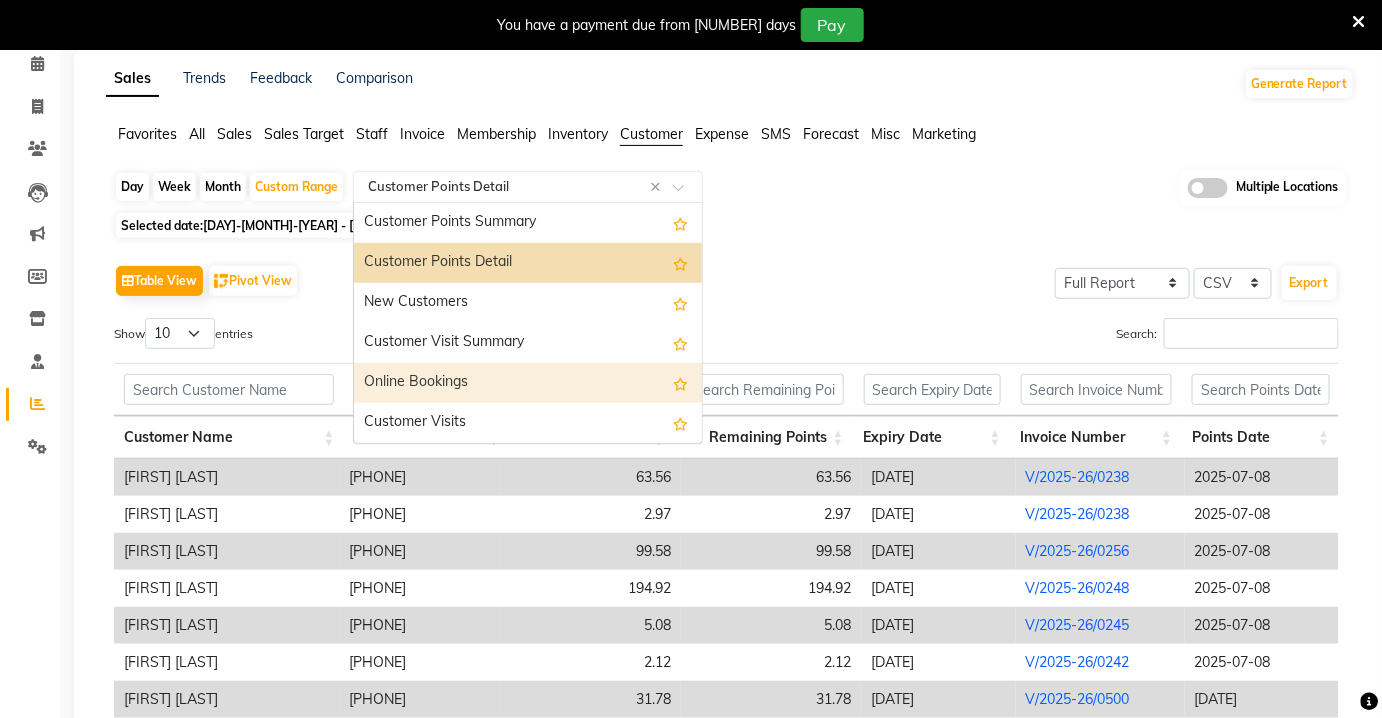 scroll, scrollTop: 360, scrollLeft: 0, axis: vertical 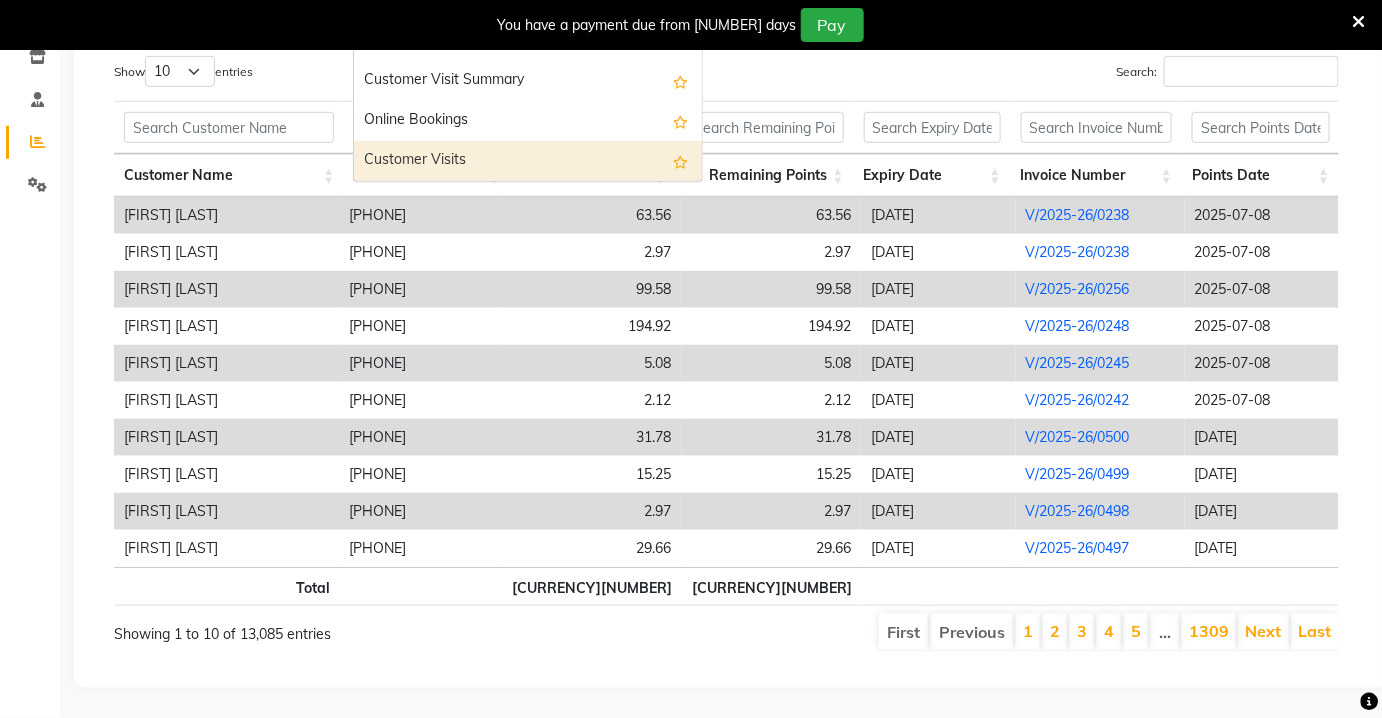 click on "Customer Visits" at bounding box center [528, 161] 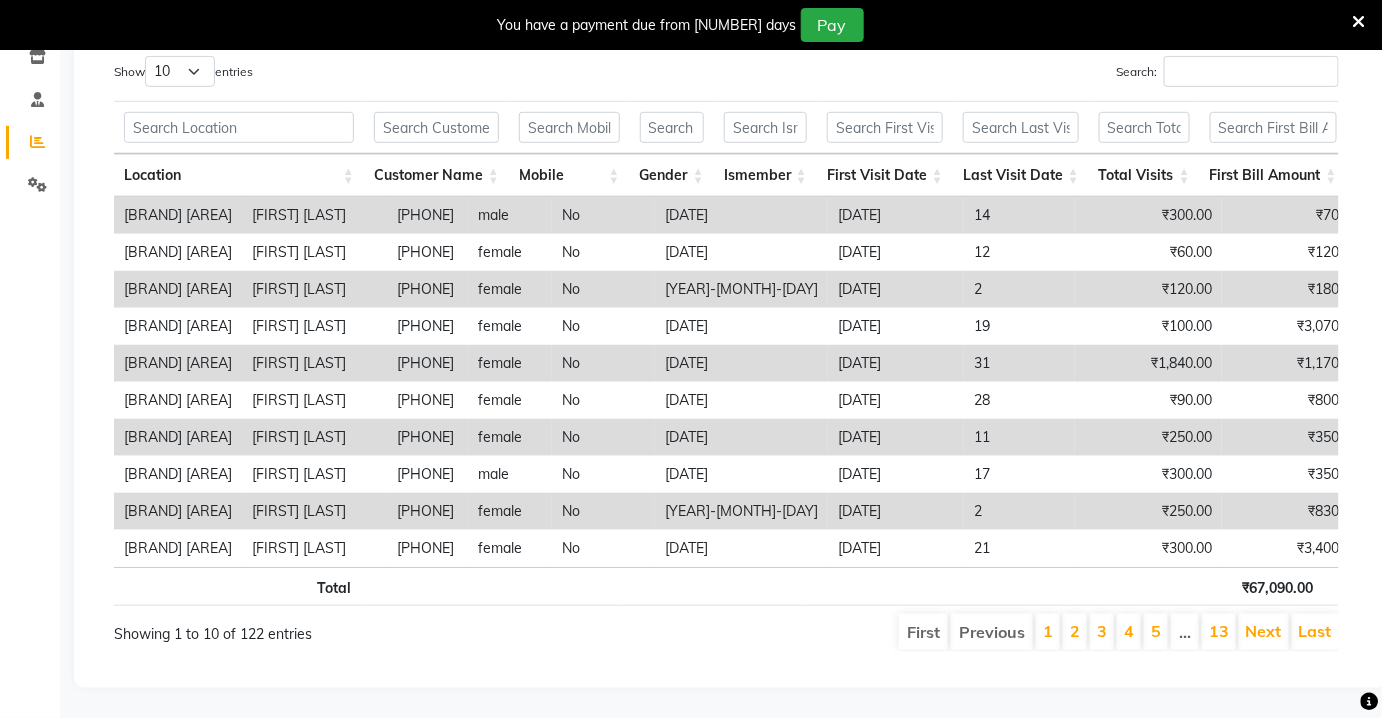 scroll, scrollTop: 374, scrollLeft: 0, axis: vertical 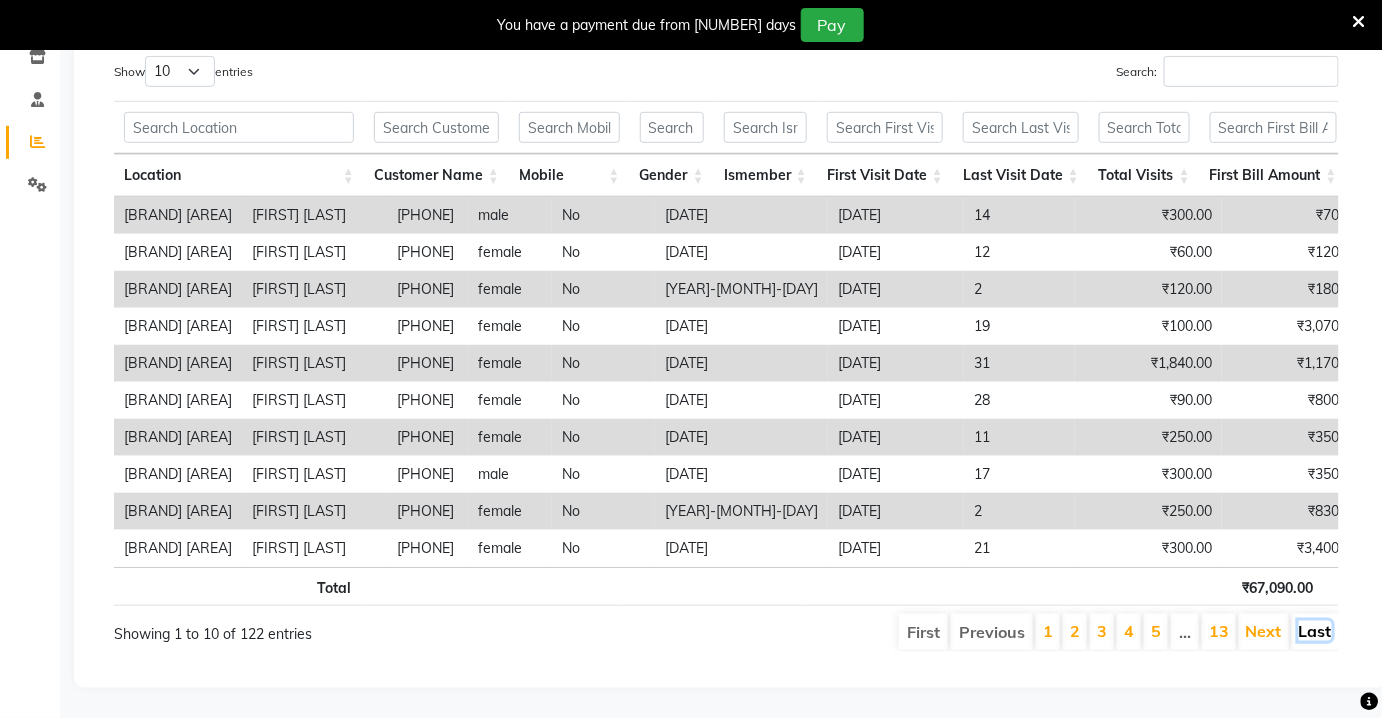 click on "Last" at bounding box center (1315, 631) 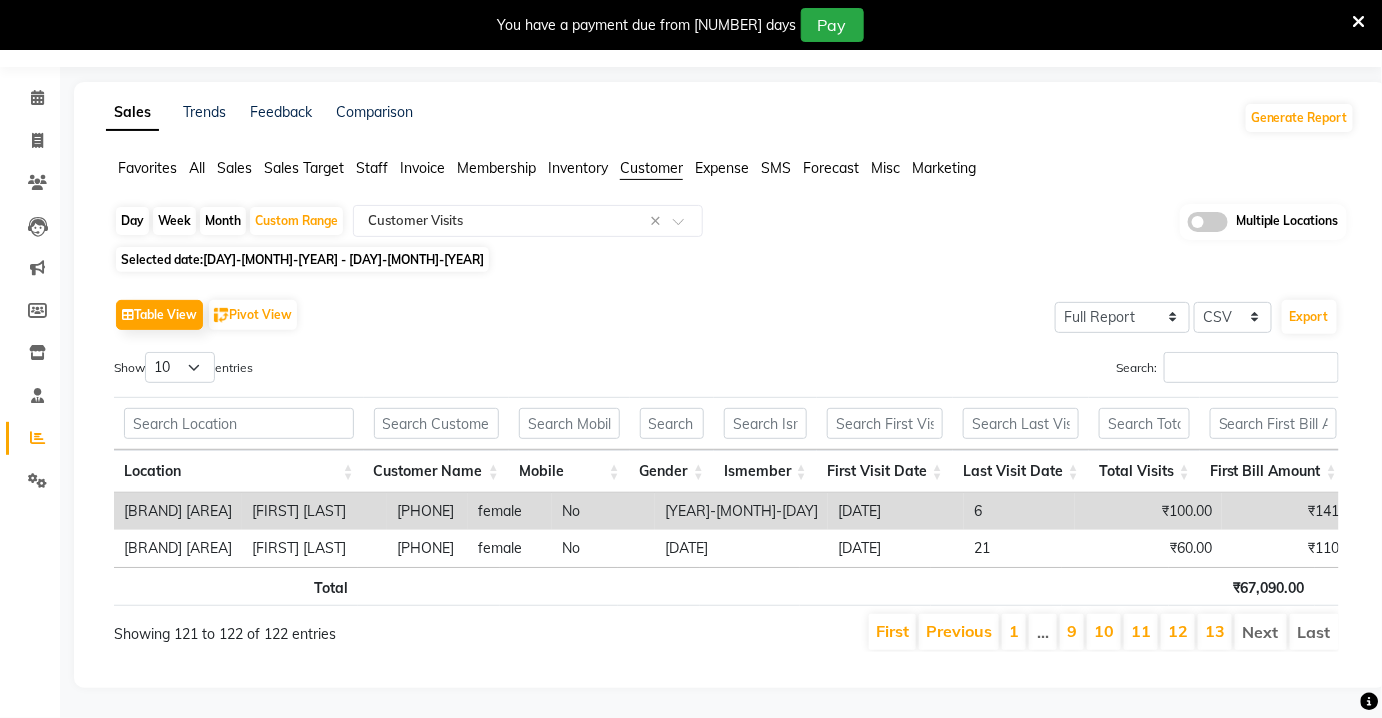 scroll, scrollTop: 78, scrollLeft: 0, axis: vertical 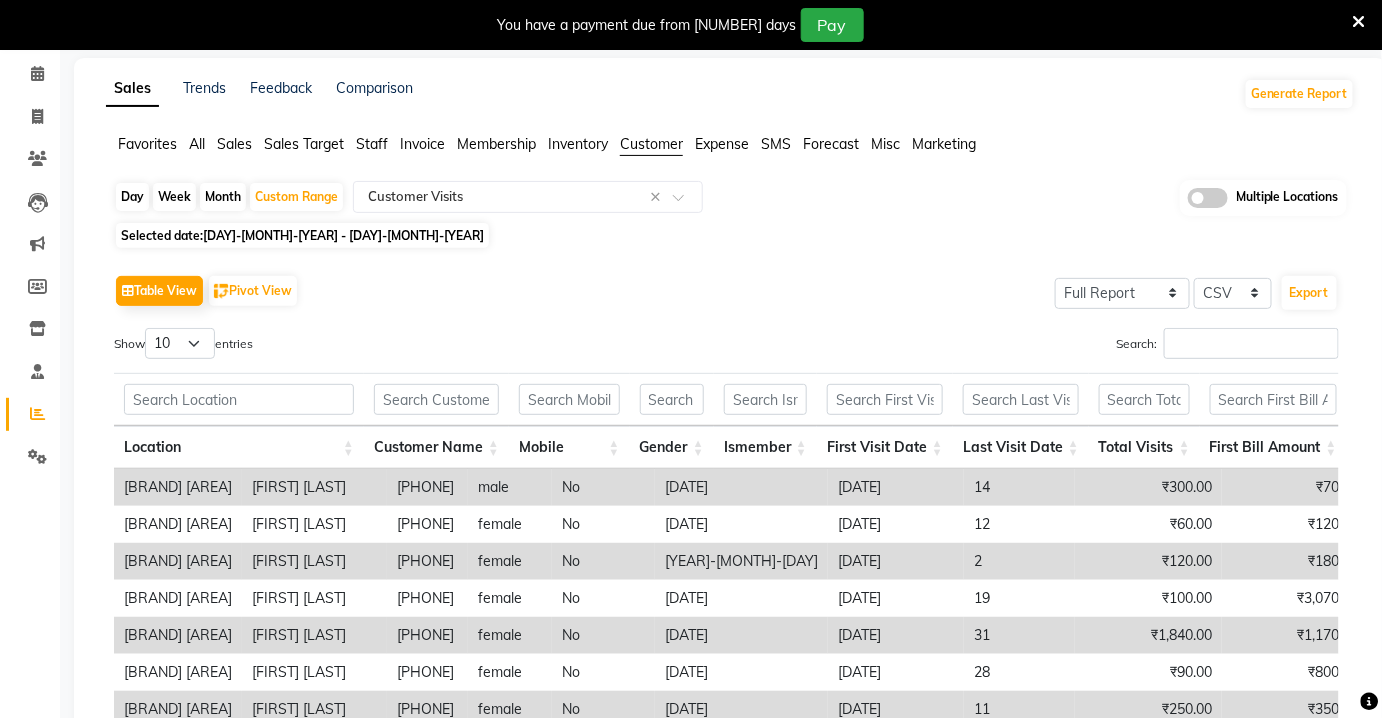 click on "2025-06-20" at bounding box center [896, 635] 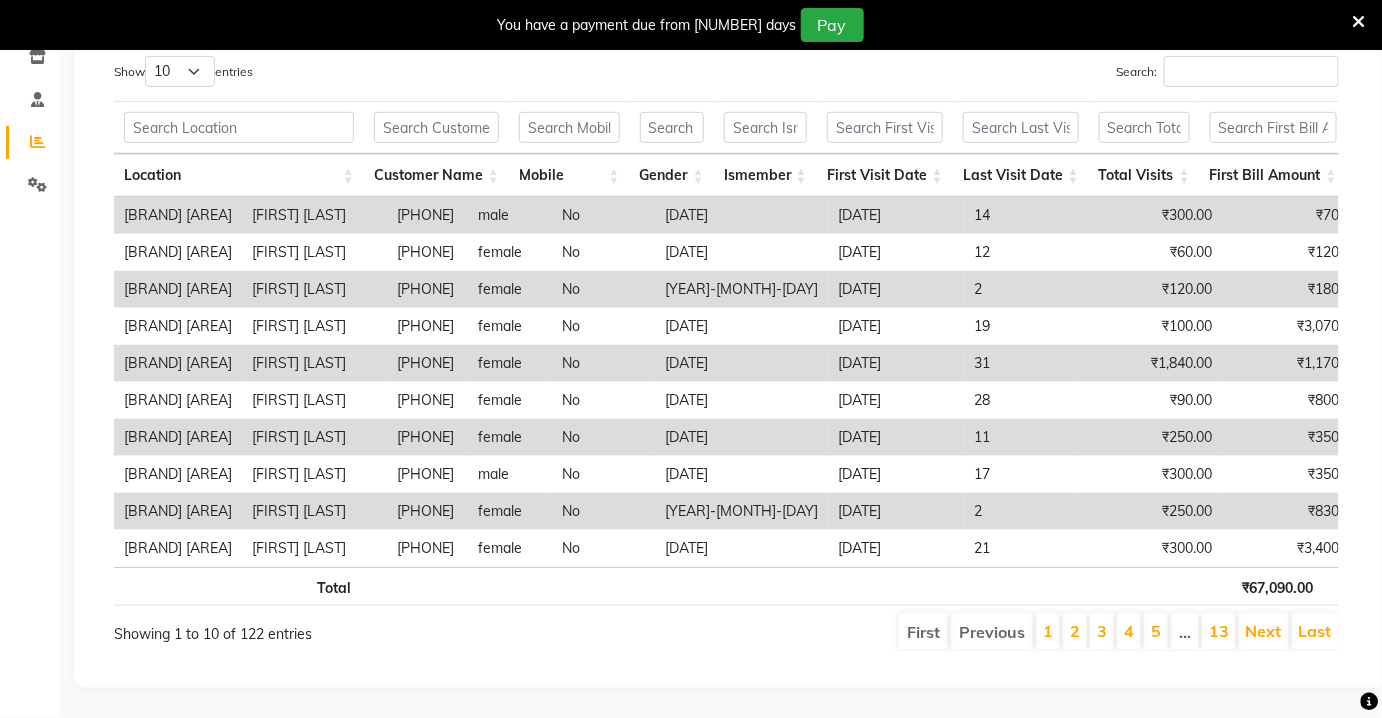 scroll, scrollTop: 374, scrollLeft: 0, axis: vertical 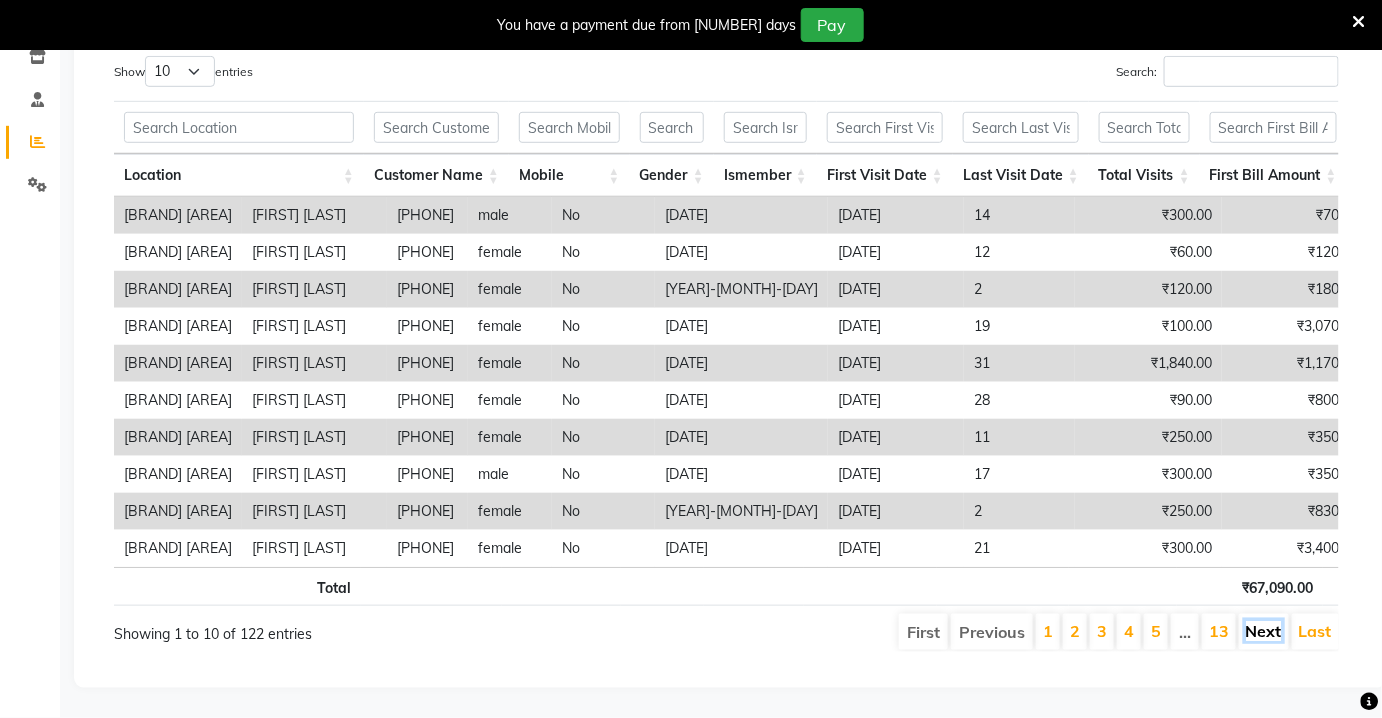 click on "Next" at bounding box center [1264, 631] 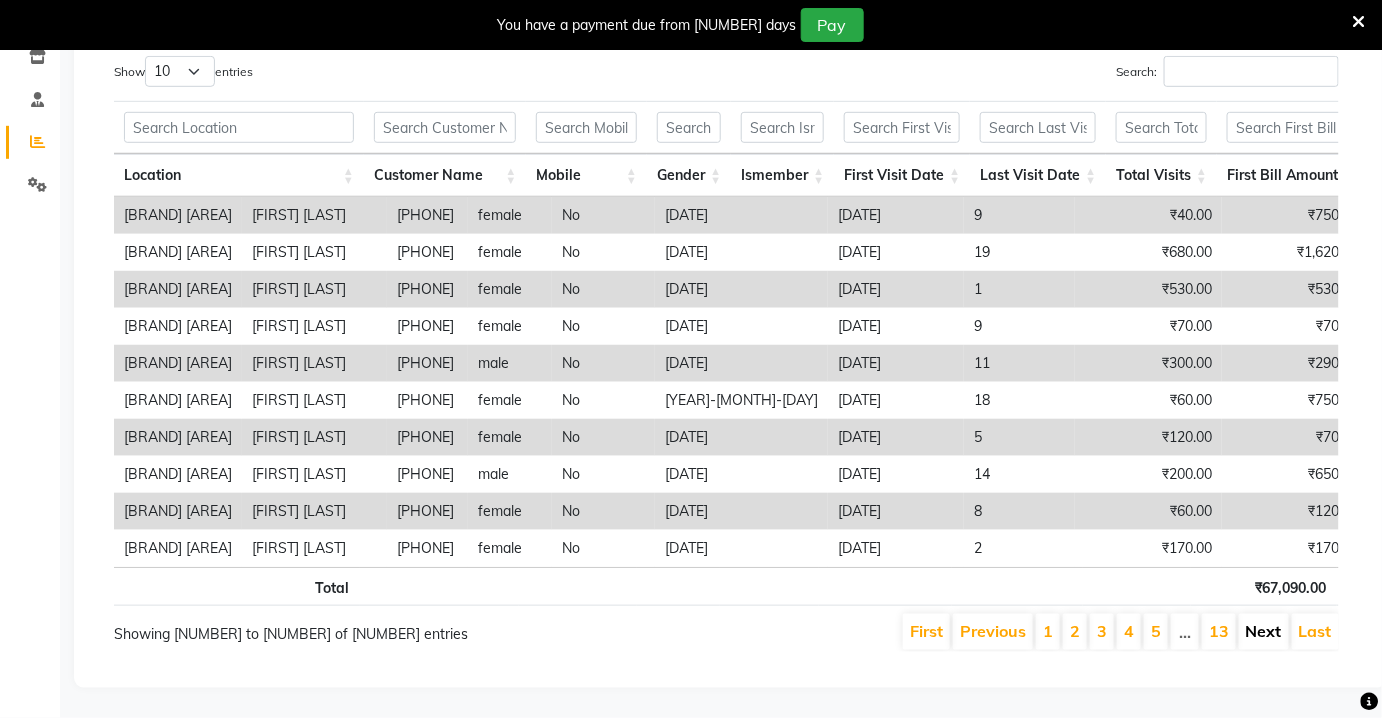click on "Next" at bounding box center [1264, 631] 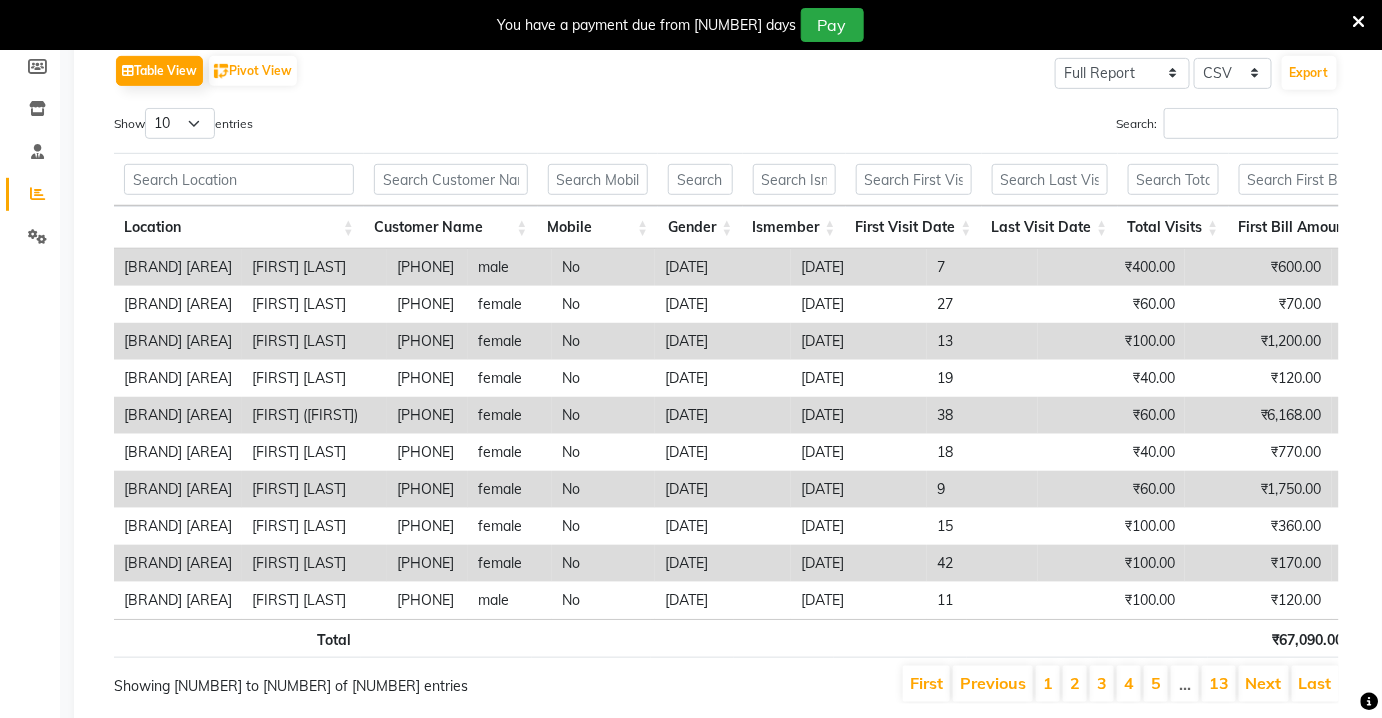 scroll, scrollTop: 101, scrollLeft: 0, axis: vertical 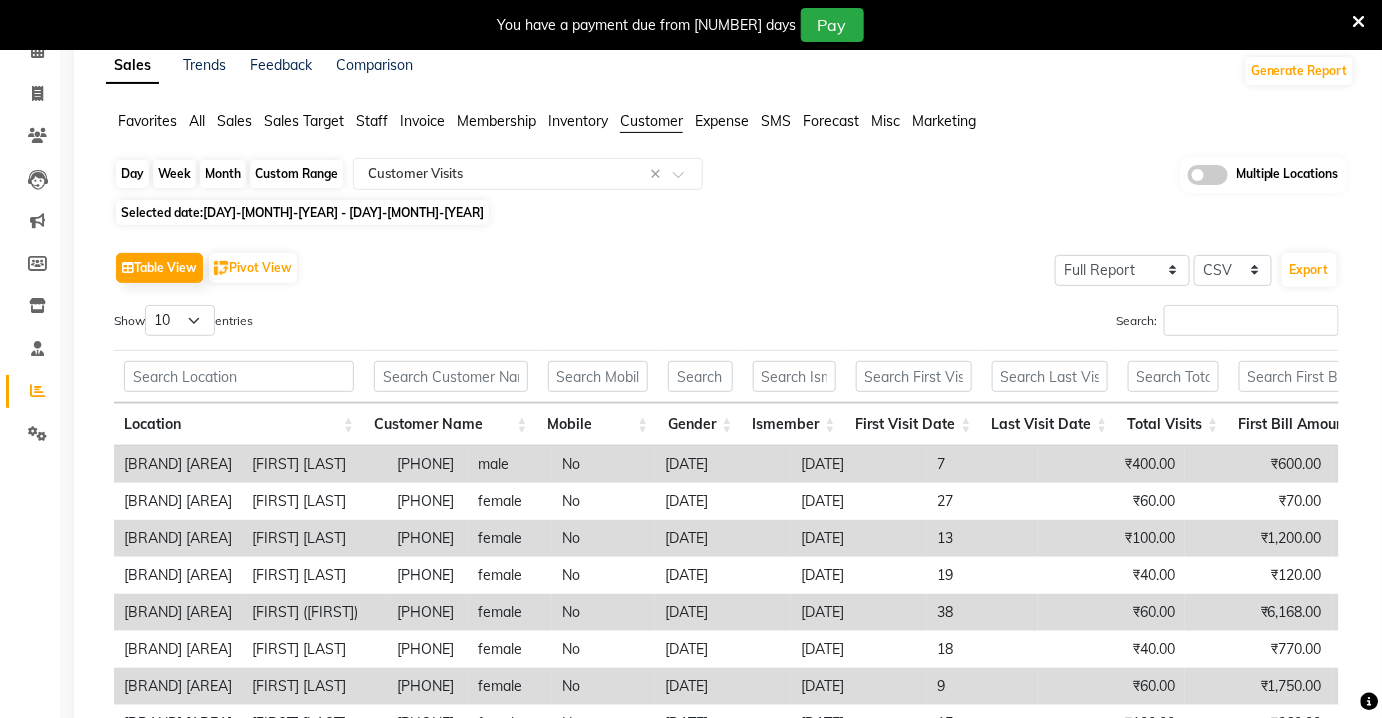 click on "Custom Range" 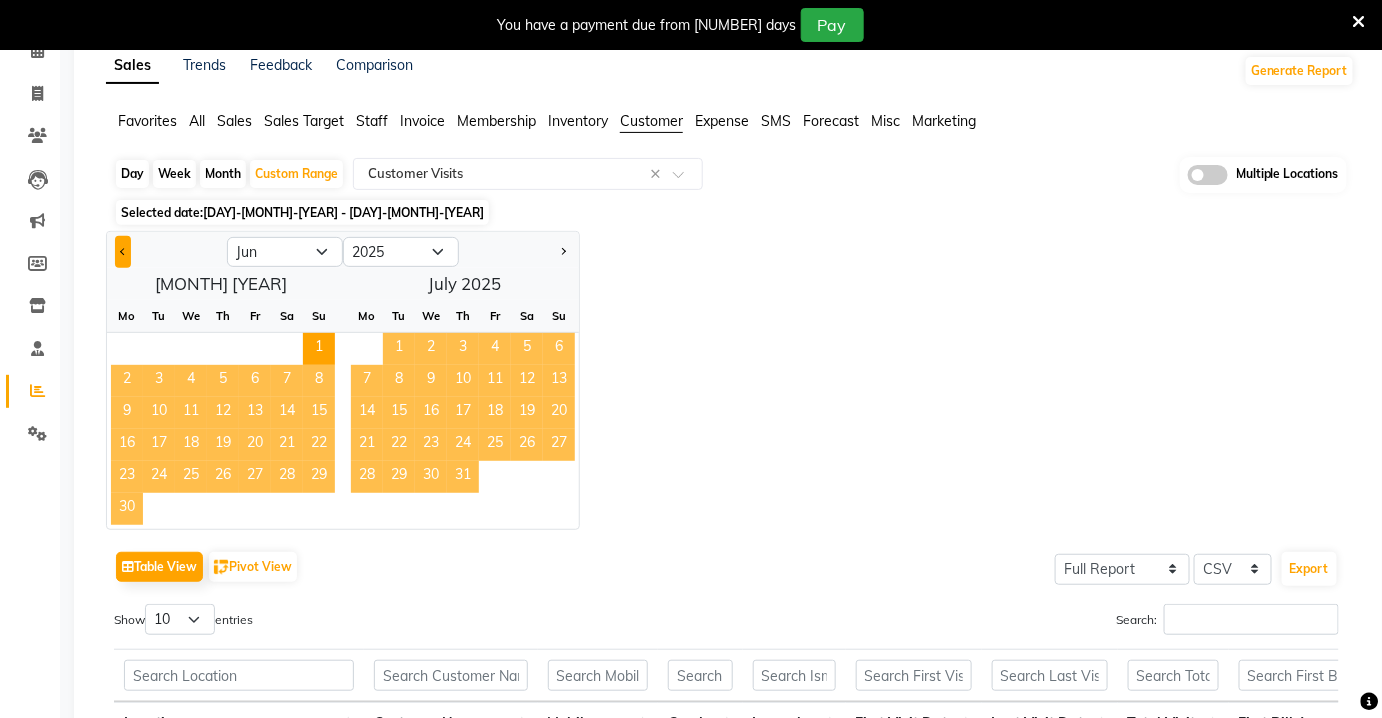 click 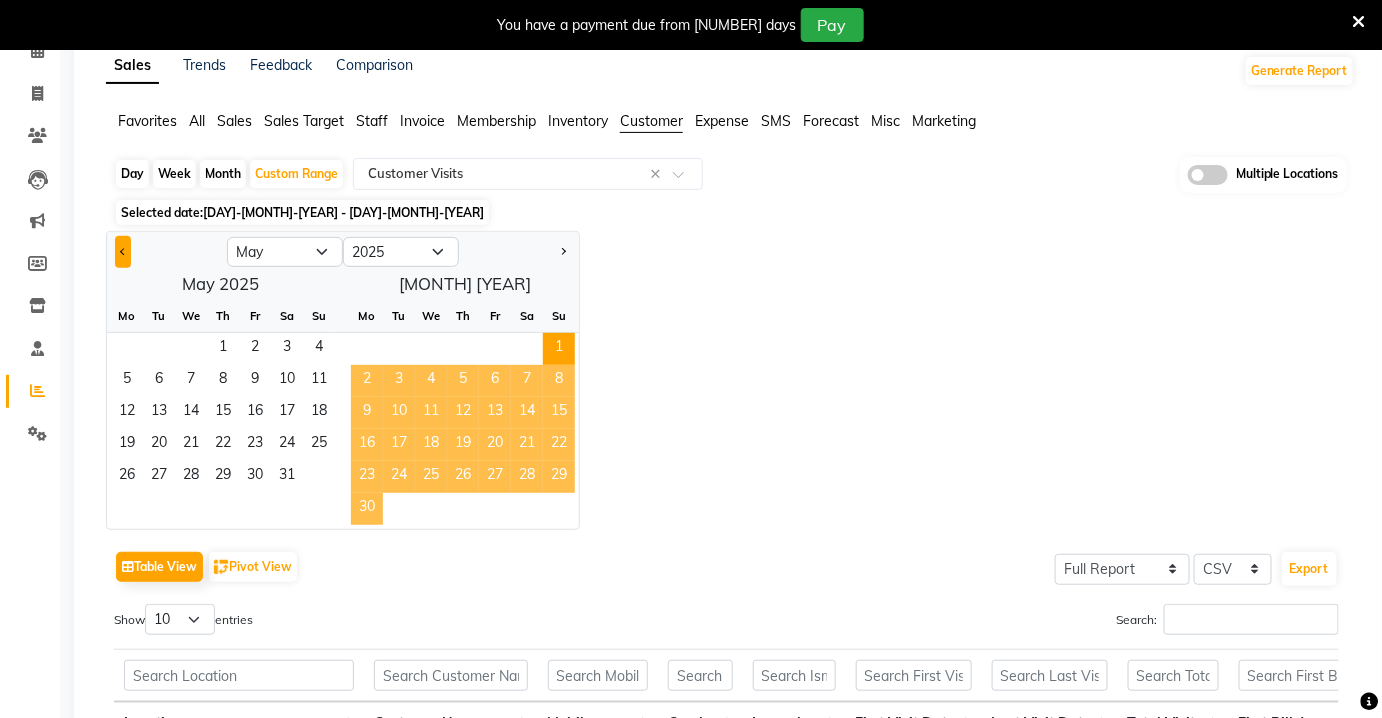 click 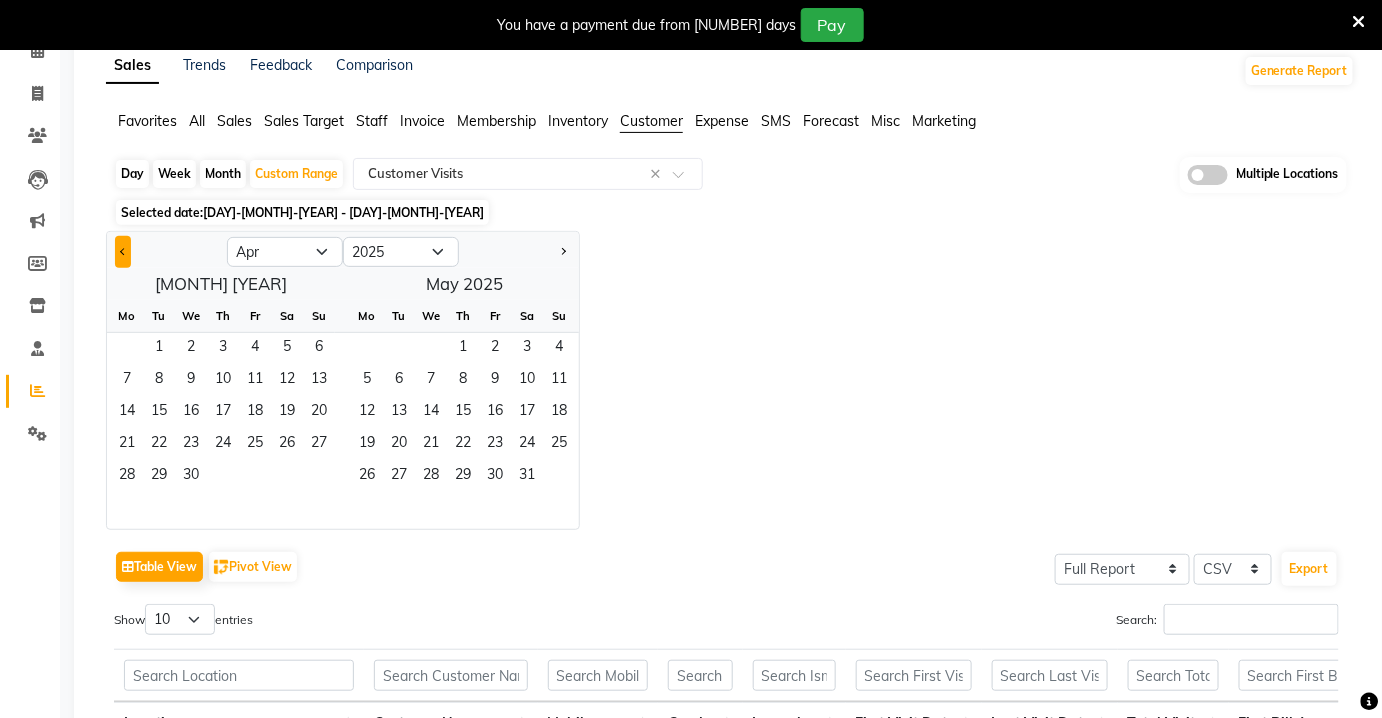 click 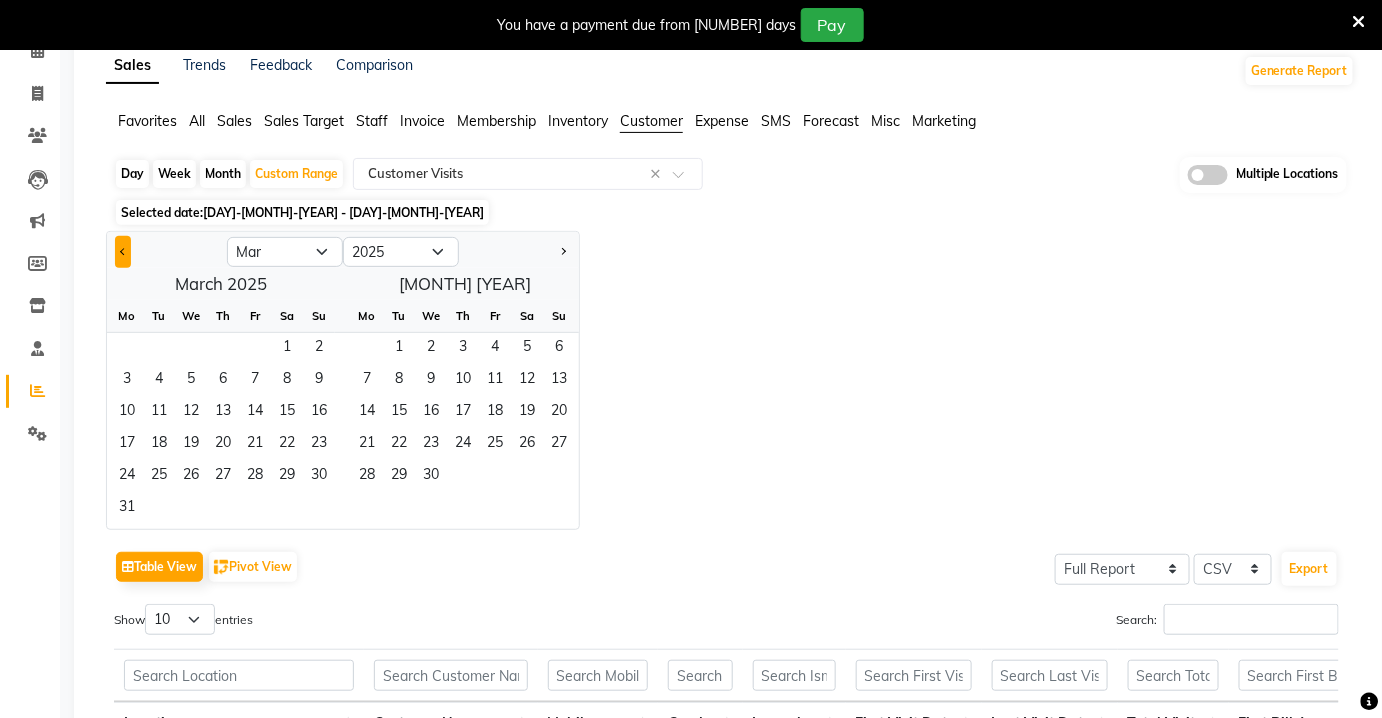 click 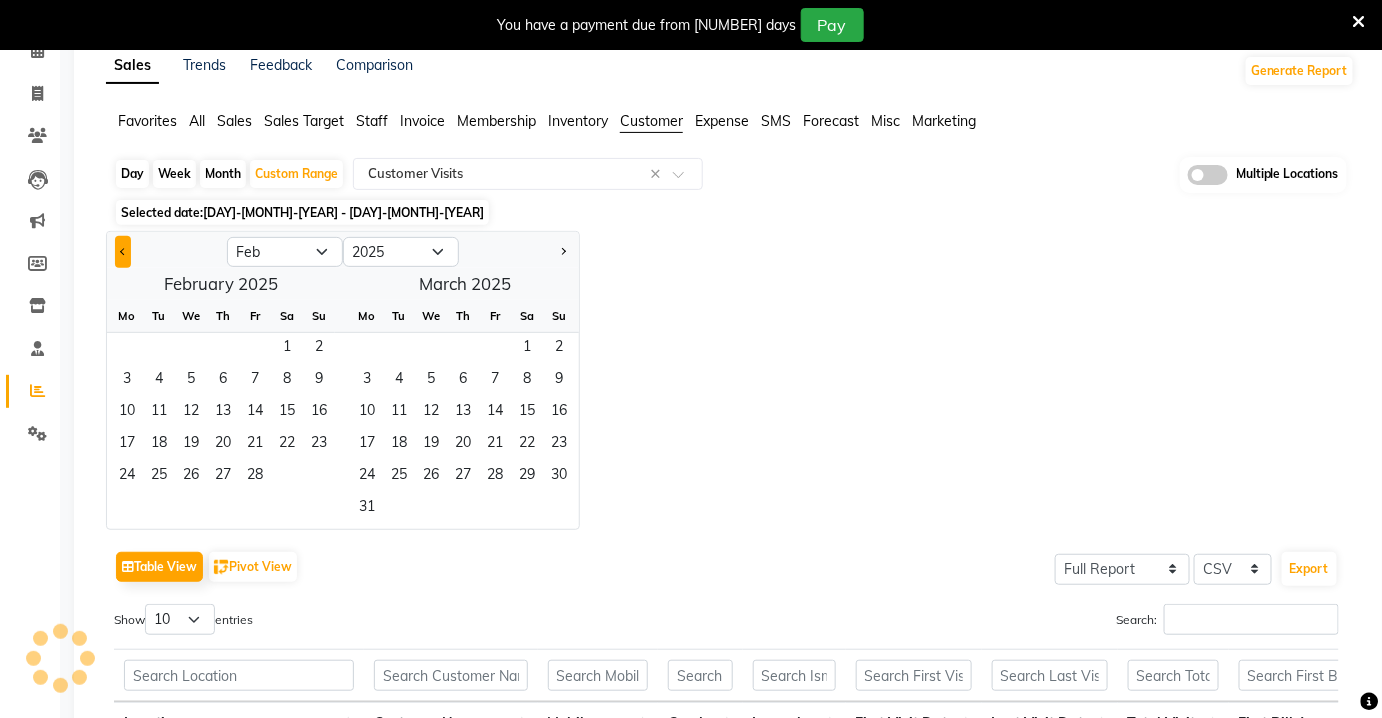 click 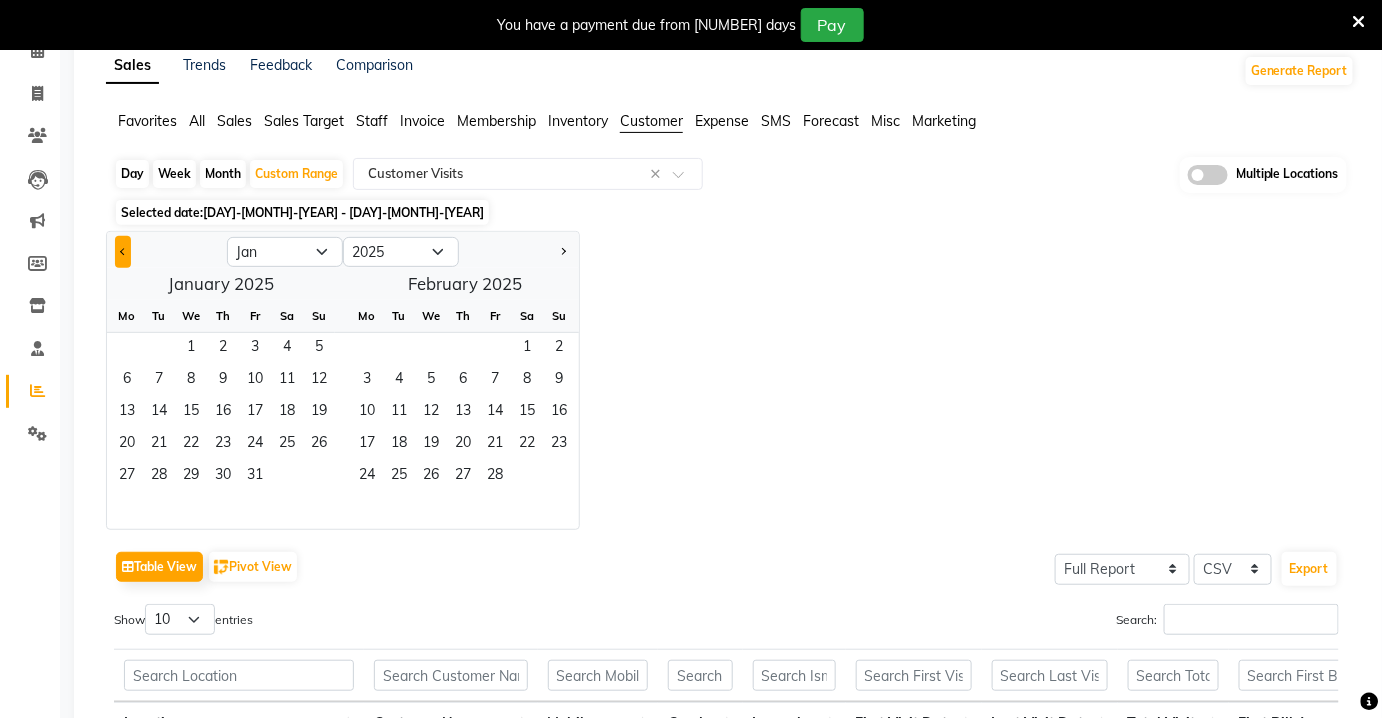 click 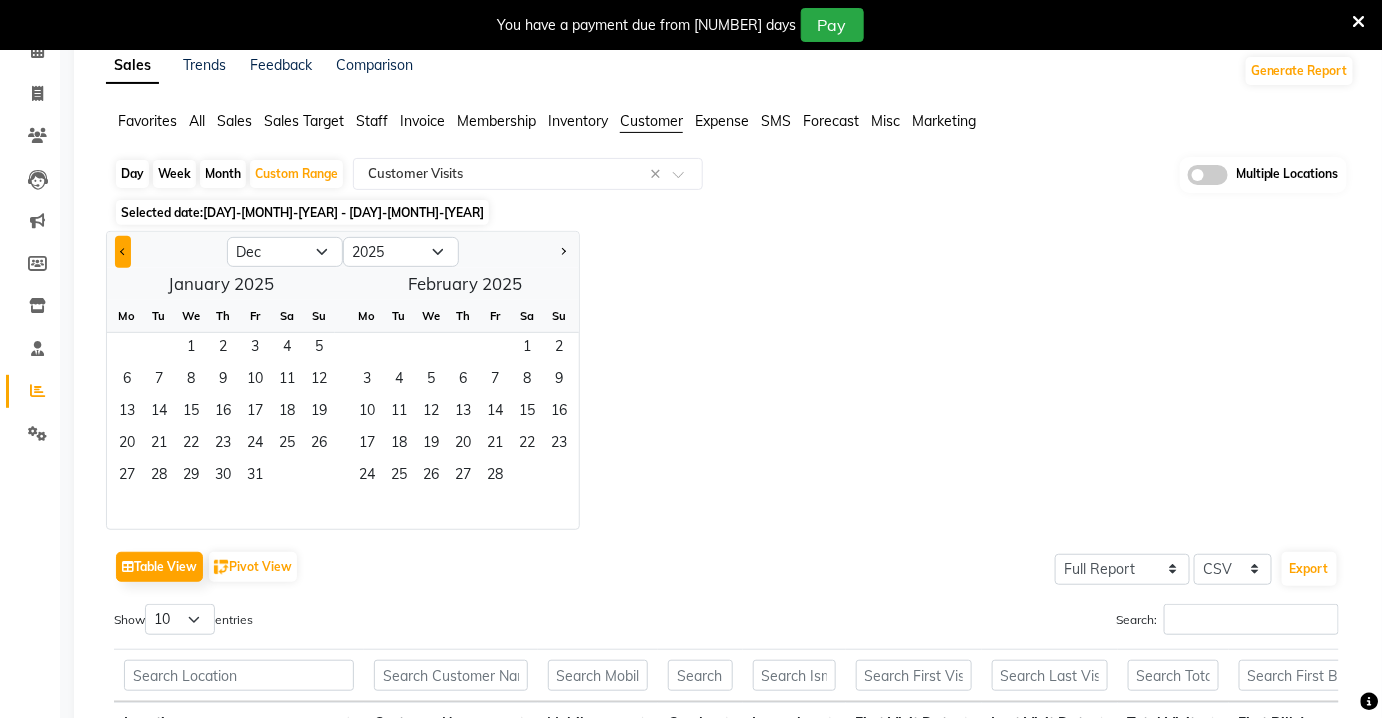 select on "2024" 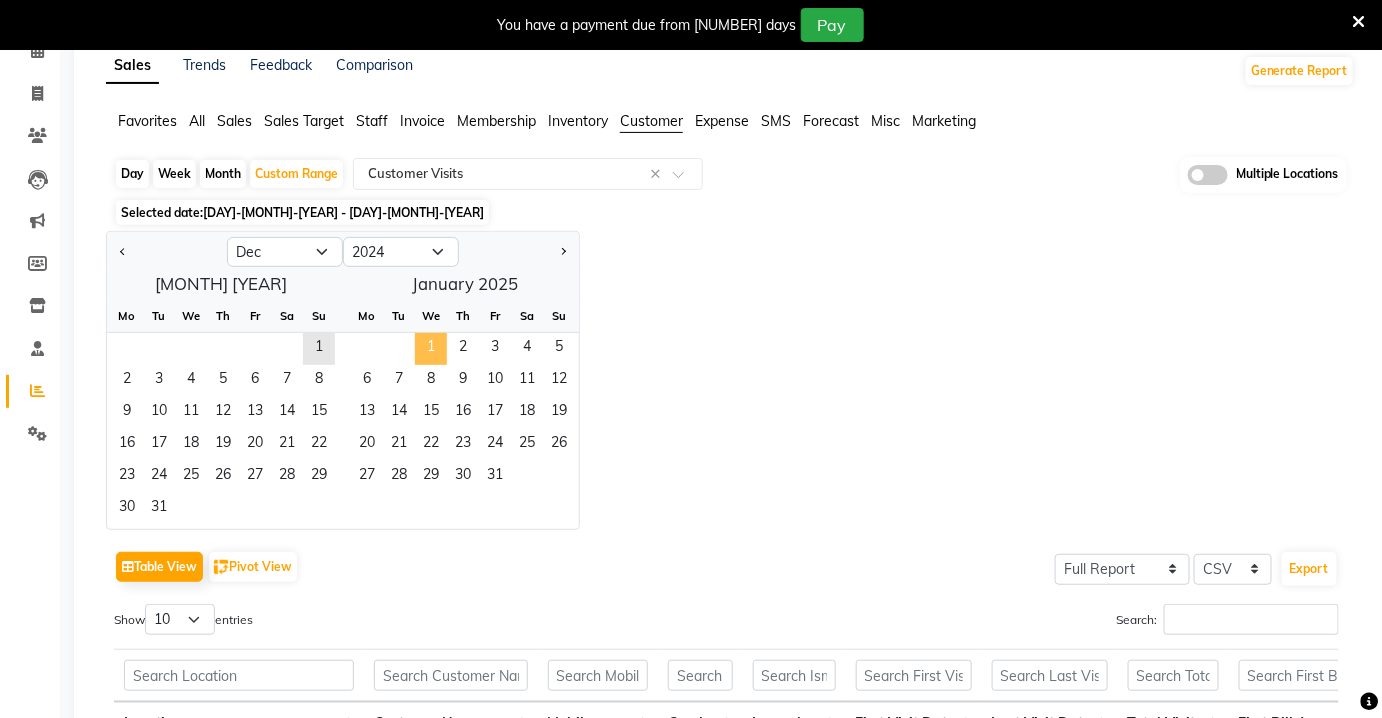 click on "1" 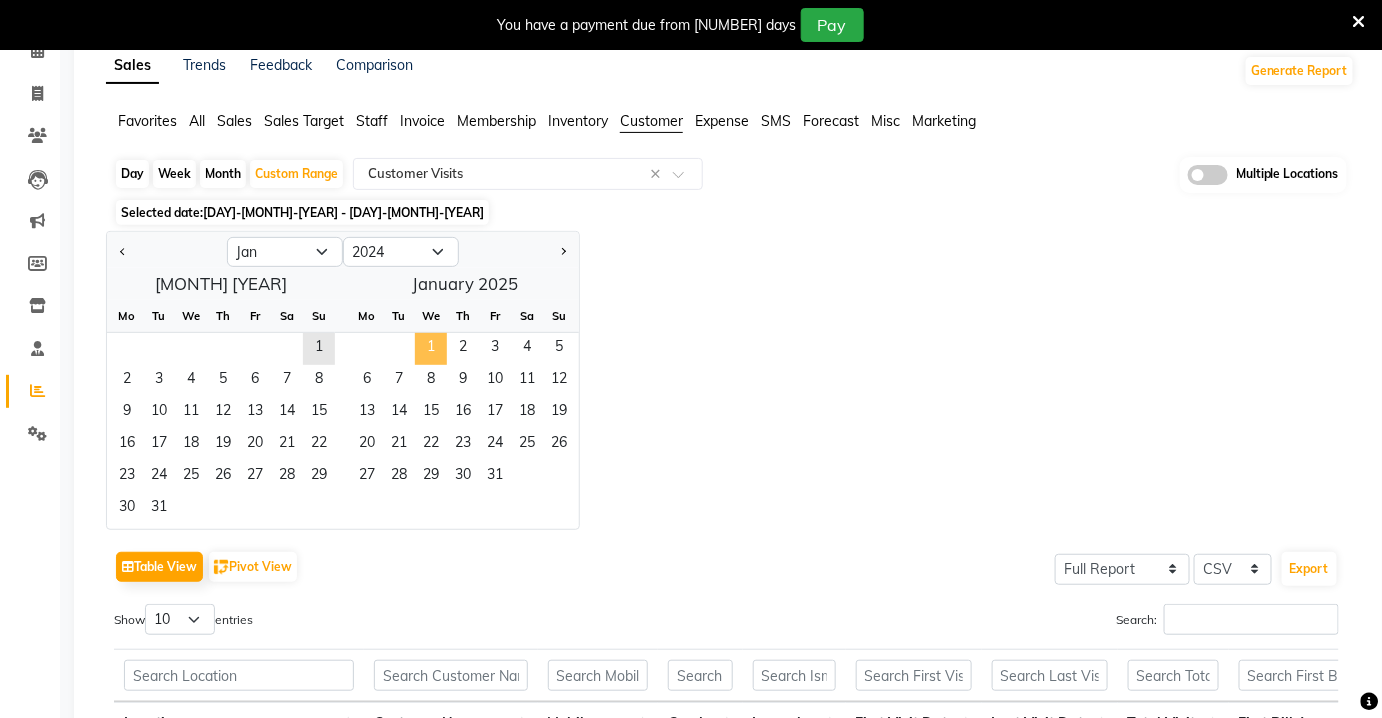 select on "2025" 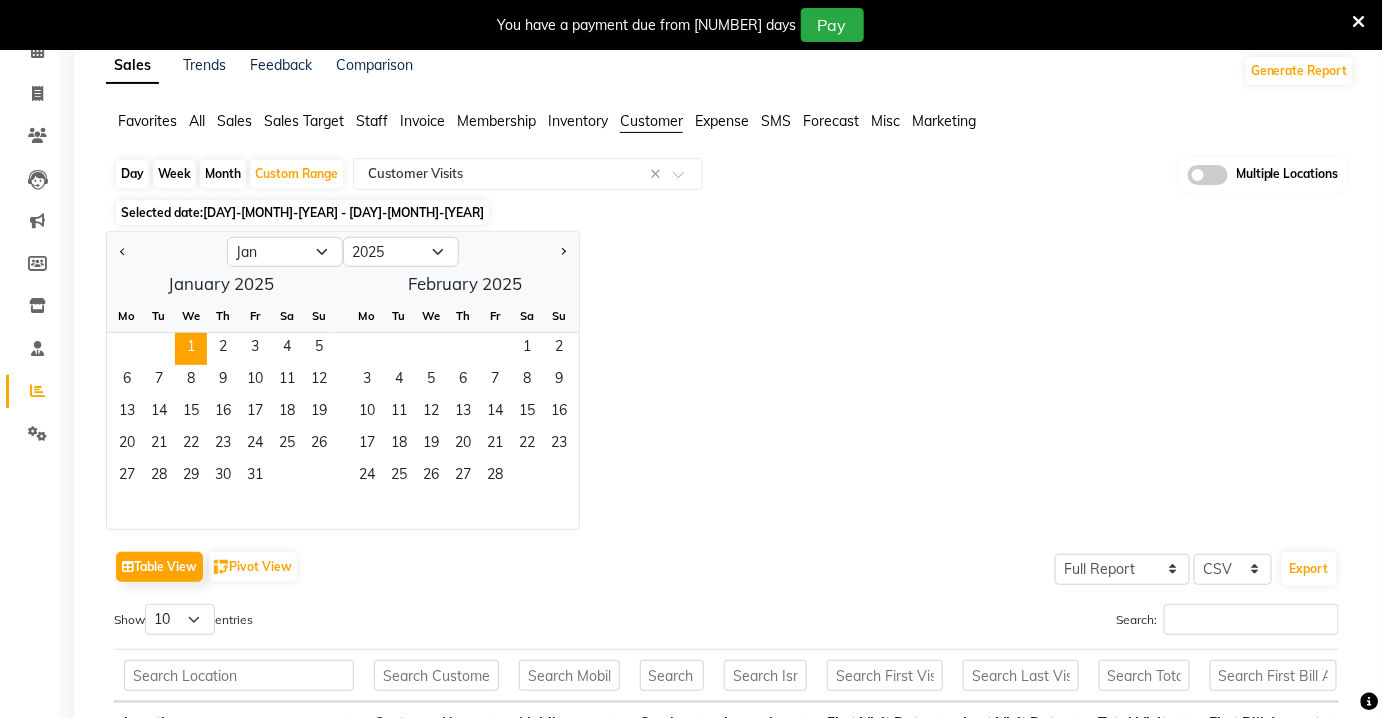click 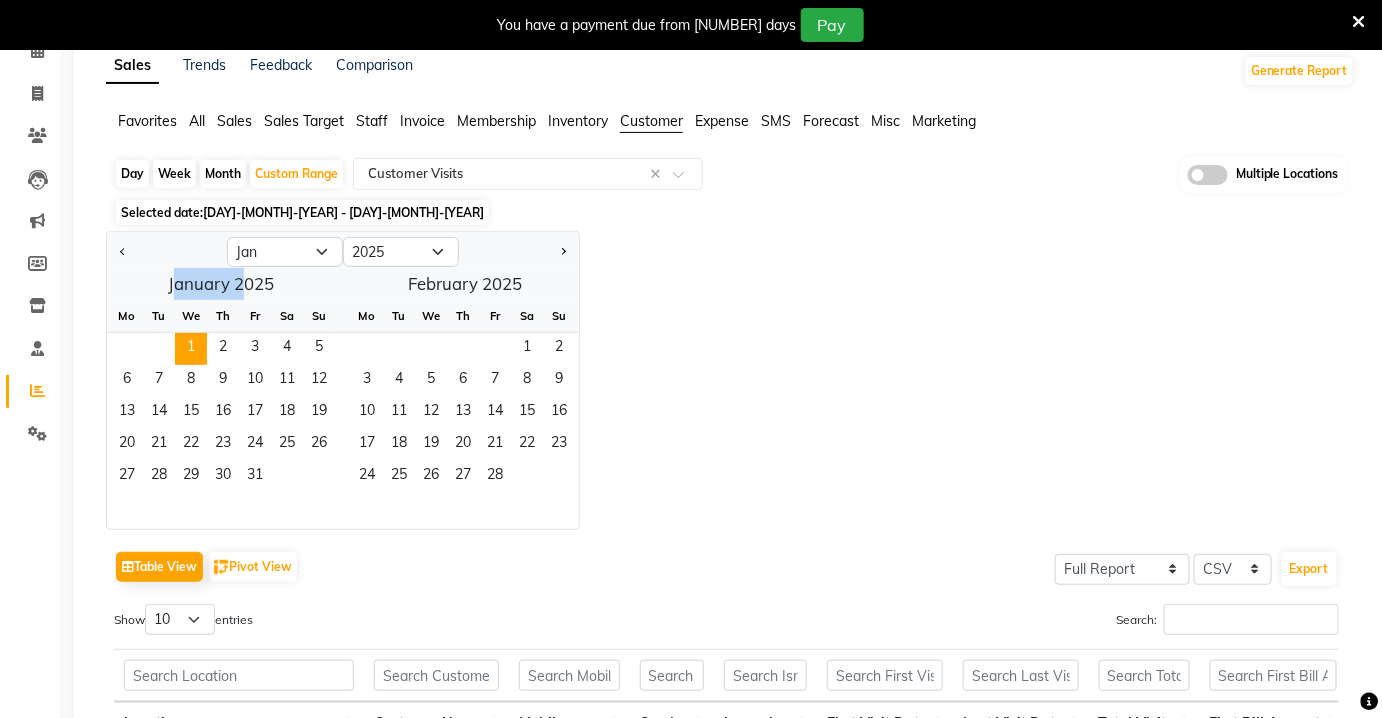 click 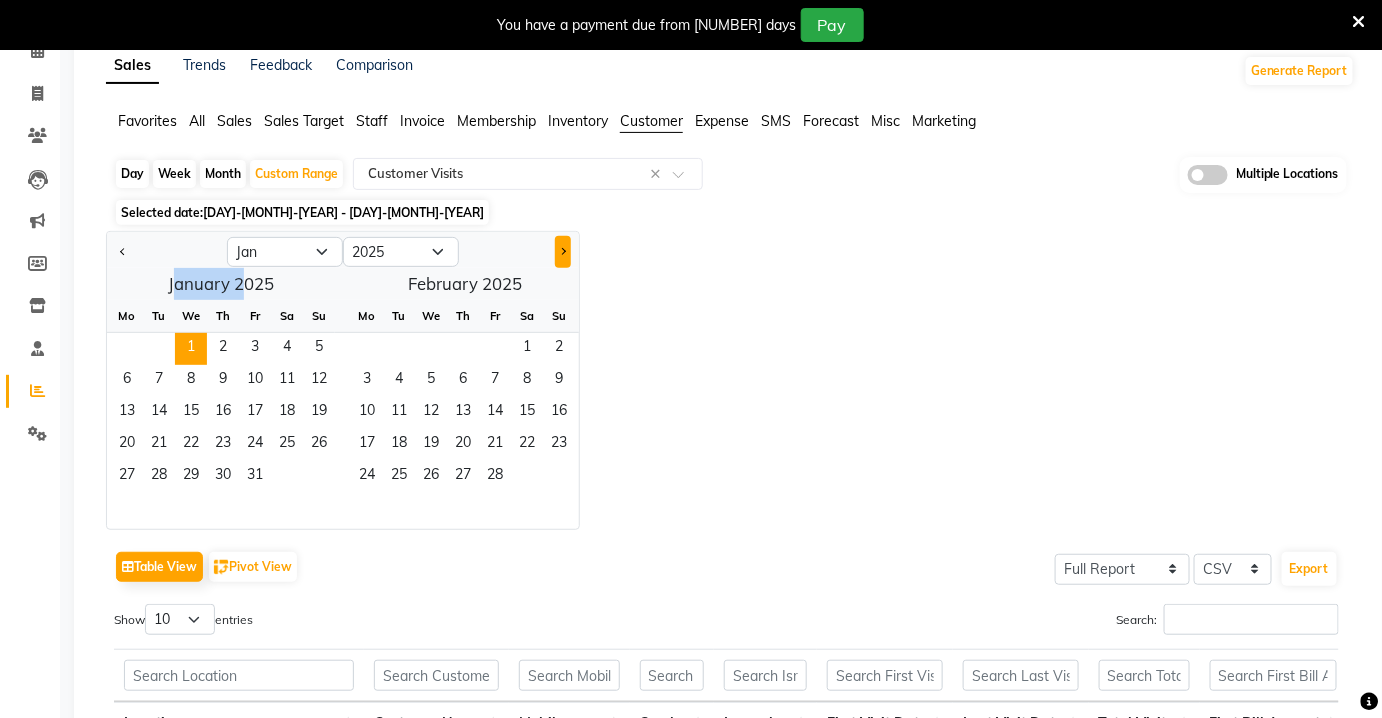 click 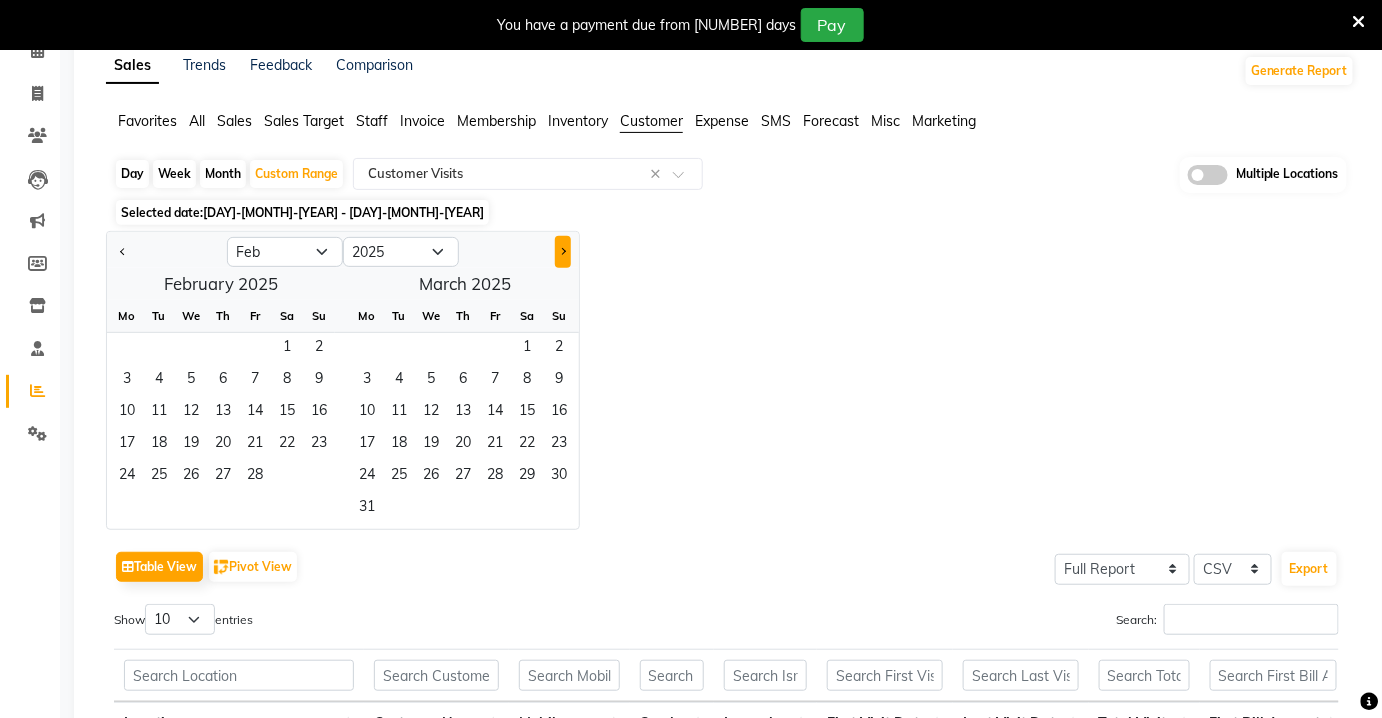 click 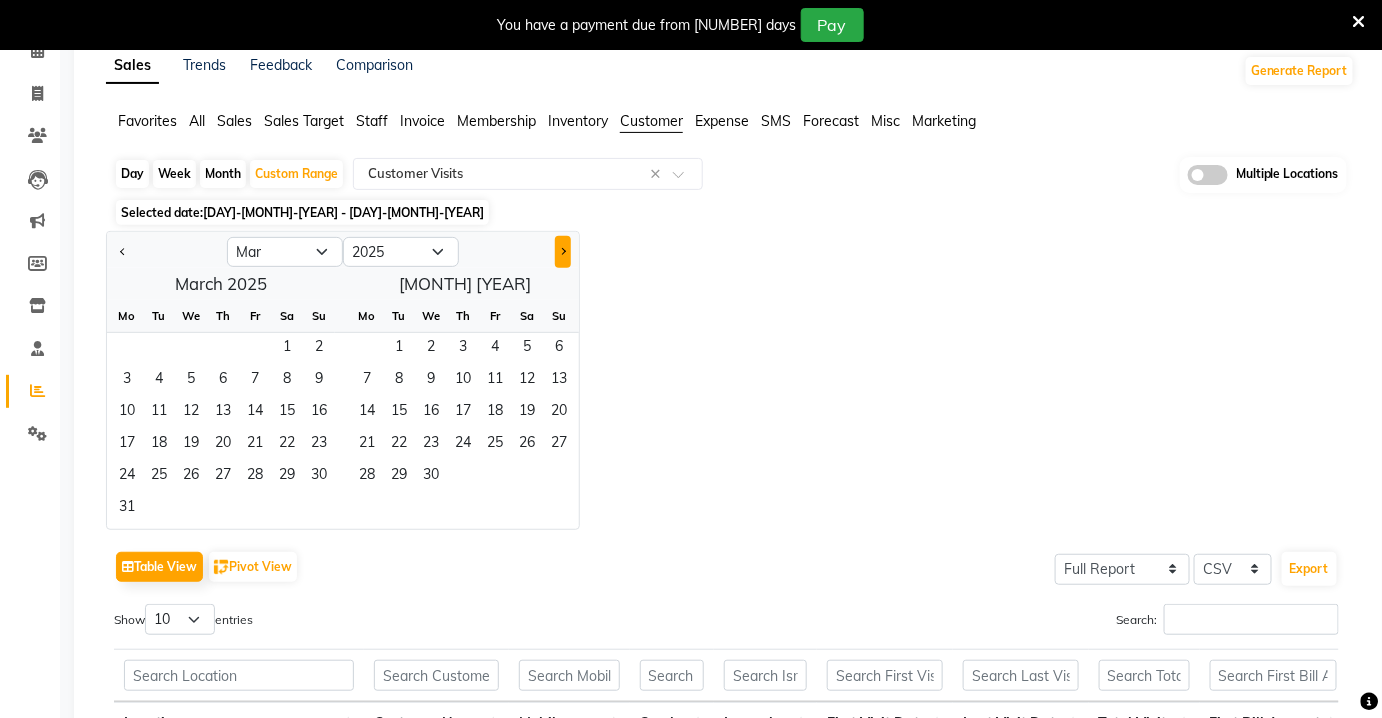 click 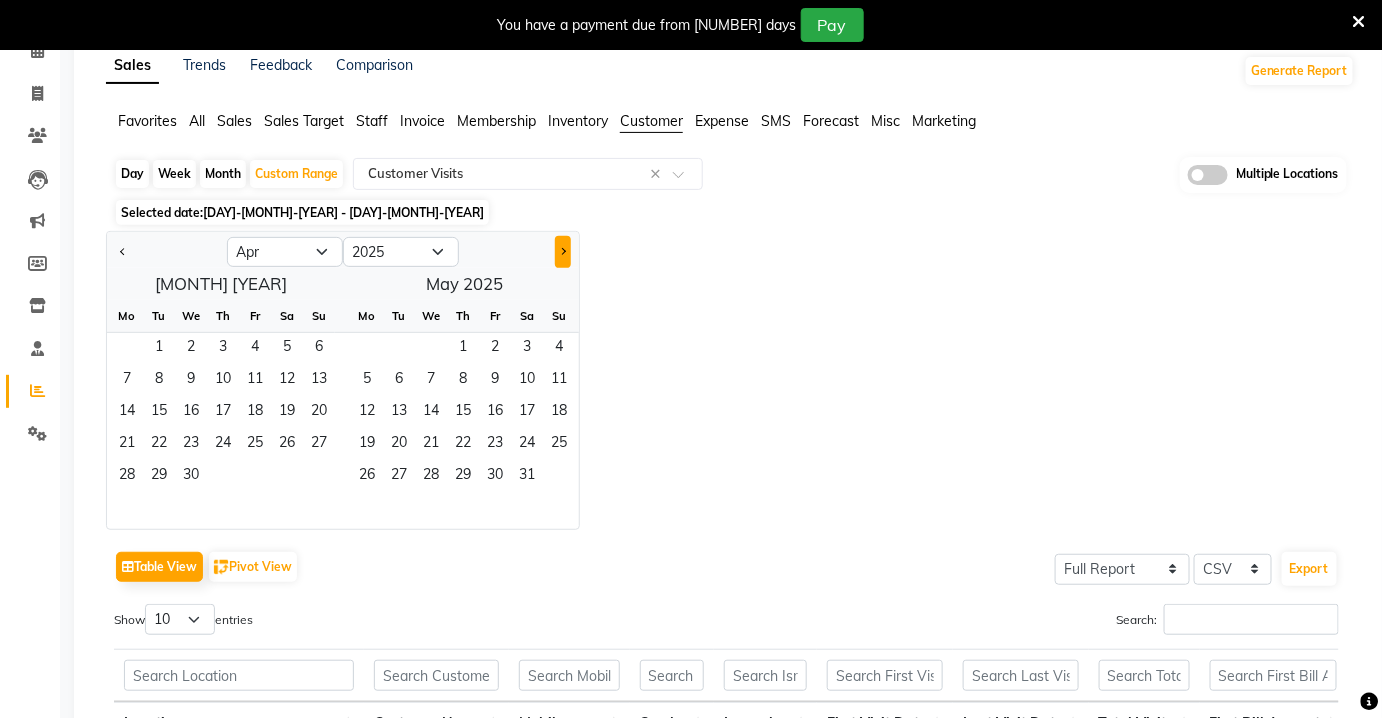 click 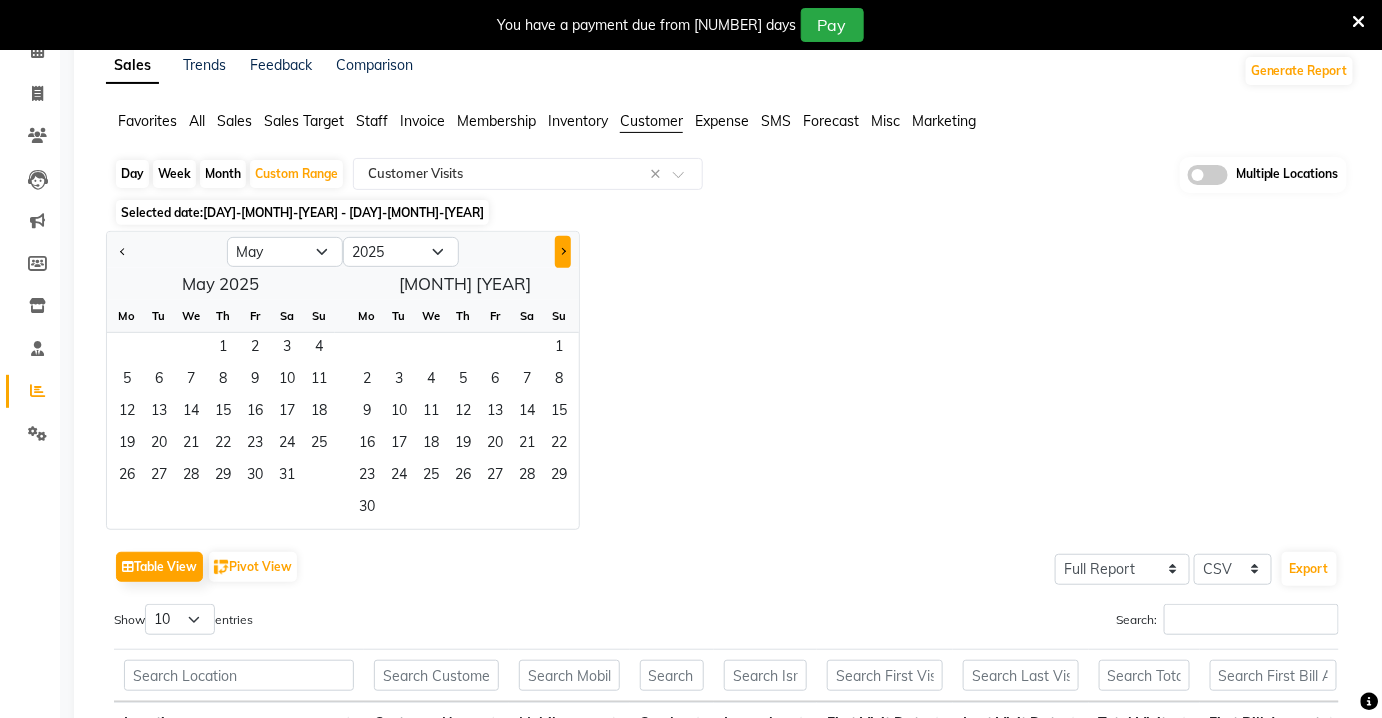 click 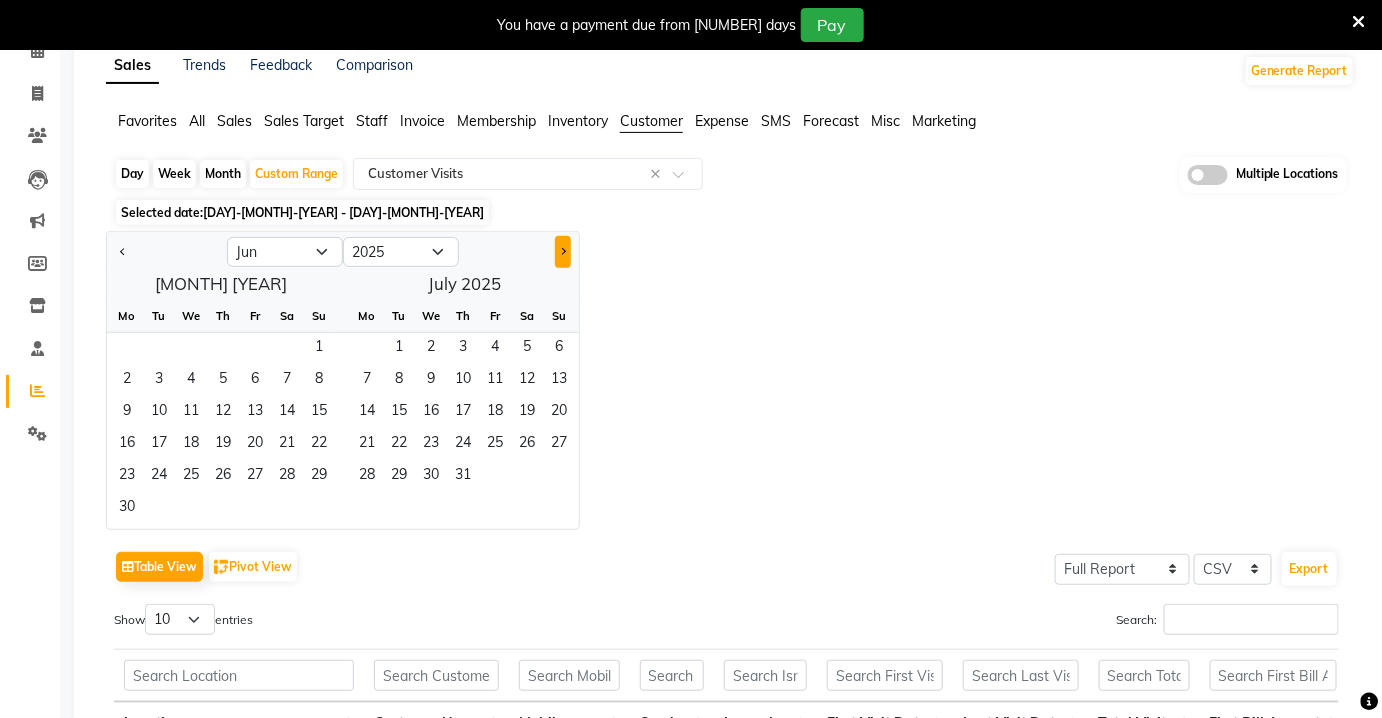 click 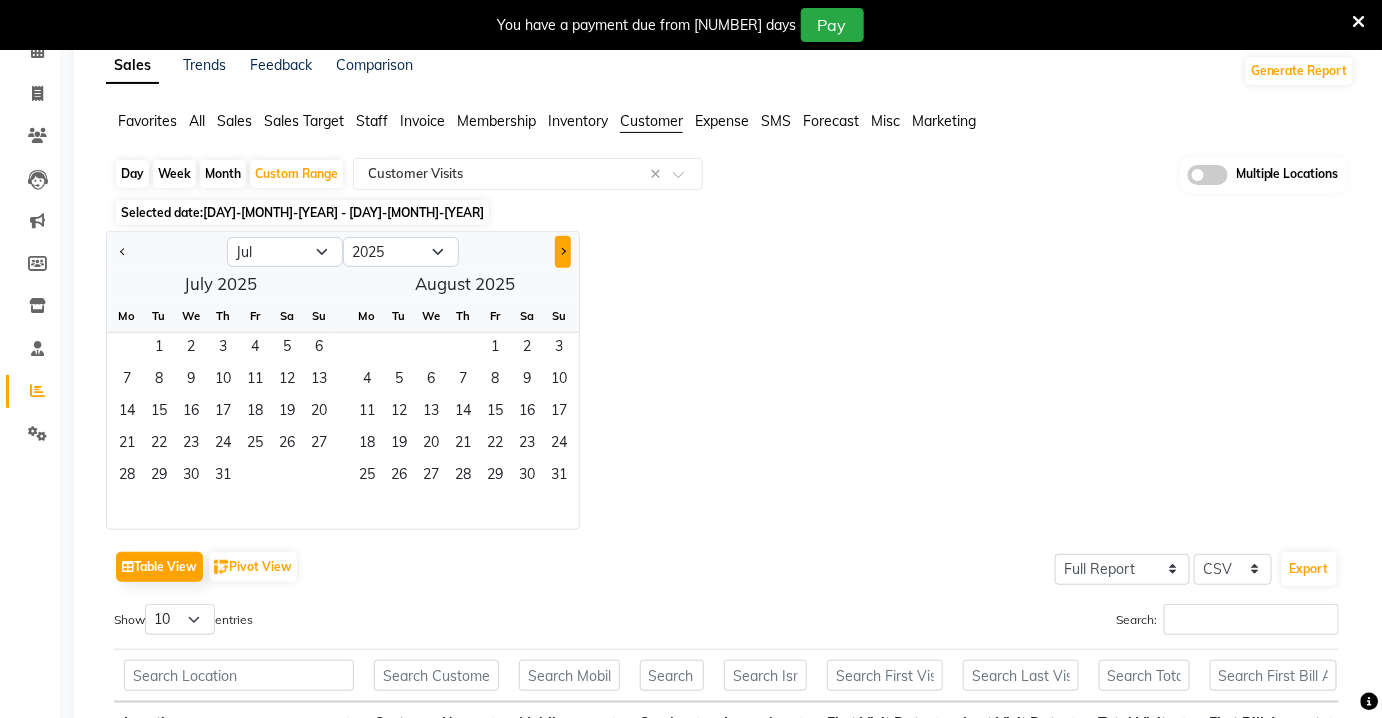 click 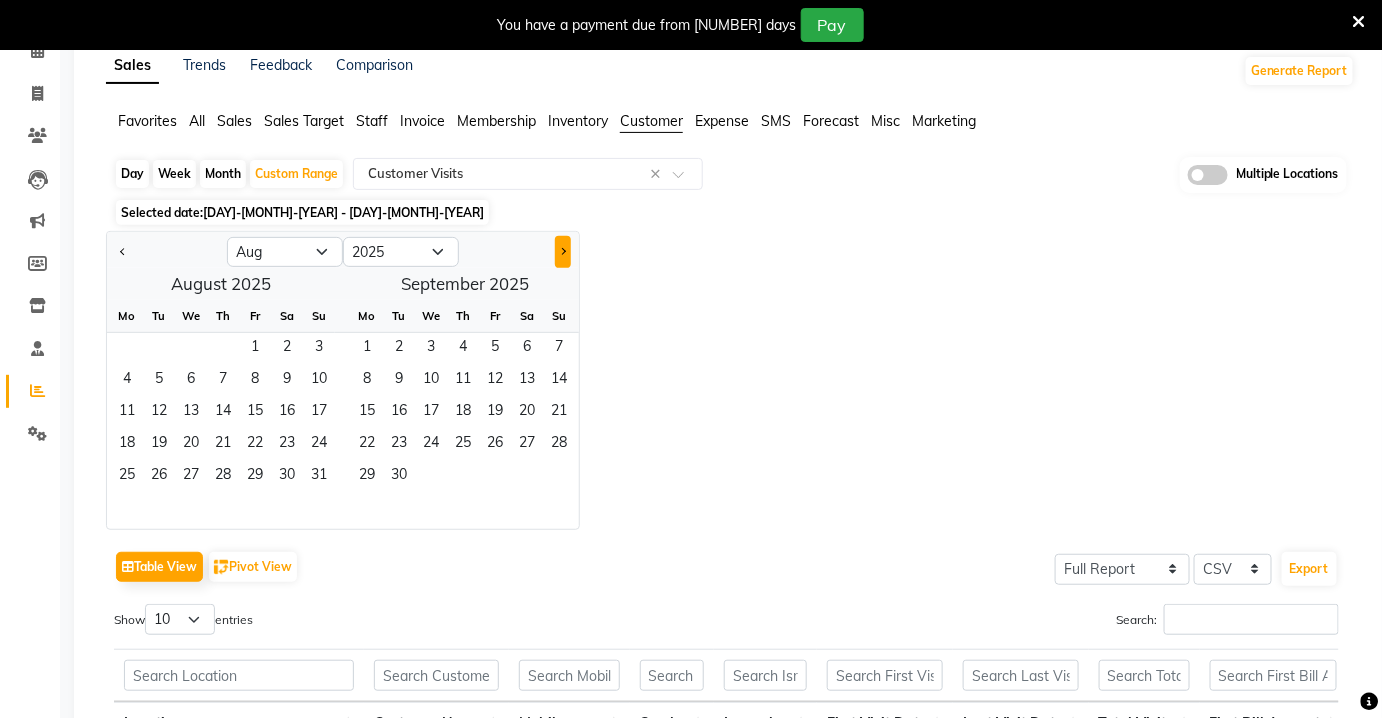 click 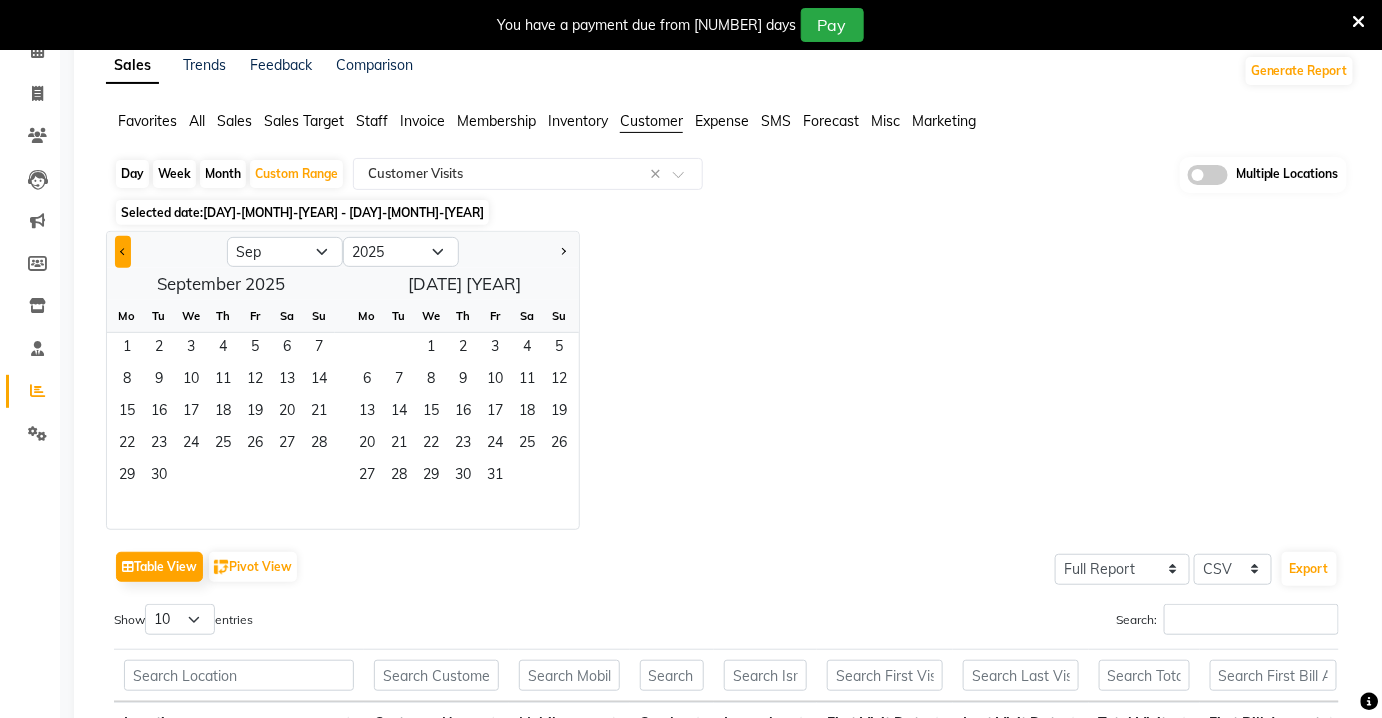click 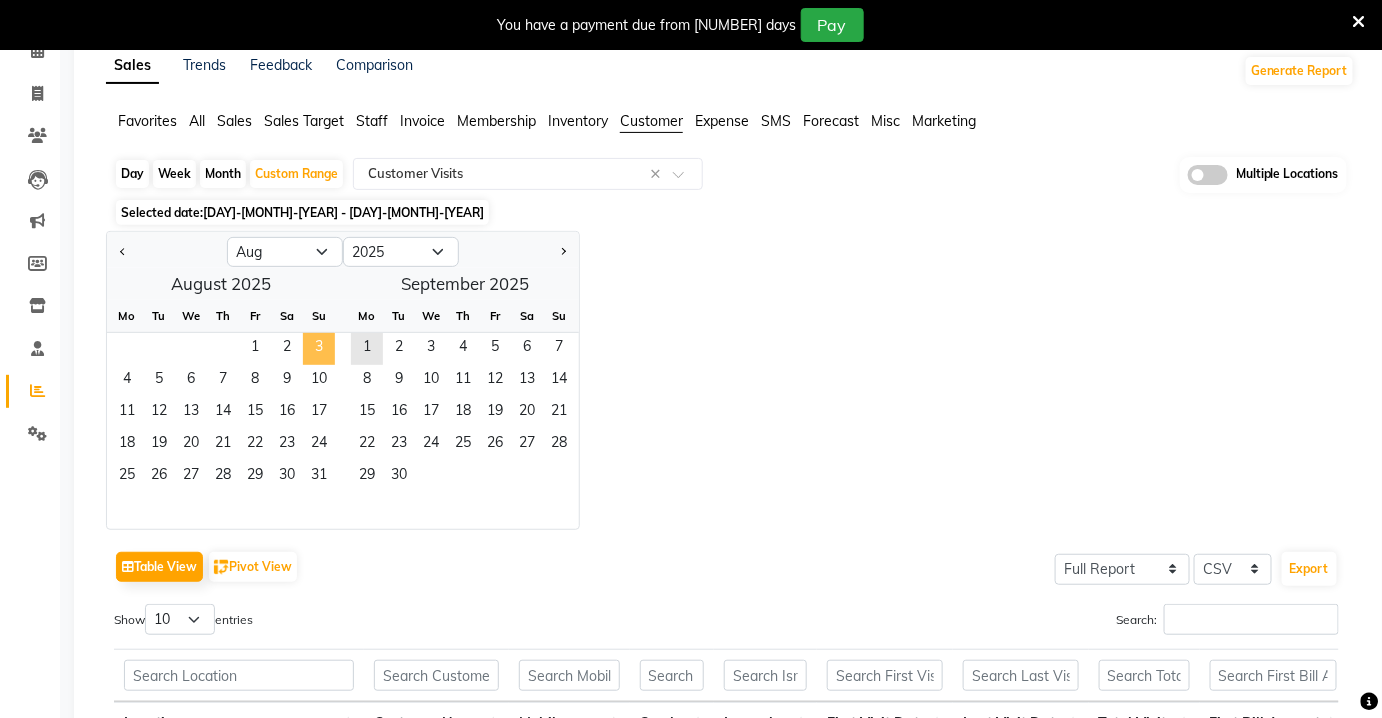 drag, startPoint x: 251, startPoint y: 340, endPoint x: 320, endPoint y: 345, distance: 69.18092 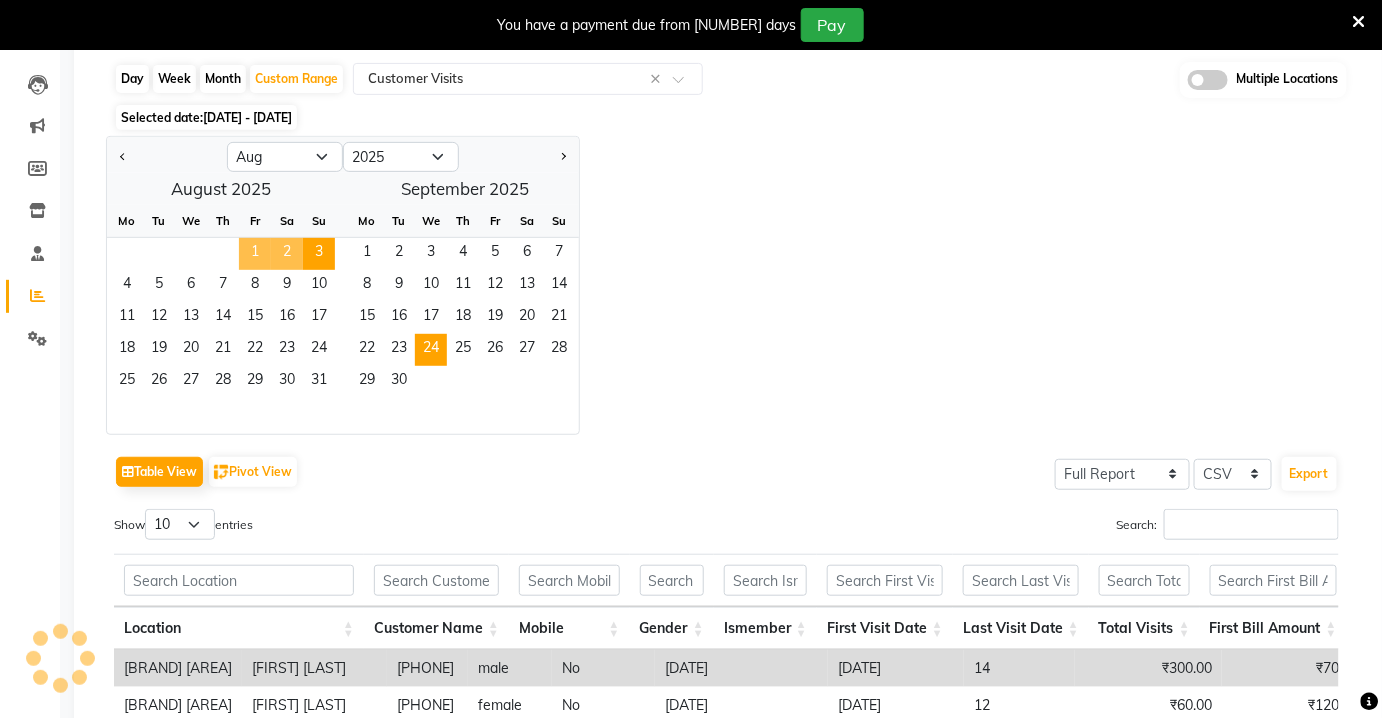 scroll, scrollTop: 192, scrollLeft: 0, axis: vertical 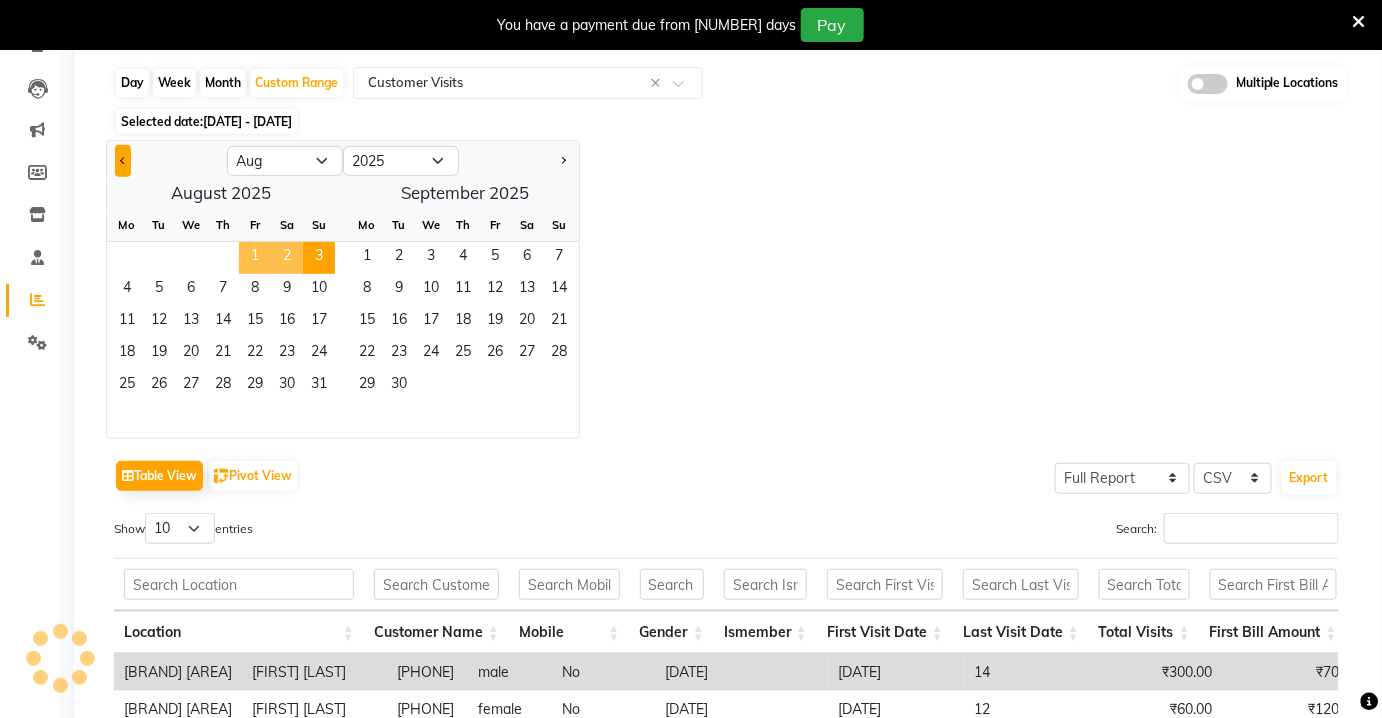 click 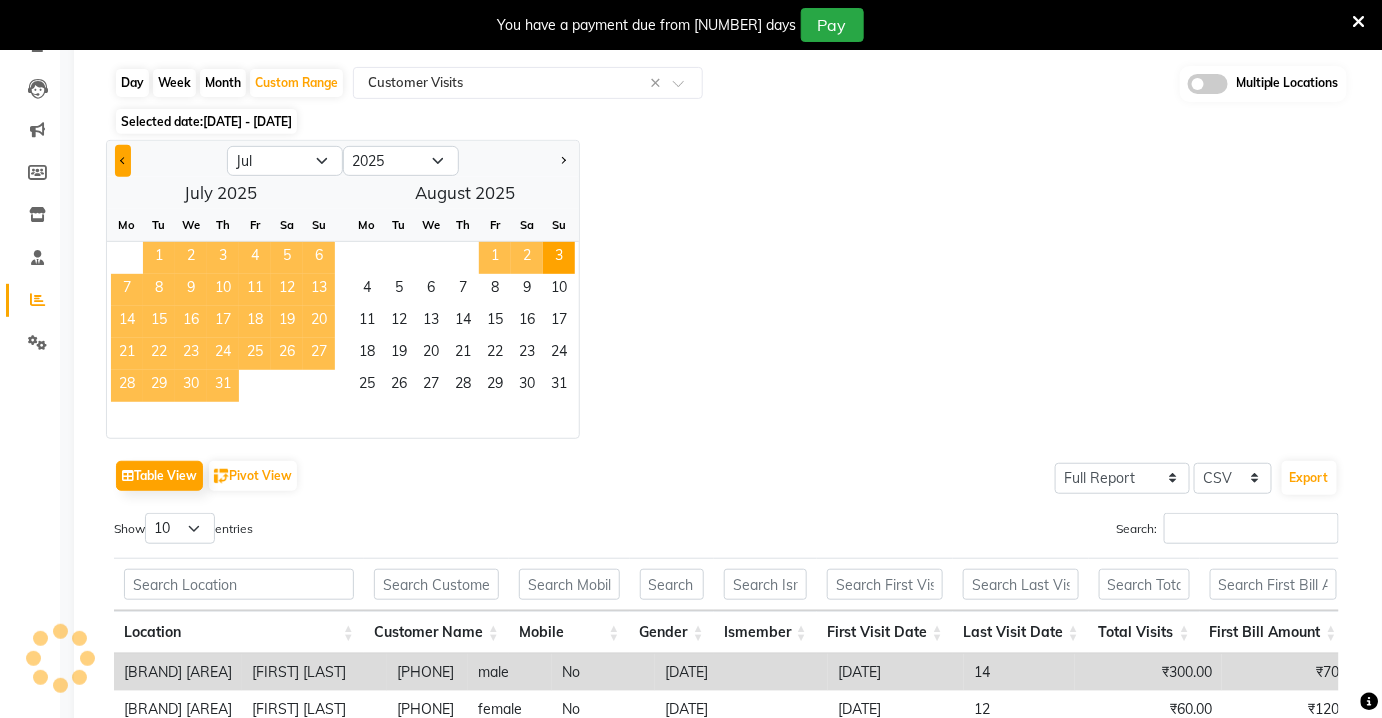 click 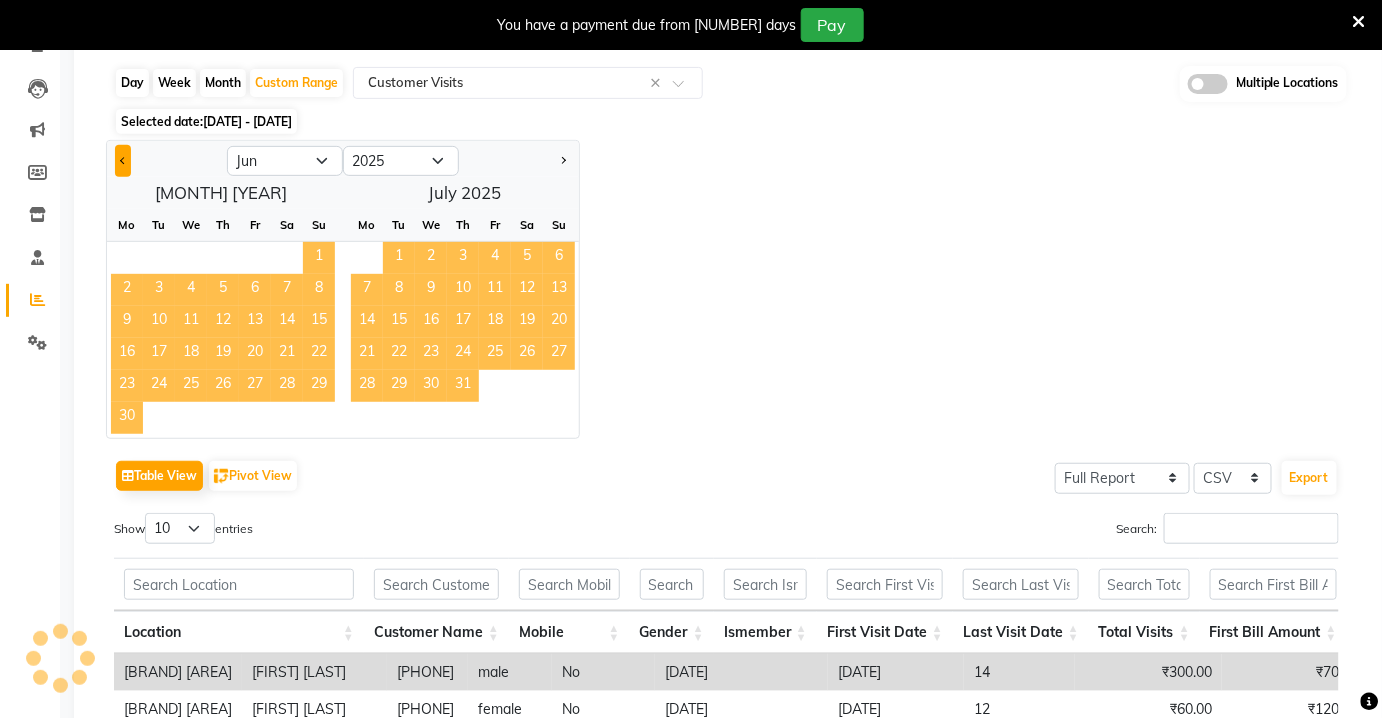 click 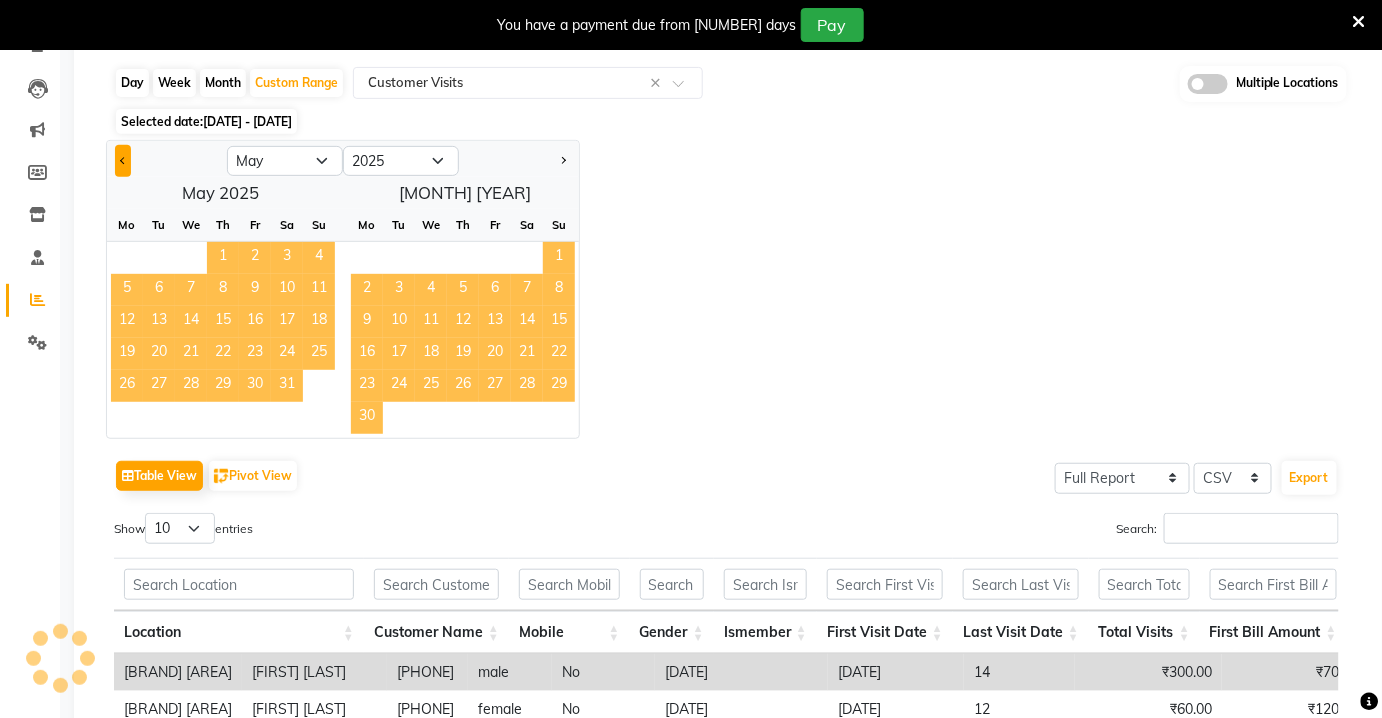 click 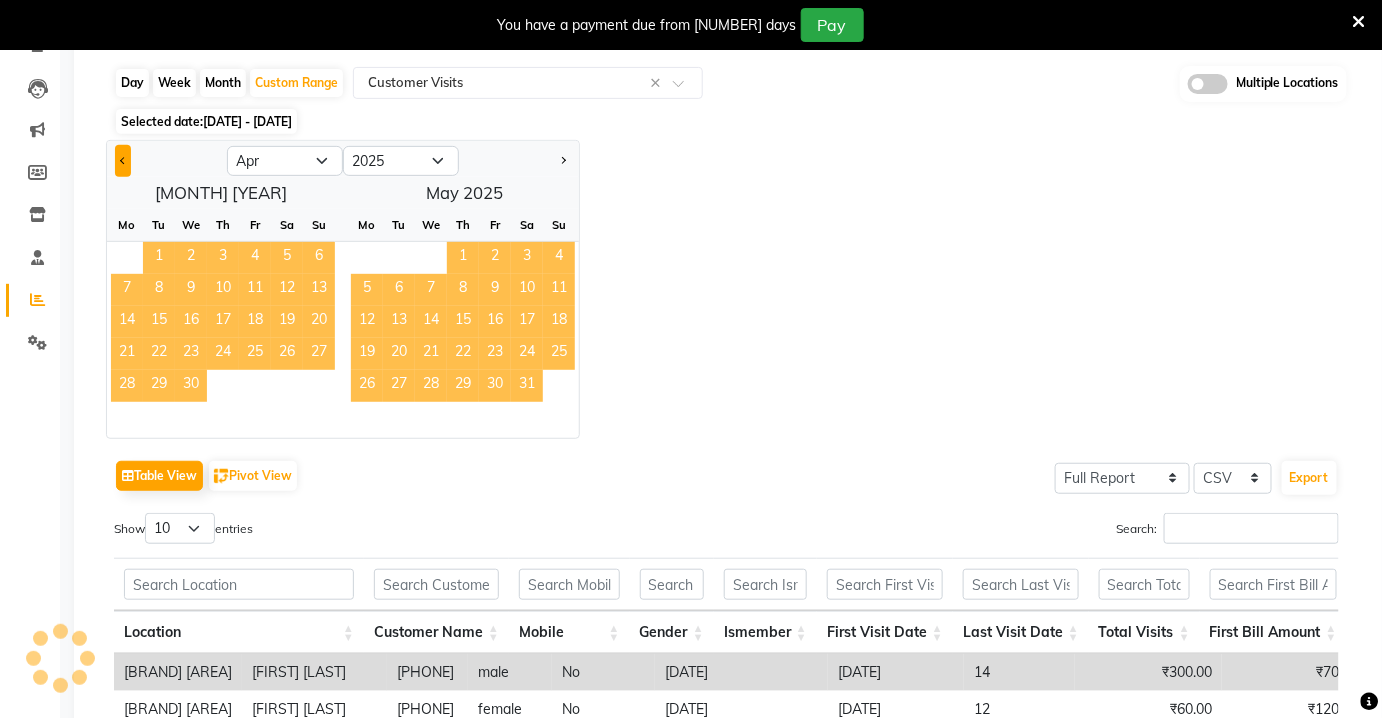 click 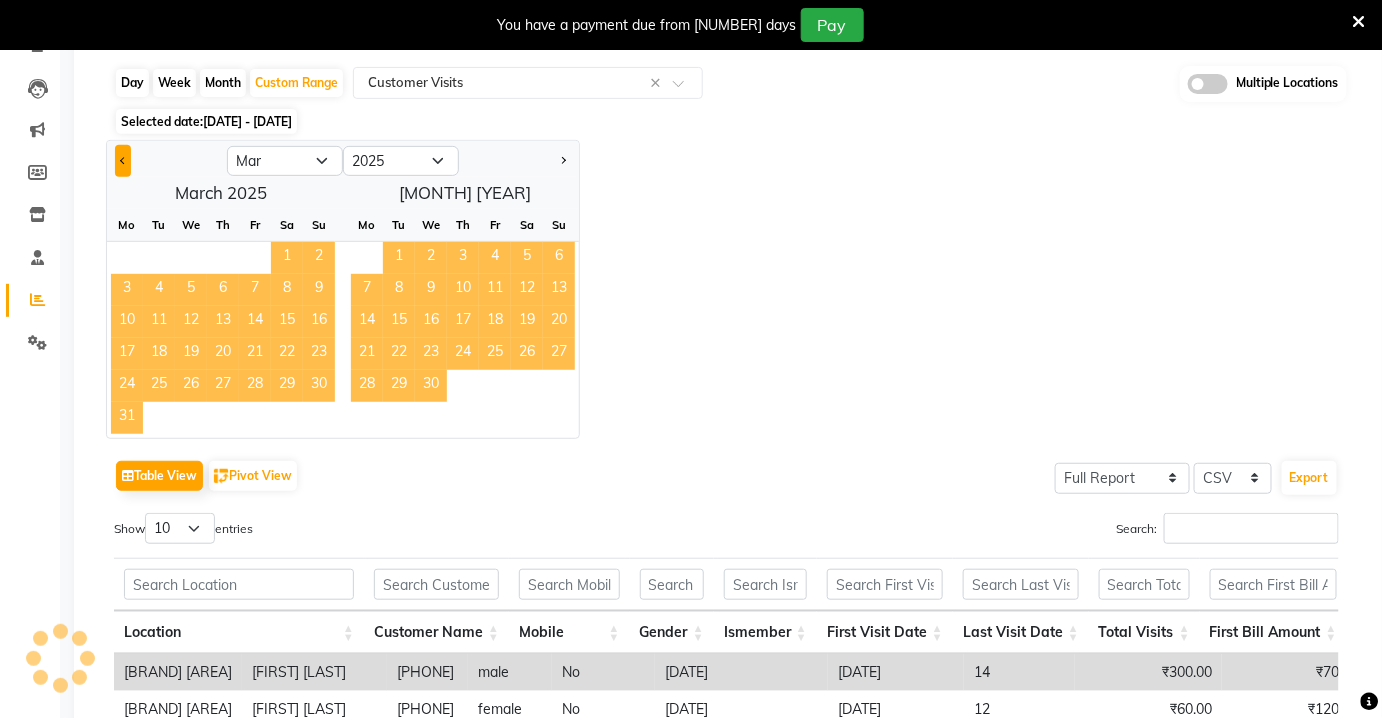 click 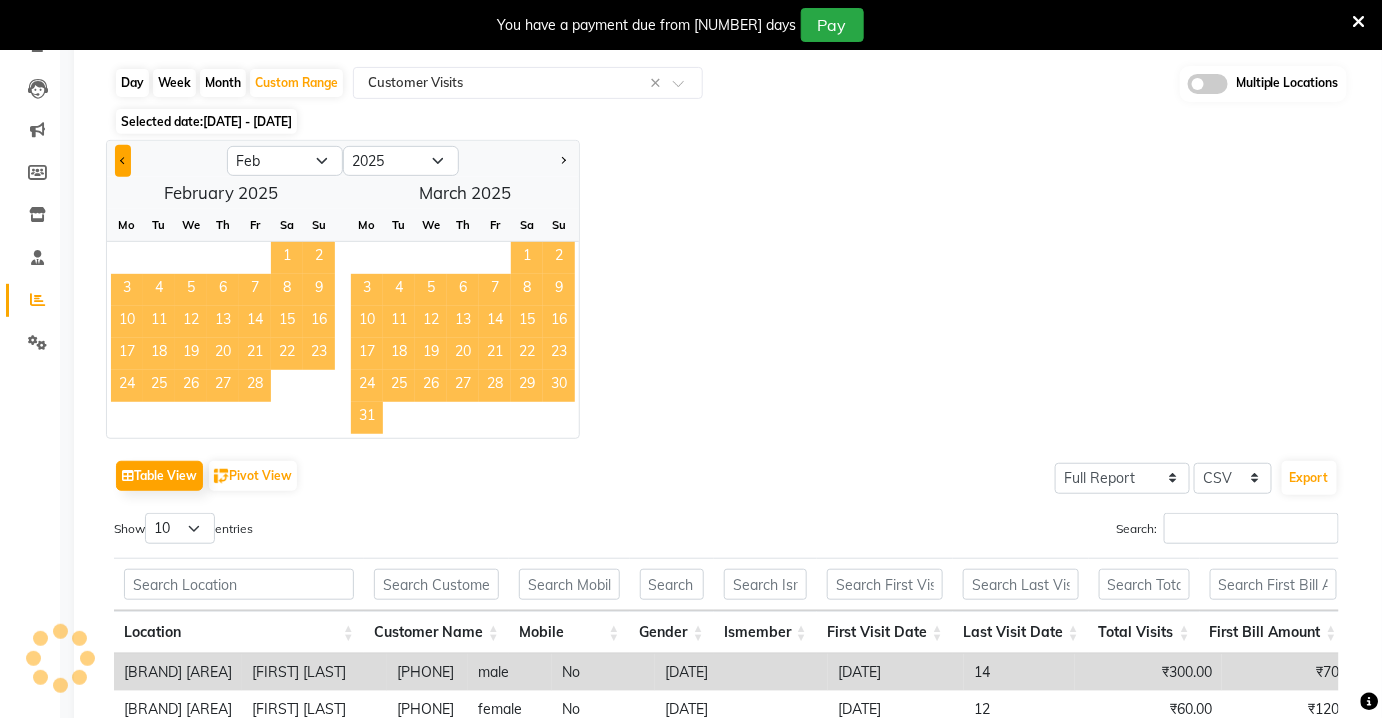click 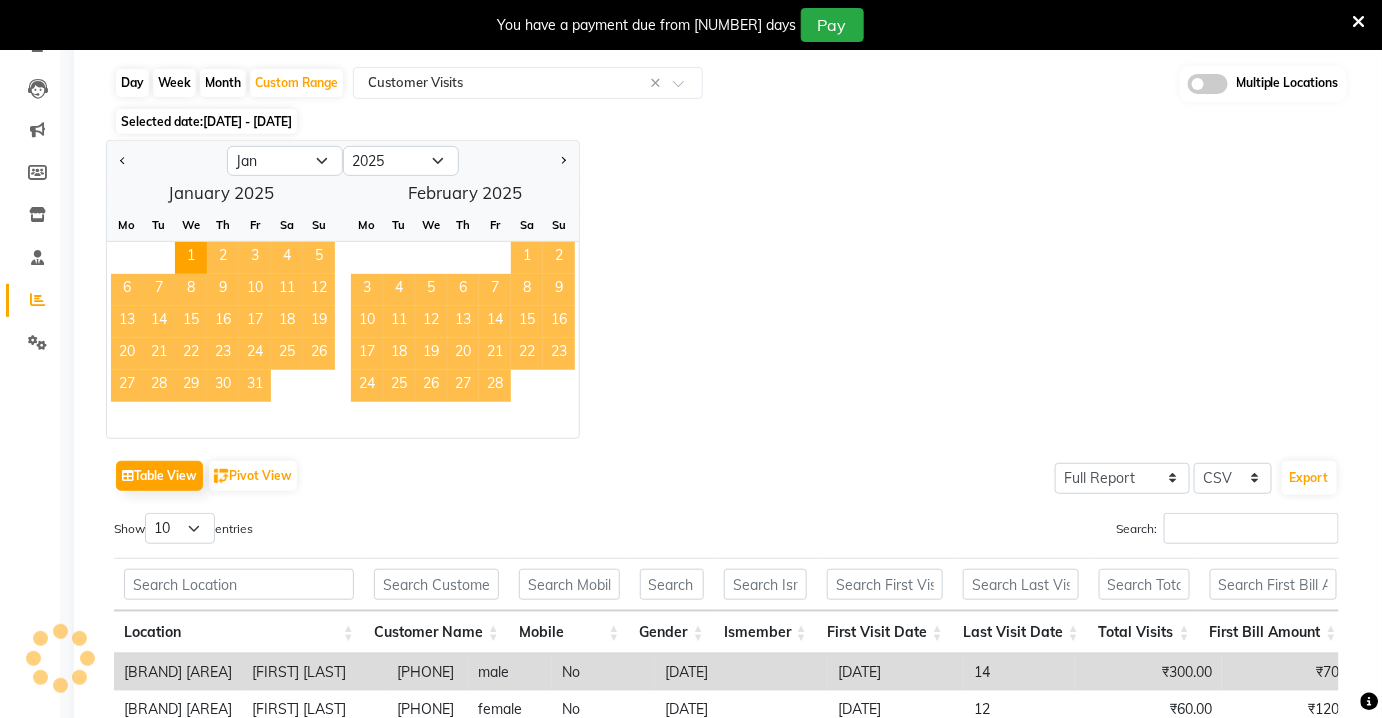 click on "9" 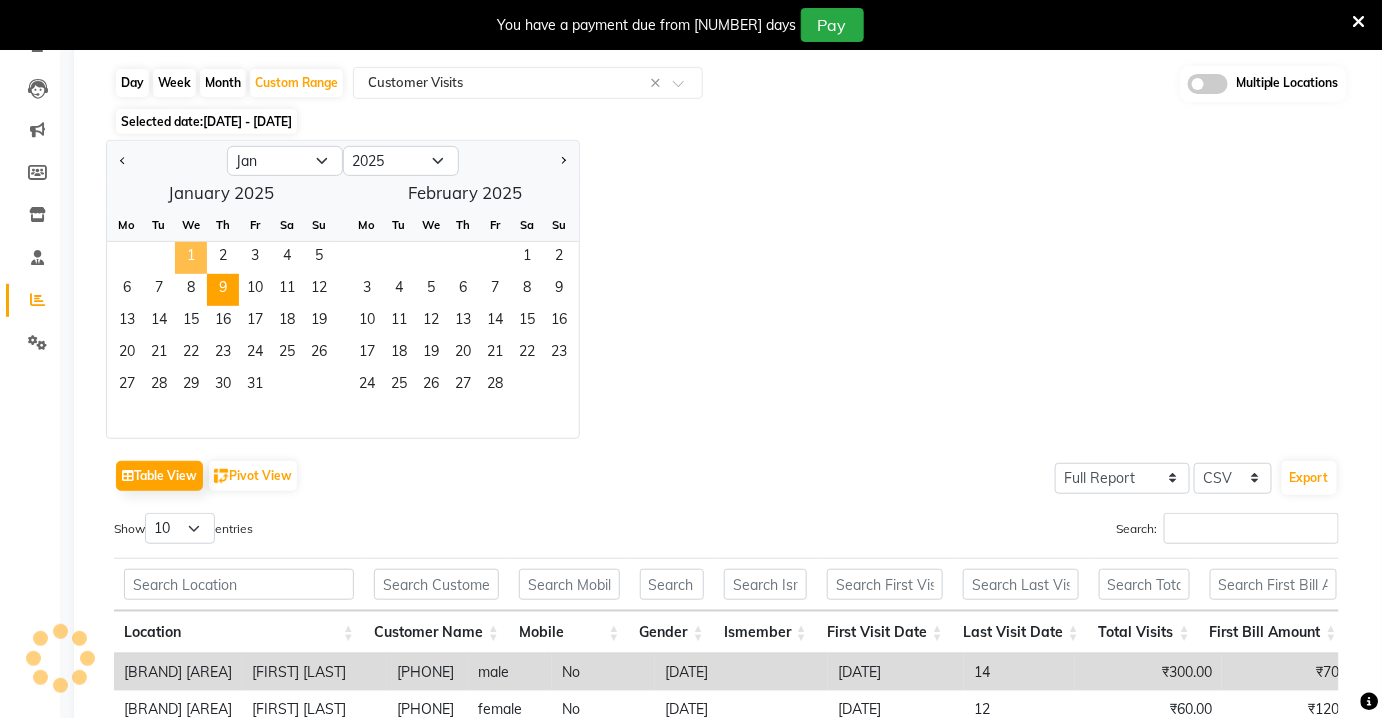 click on "1" 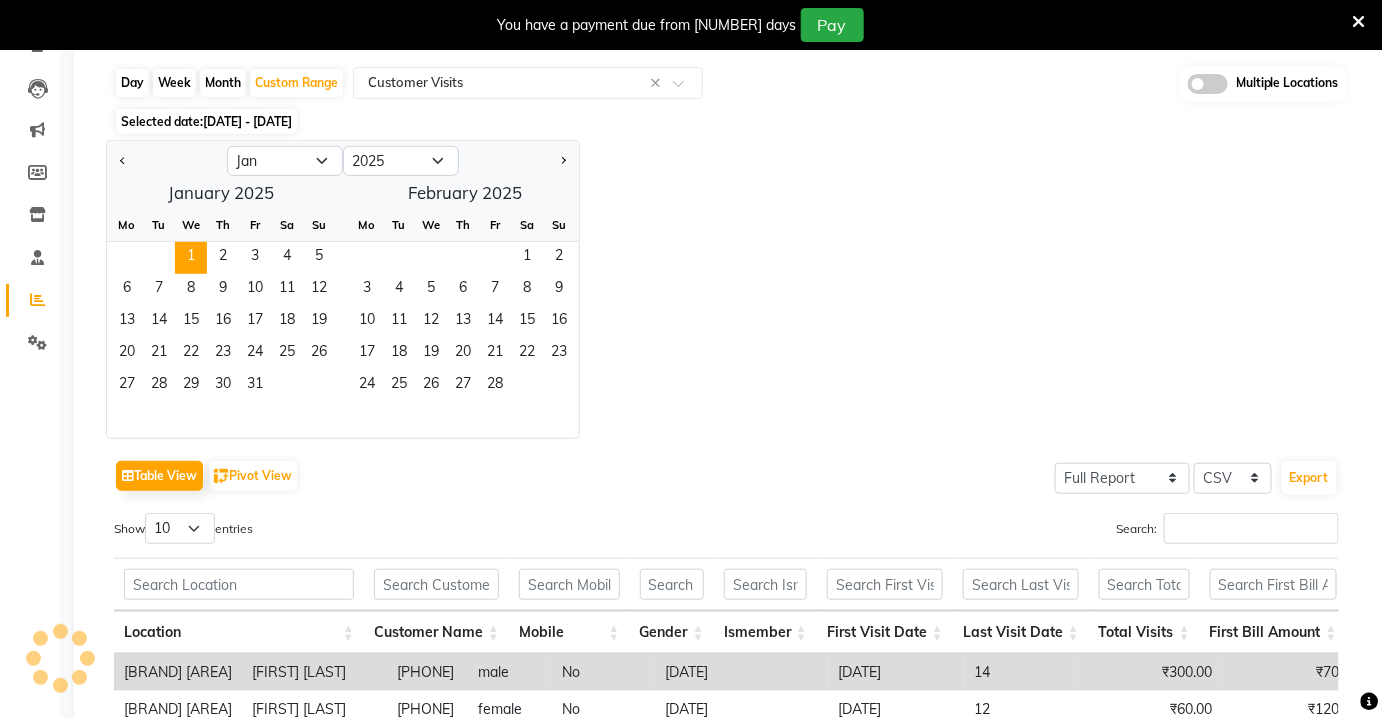 click 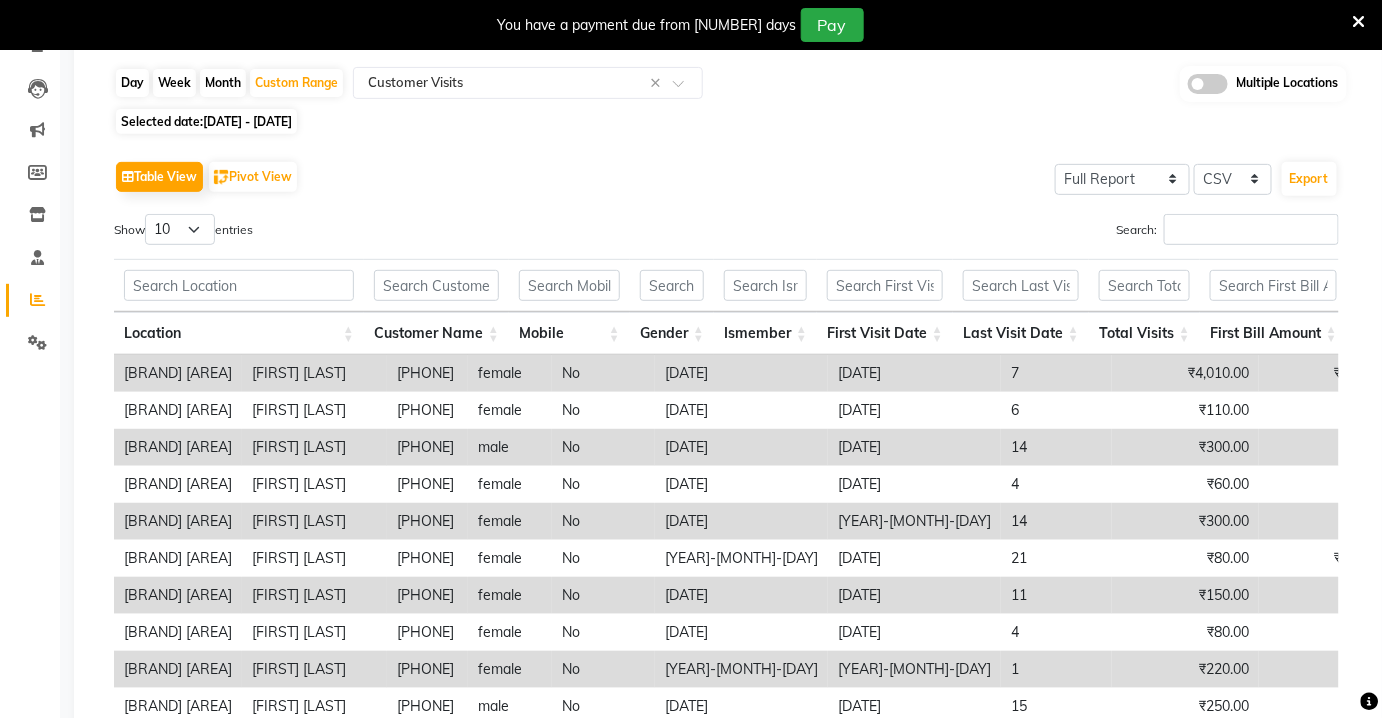 click on "Table View   Pivot View  Select Full Report Filtered Report Select CSV PDF  Export" 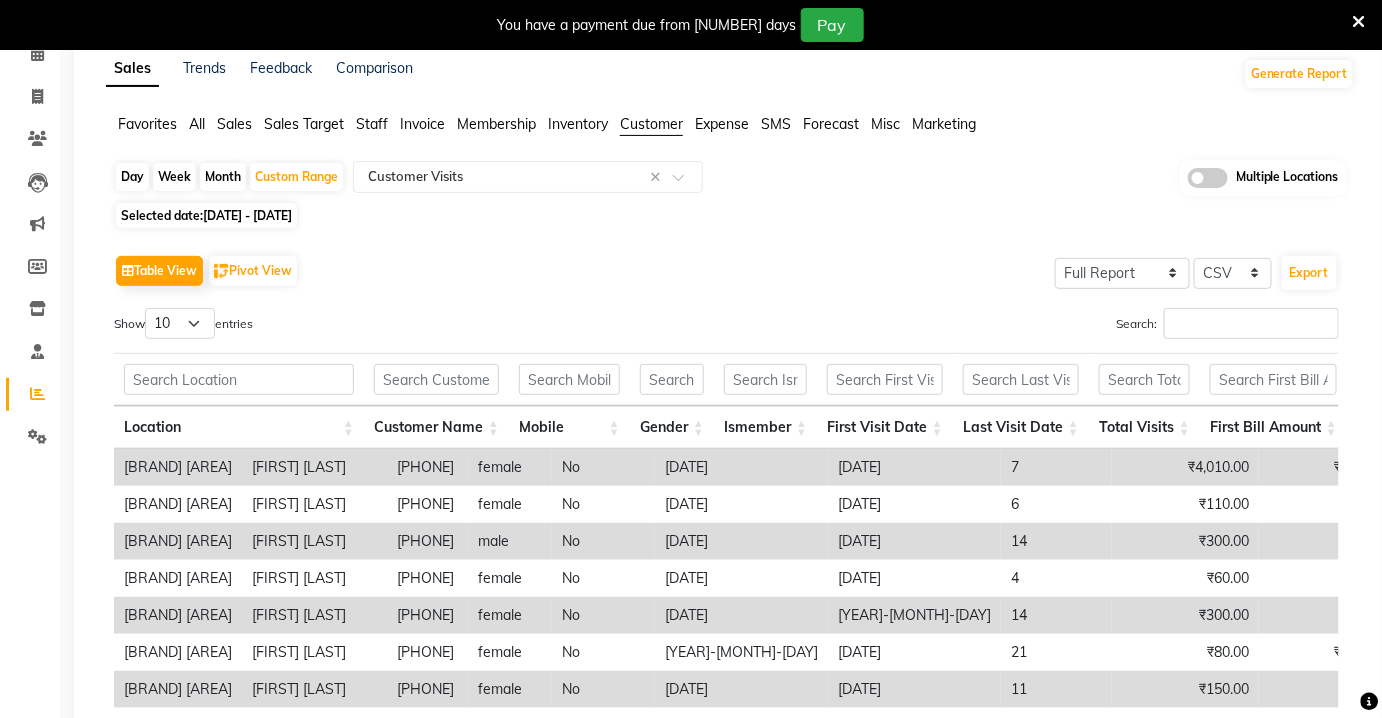 scroll, scrollTop: 0, scrollLeft: 0, axis: both 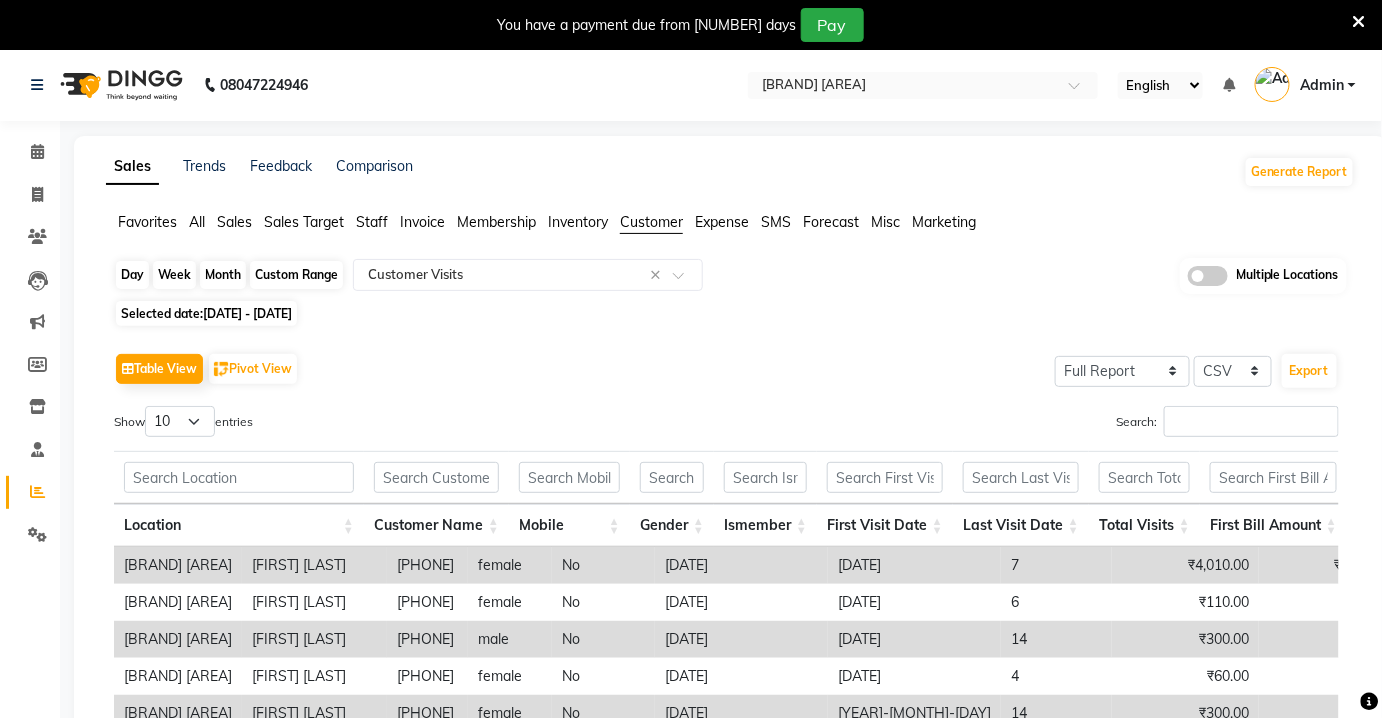 click on "Custom Range" 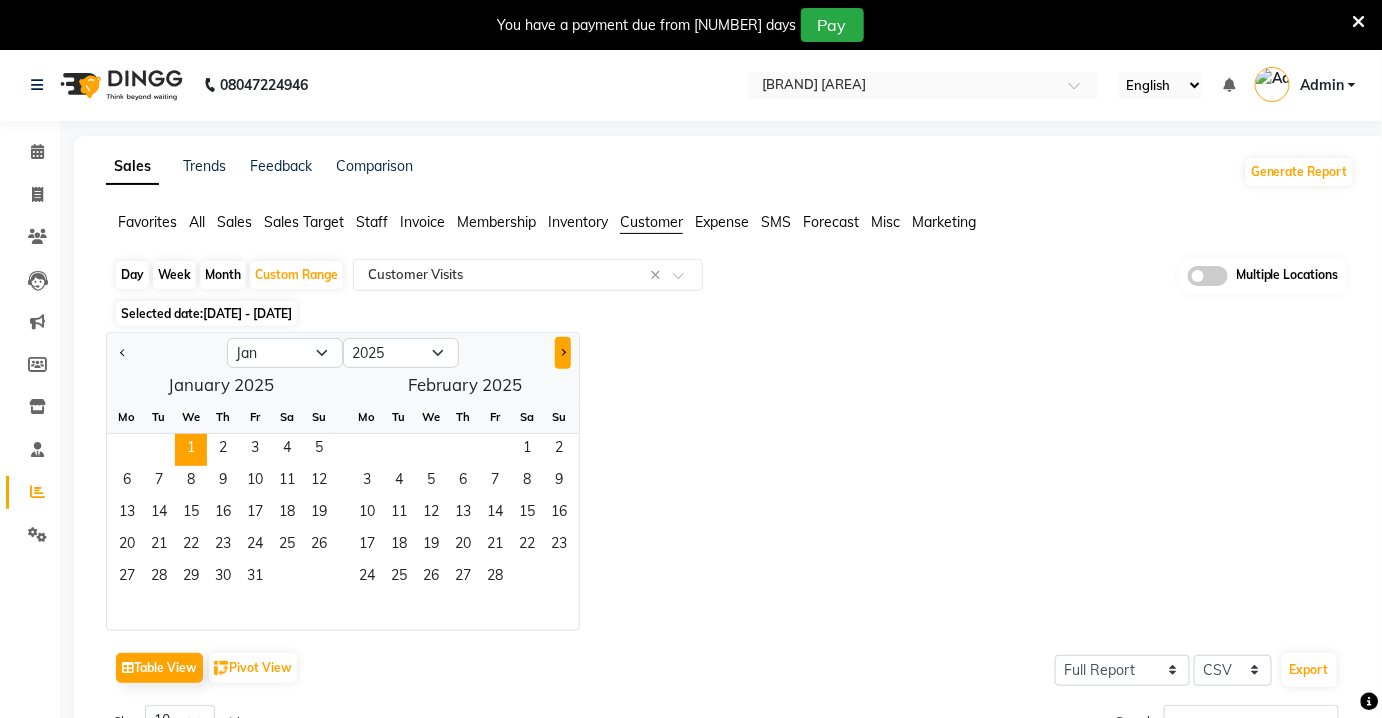 click 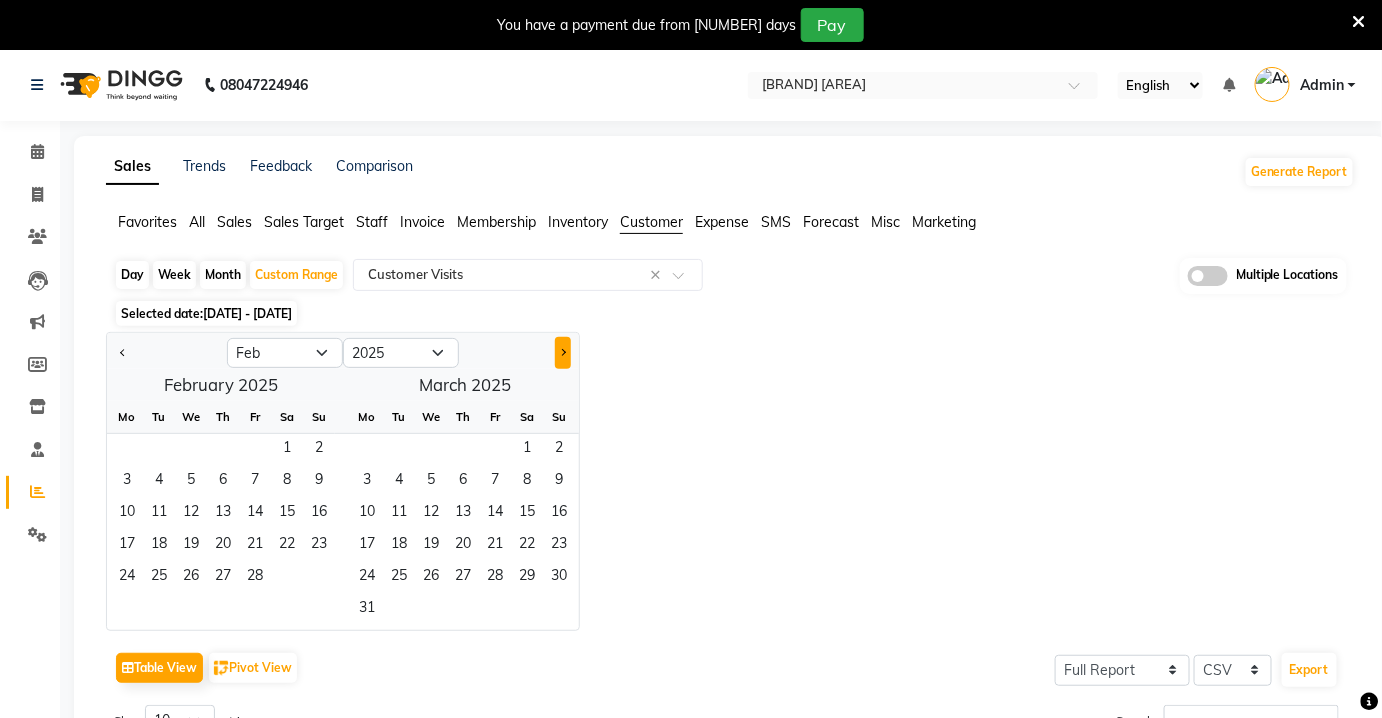 click 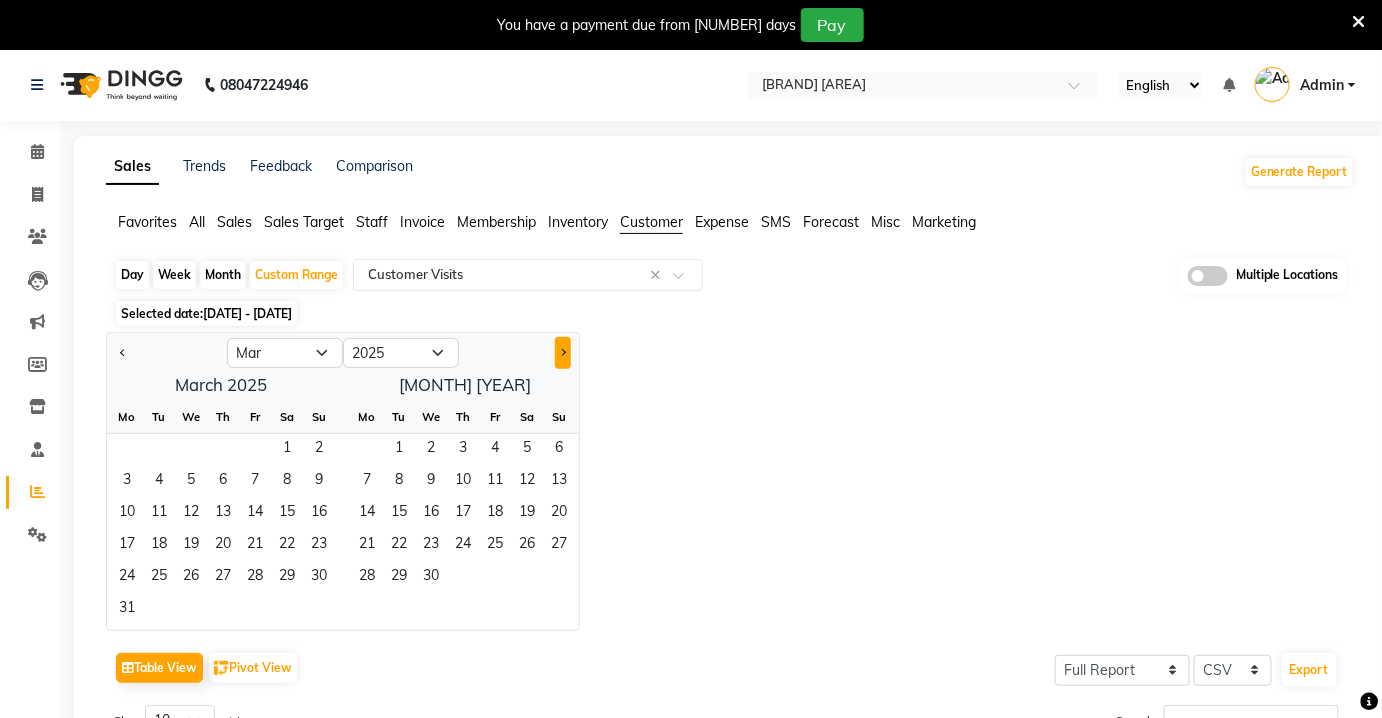 click 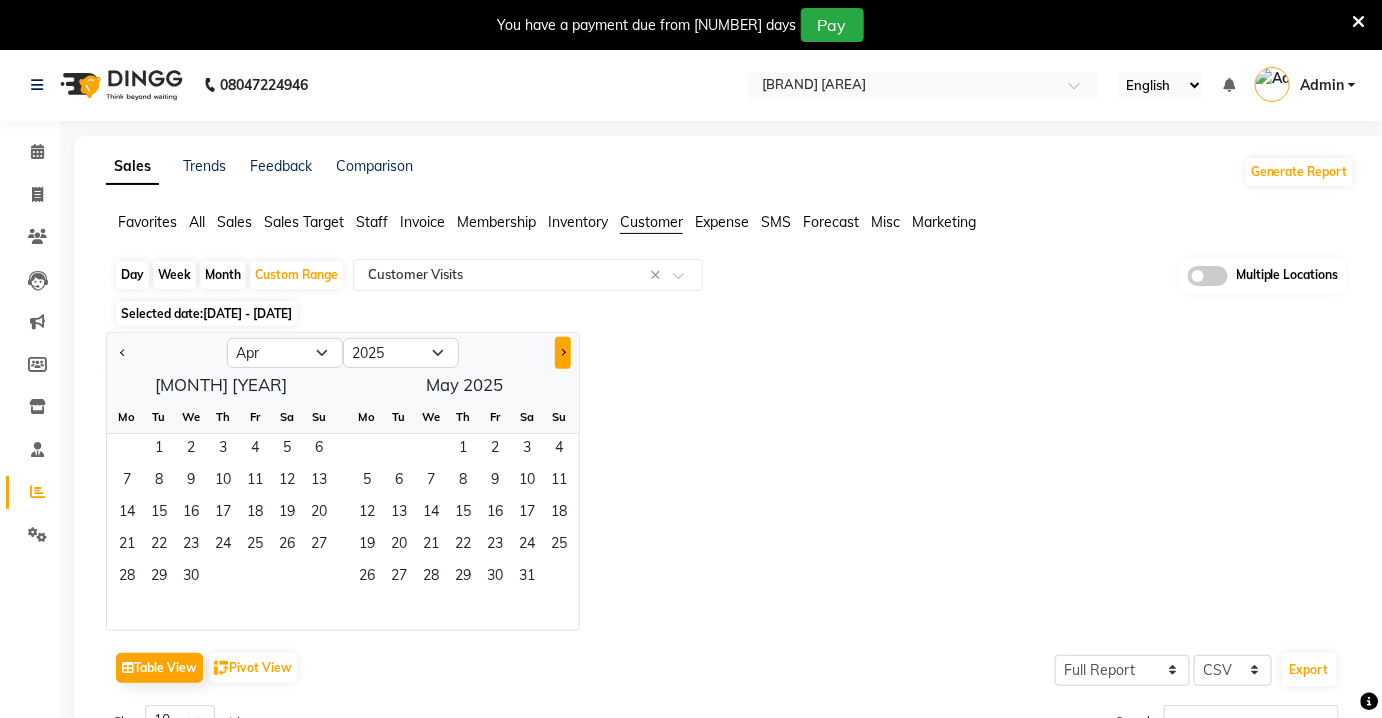 click 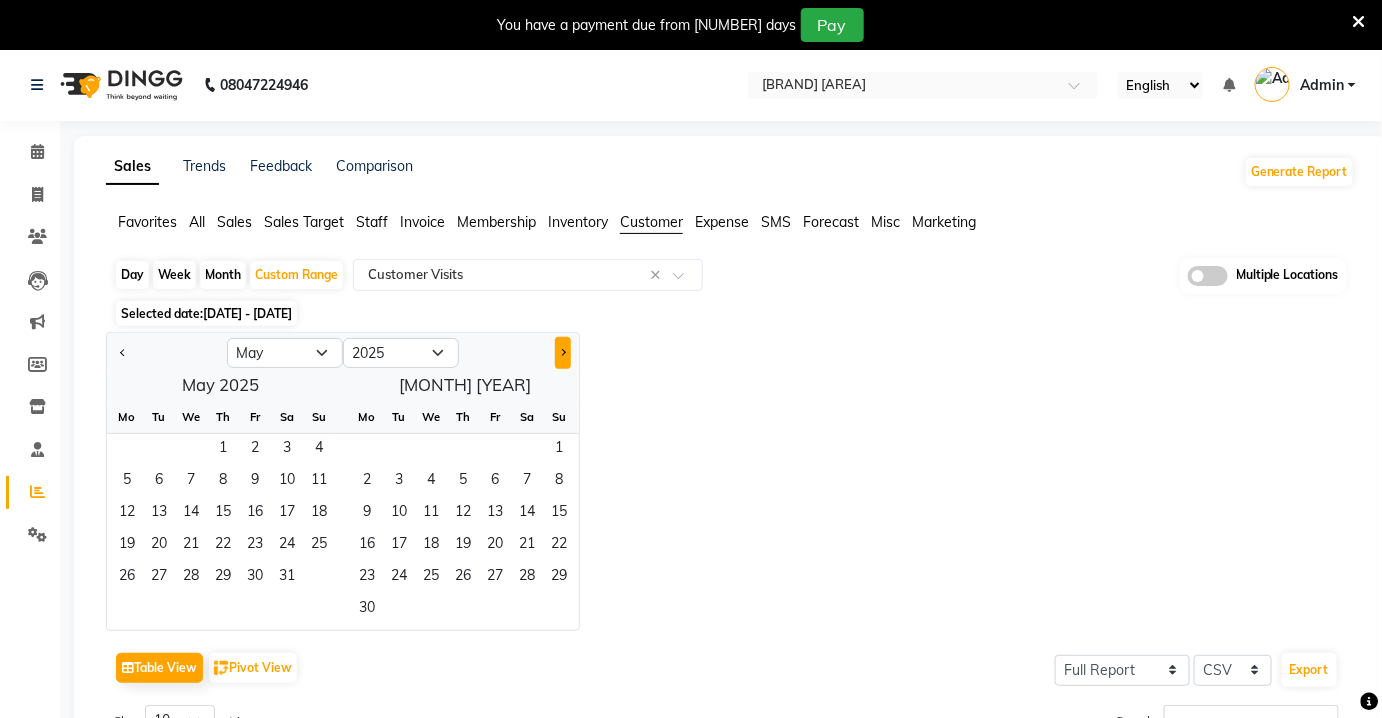 click 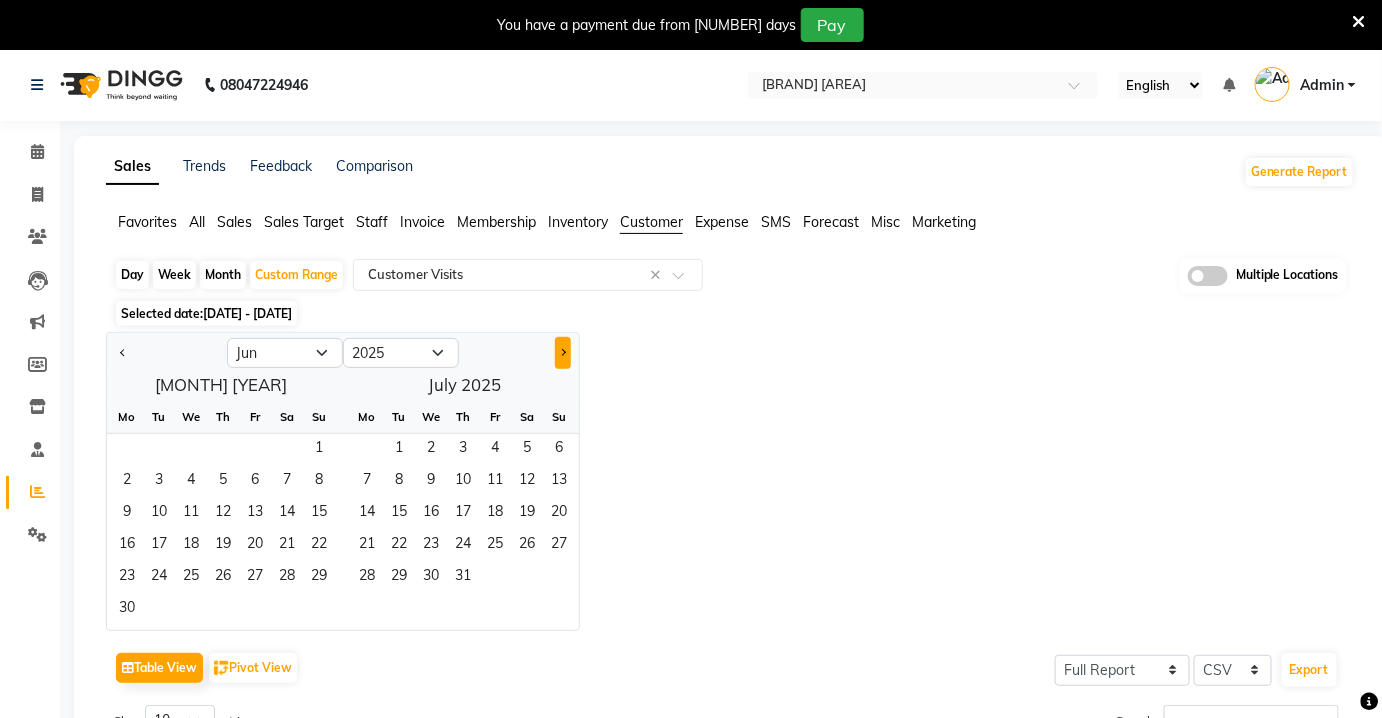 click 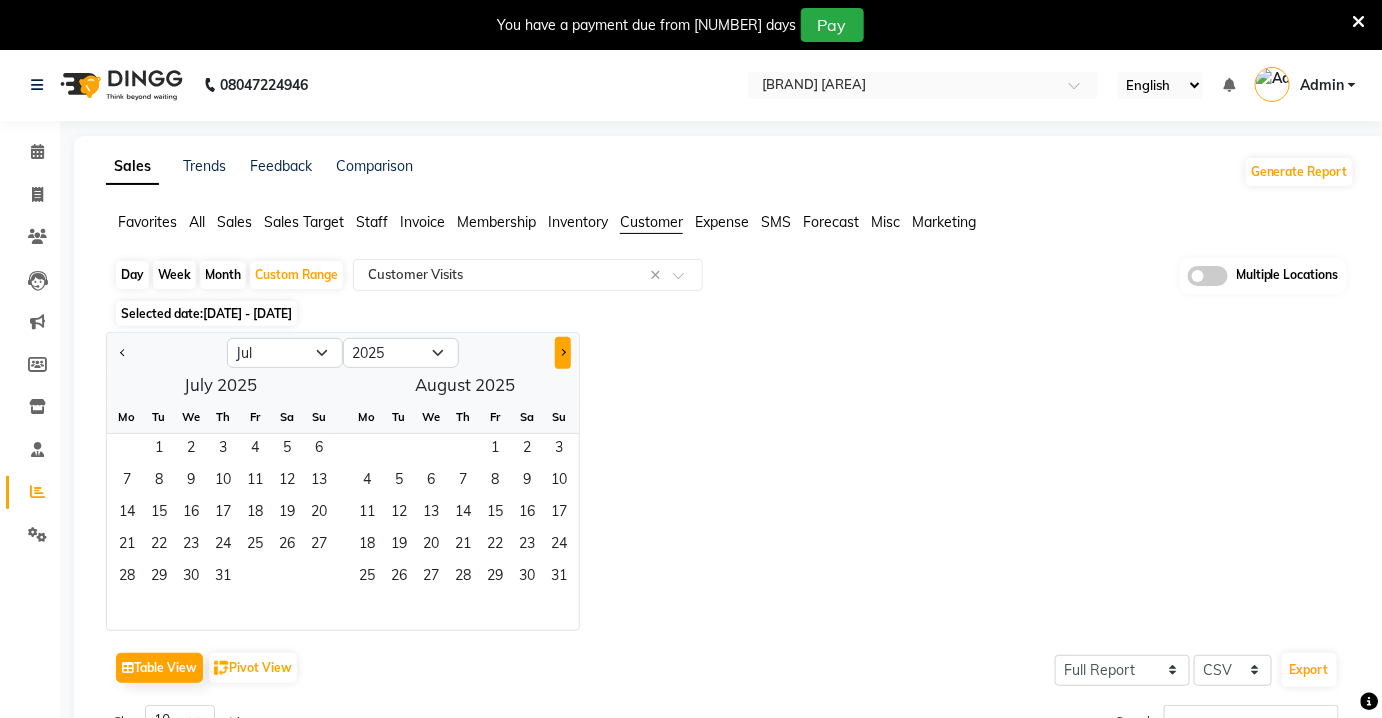 click 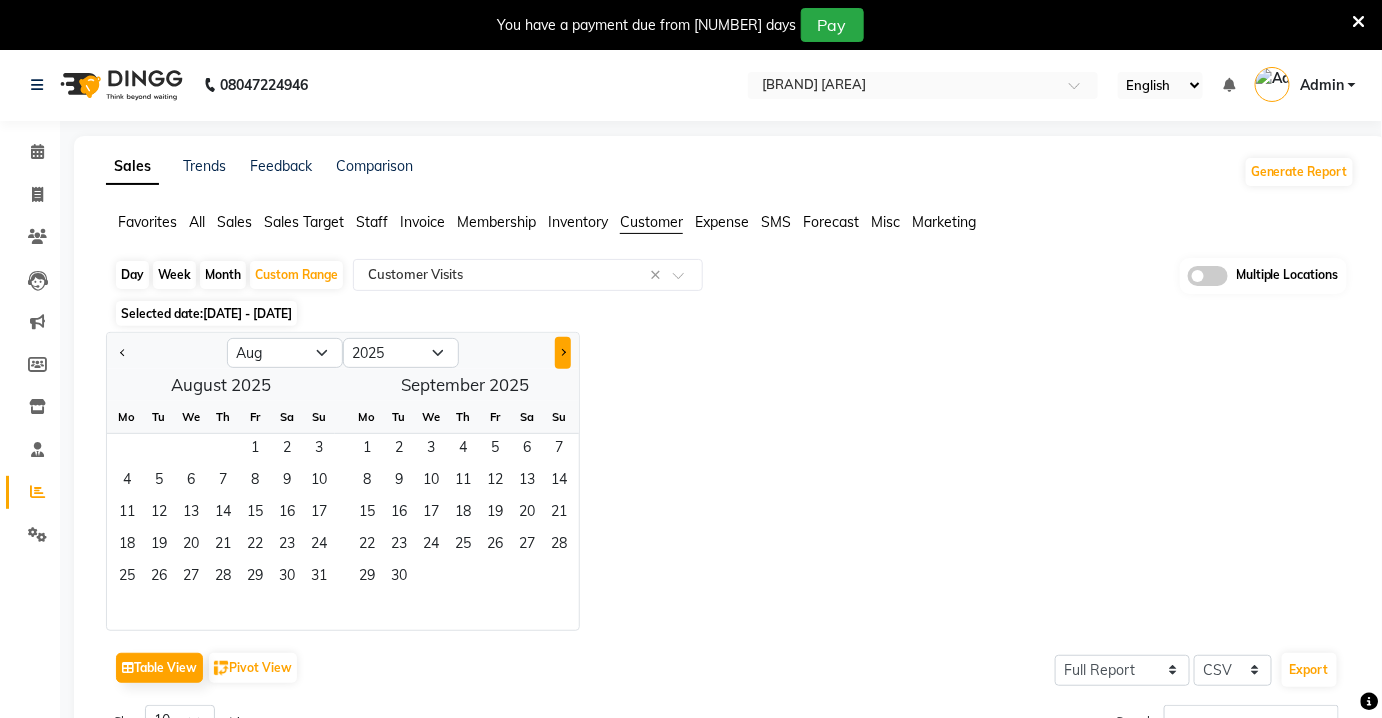 click 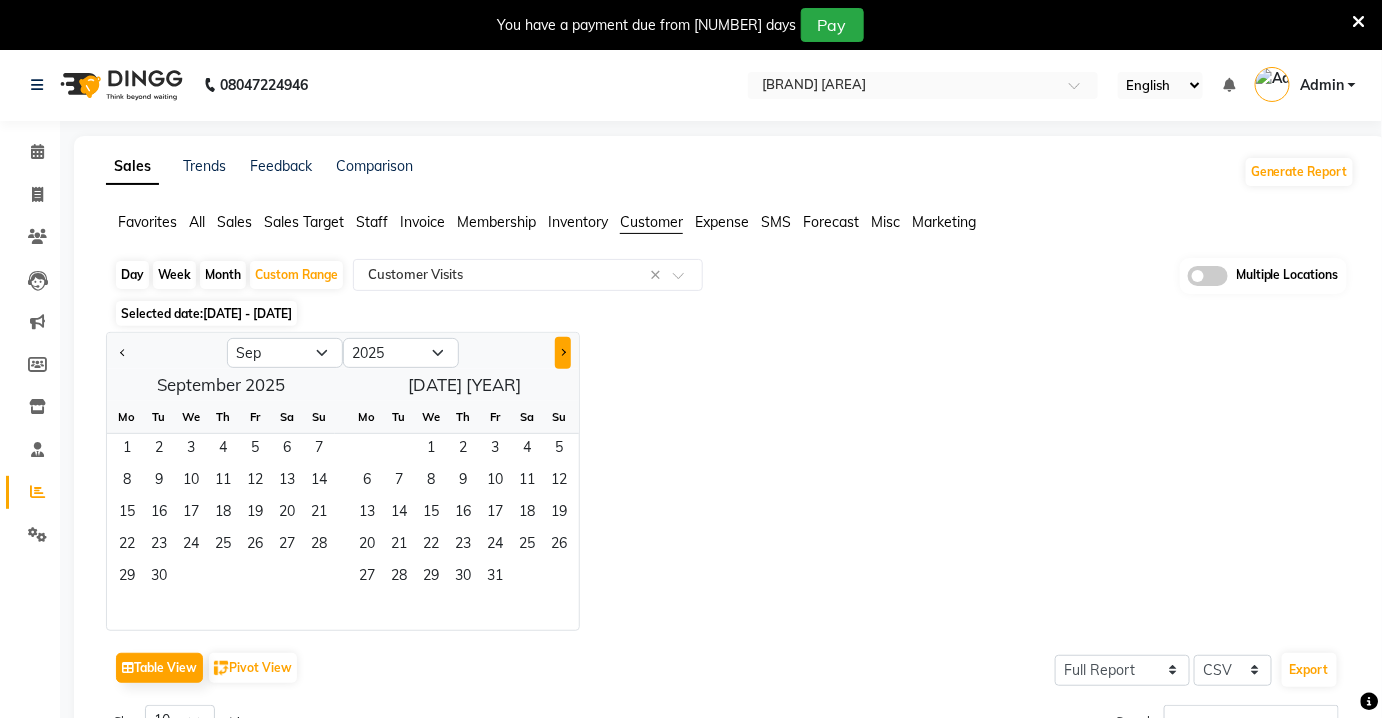 click 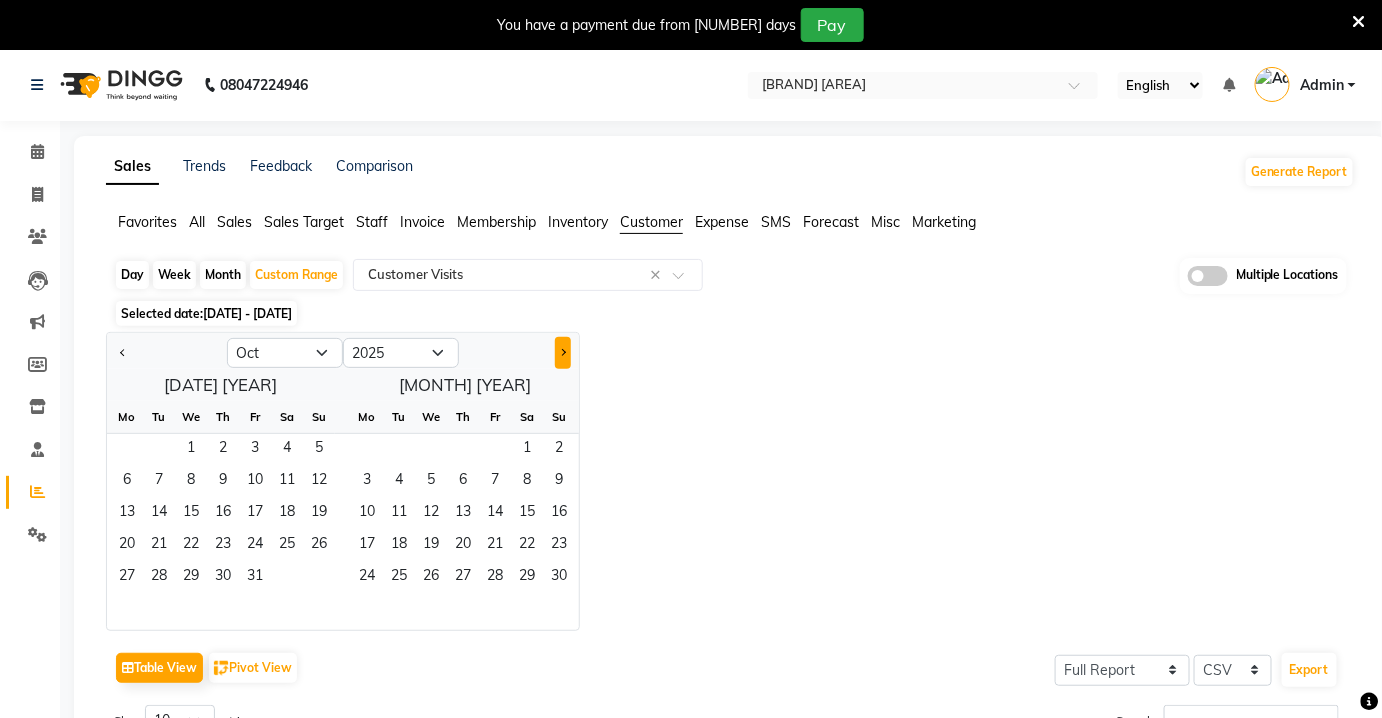 click 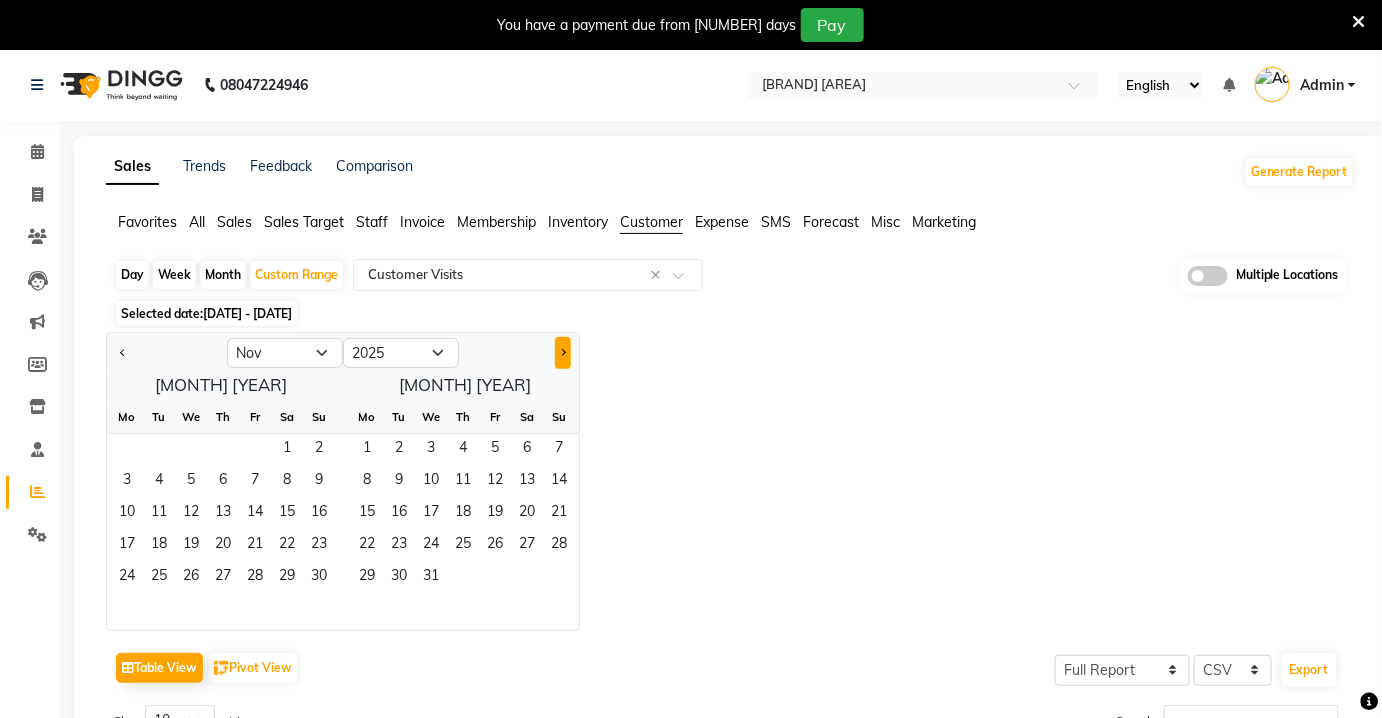 click 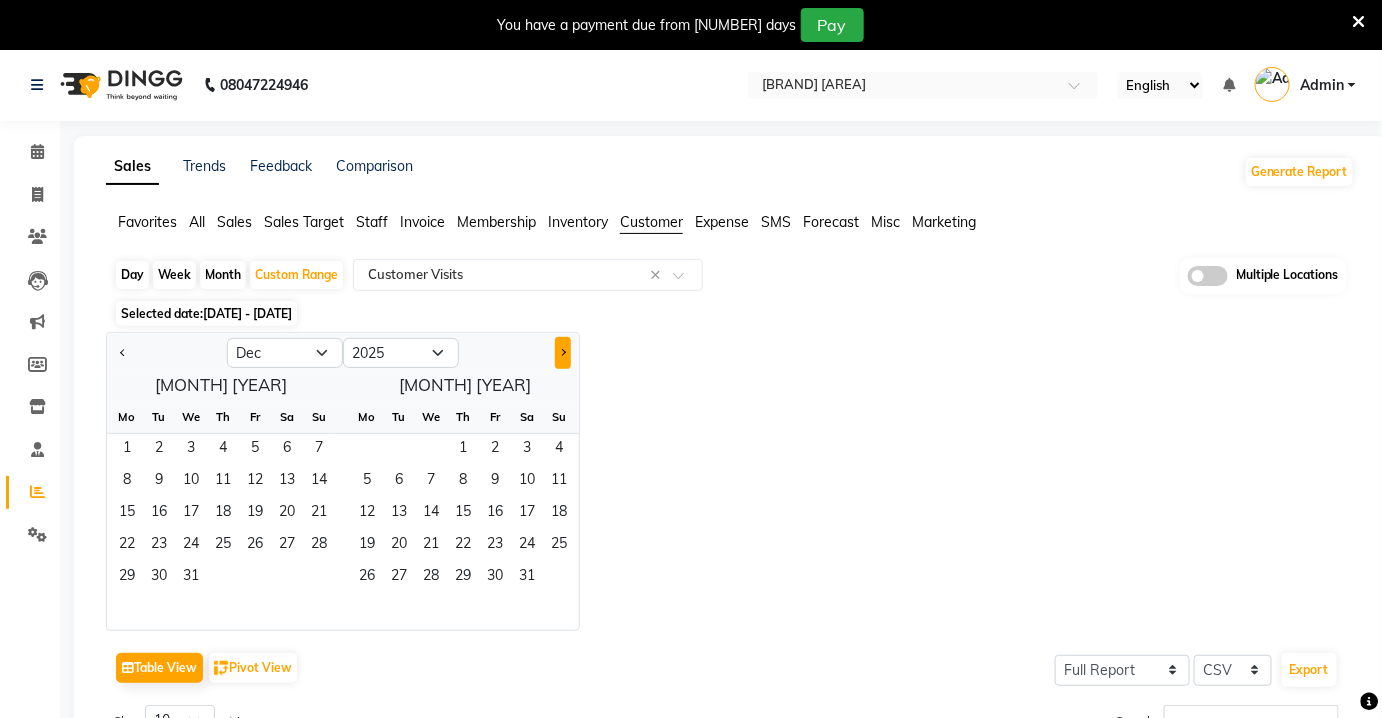 click 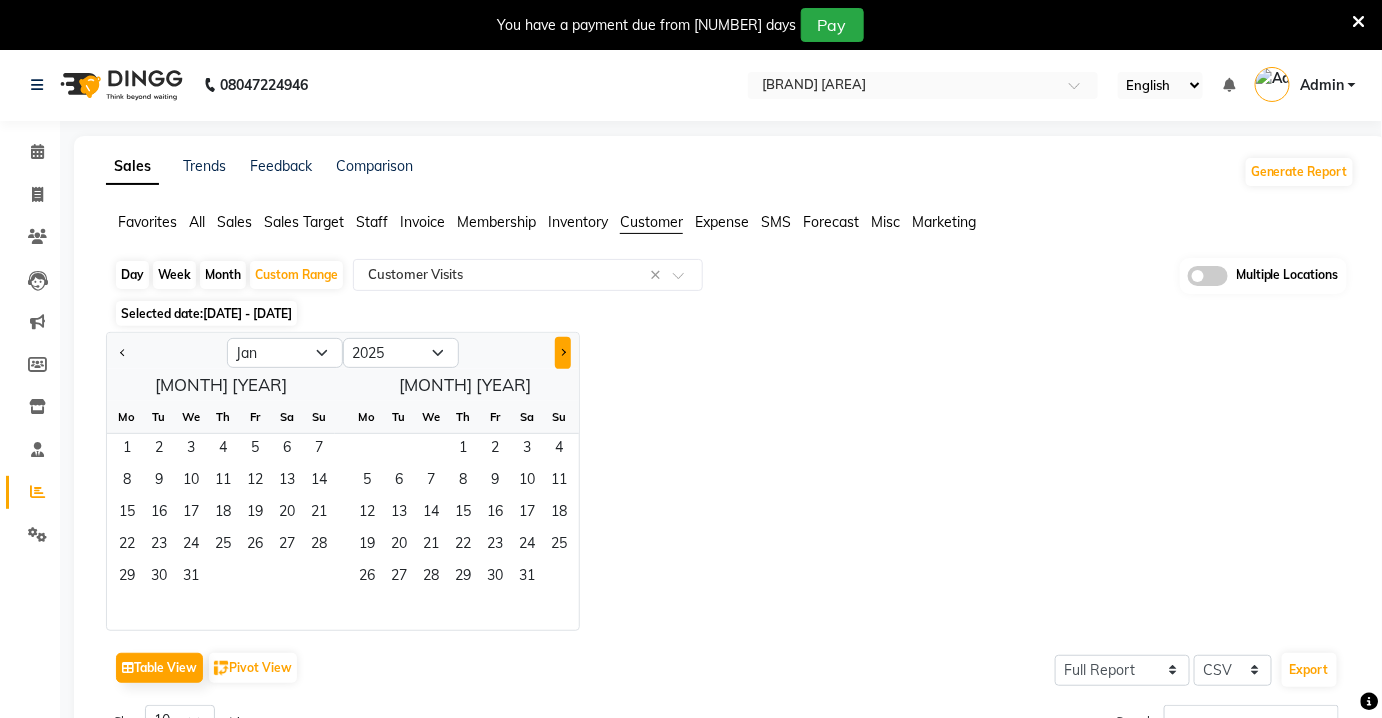 select on "2026" 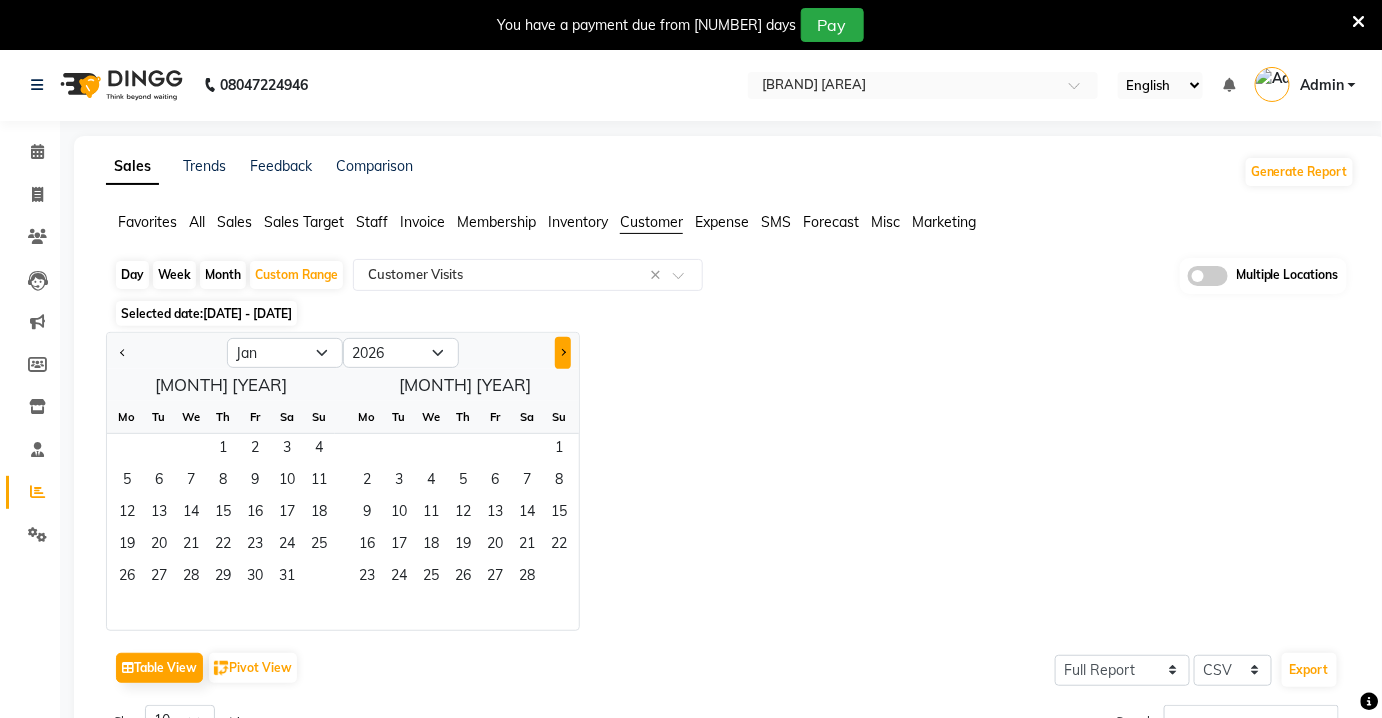 click 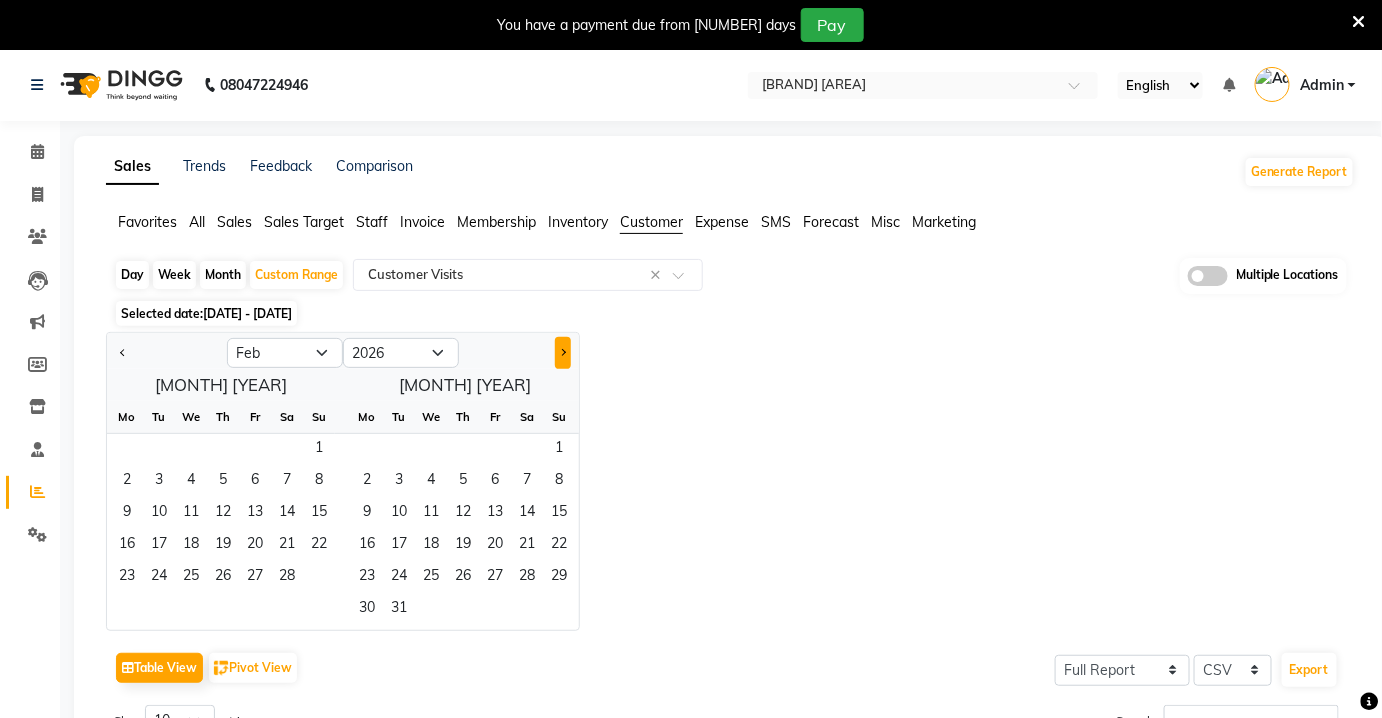 click 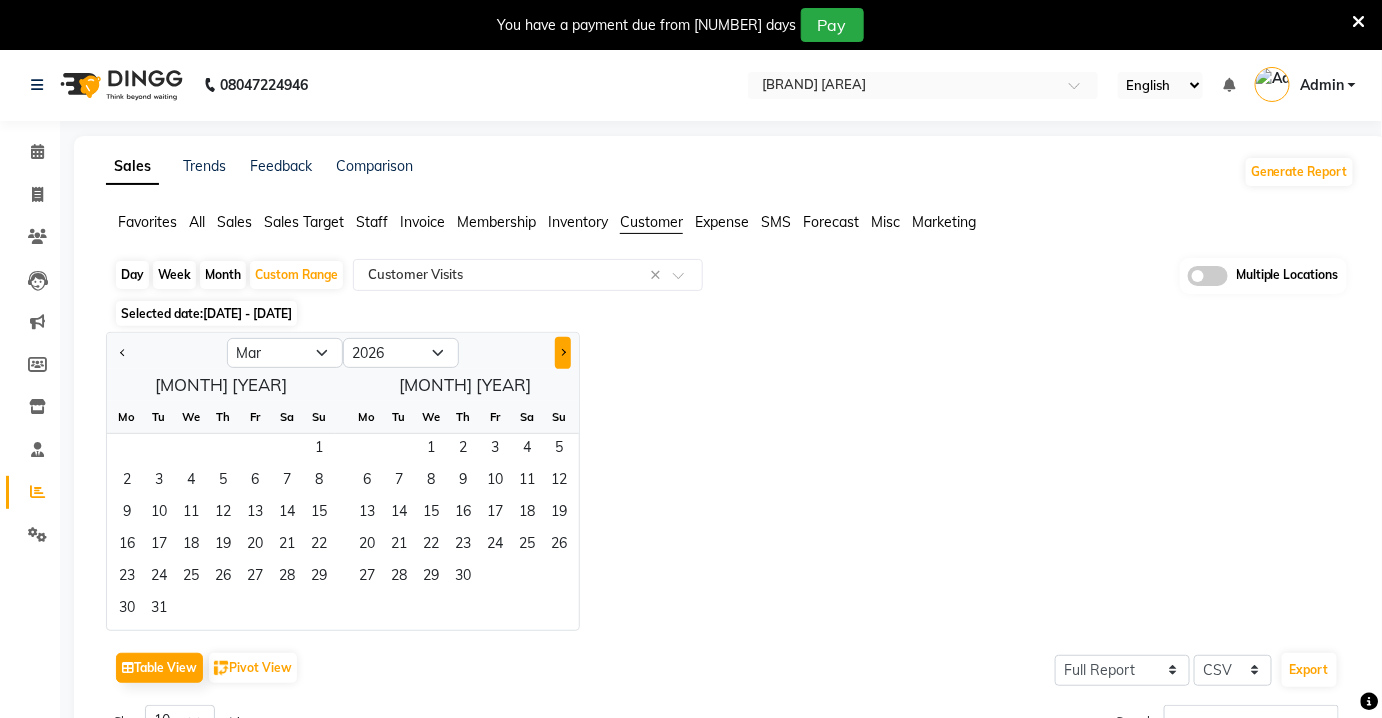 click 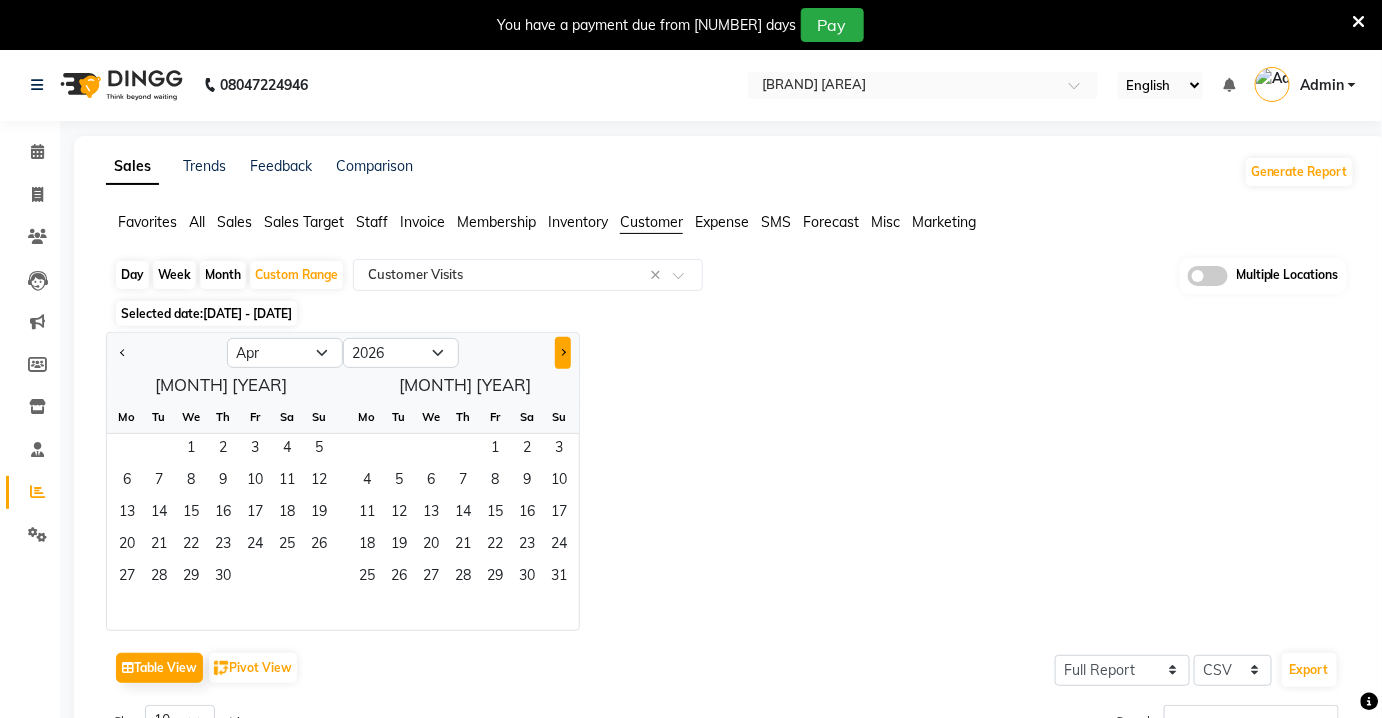 click 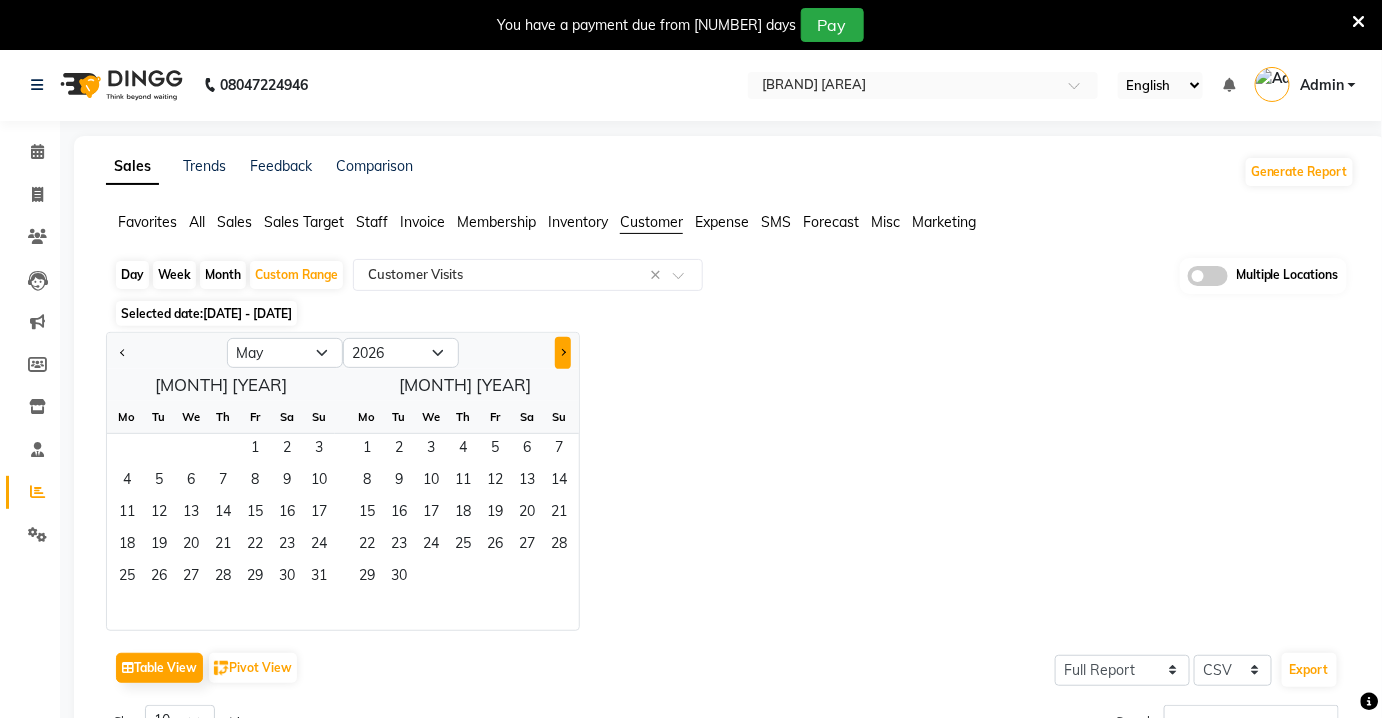 click 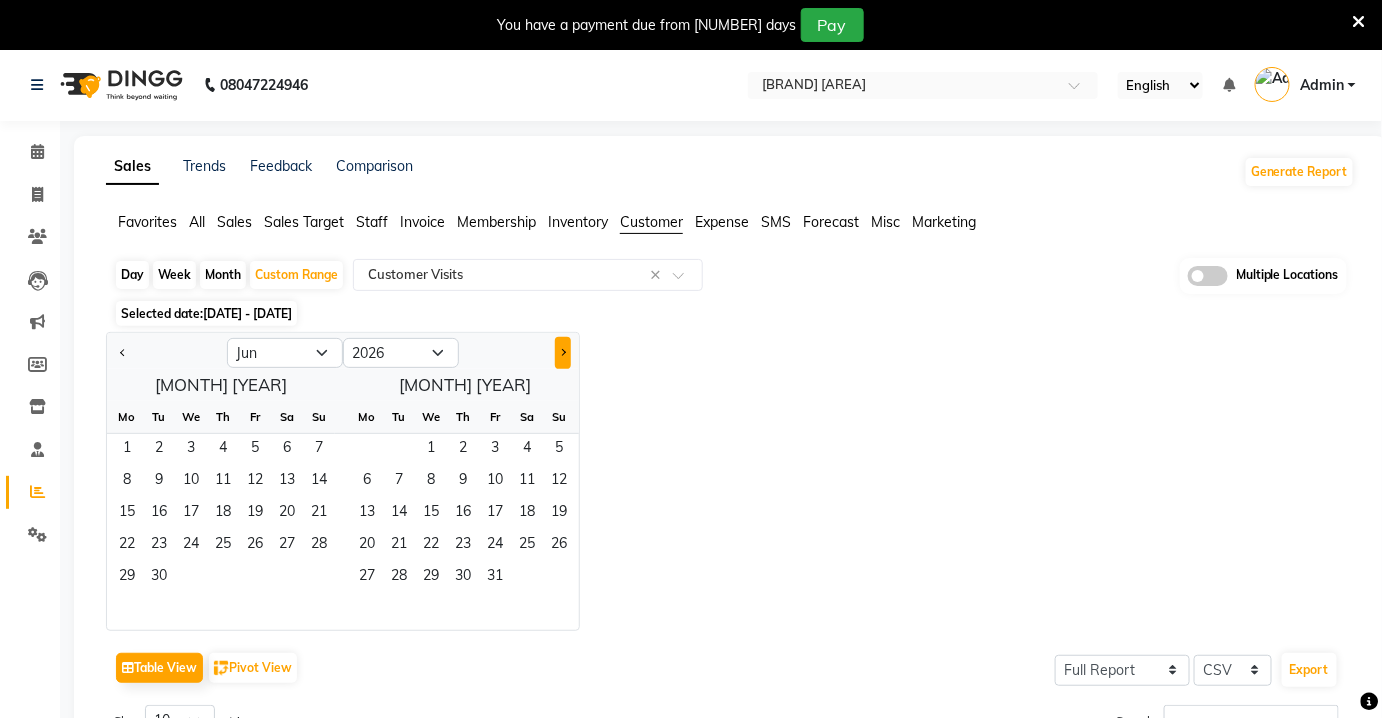 click 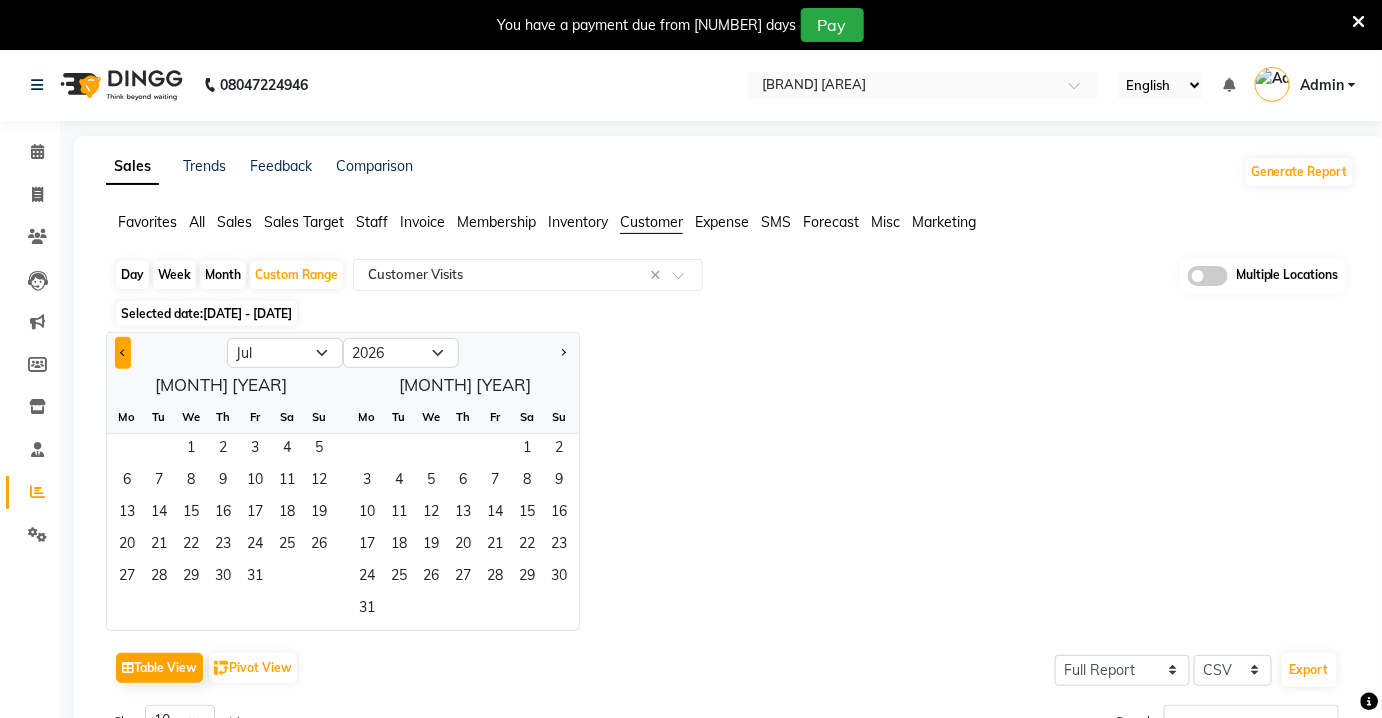 click 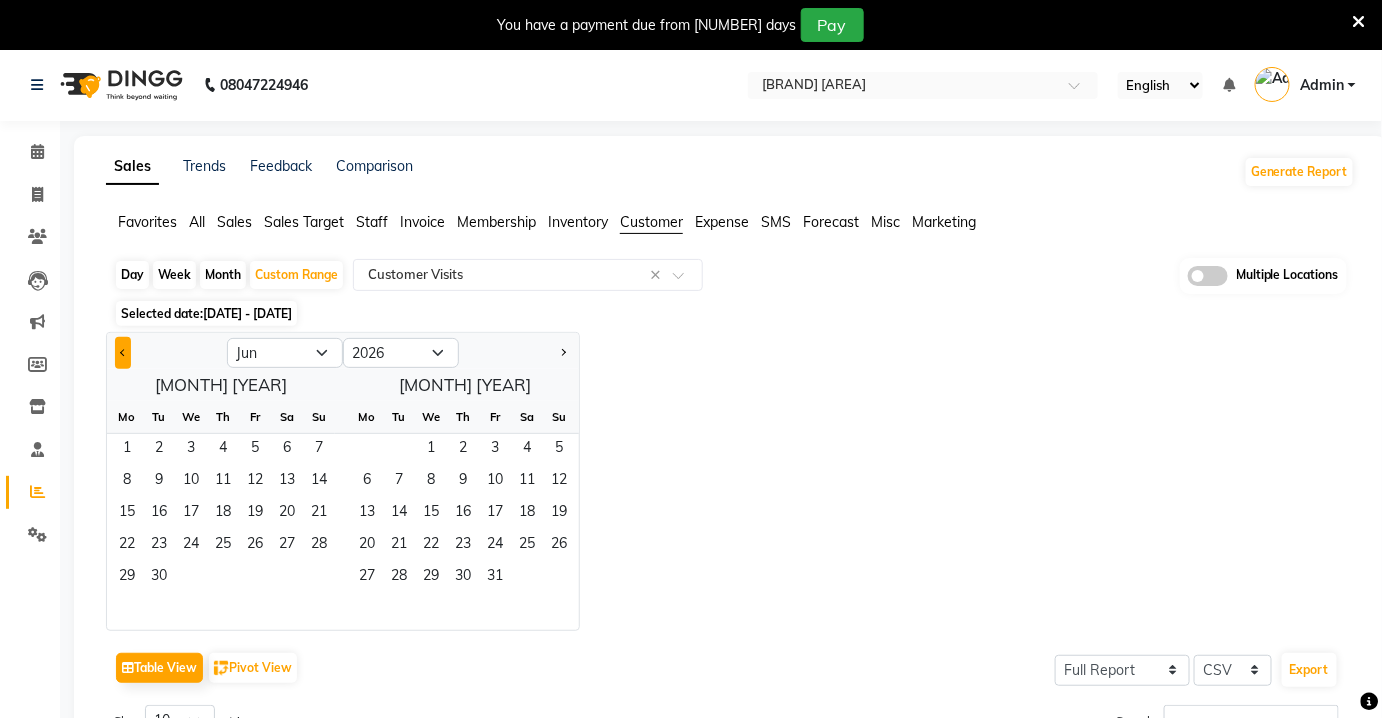 click 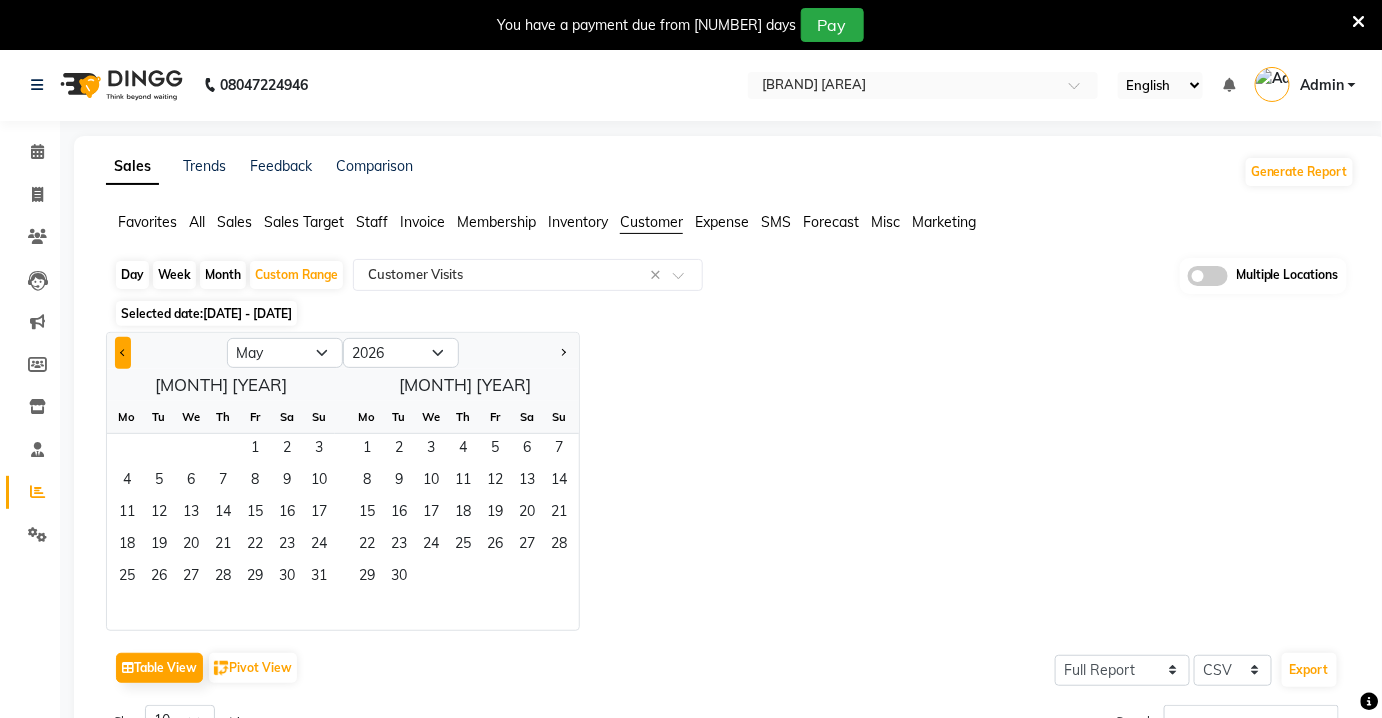 click 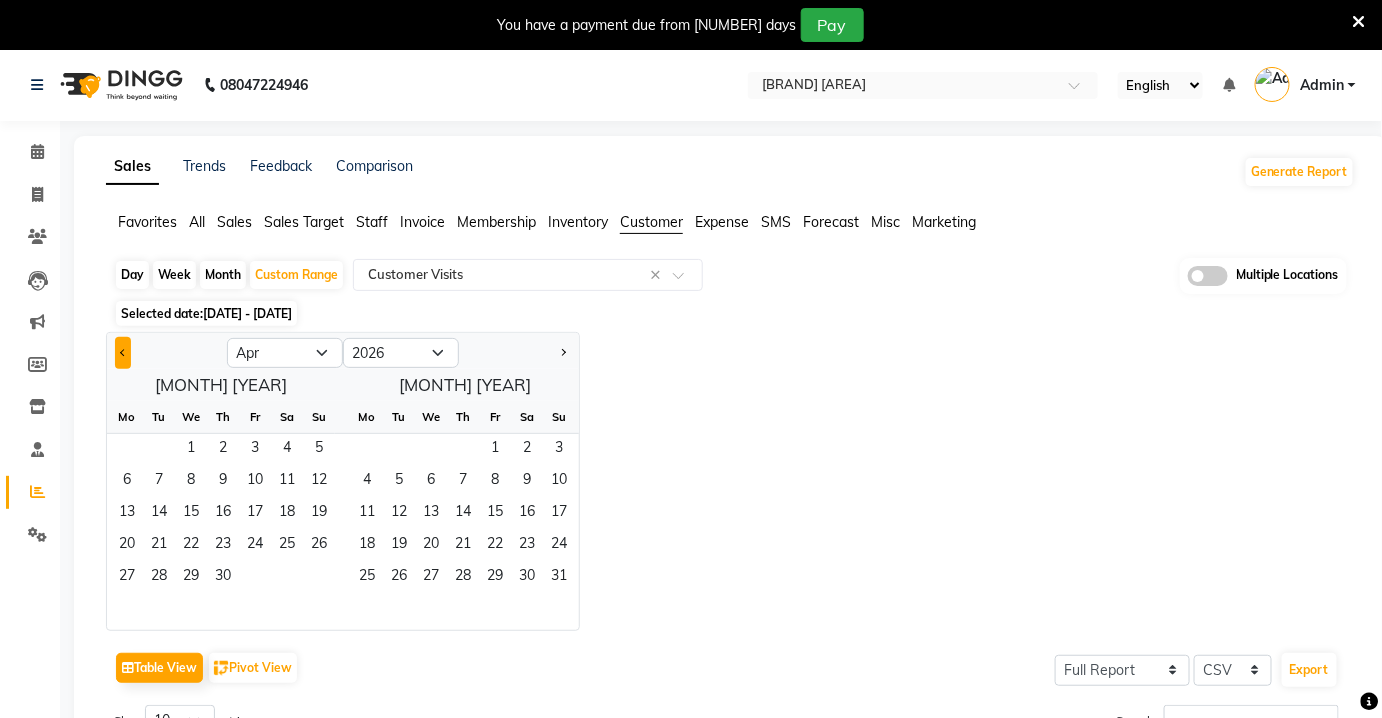 click 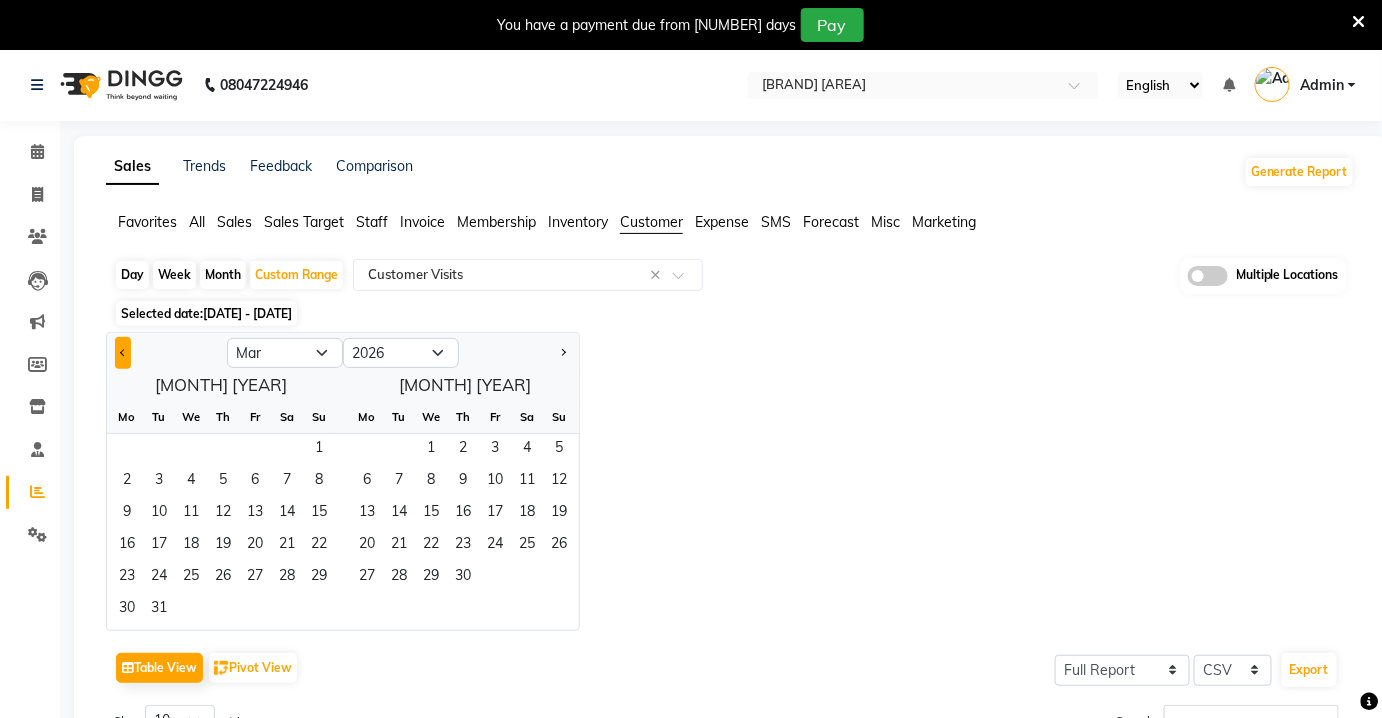 click 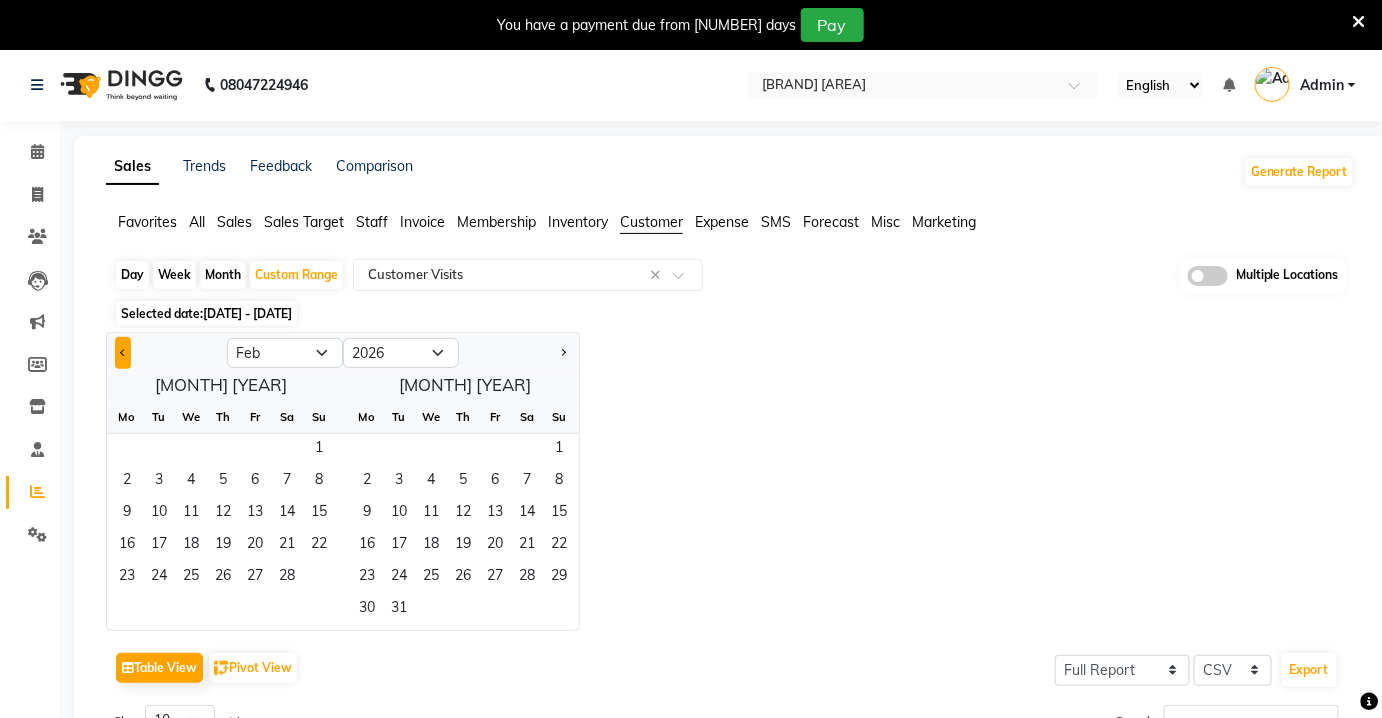 click 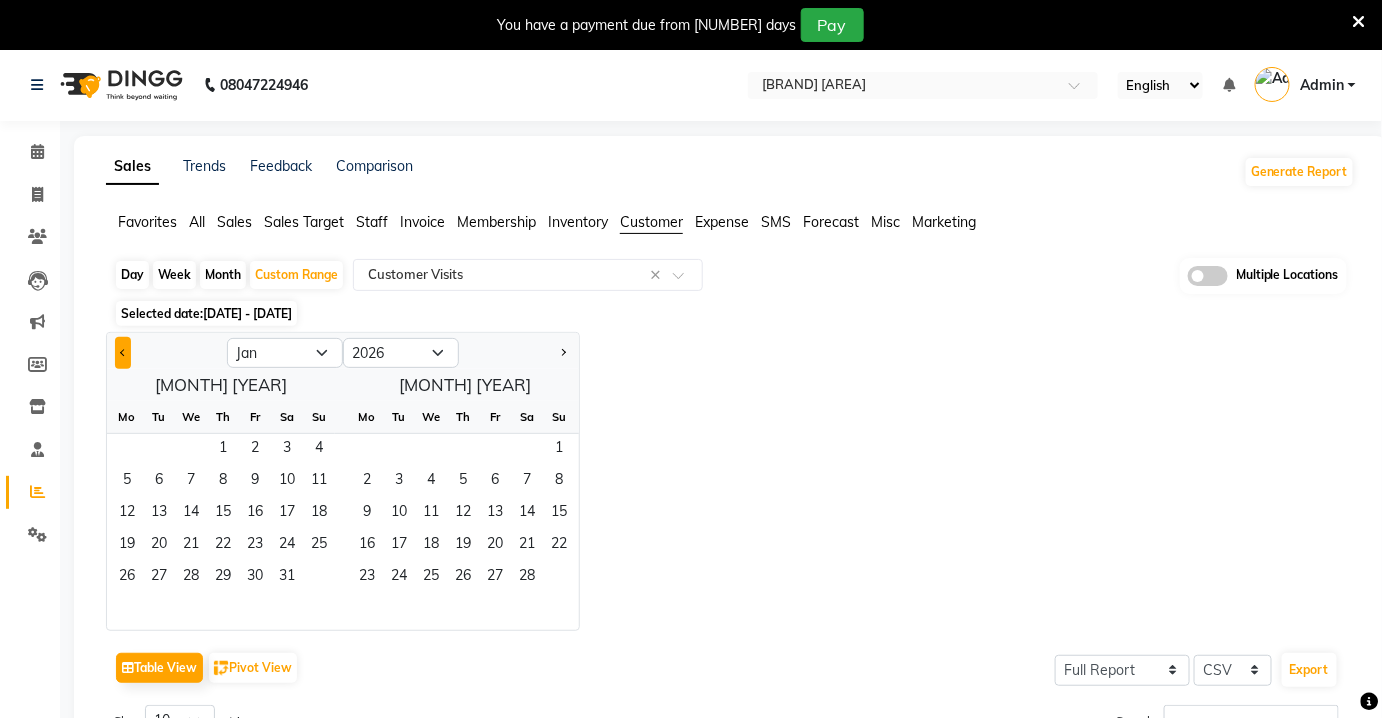 click 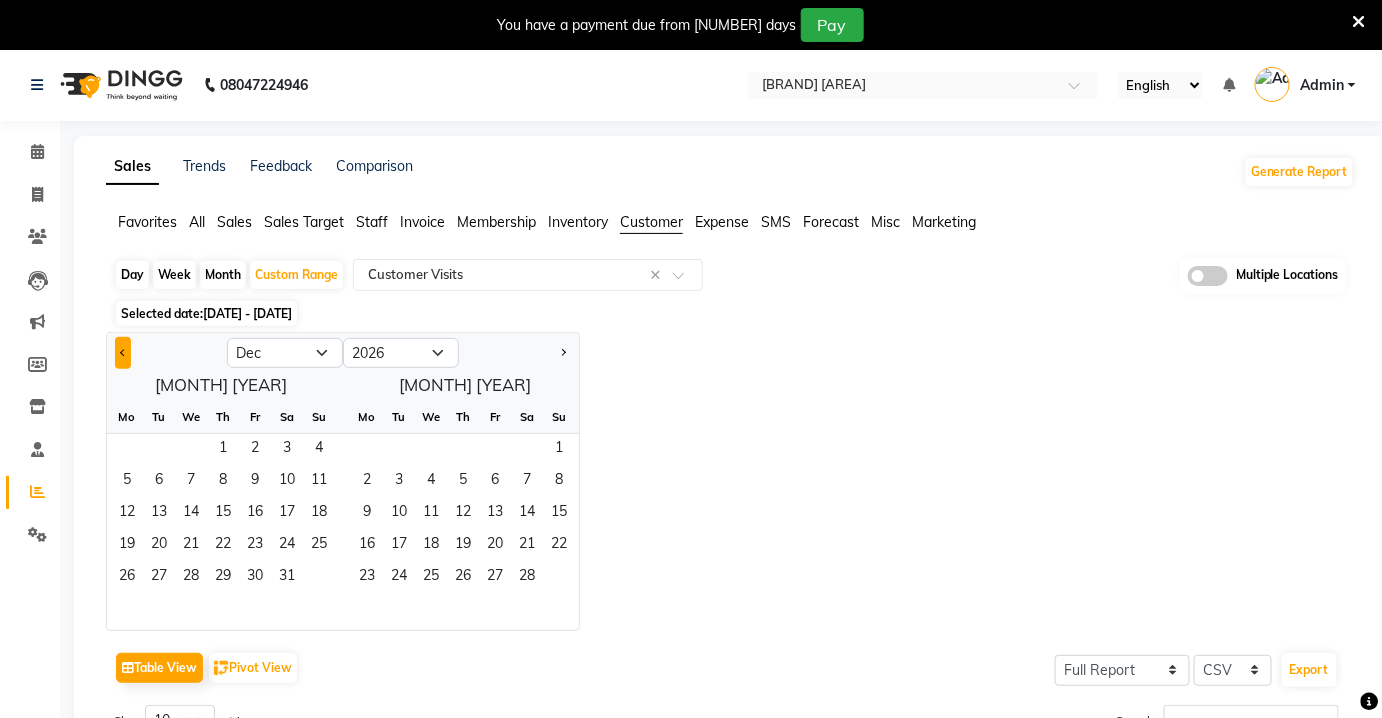 select on "2025" 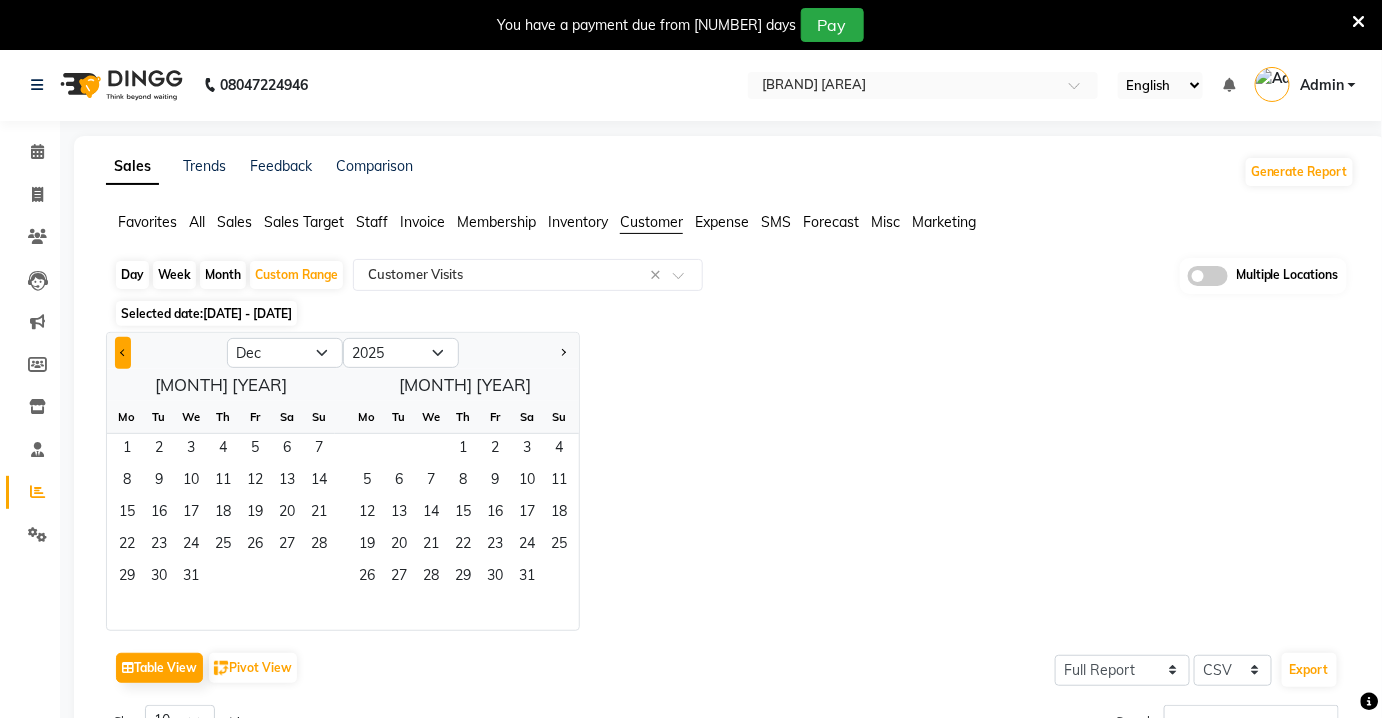 click 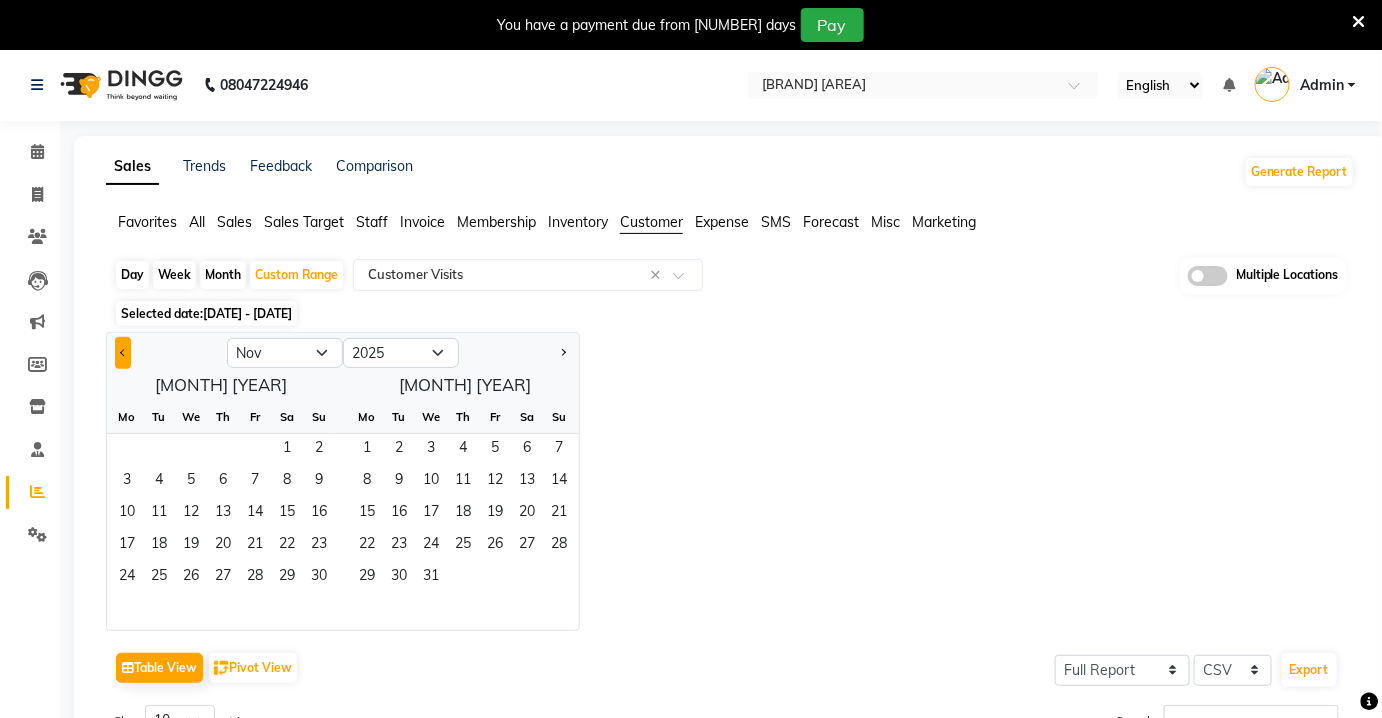 click 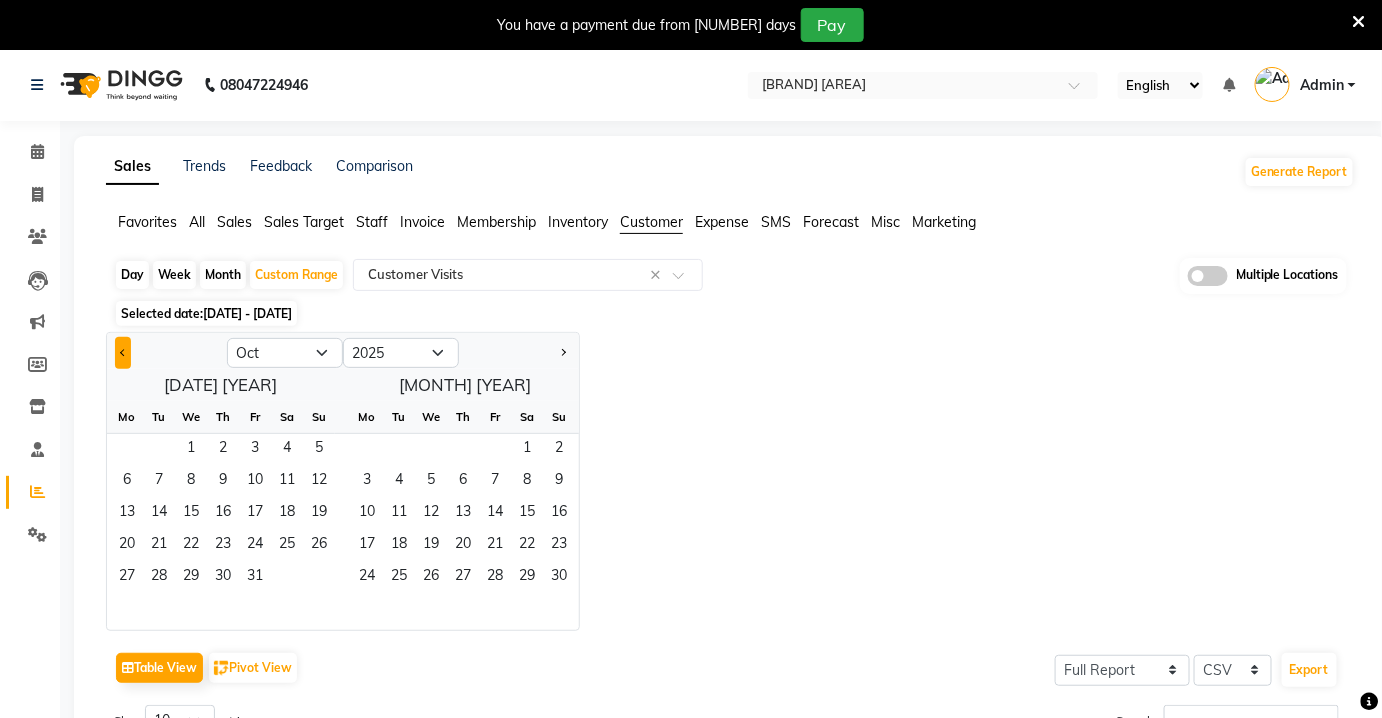 click 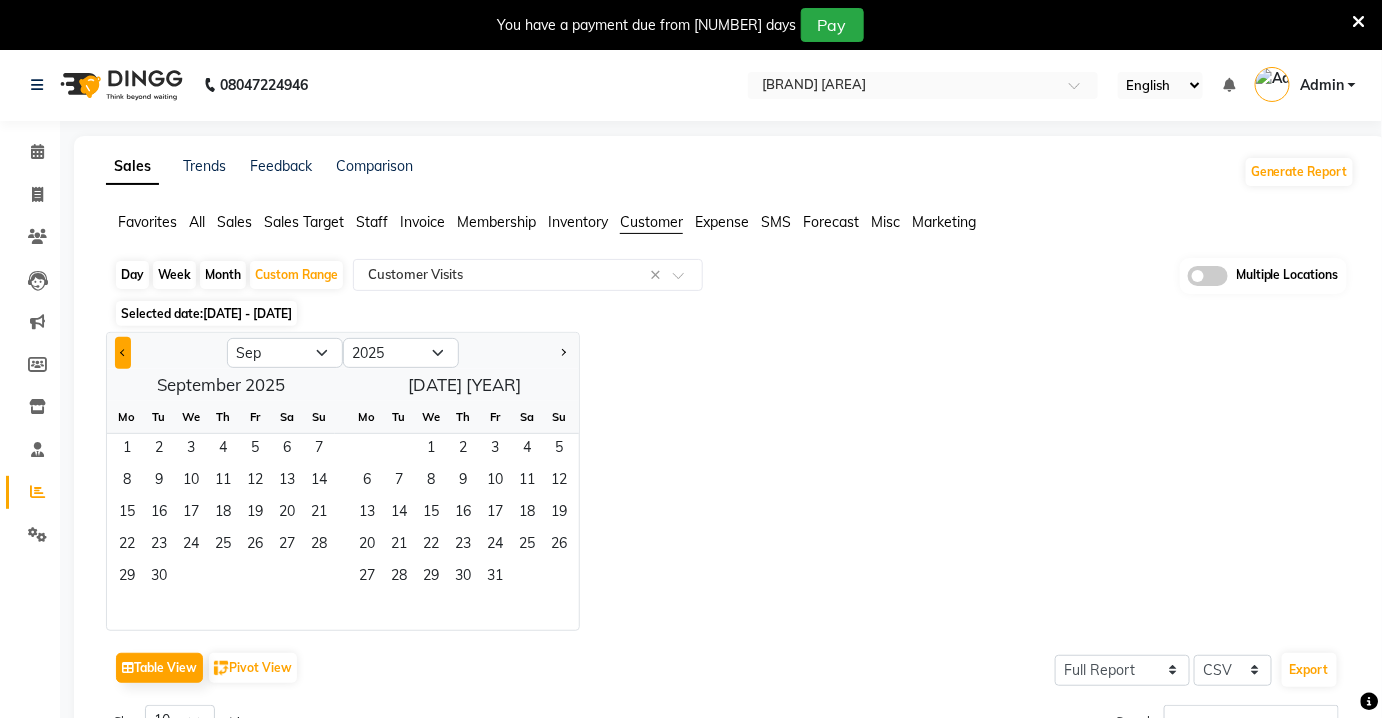 click 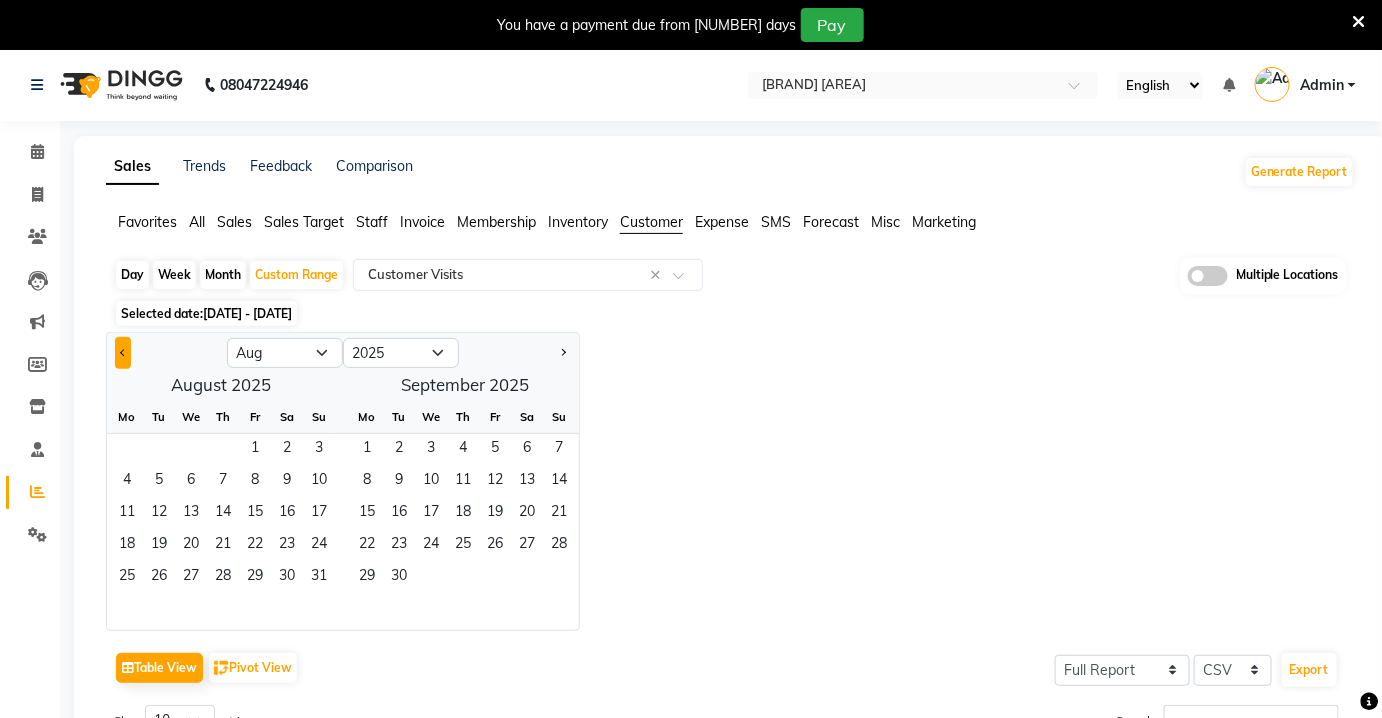 click 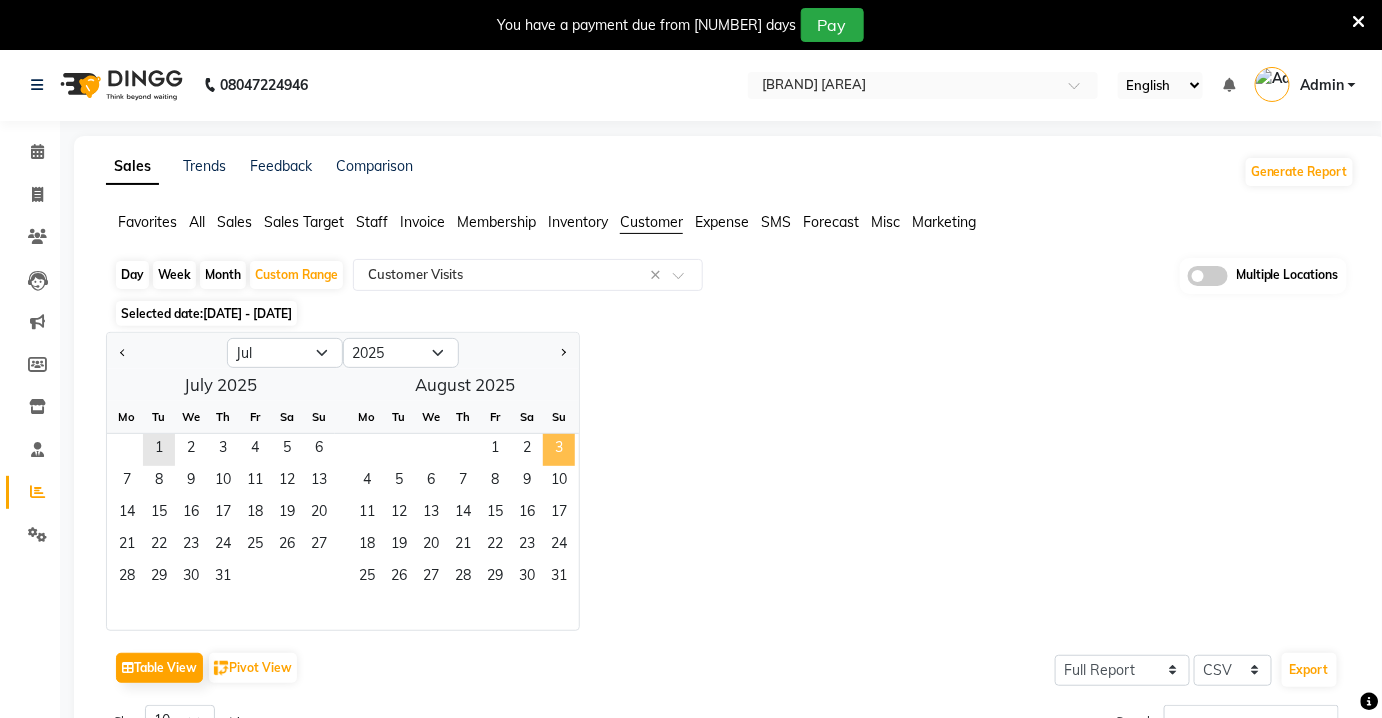 click on "3" 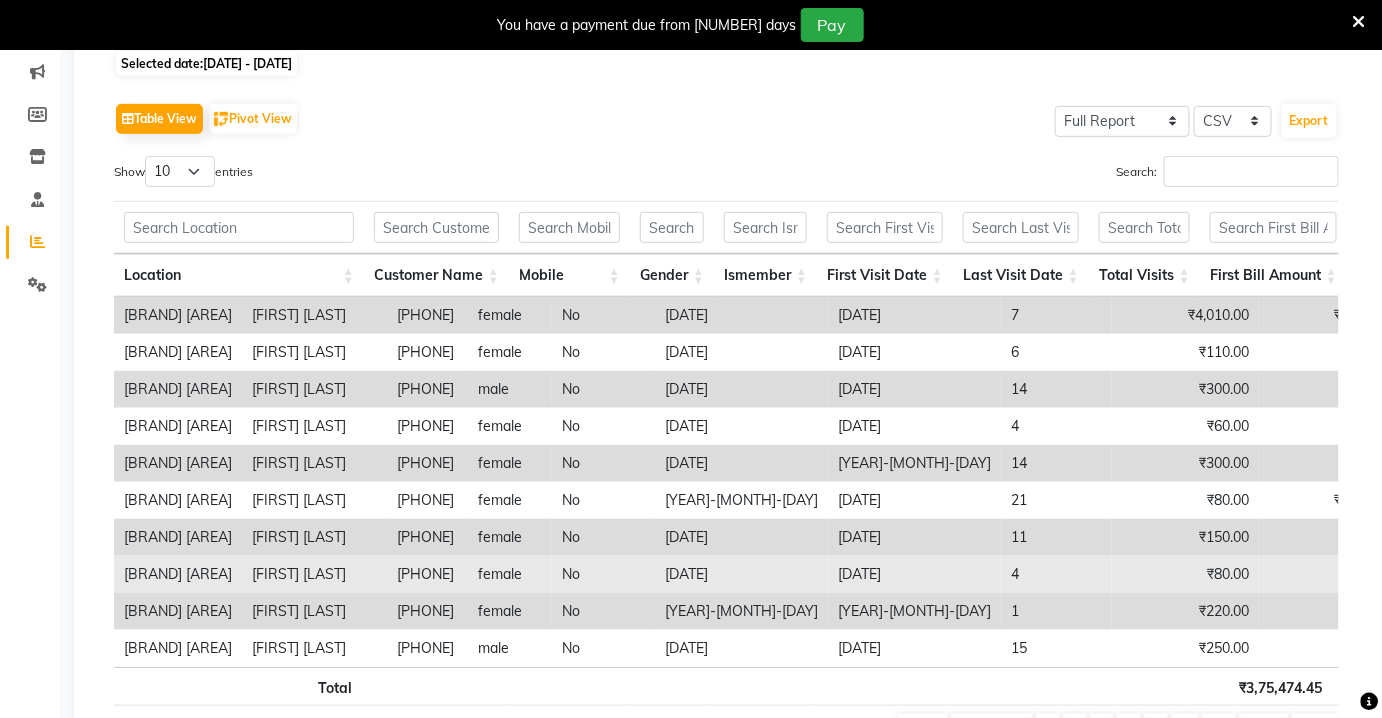 scroll, scrollTop: 374, scrollLeft: 0, axis: vertical 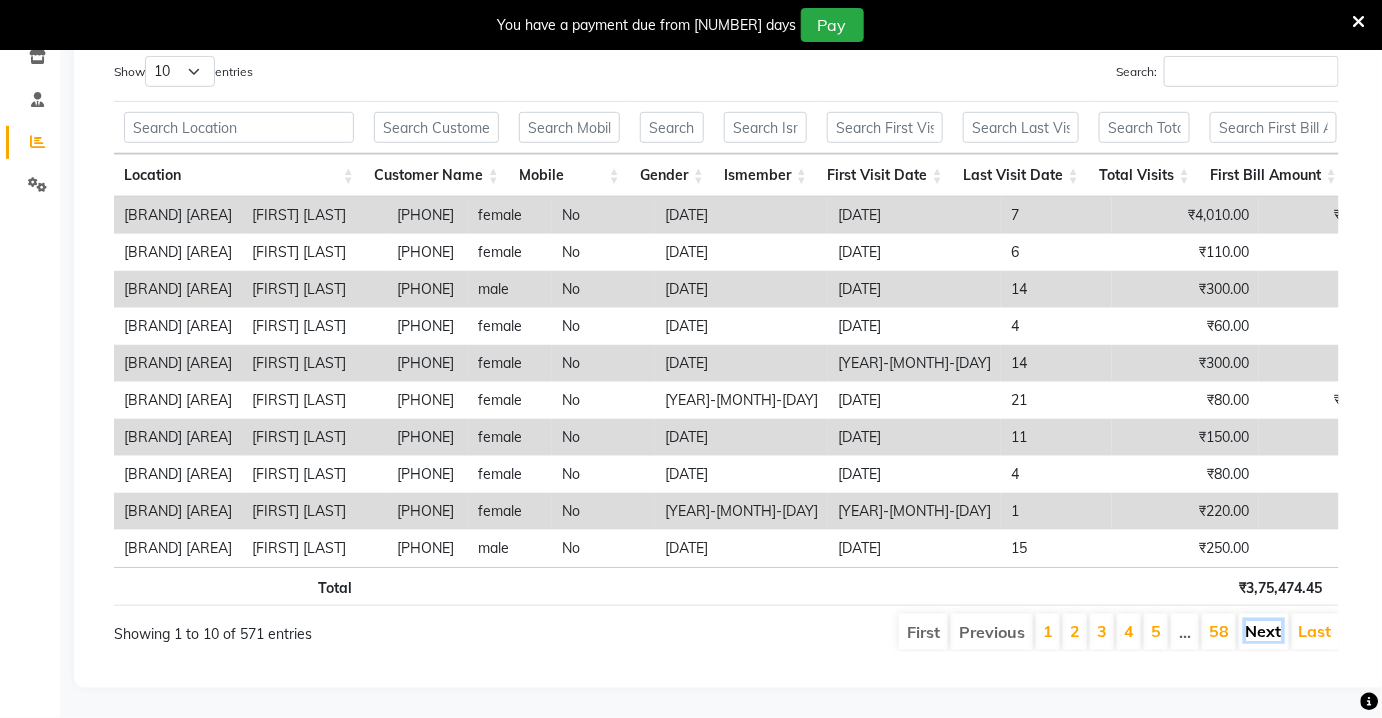 click on "Next" at bounding box center [1264, 631] 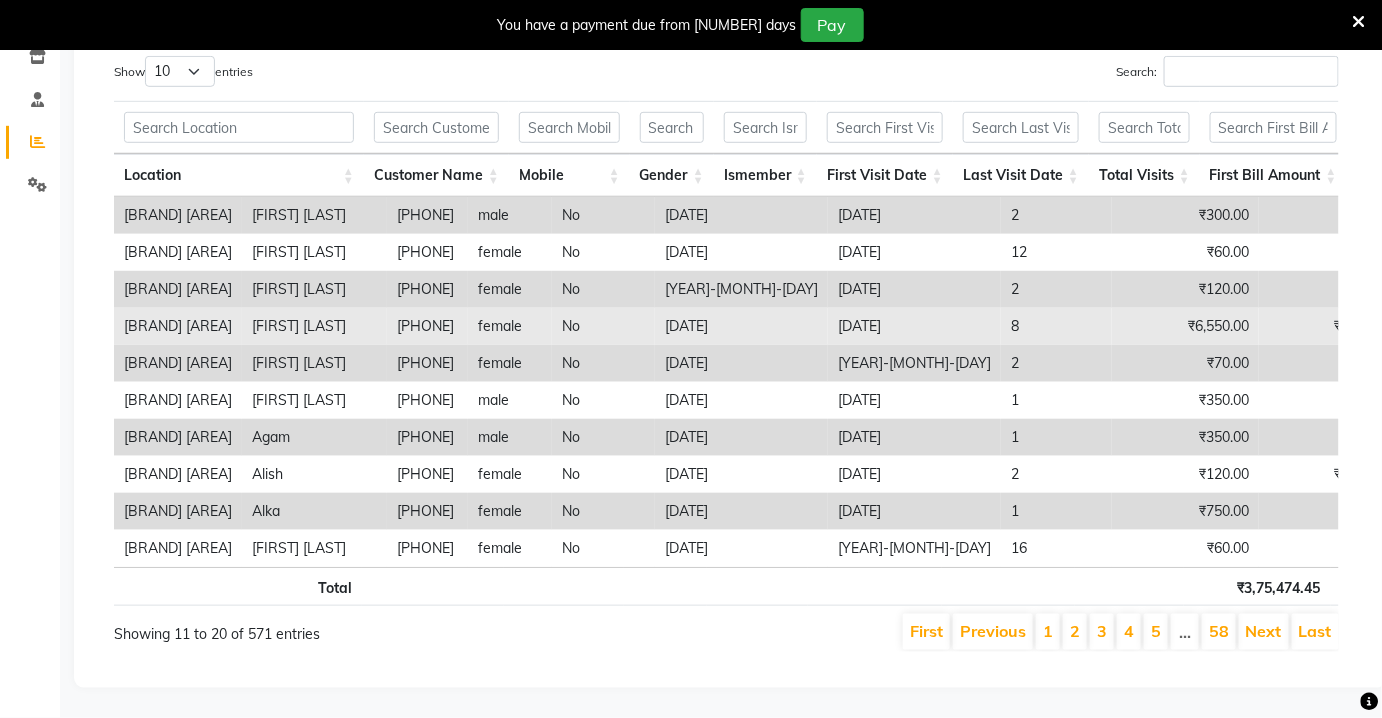 scroll, scrollTop: 374, scrollLeft: 0, axis: vertical 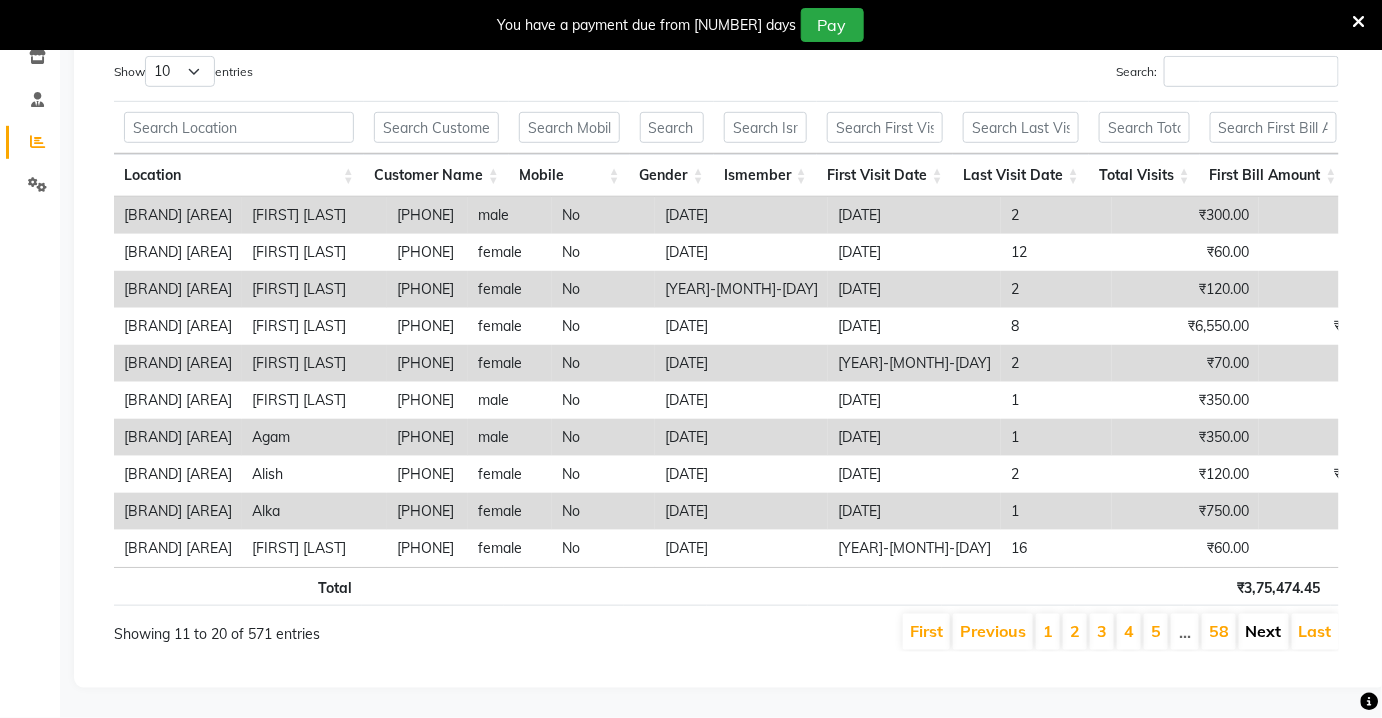 click on "Next" at bounding box center (1264, 631) 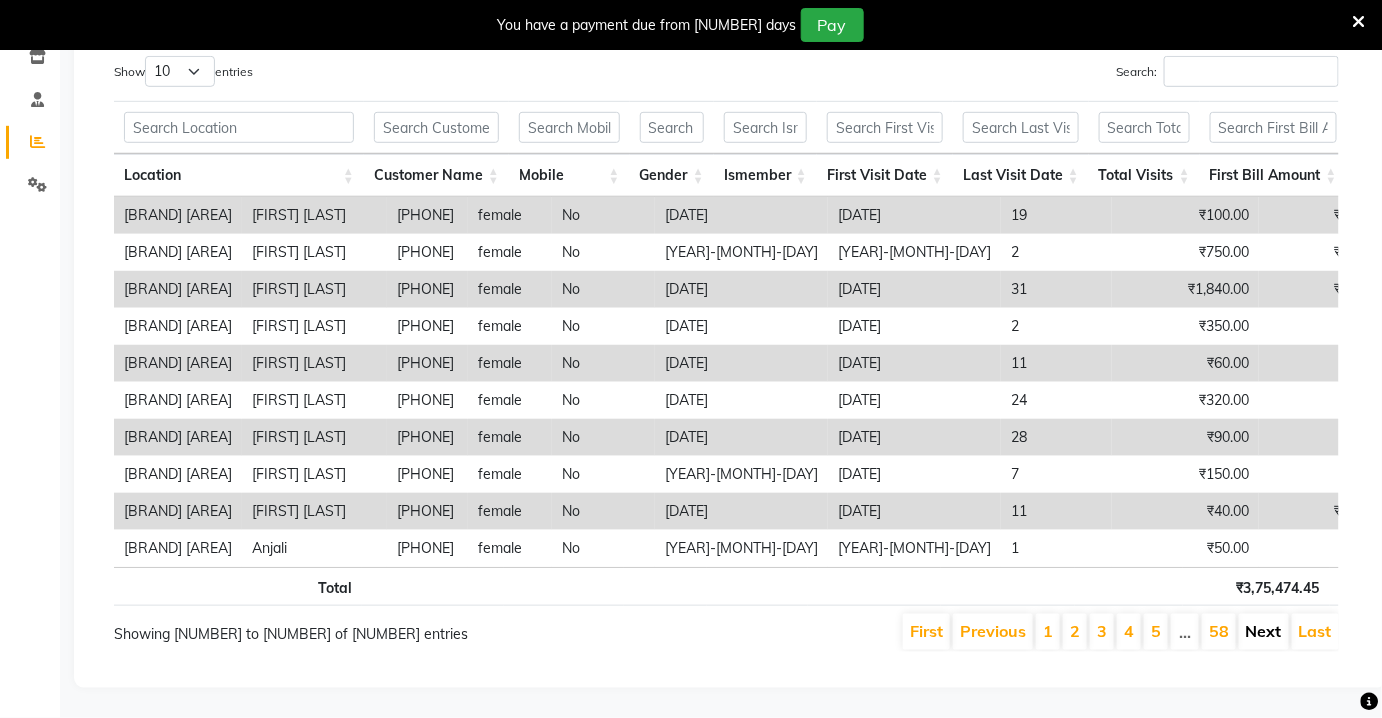 click on "Next" at bounding box center [1264, 631] 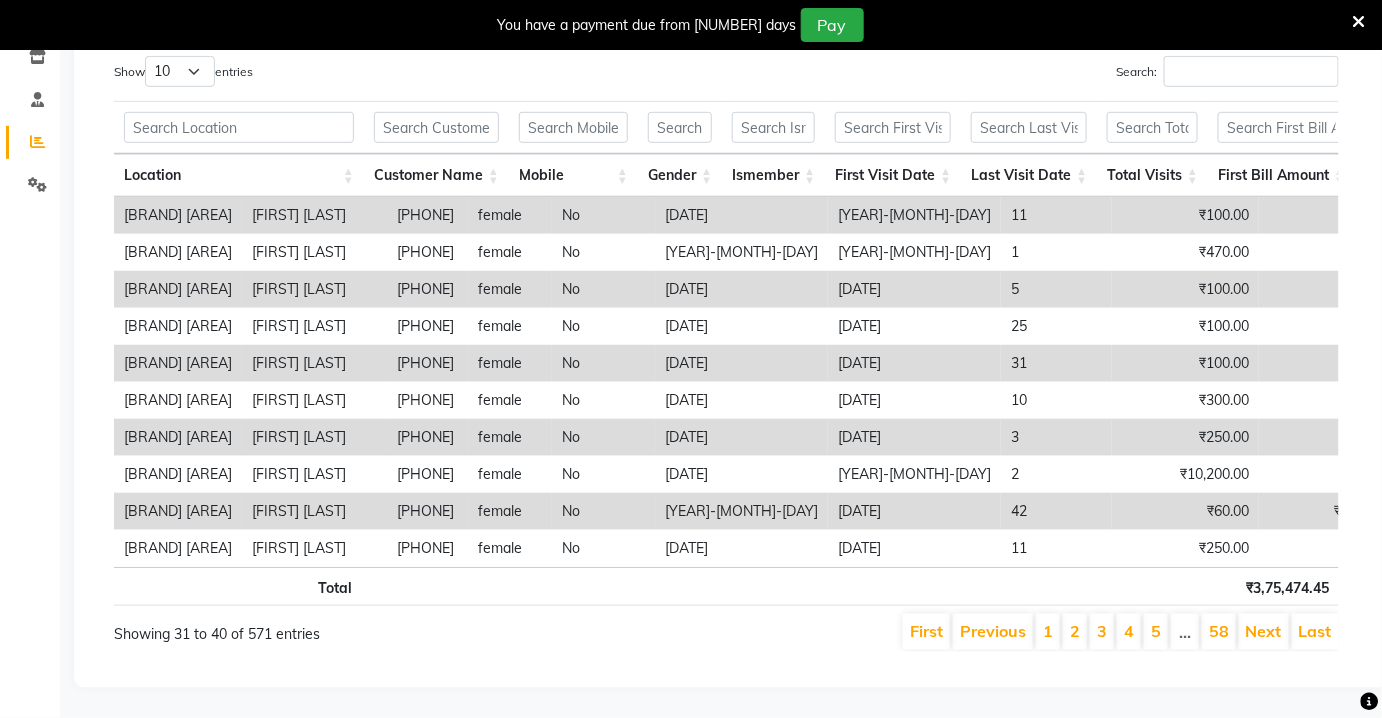 scroll, scrollTop: 0, scrollLeft: 15, axis: horizontal 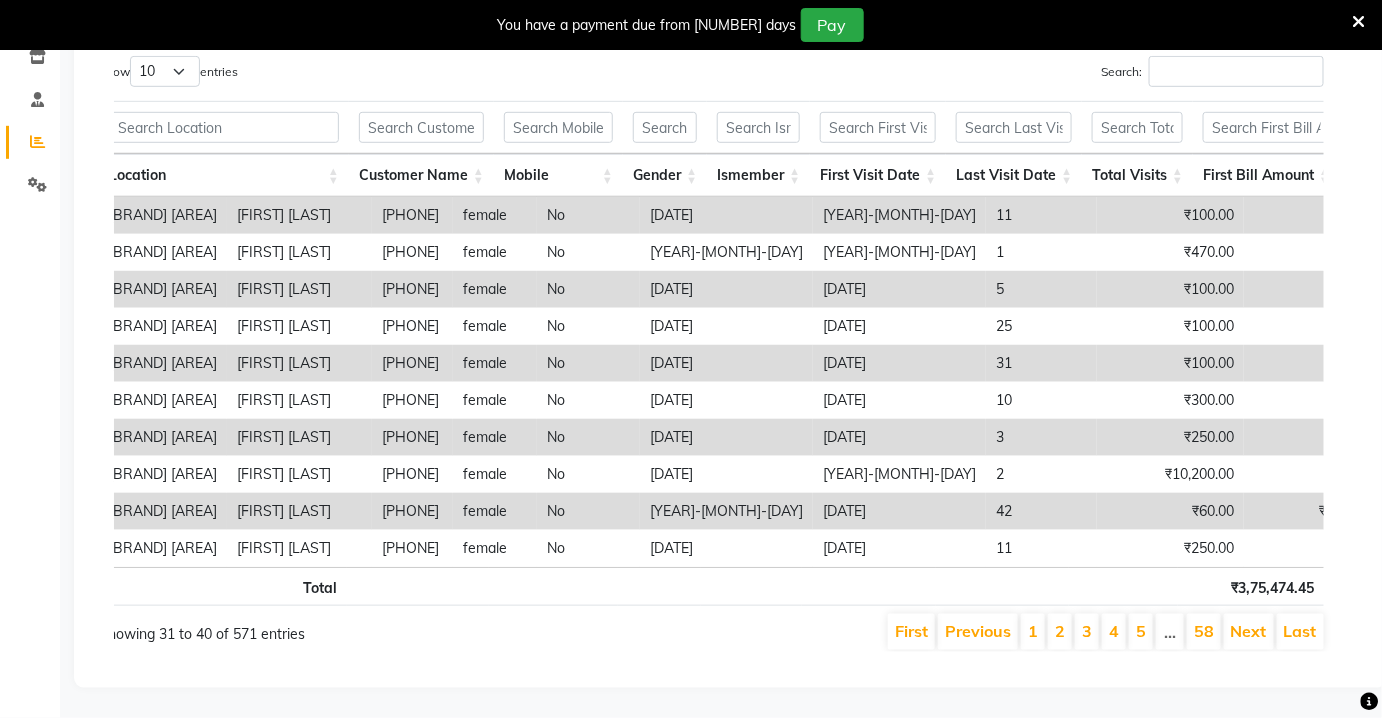click on "Gender" at bounding box center [665, 175] 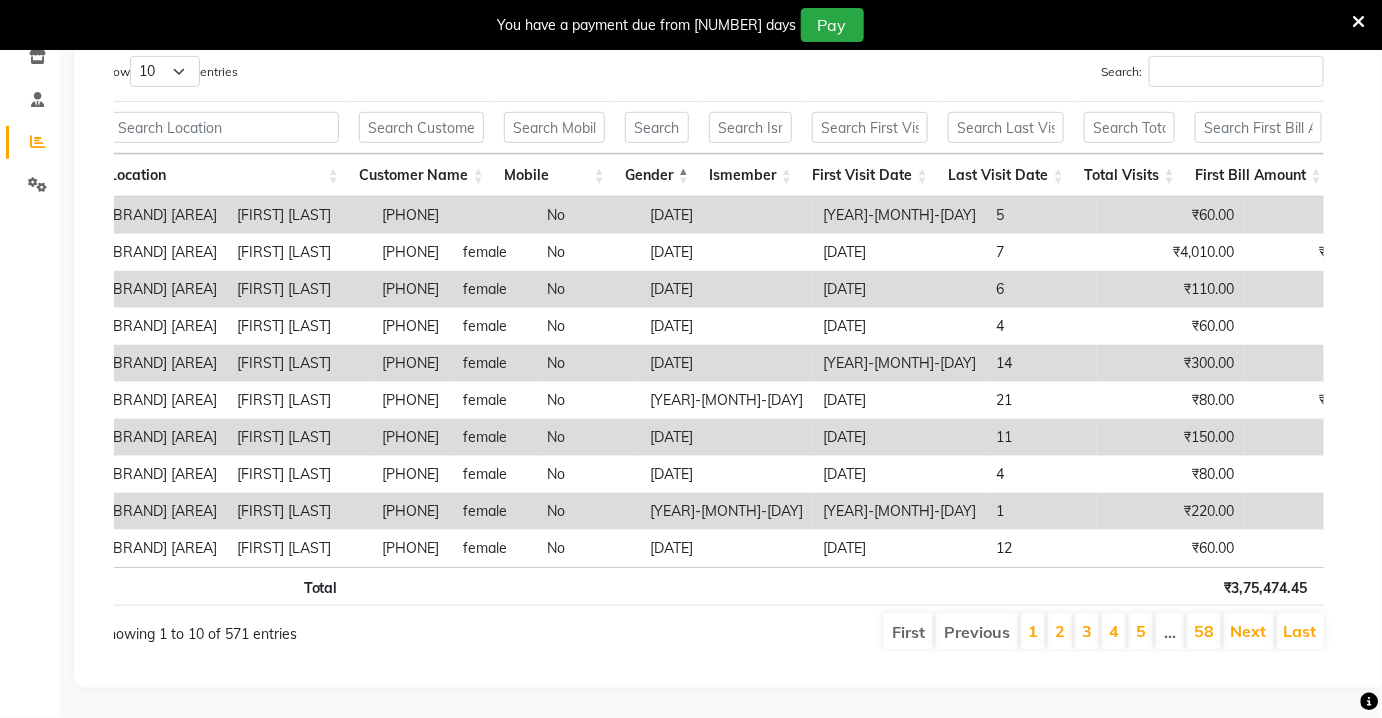 click on "Gender" at bounding box center [657, 175] 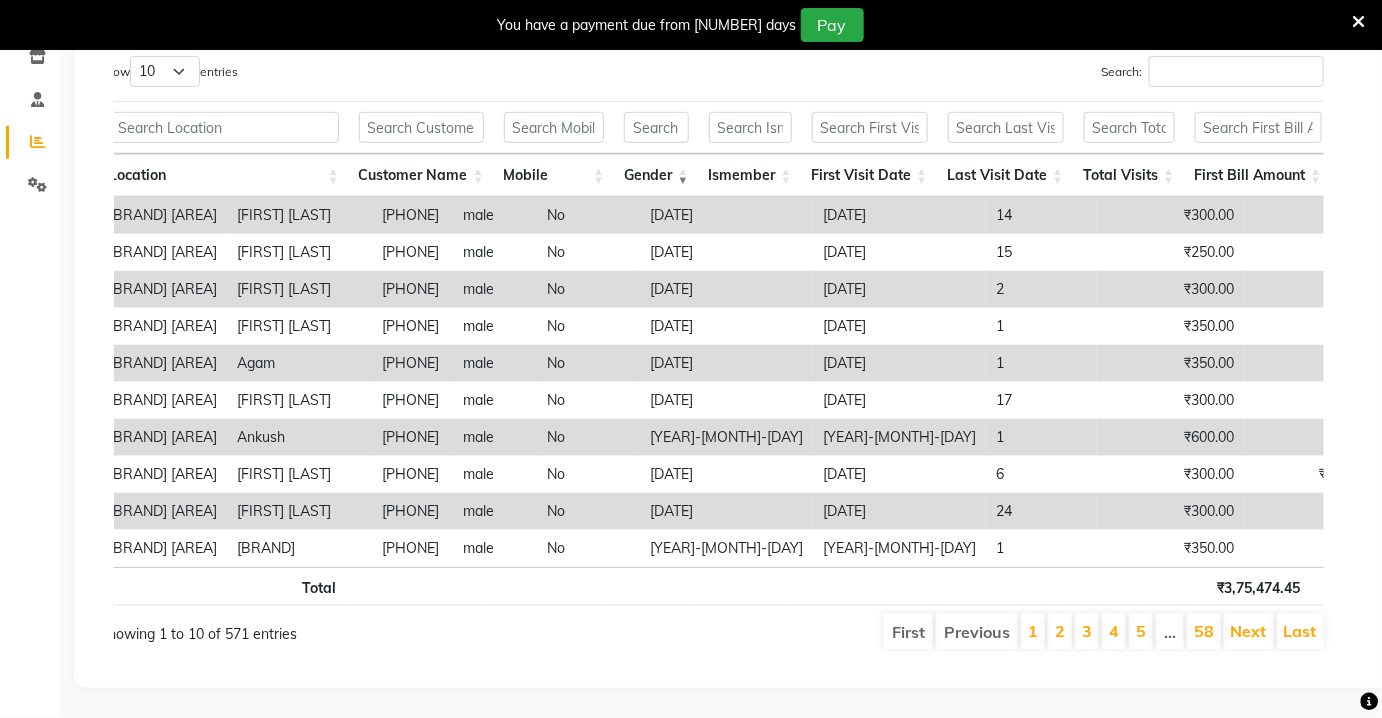scroll, scrollTop: 0, scrollLeft: 36, axis: horizontal 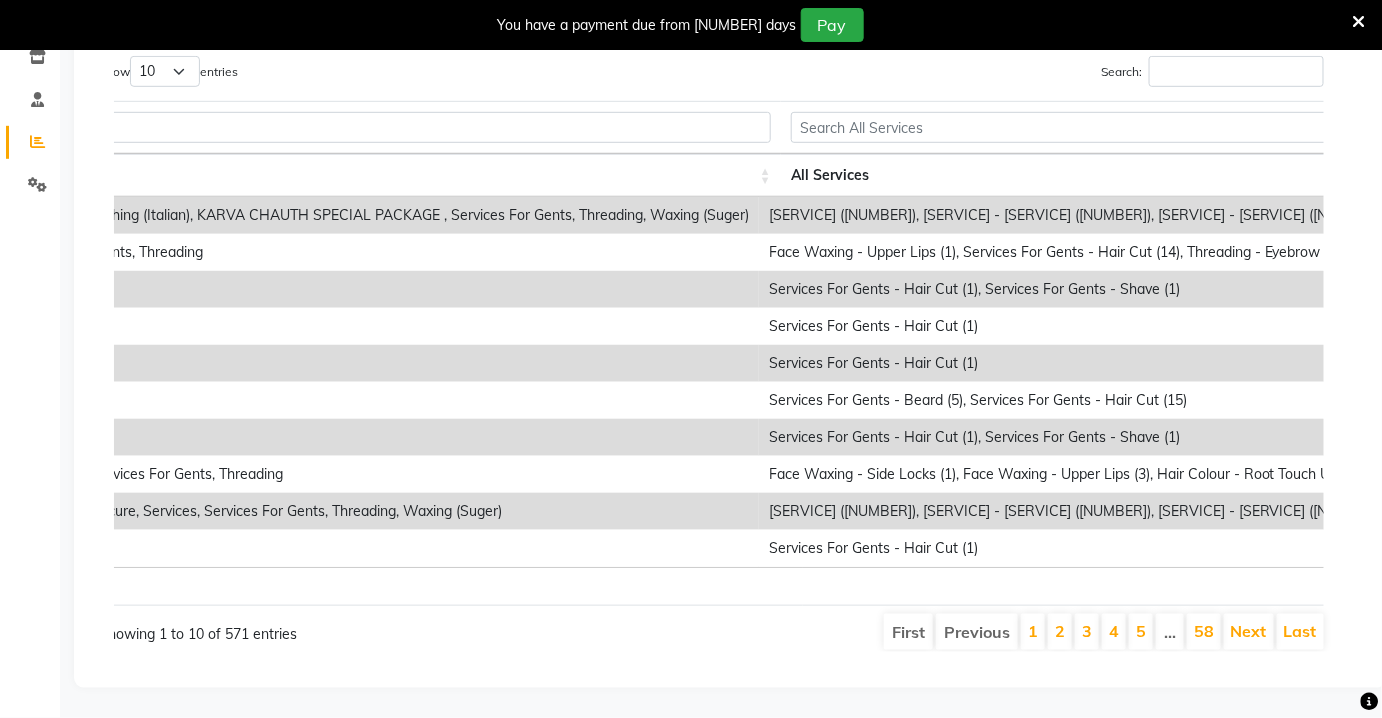 click at bounding box center (386, 586) 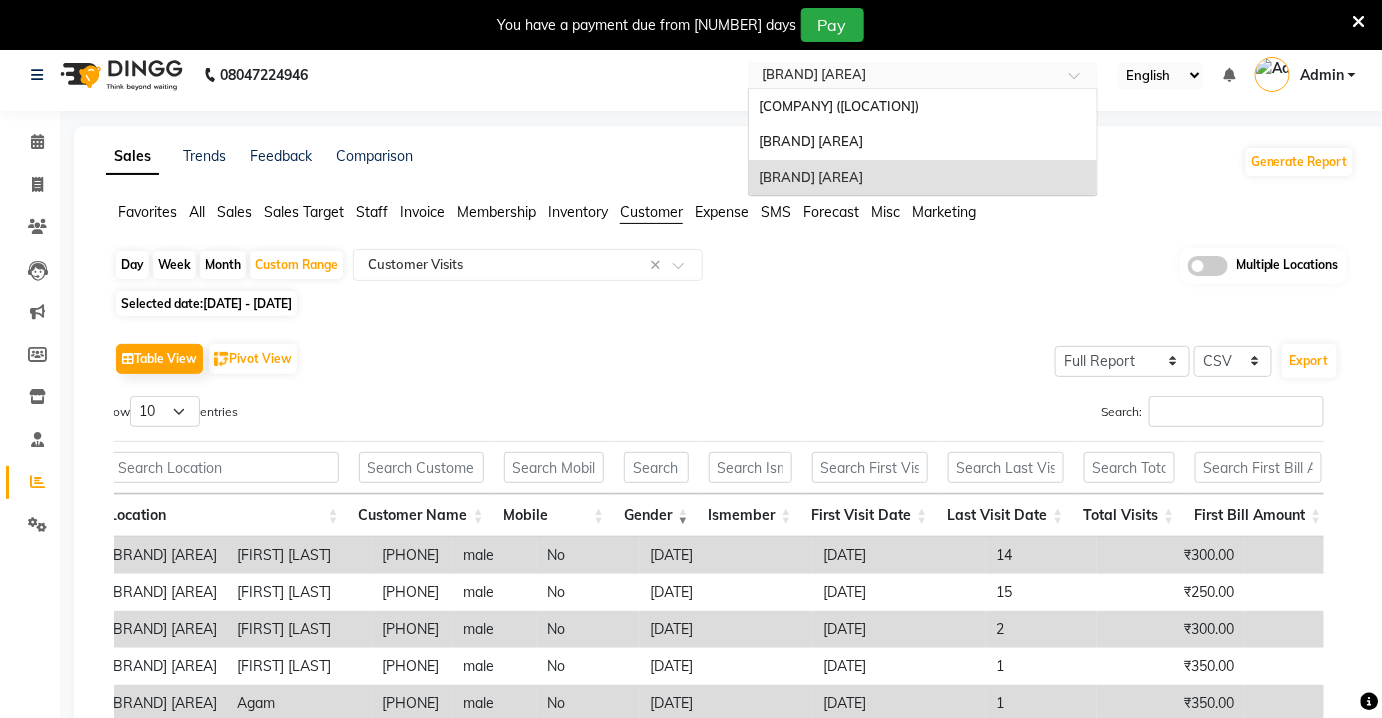 click at bounding box center (903, 77) 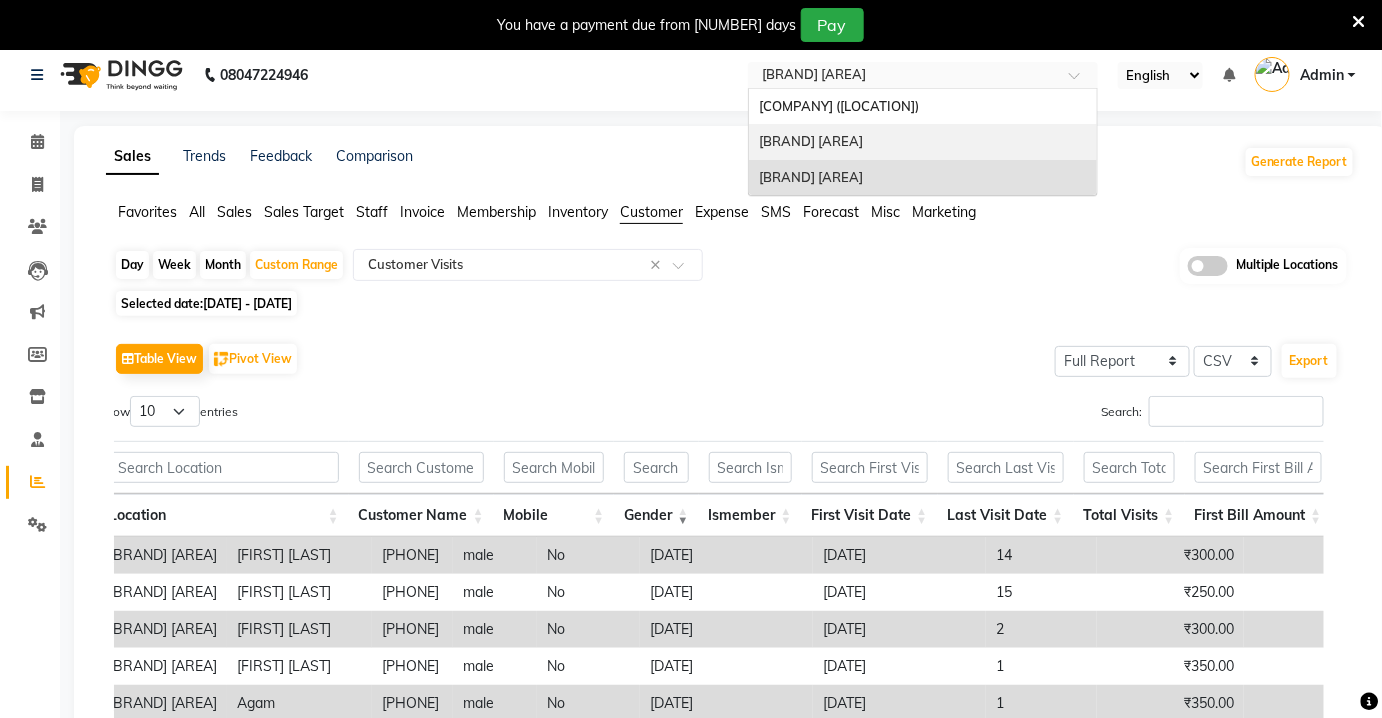 click on "[COMPANY], [LOCATION]" at bounding box center [923, 142] 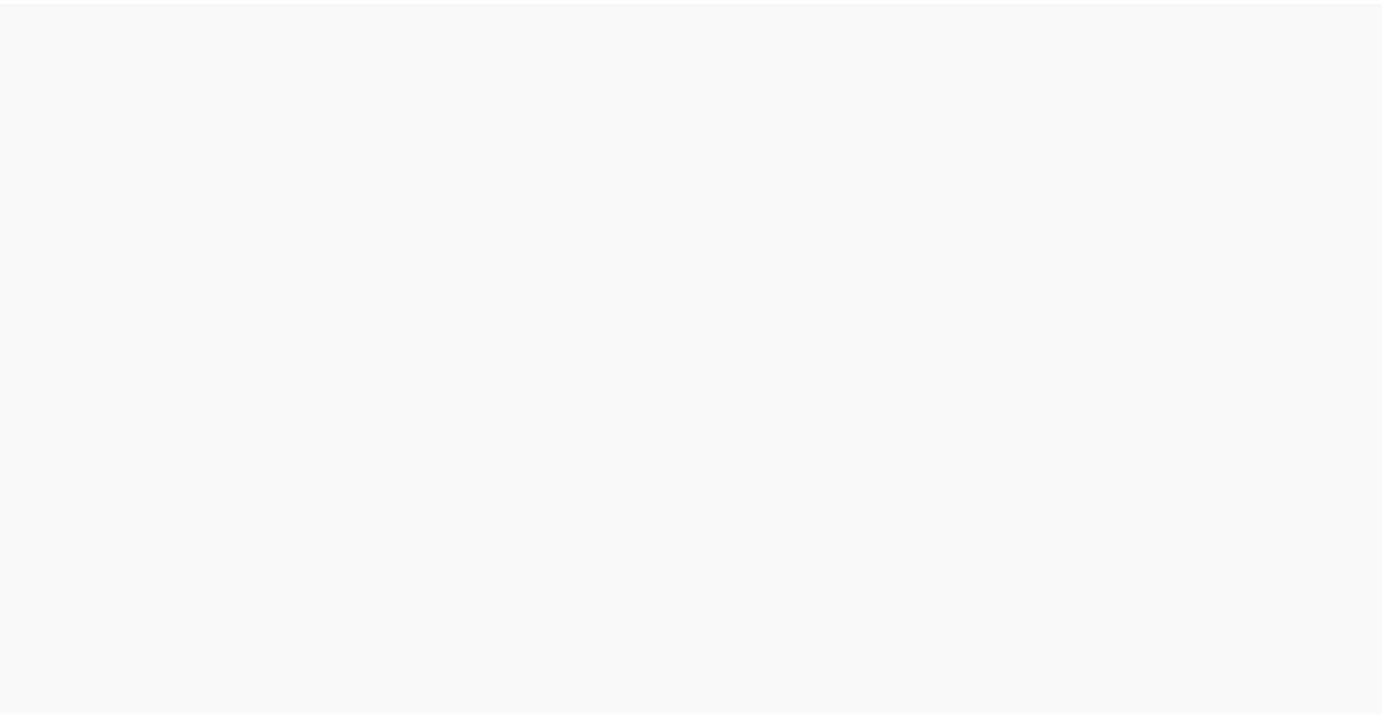 scroll, scrollTop: 0, scrollLeft: 0, axis: both 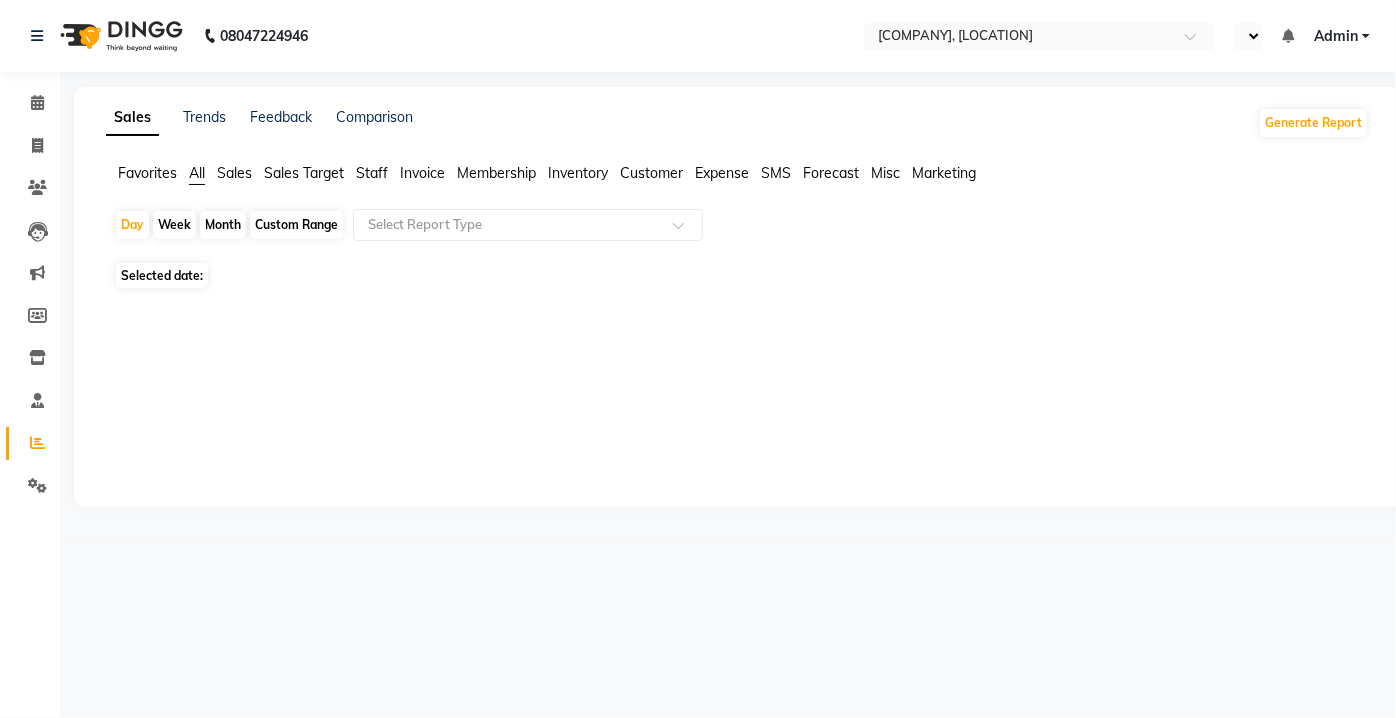 select on "en" 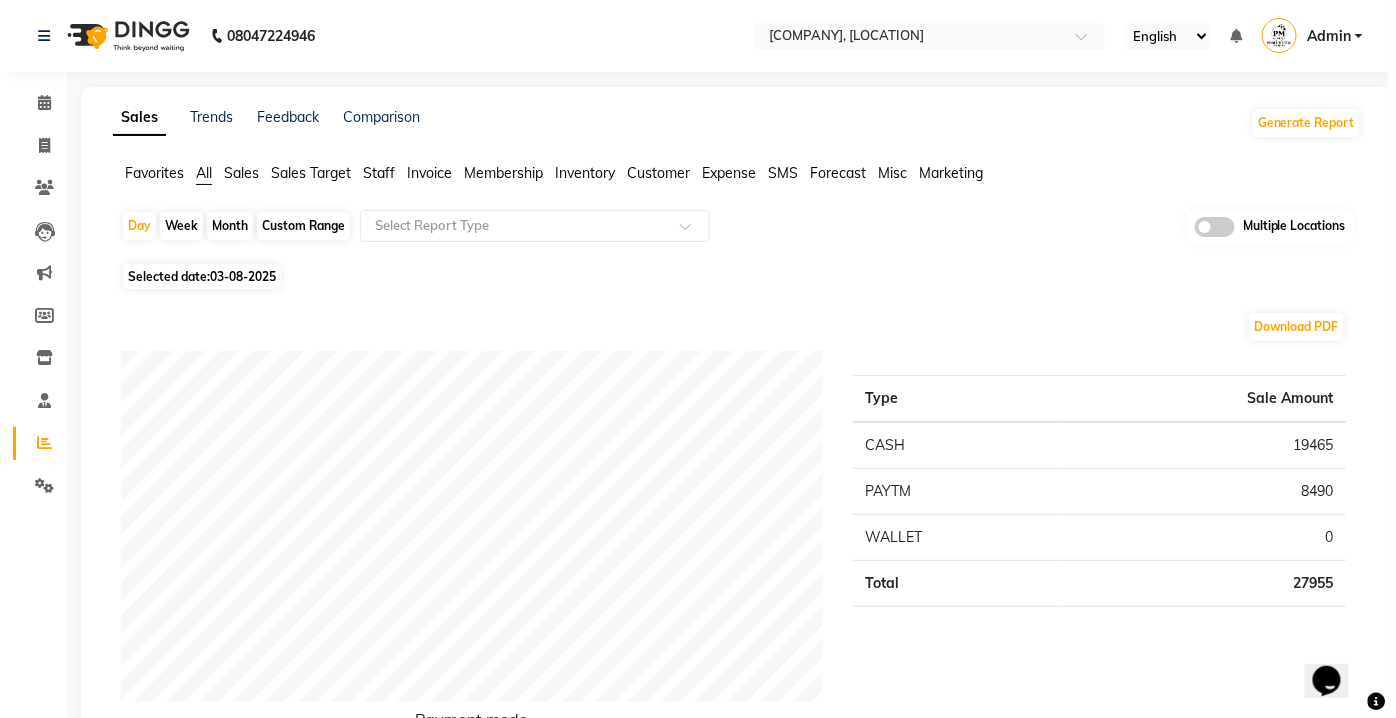 scroll, scrollTop: 0, scrollLeft: 0, axis: both 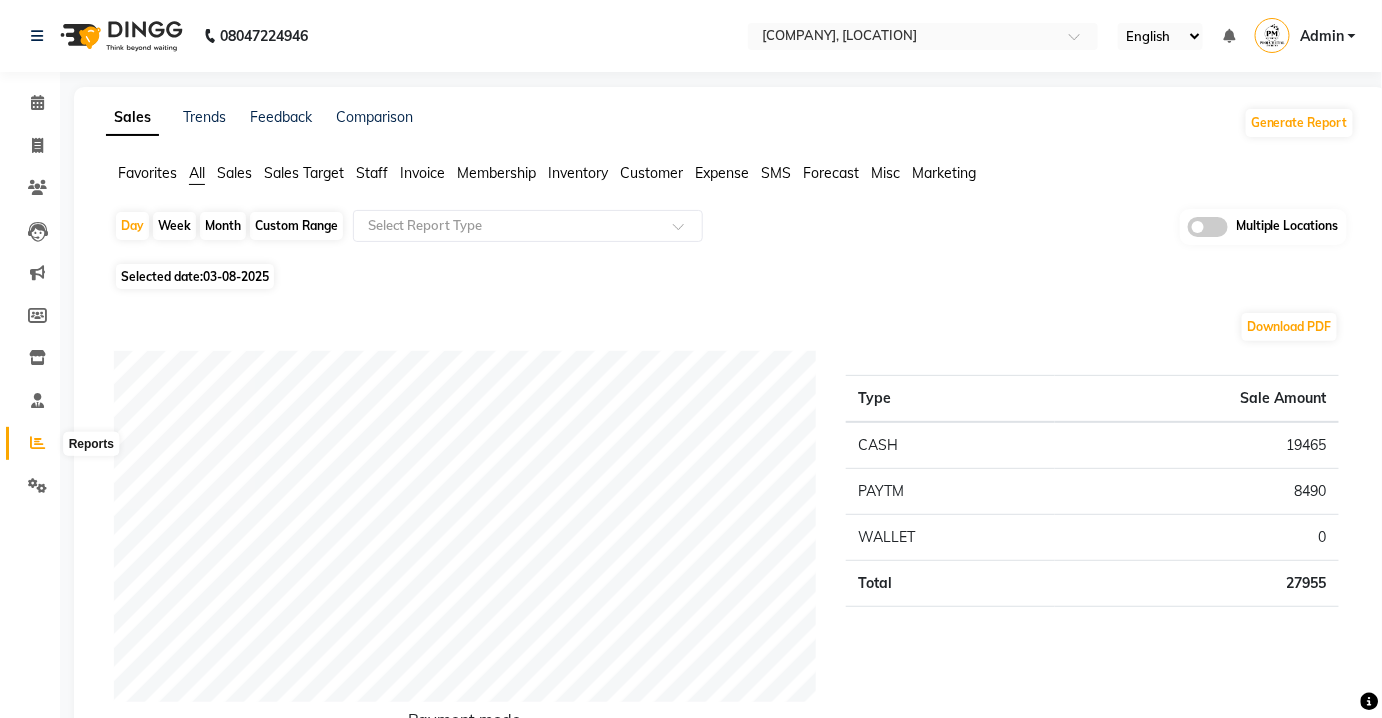 click 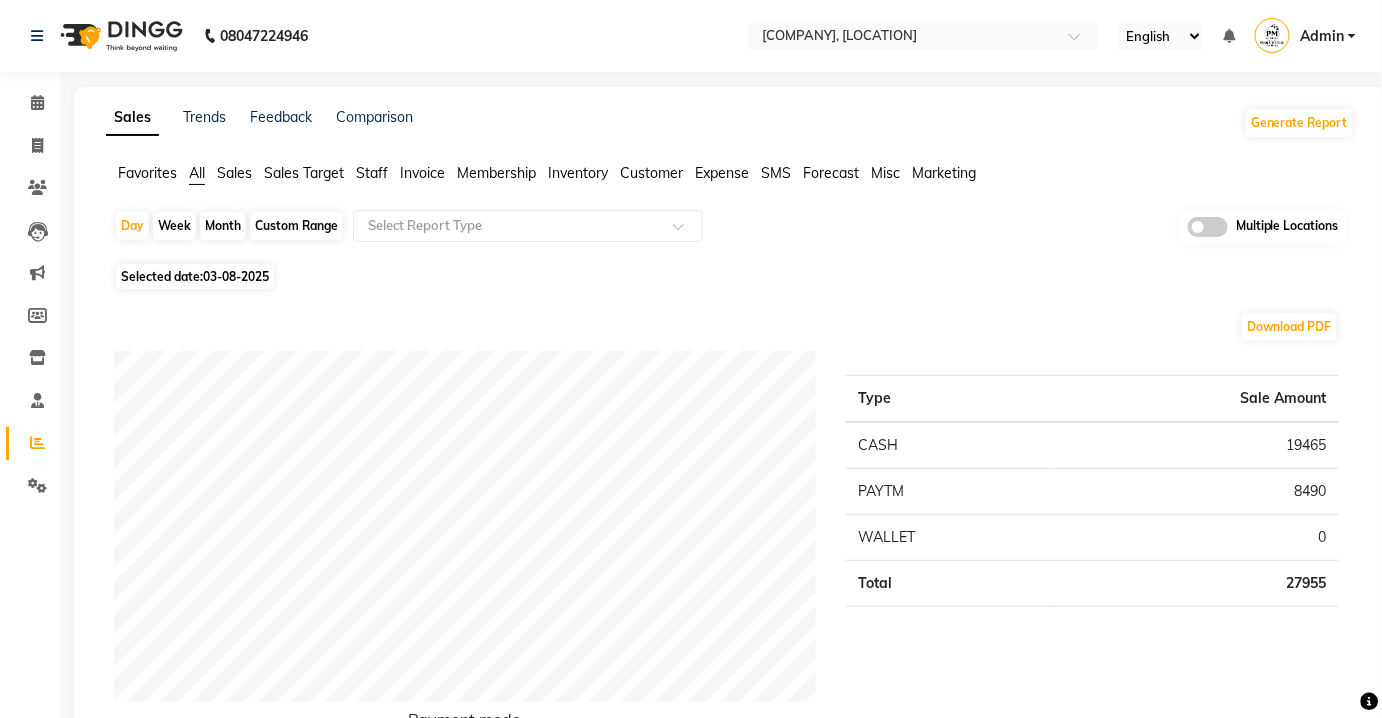 click on "Customer" 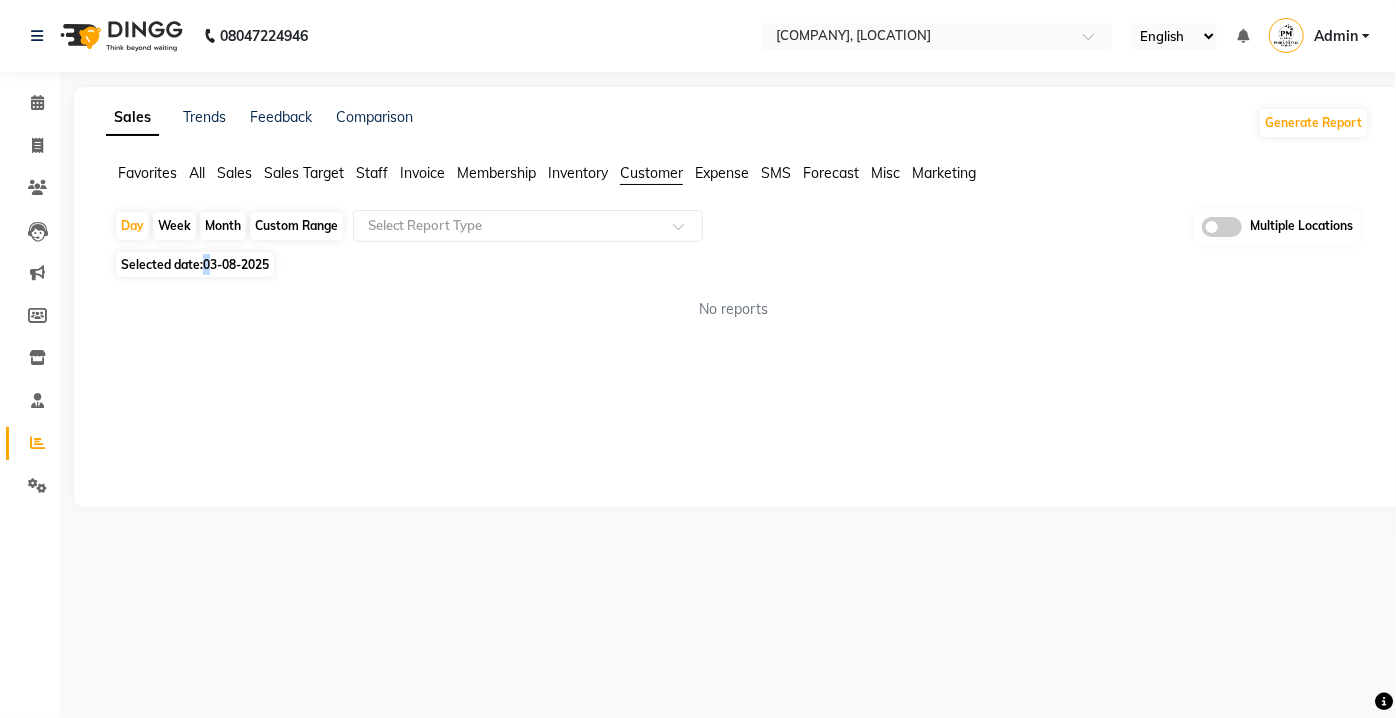 click on "03-08-2025" 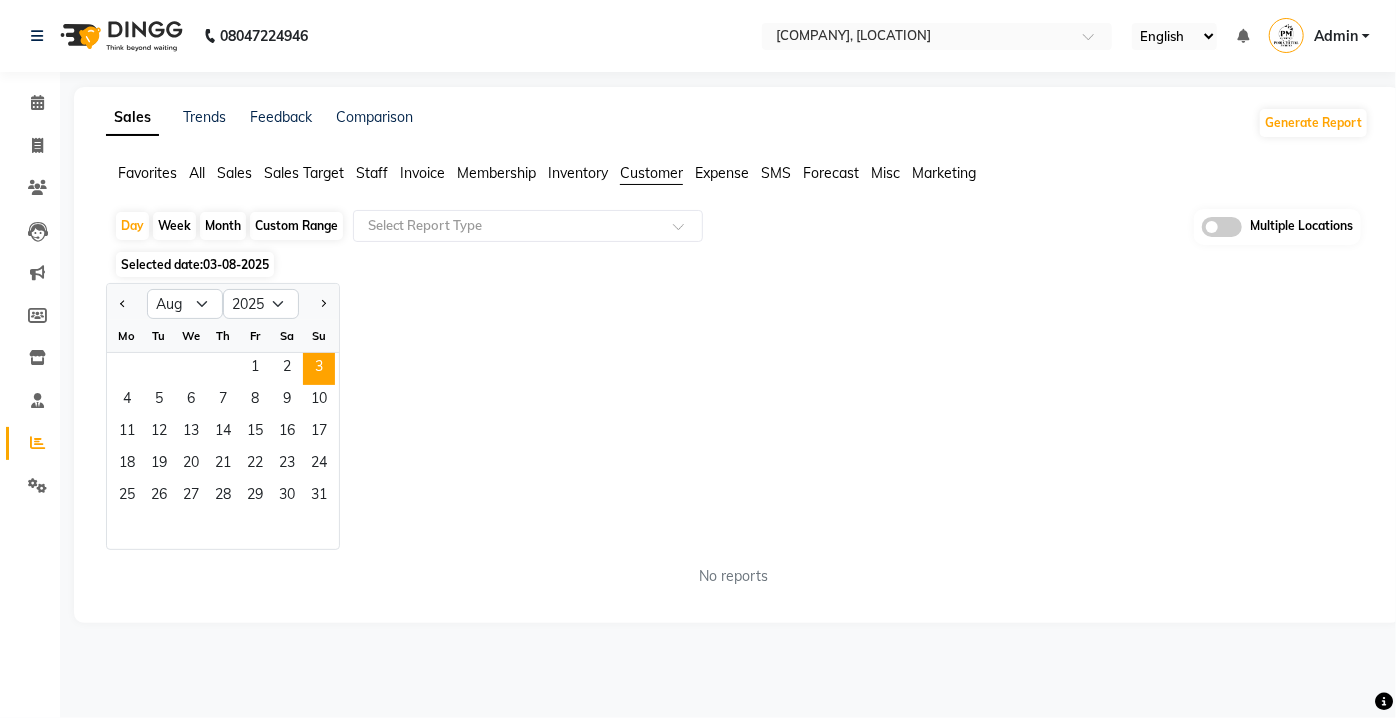 click on "Custom Range" 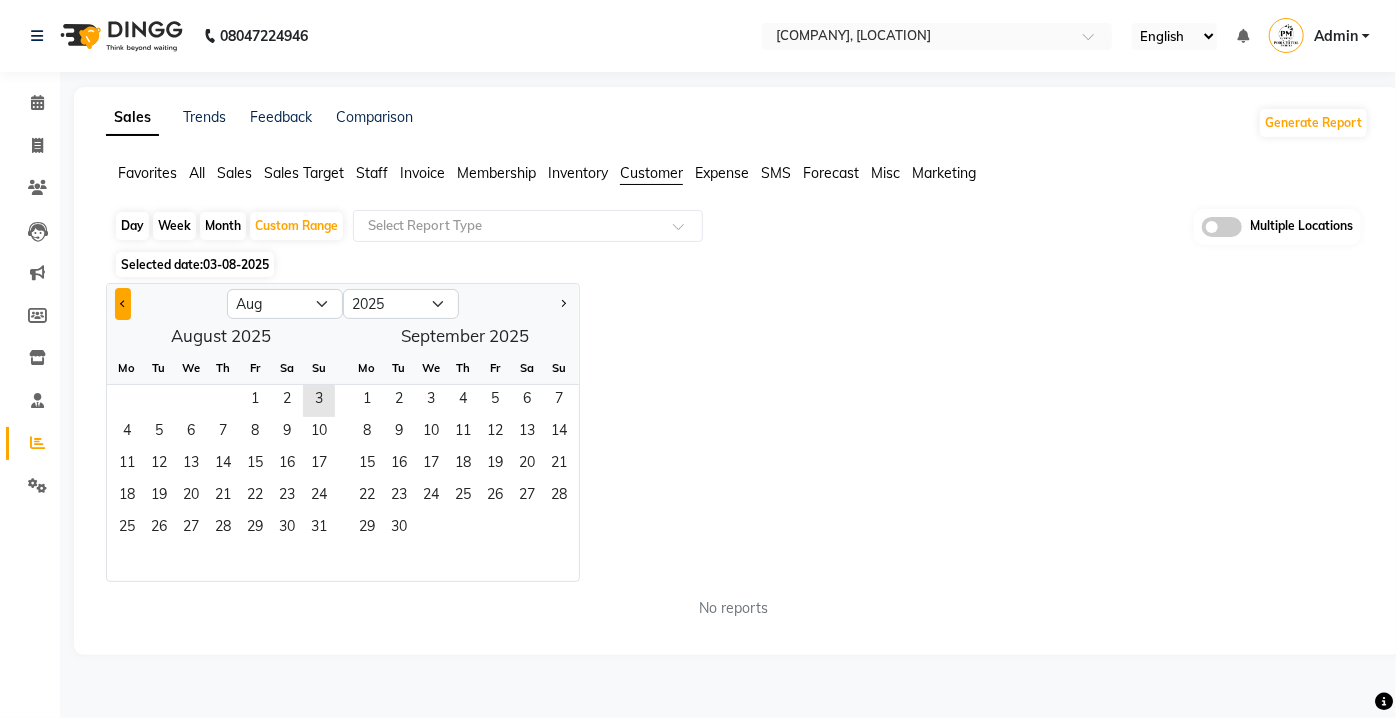 click 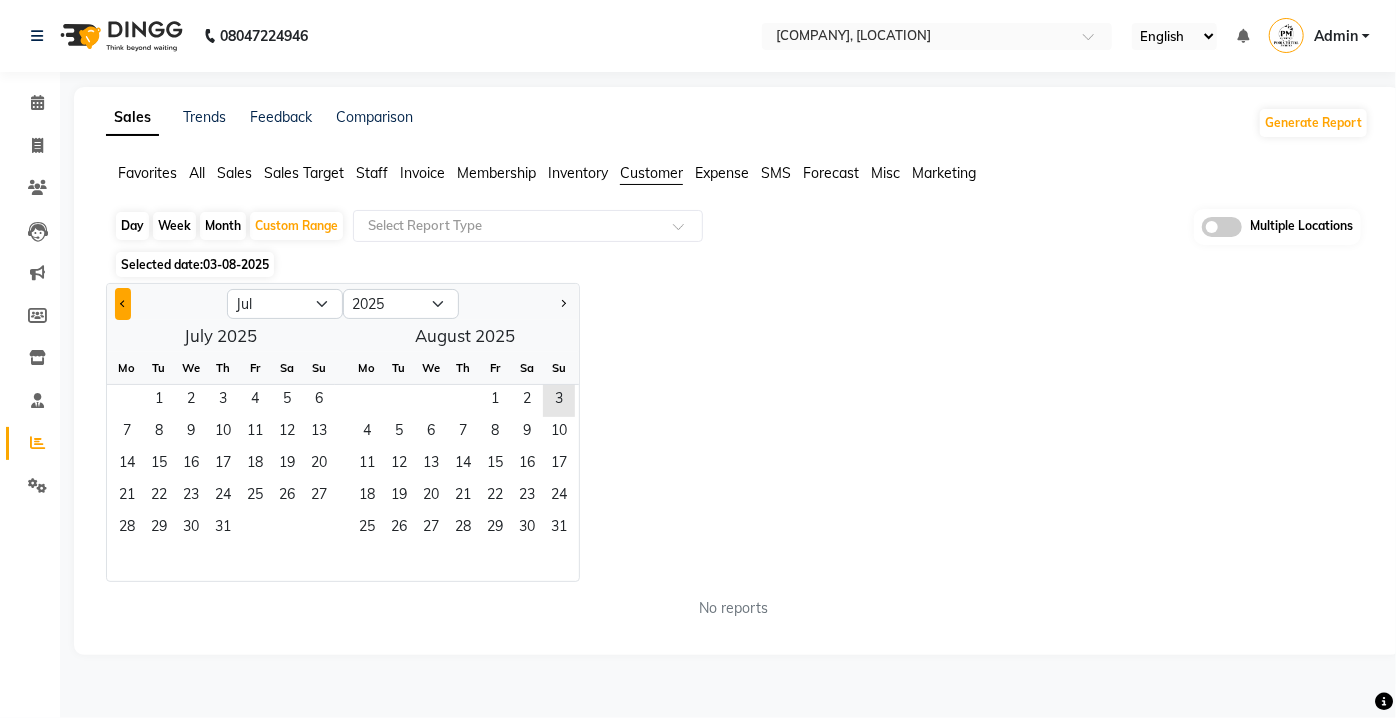 click 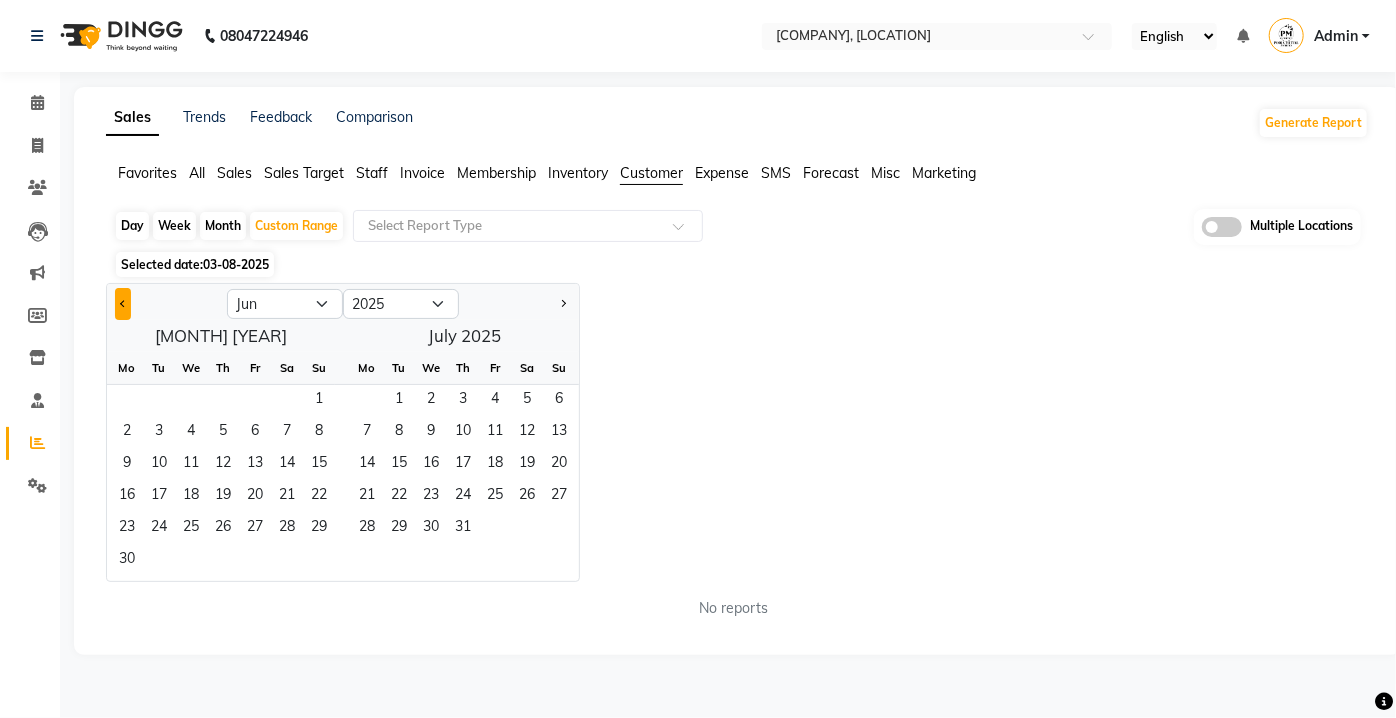 click 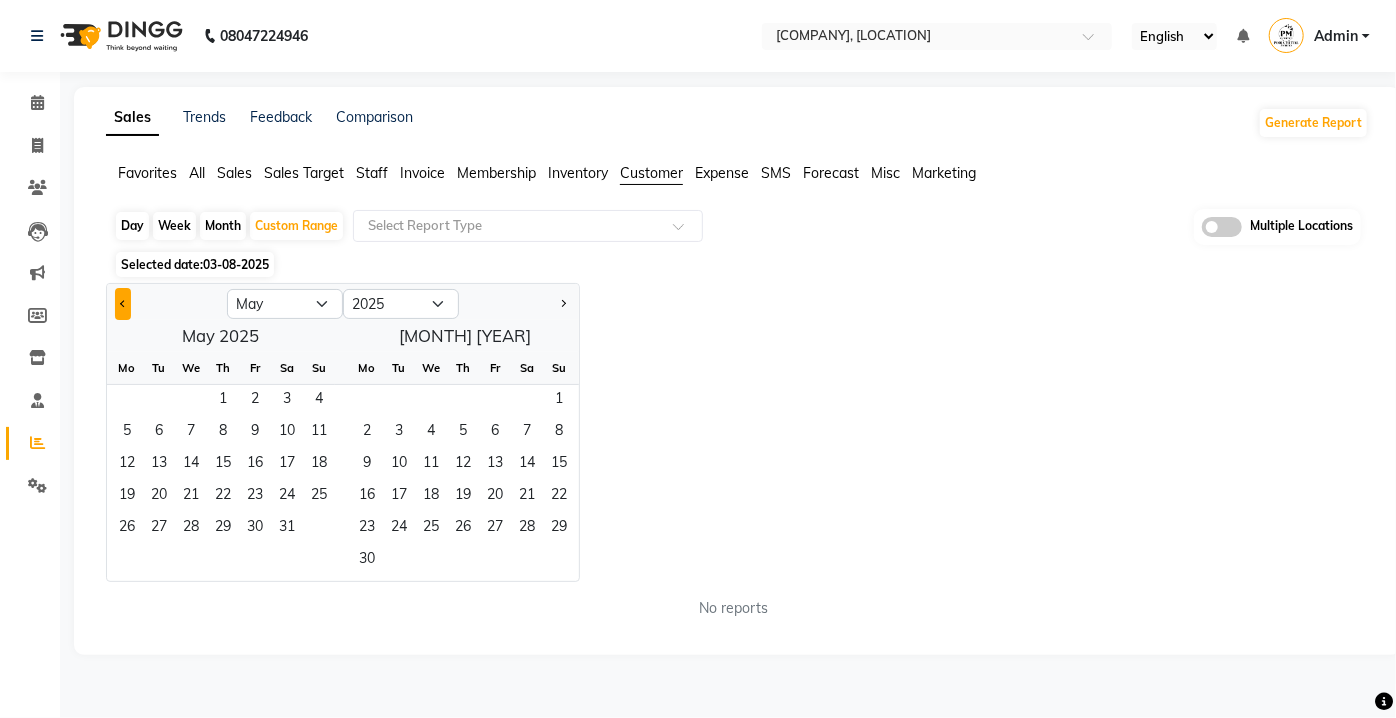 click 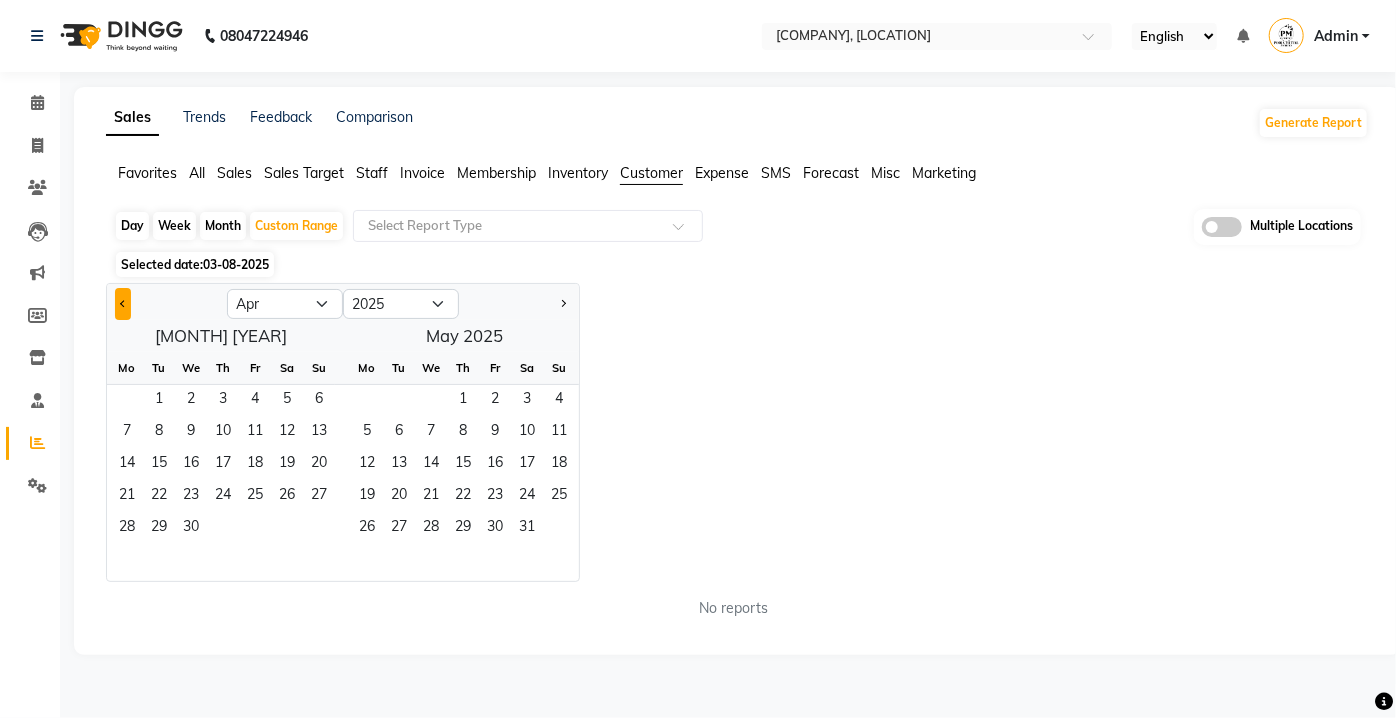 click 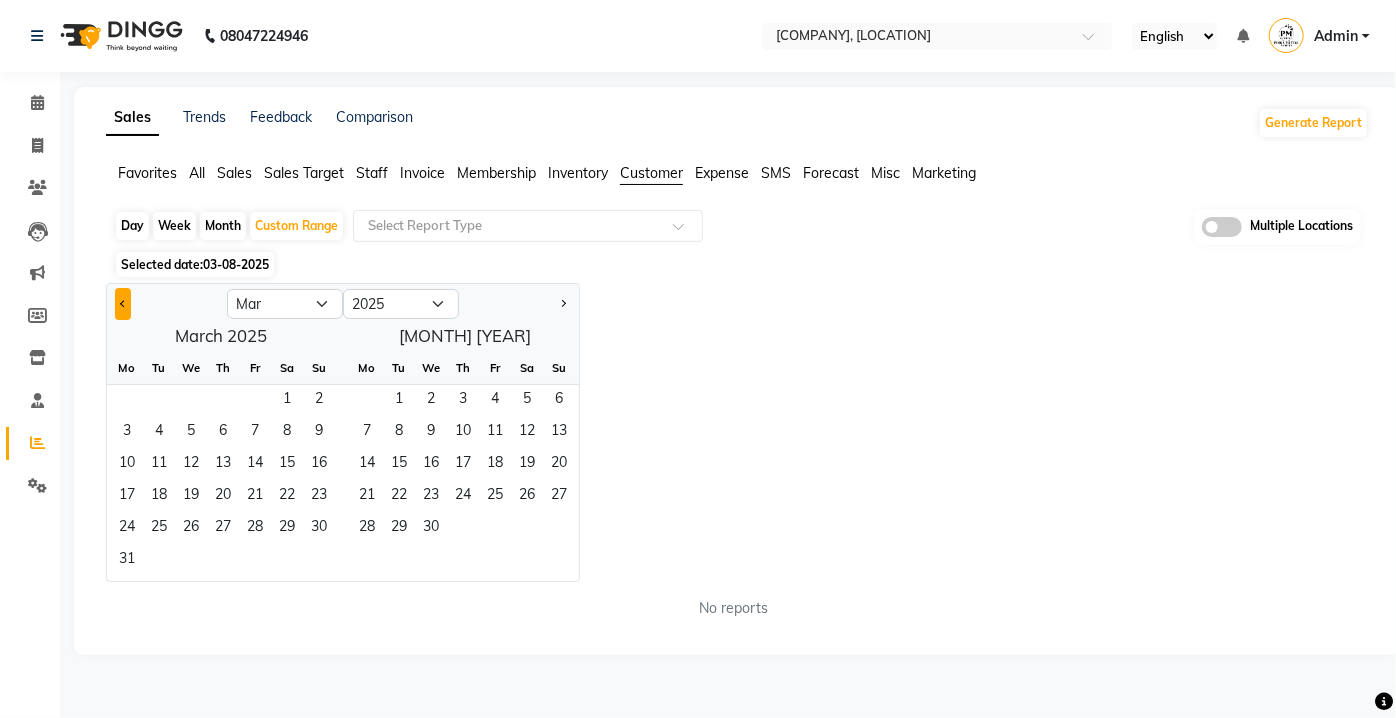 click 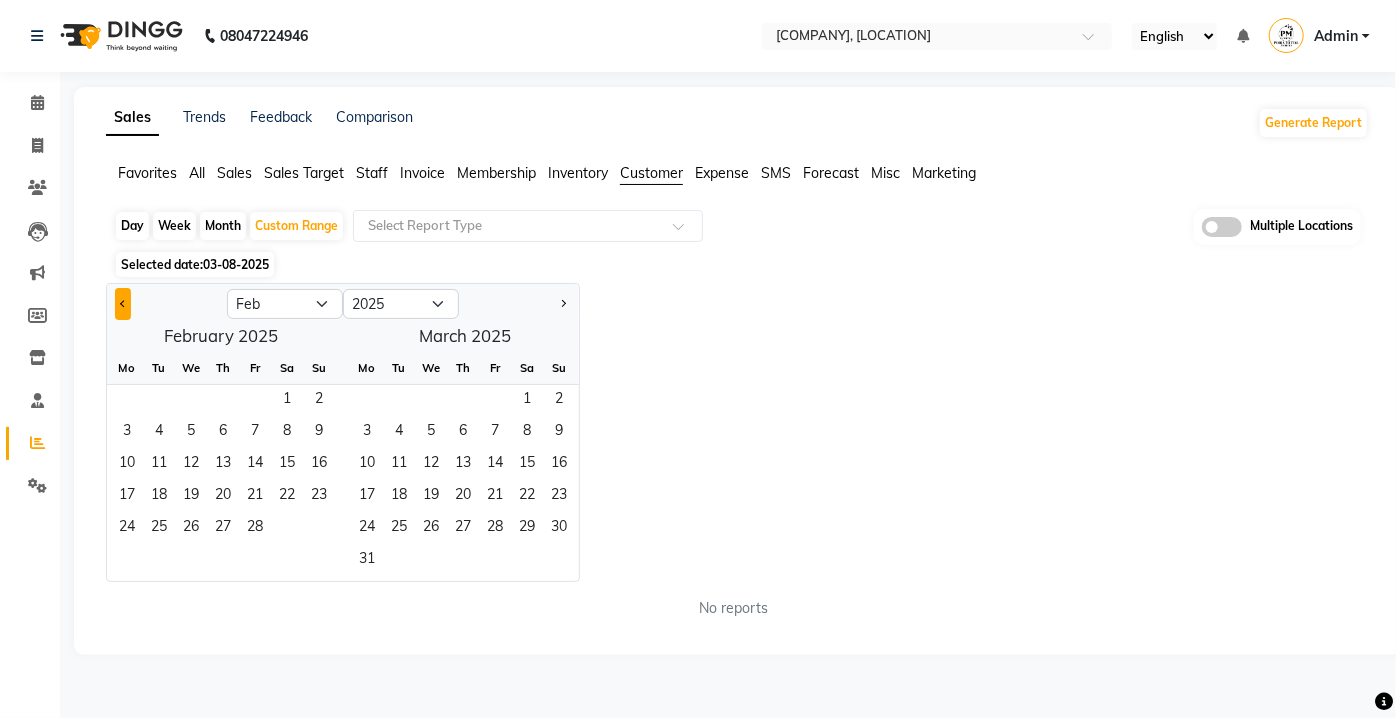 click 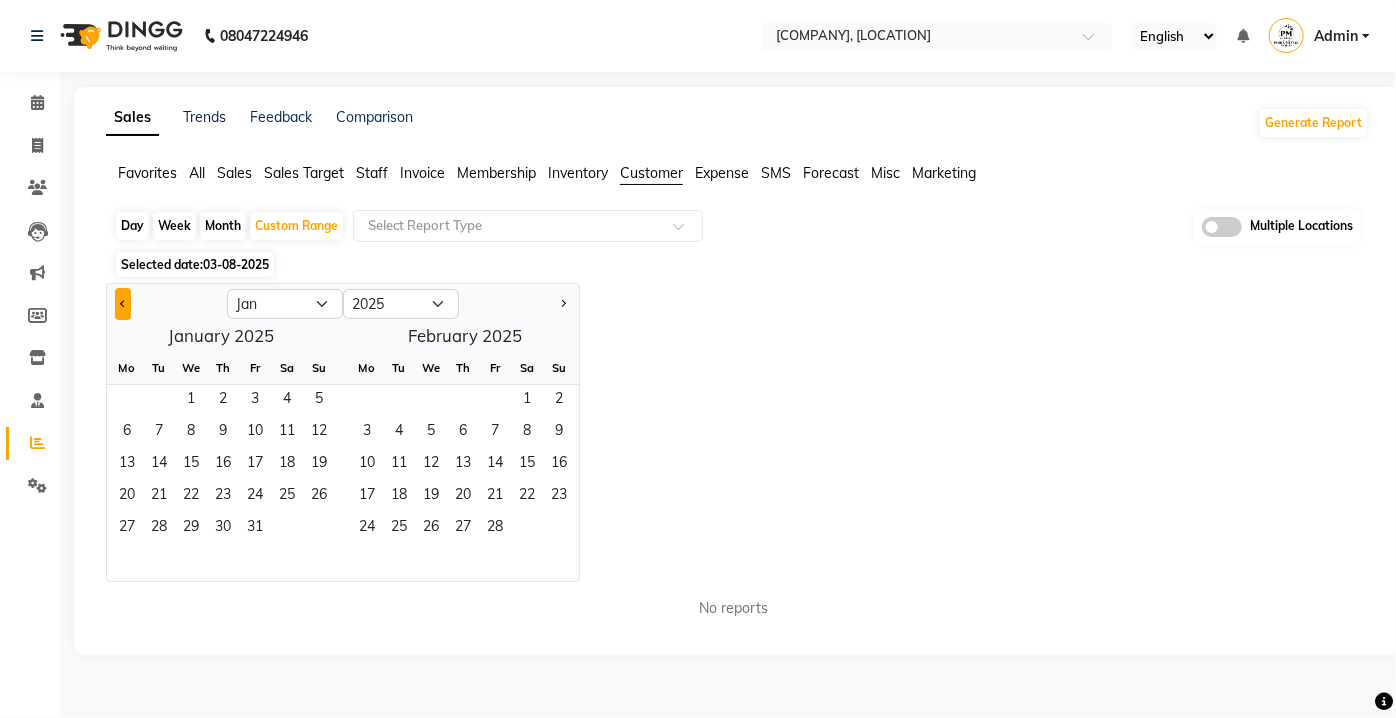 click 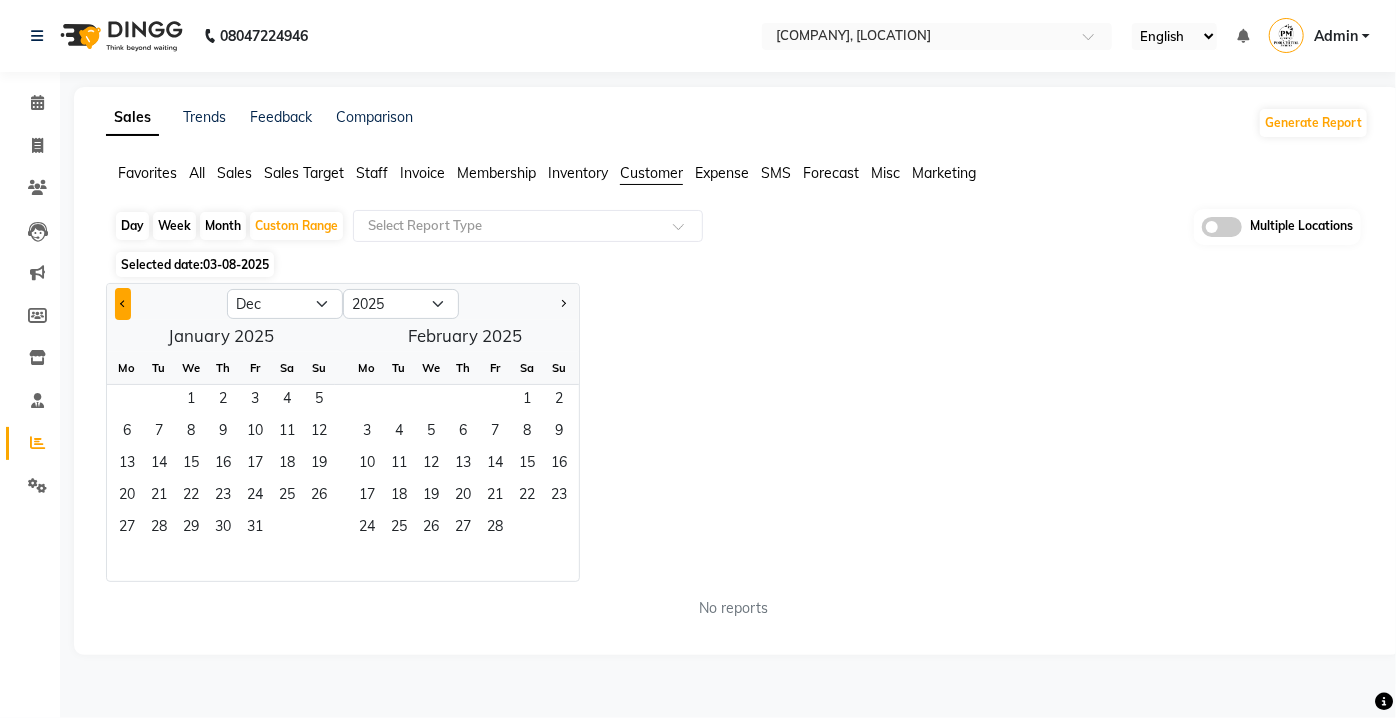 select on "2024" 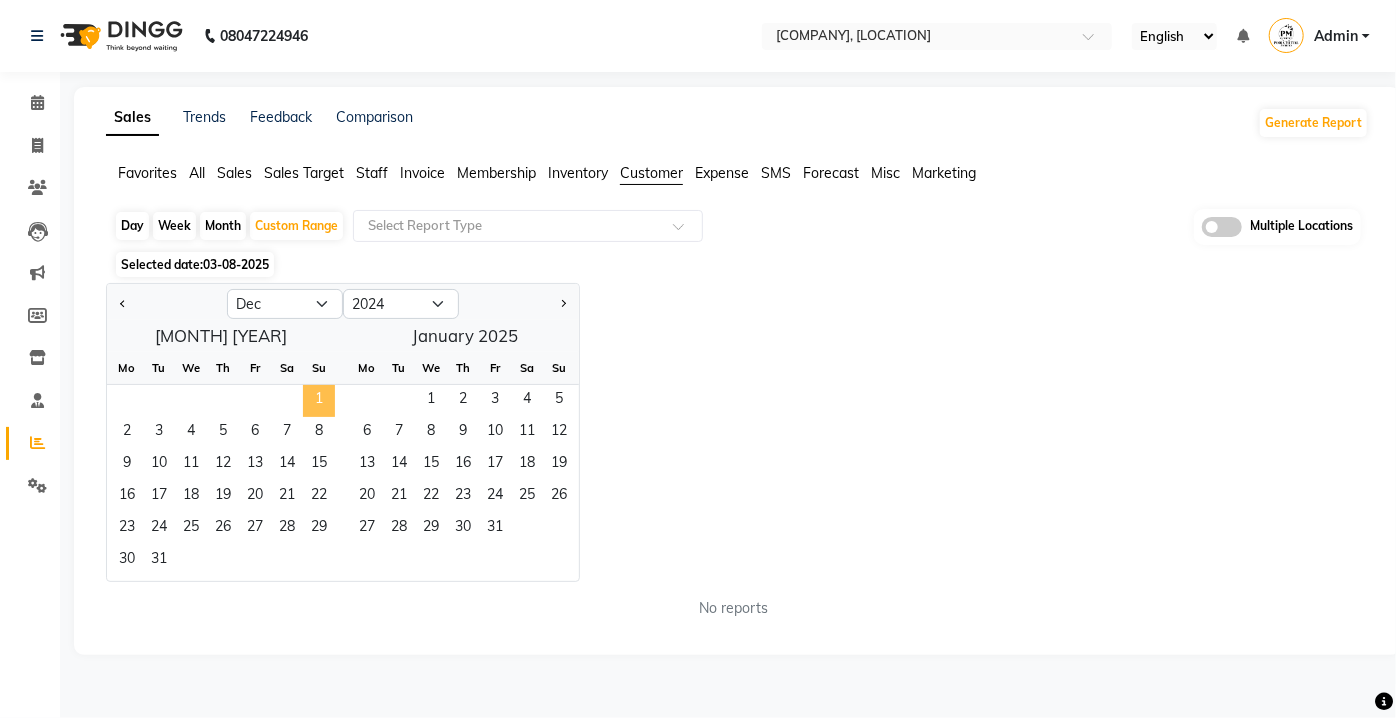 click on "1" 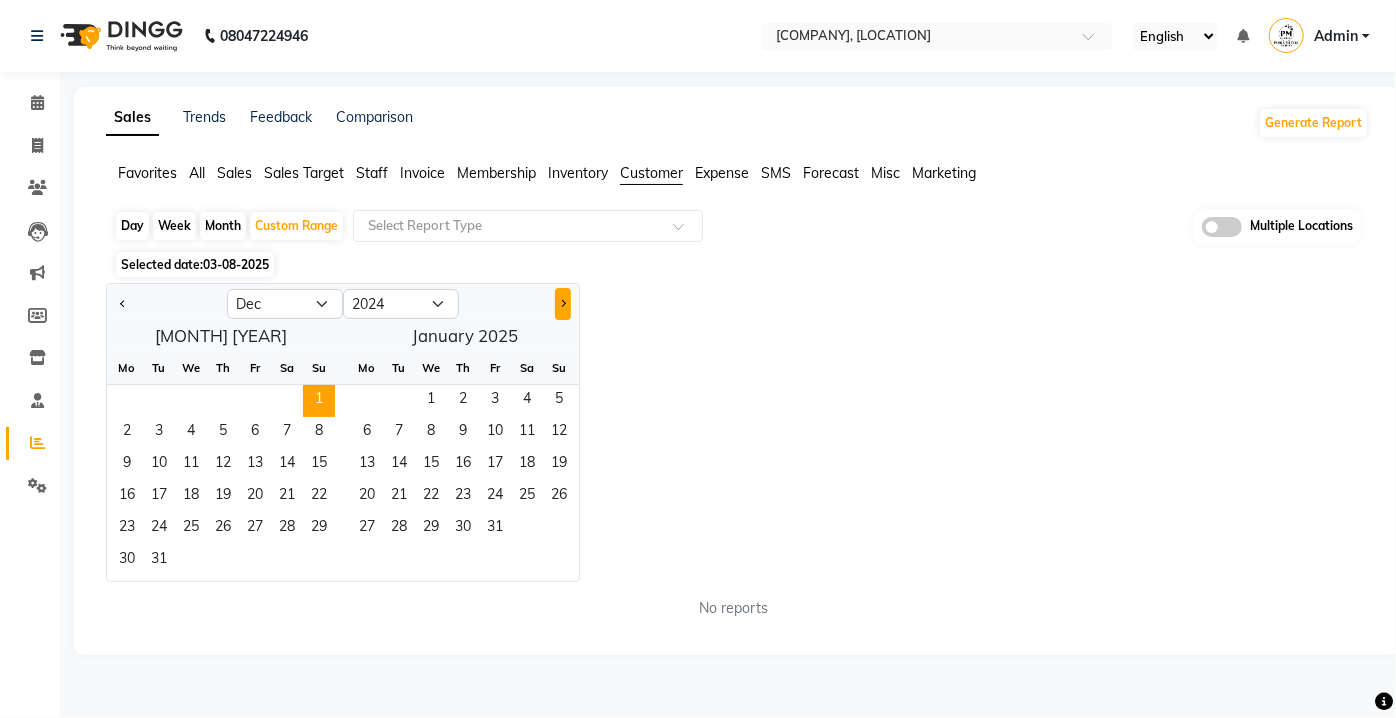 click 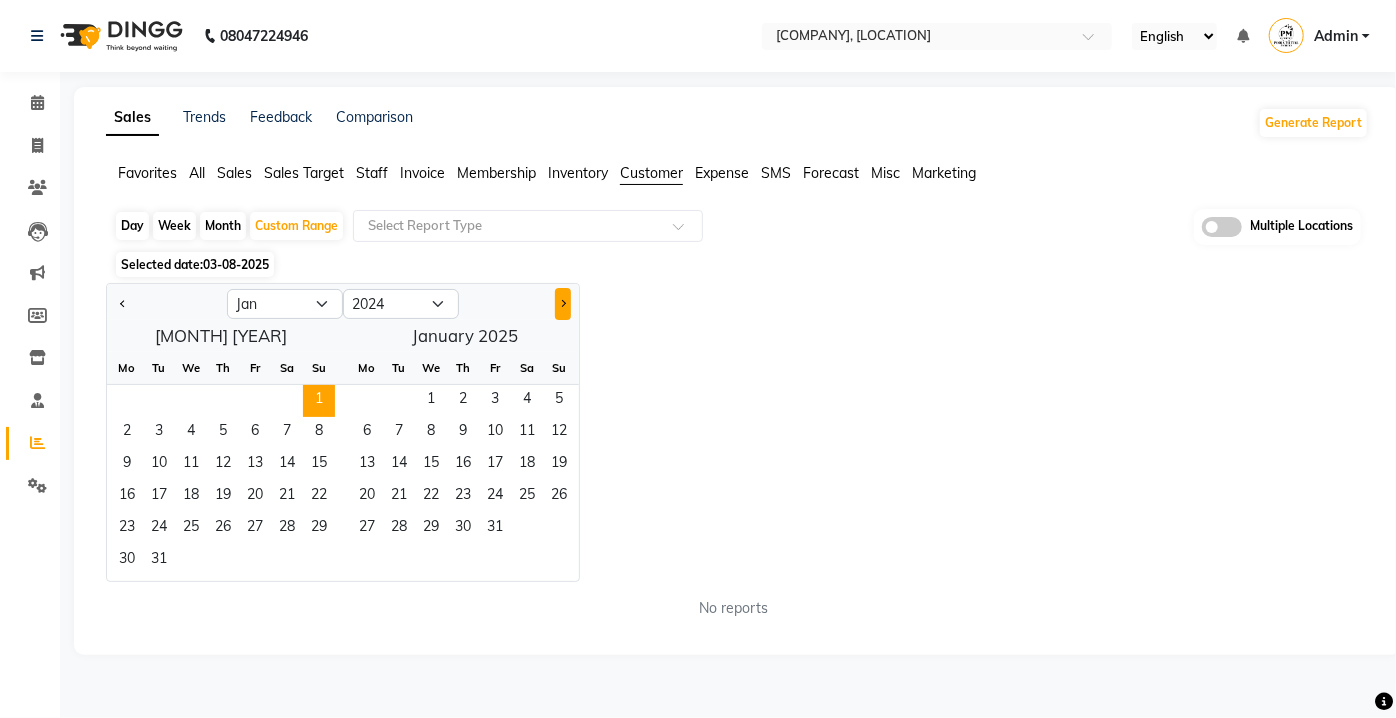 select on "2025" 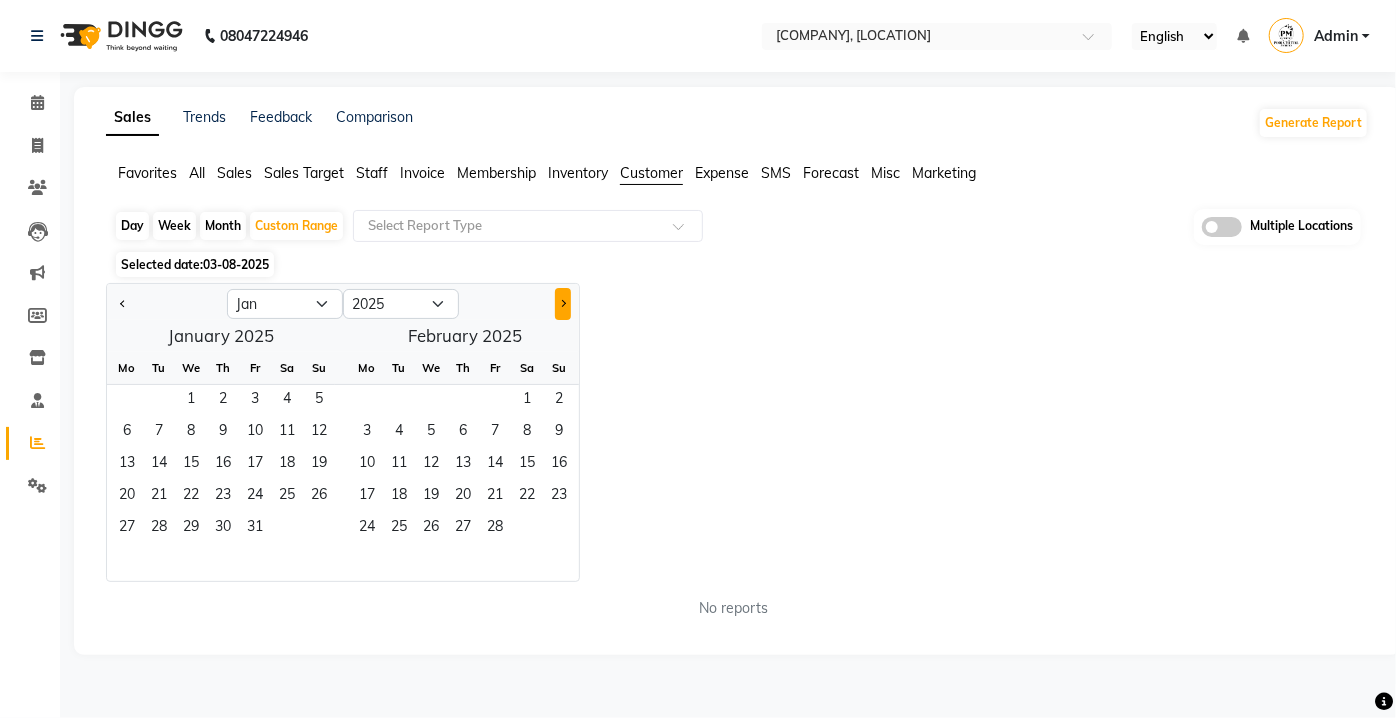 click 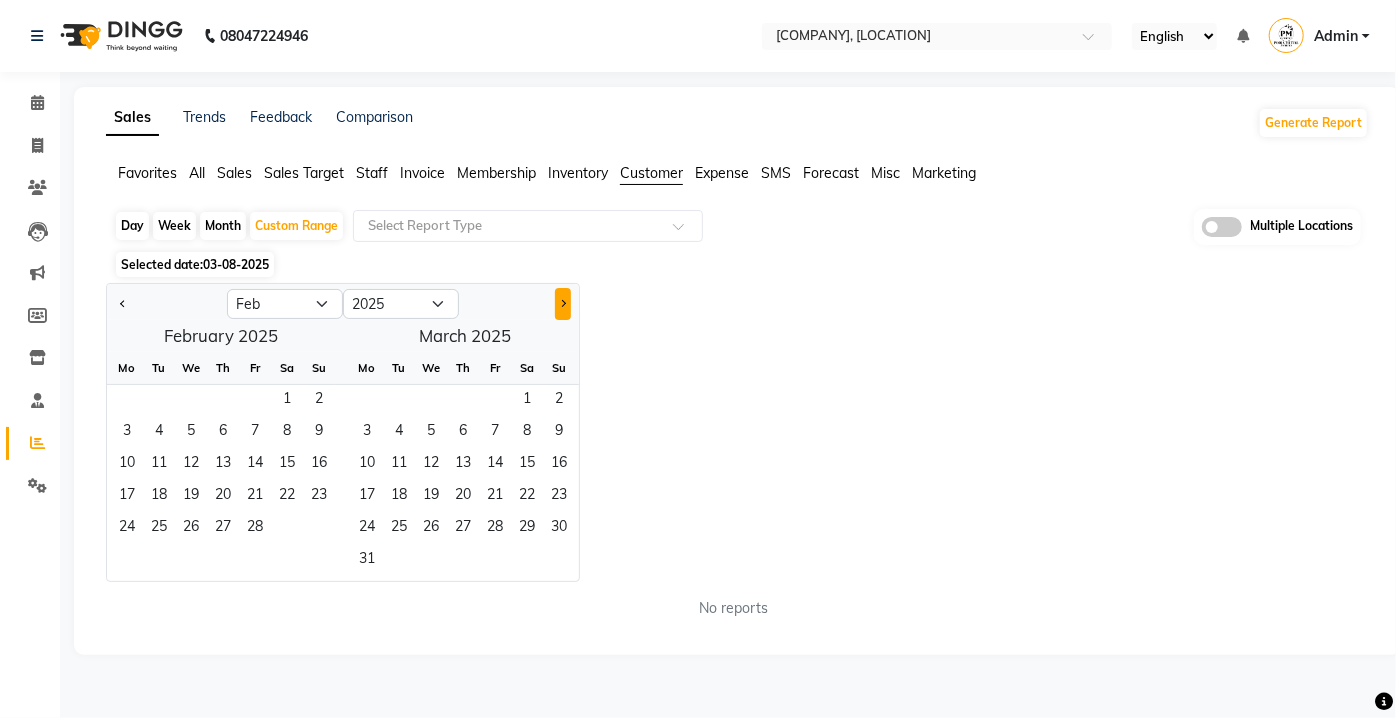 click 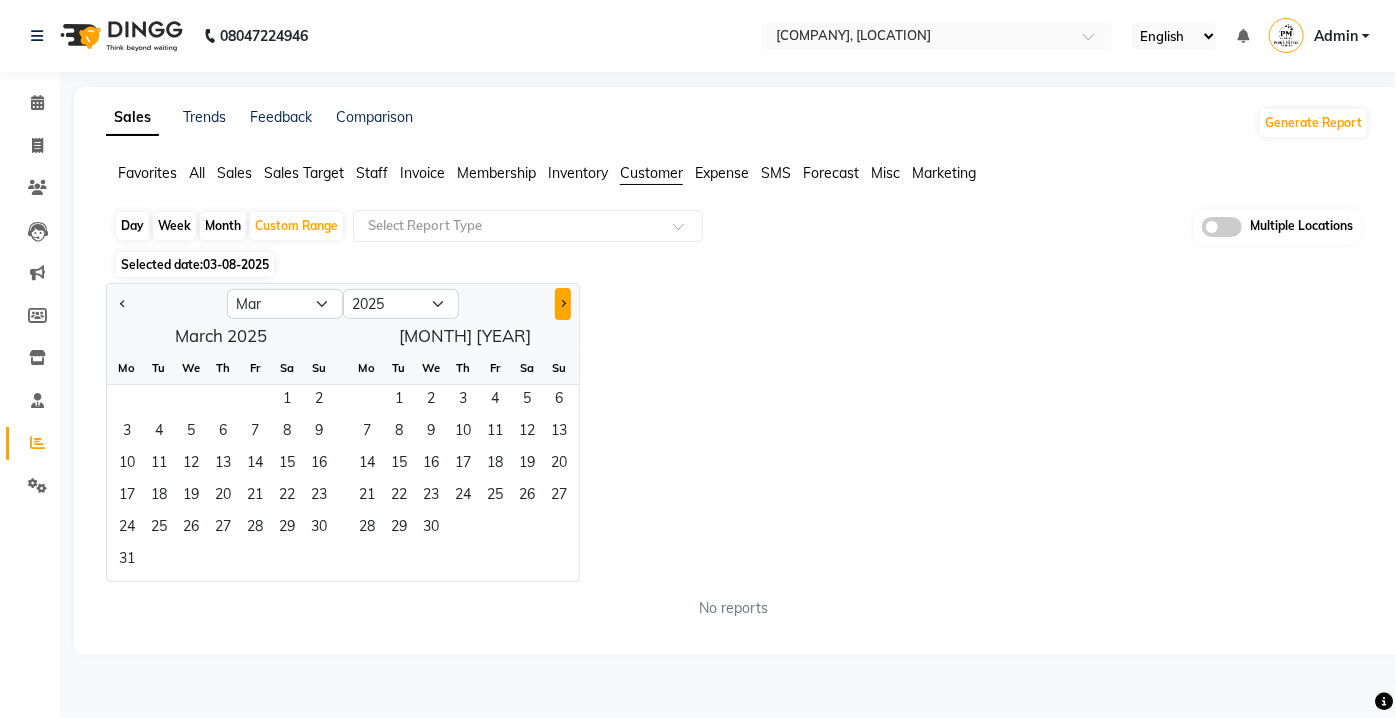 click 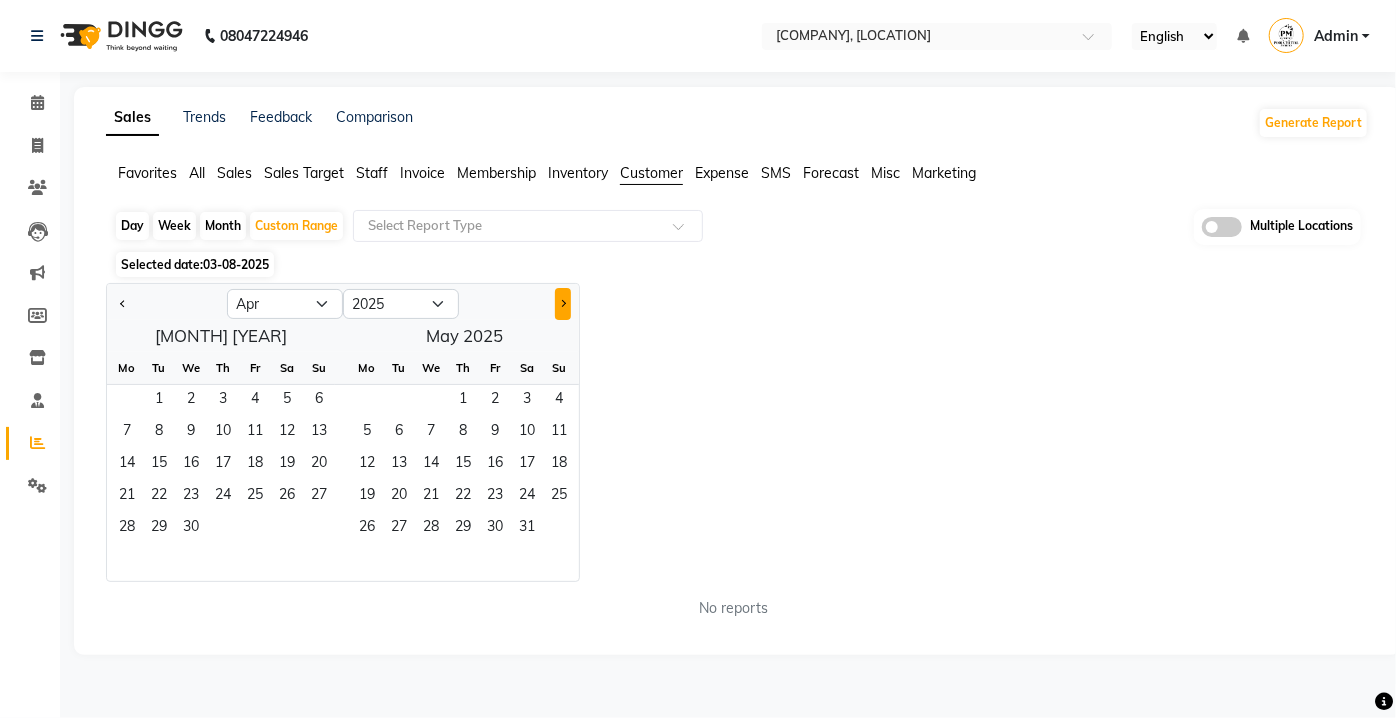 click 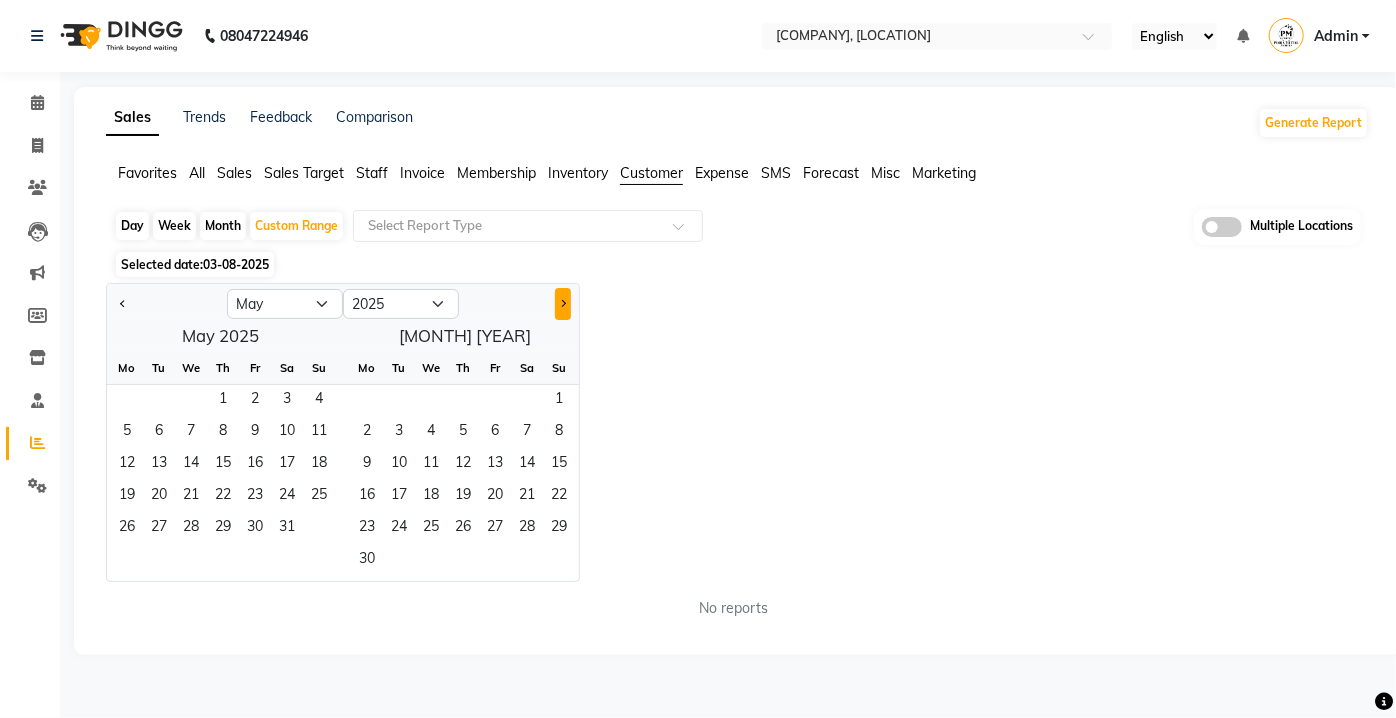 click 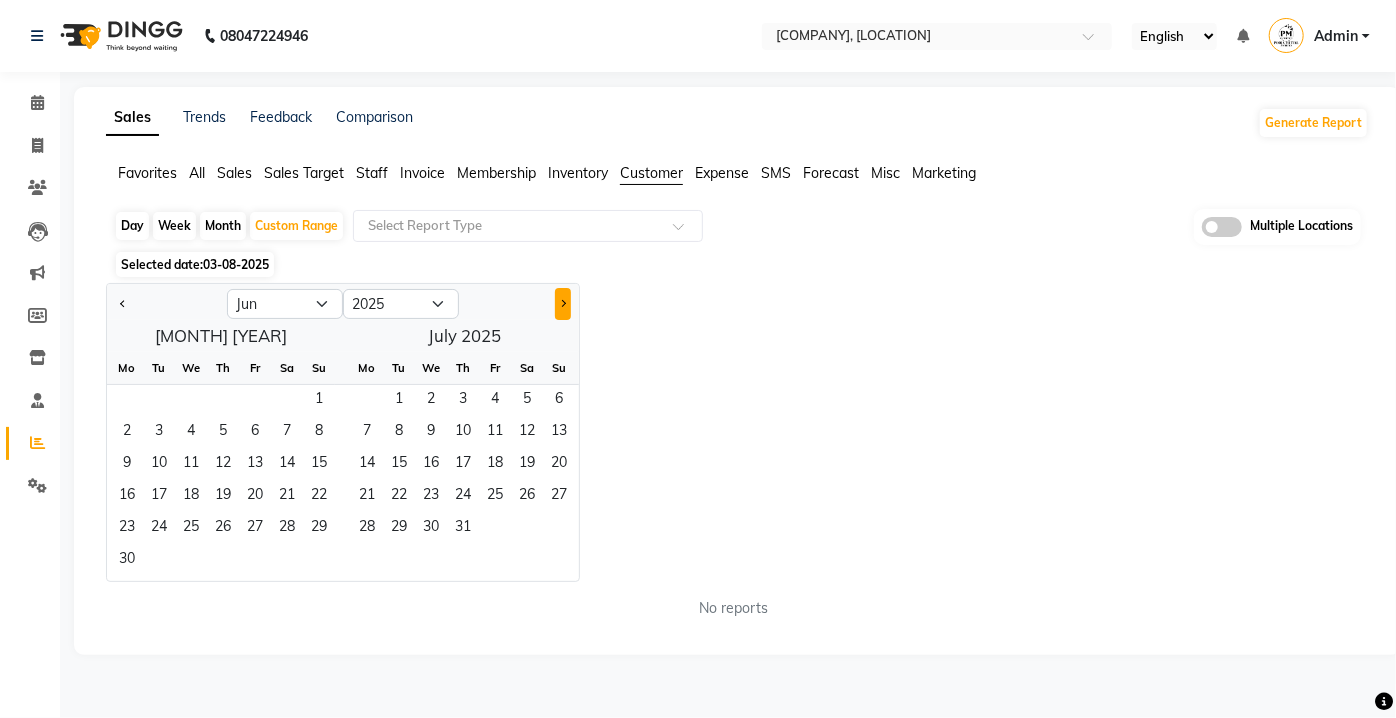 click 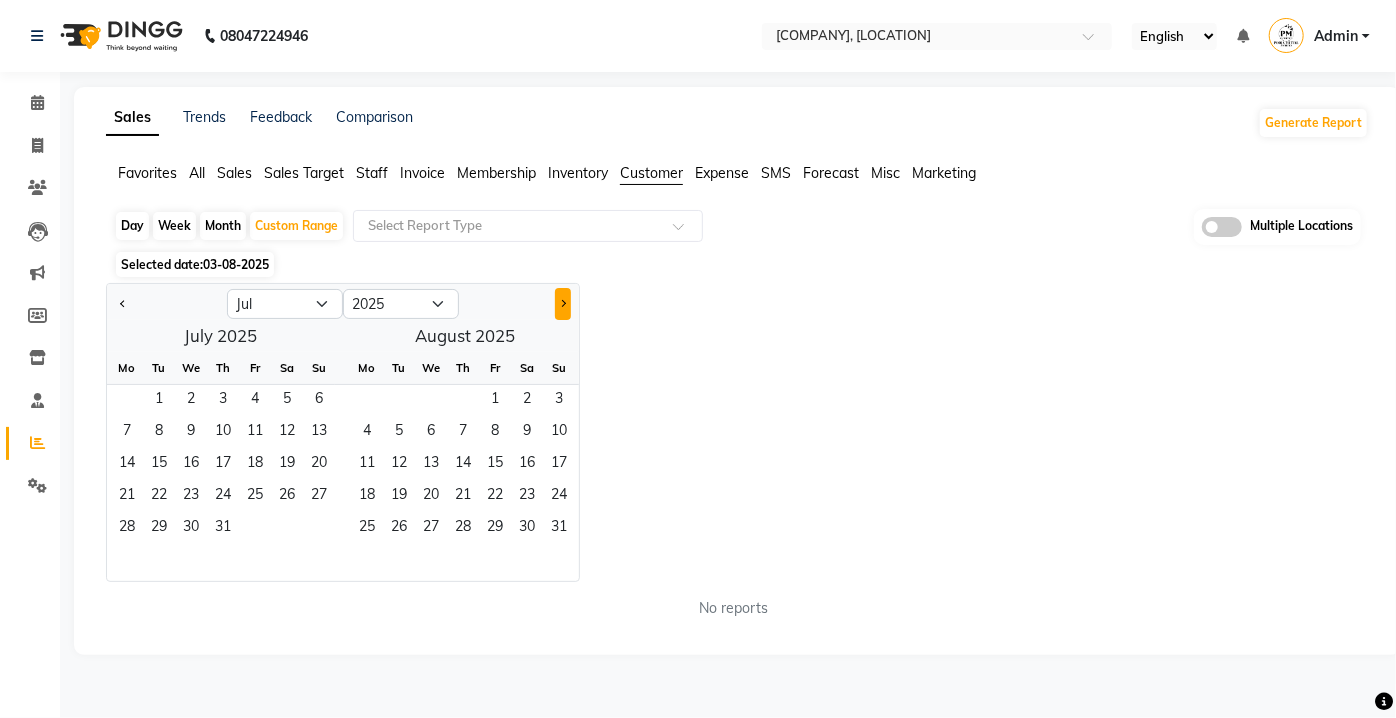 click 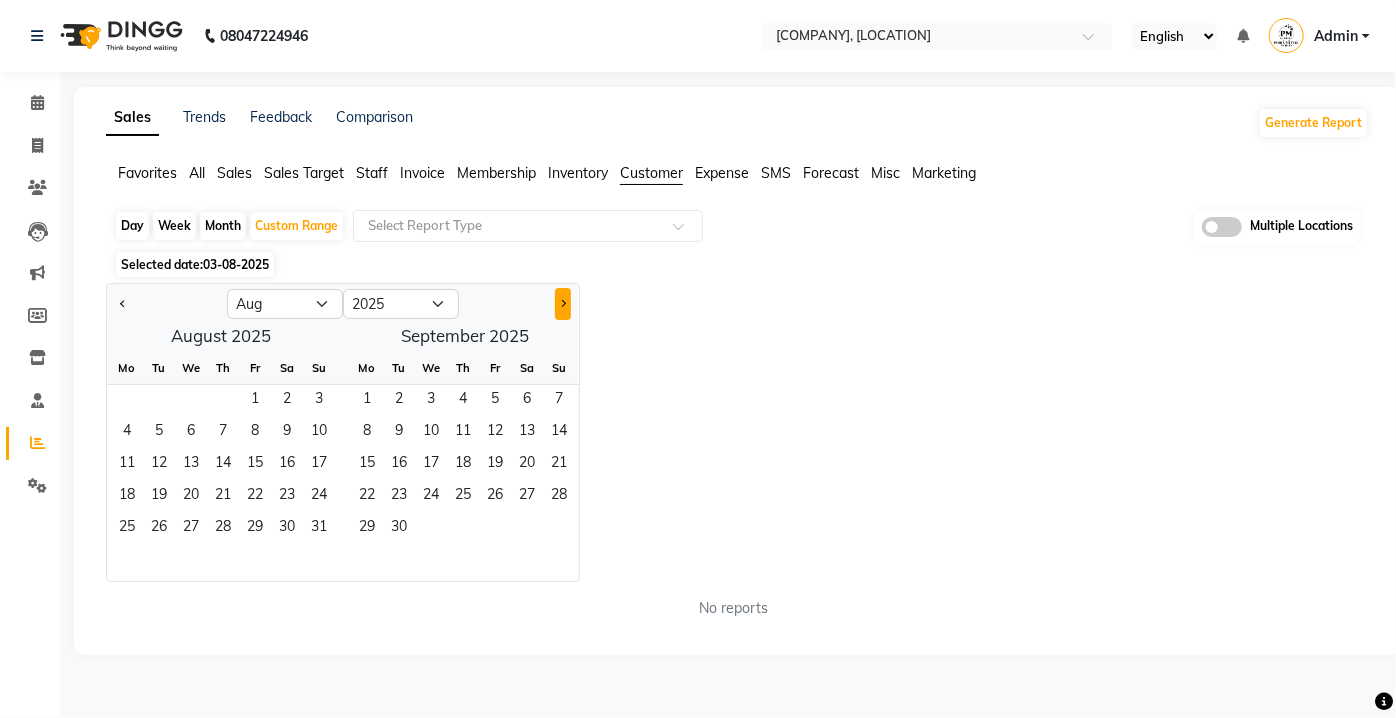 click 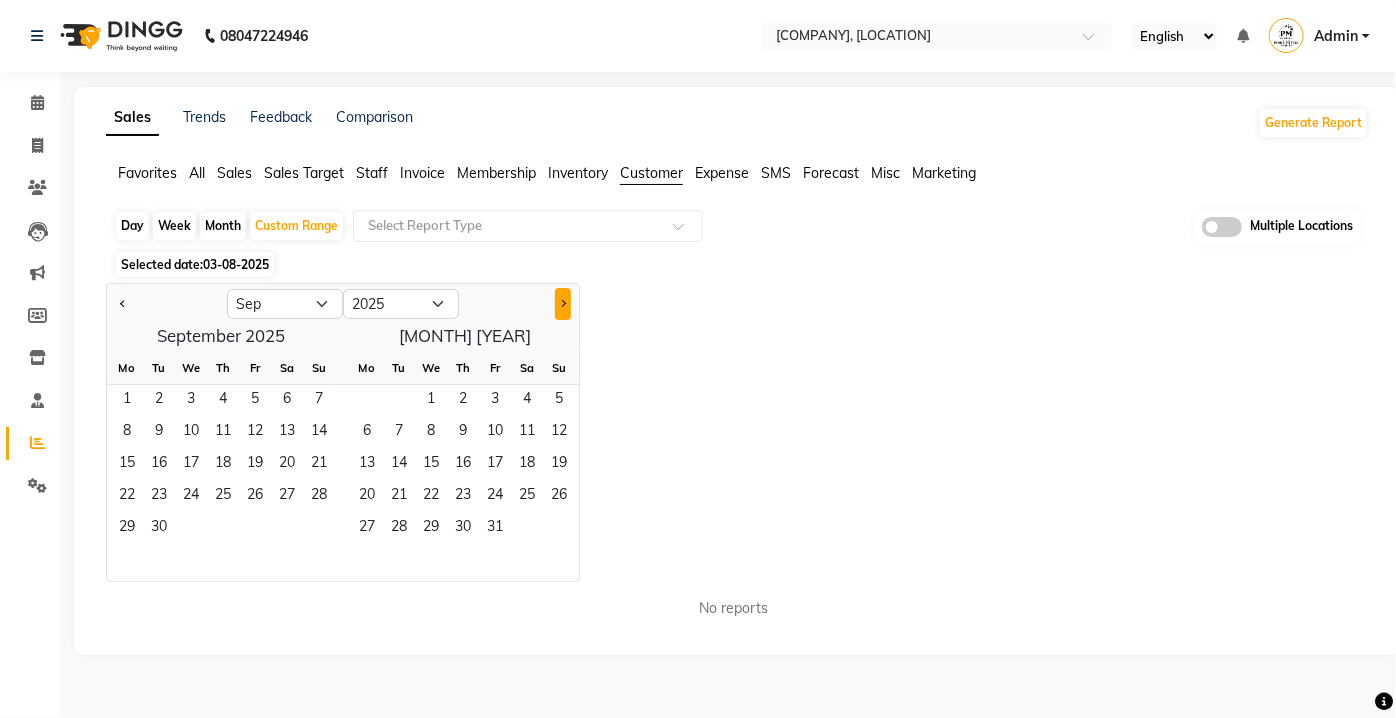click 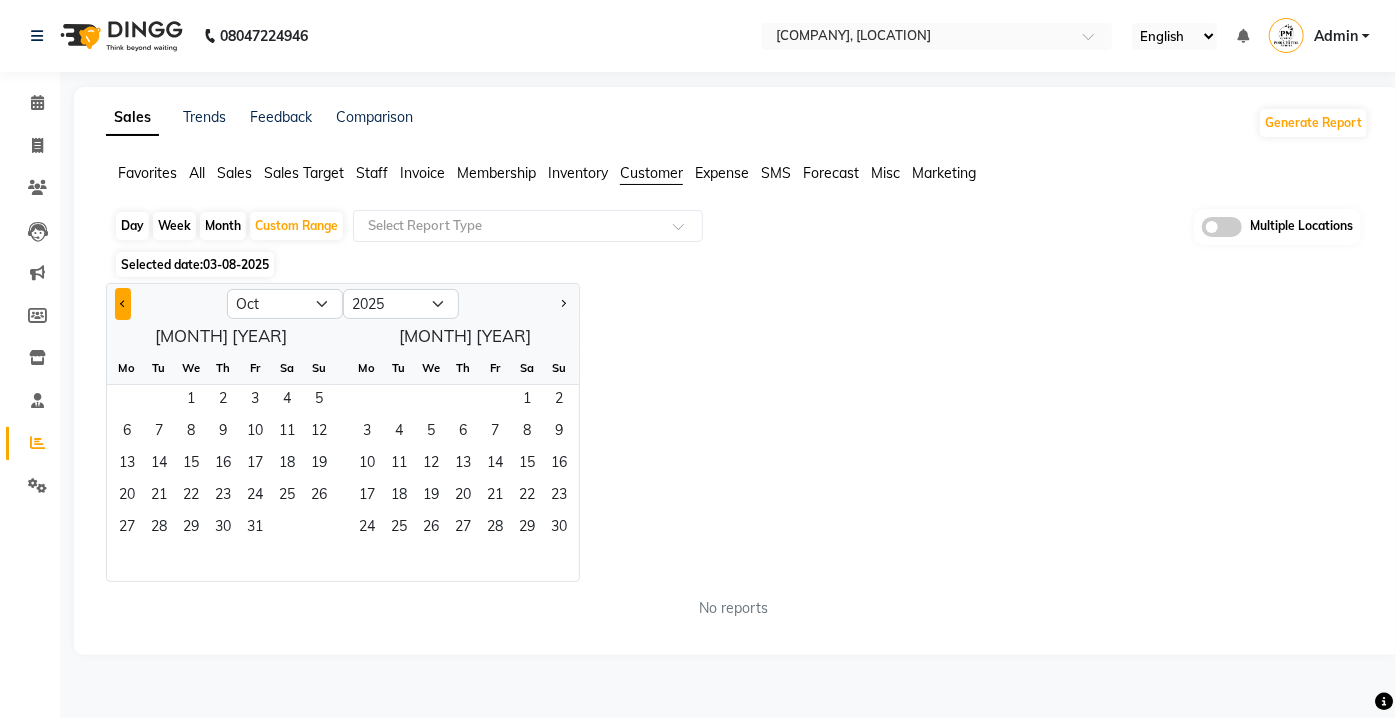 click 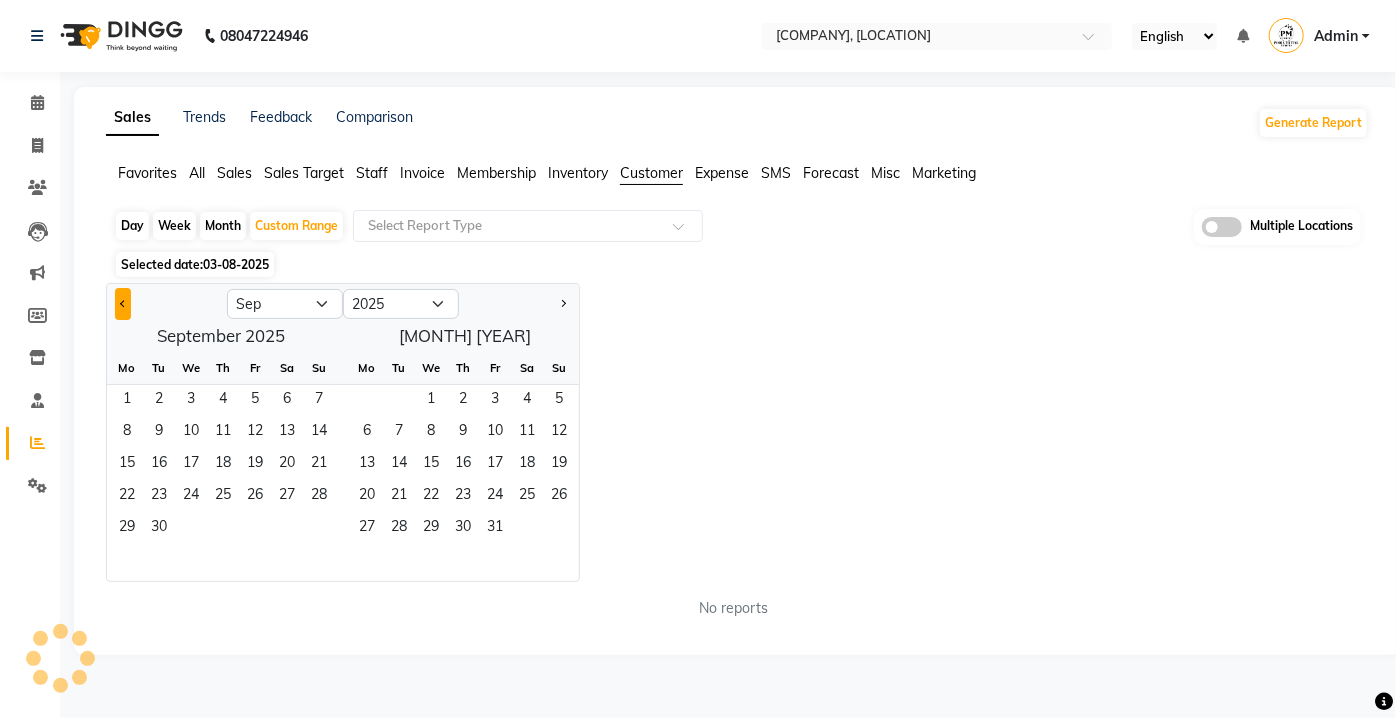click 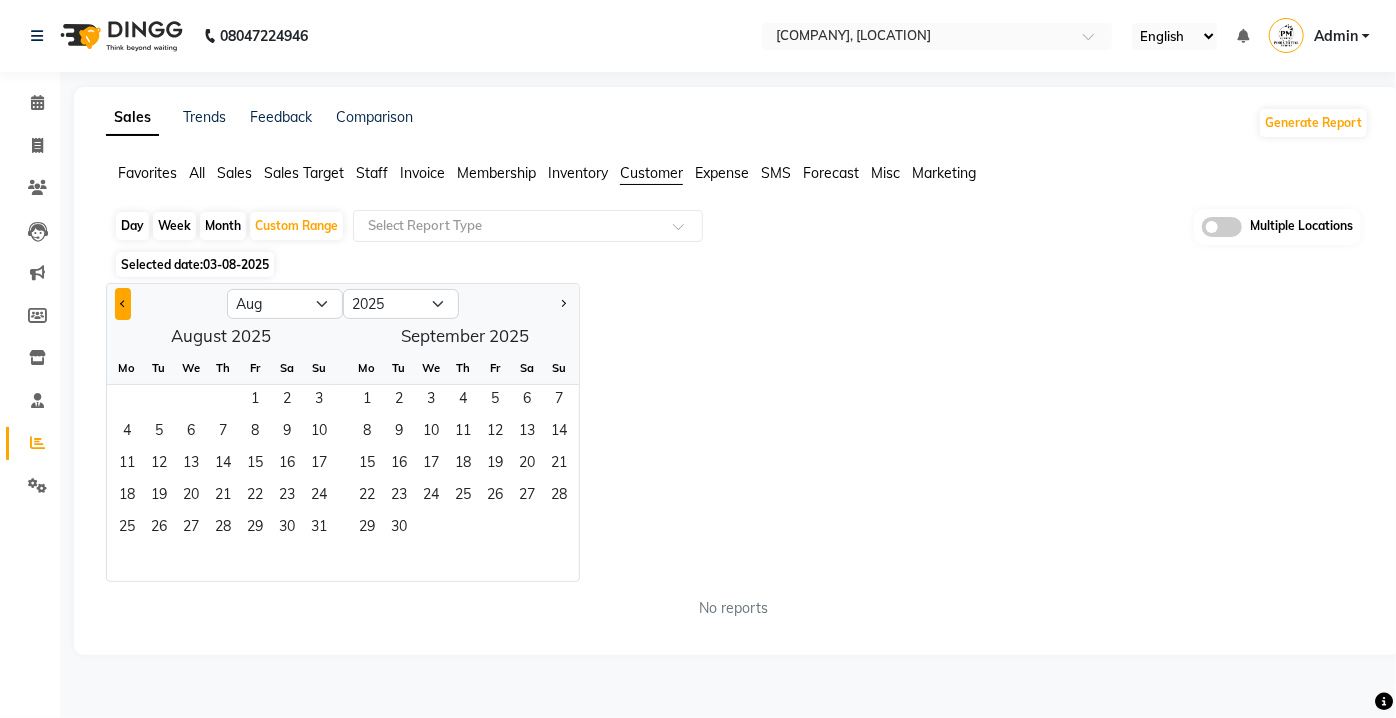click 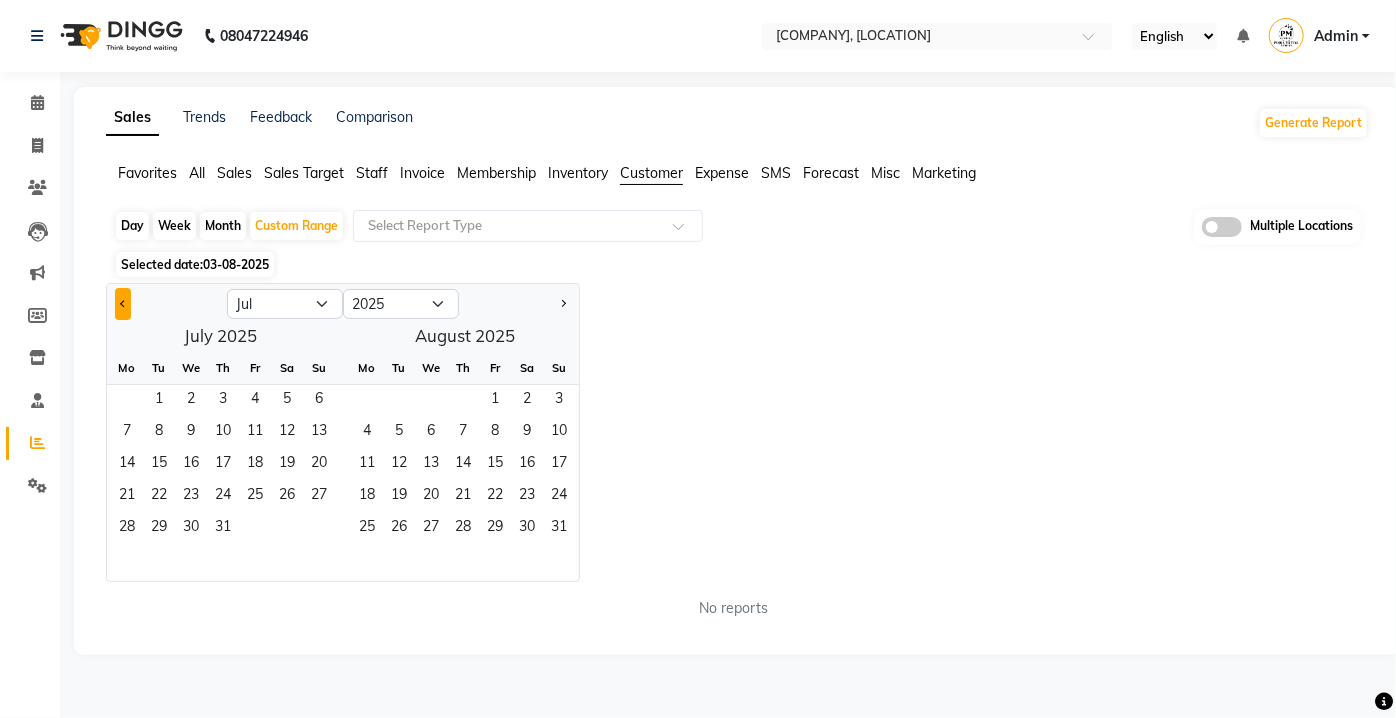 click 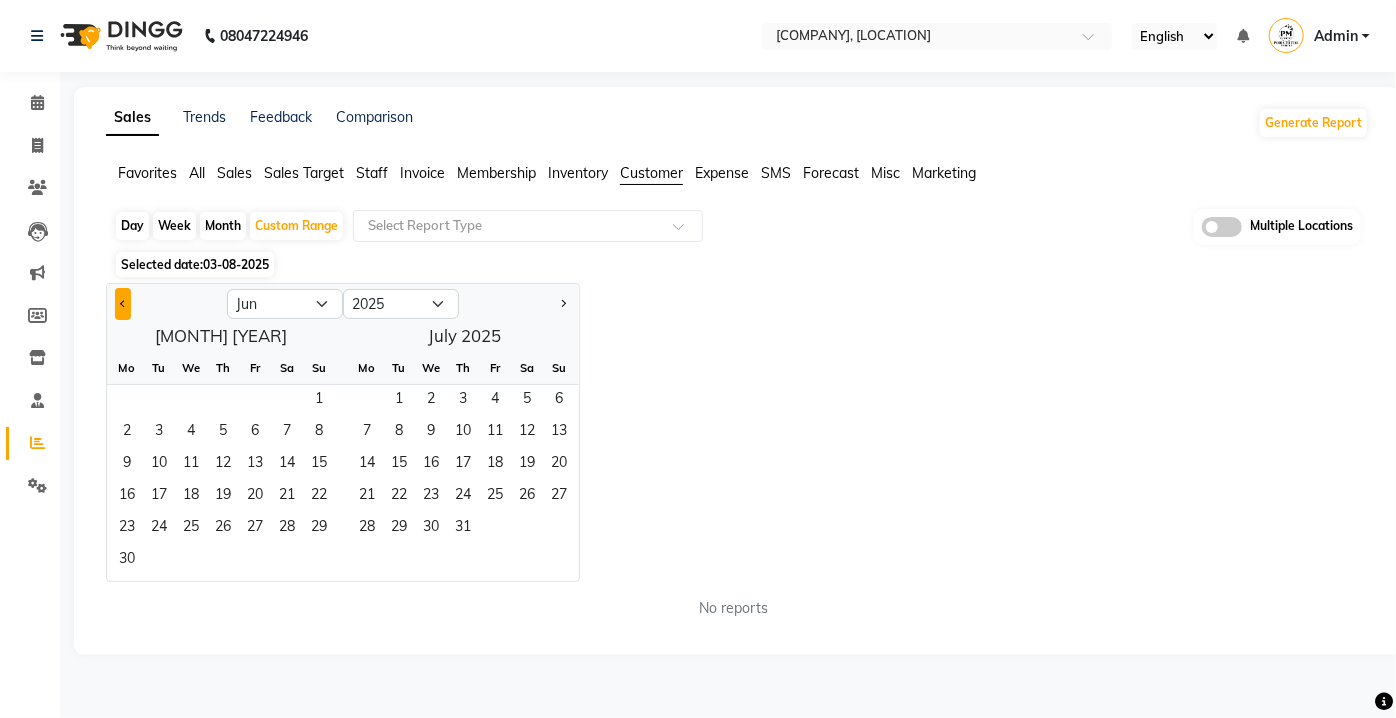 click 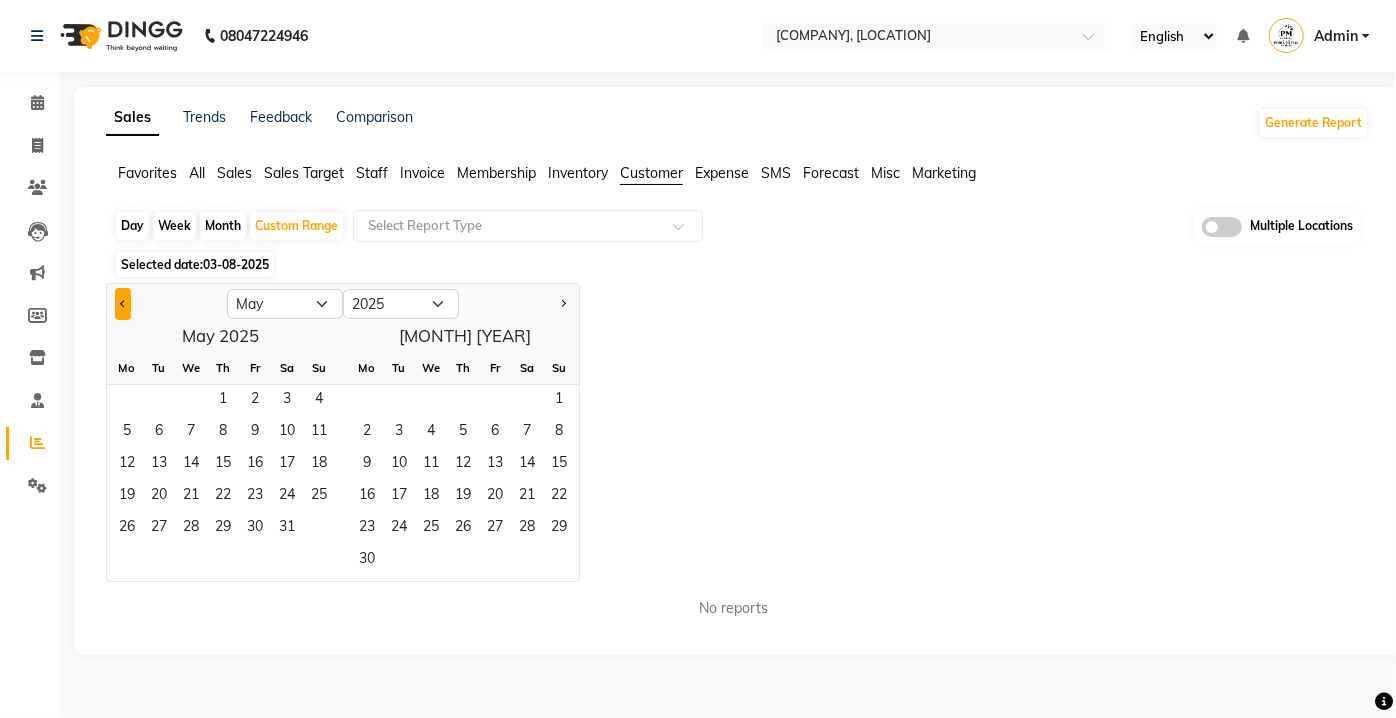 click 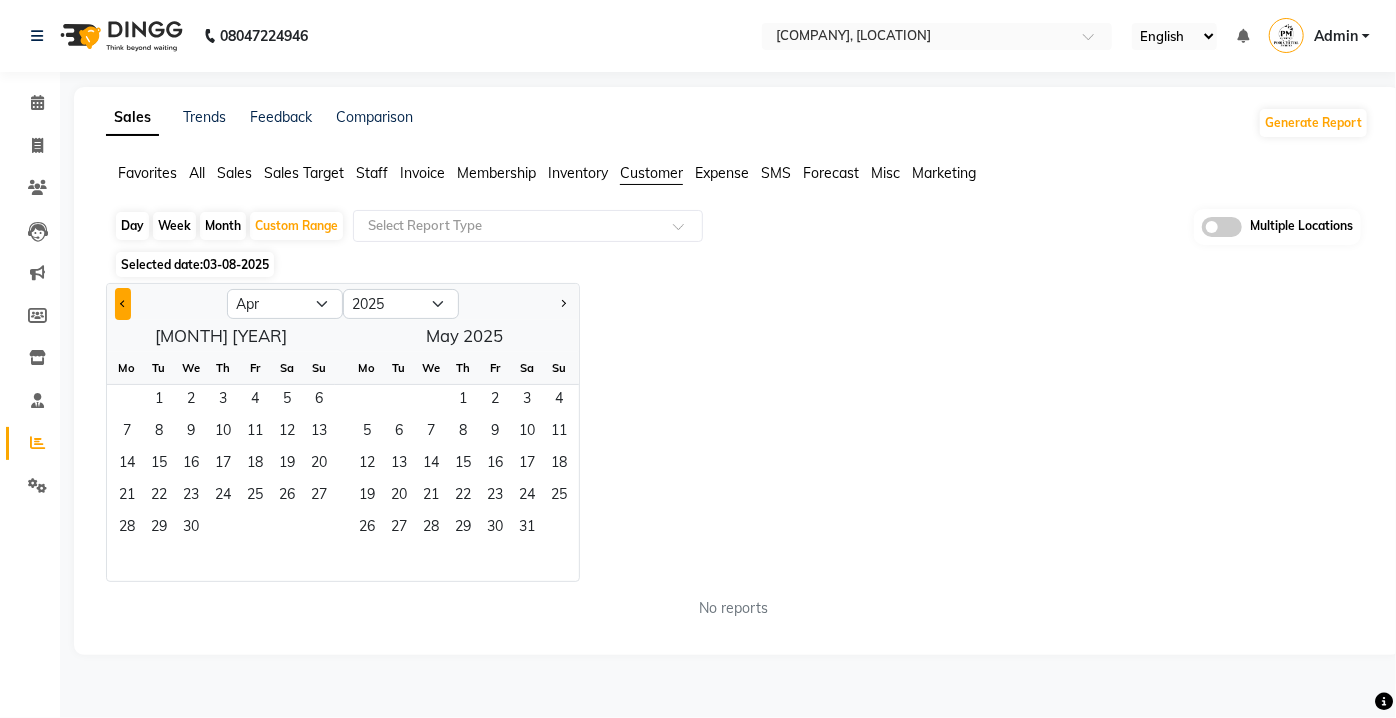 click 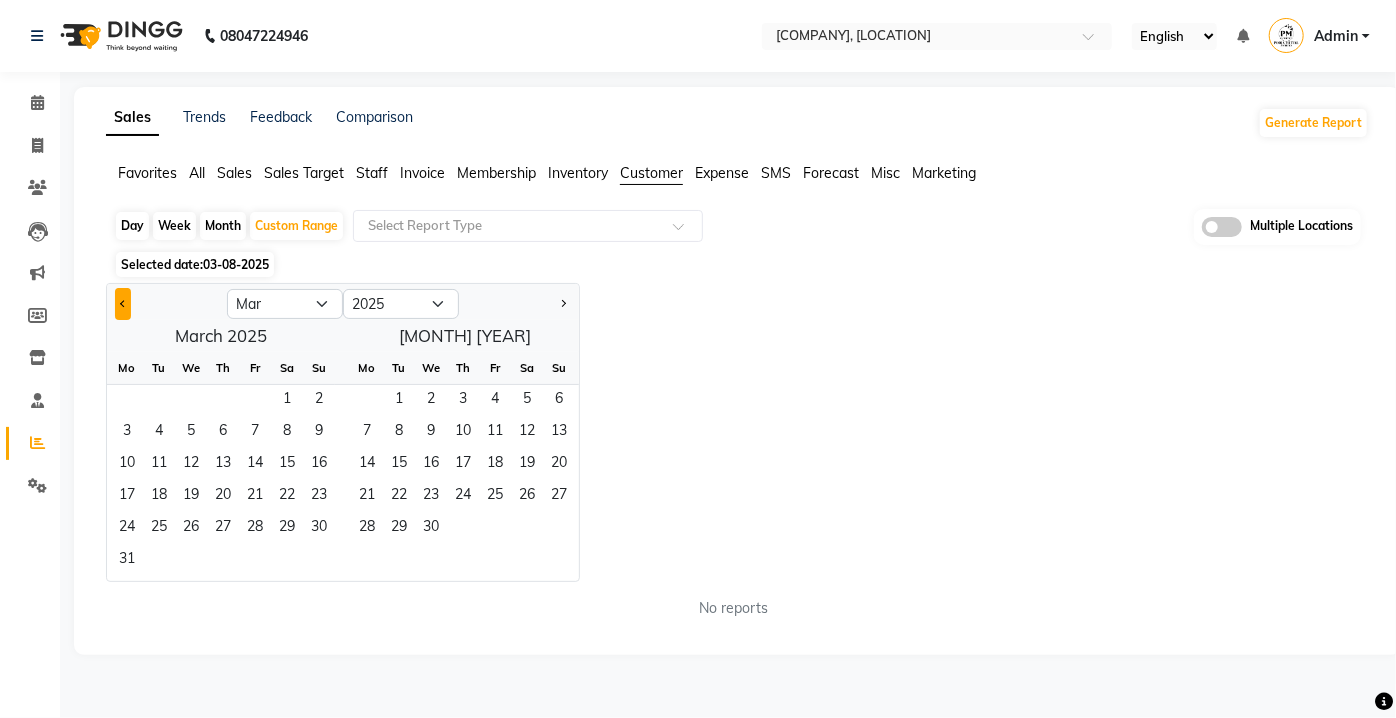 click 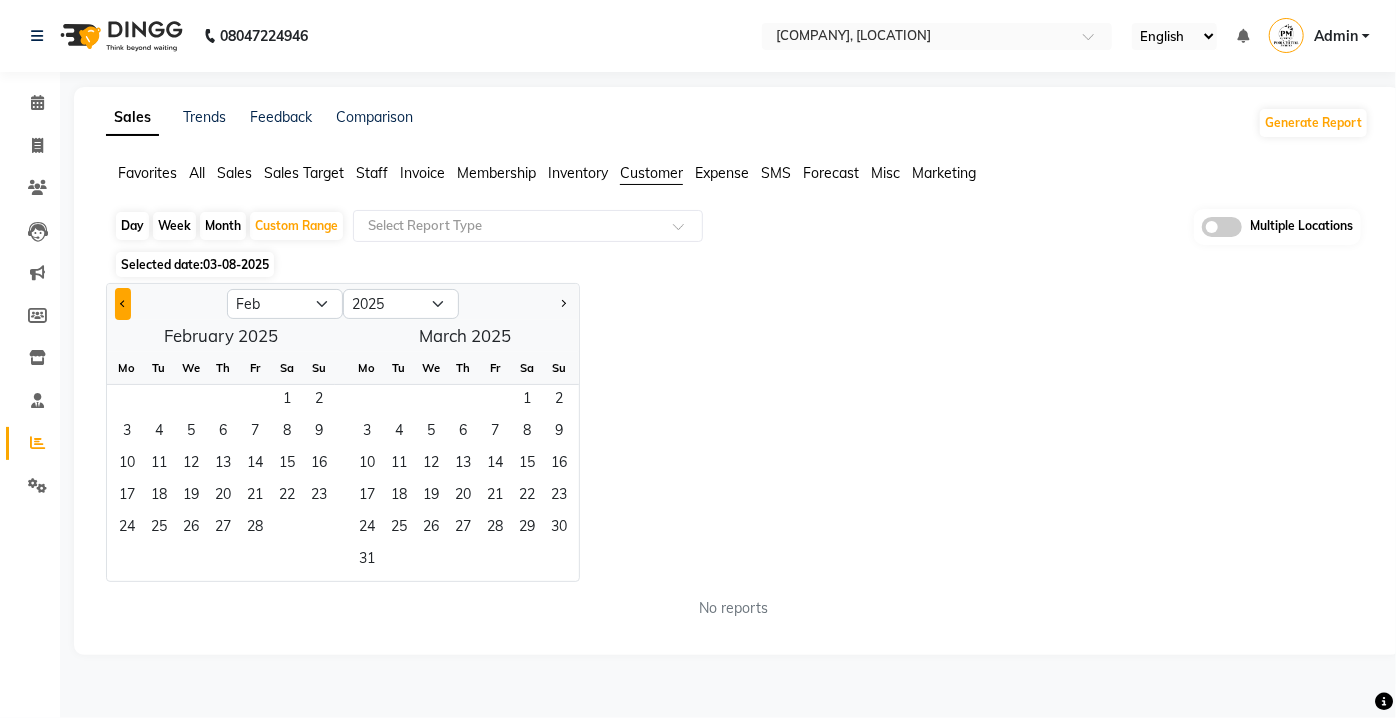 click 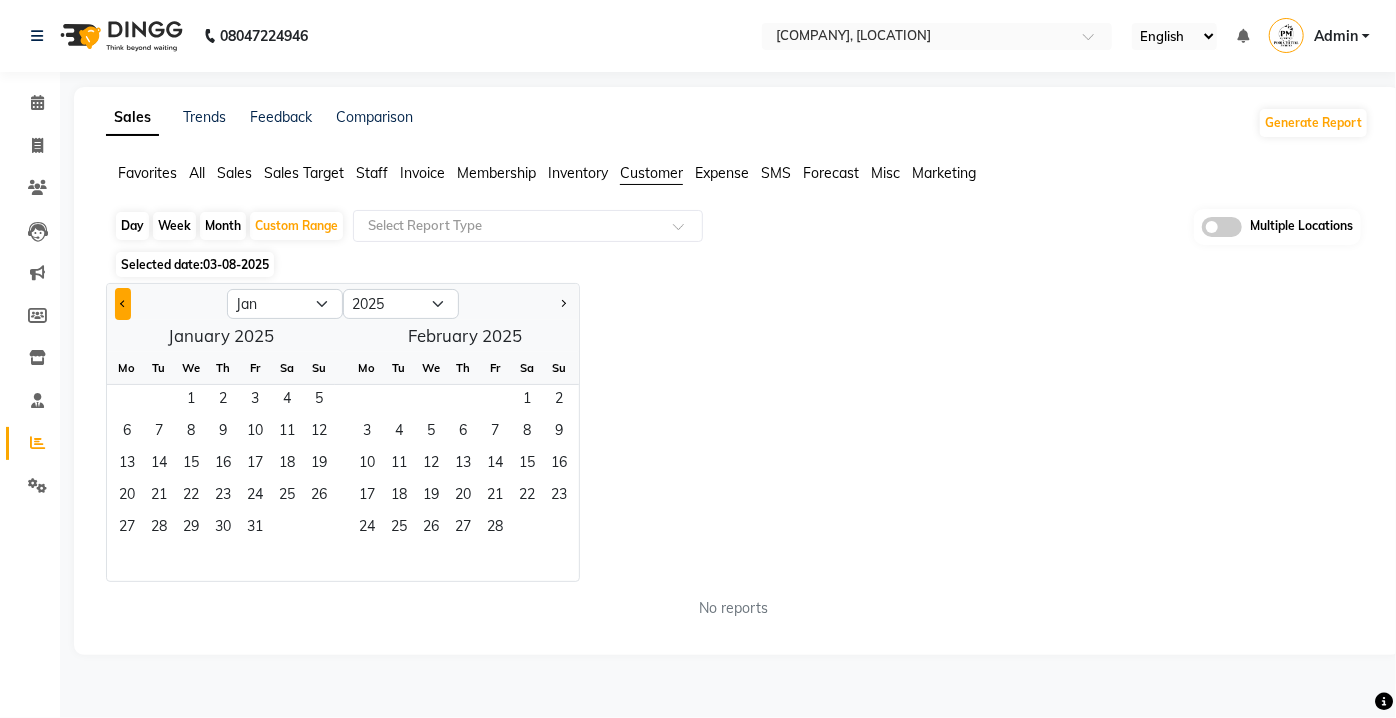 click 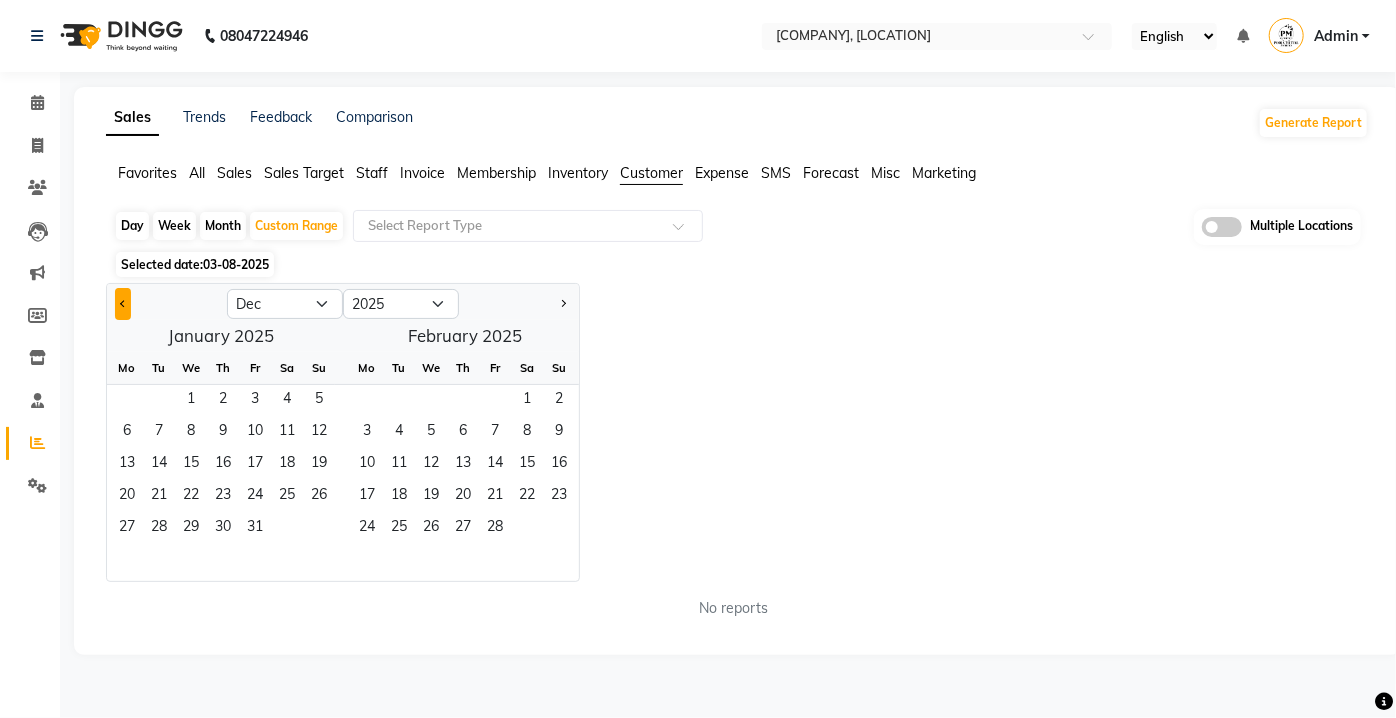 select on "2024" 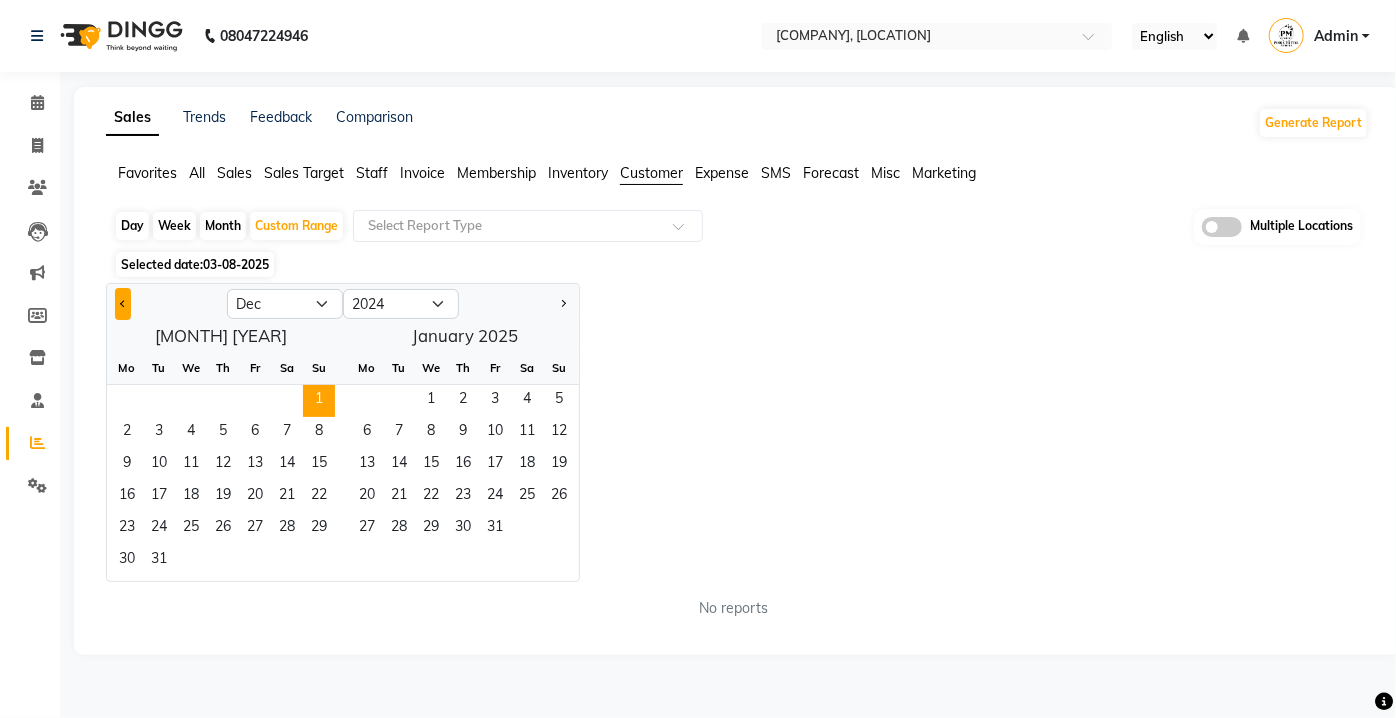click 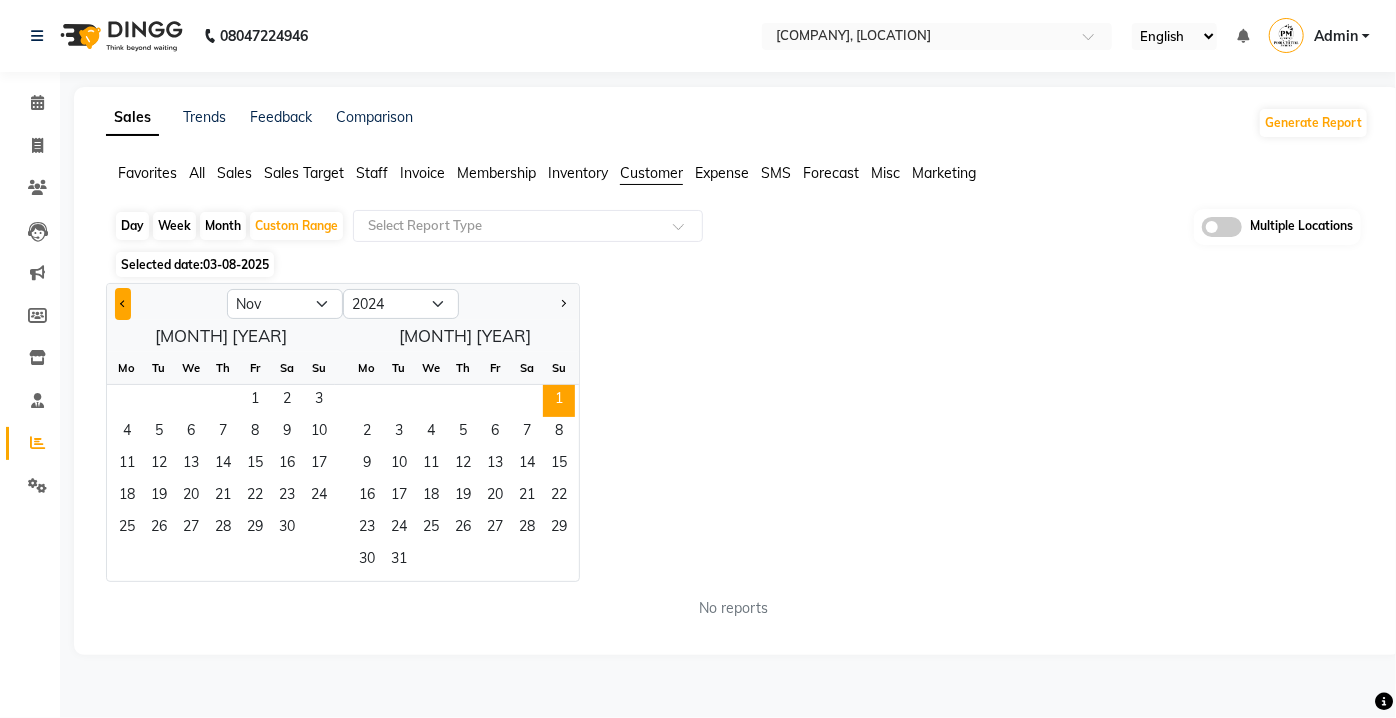 click 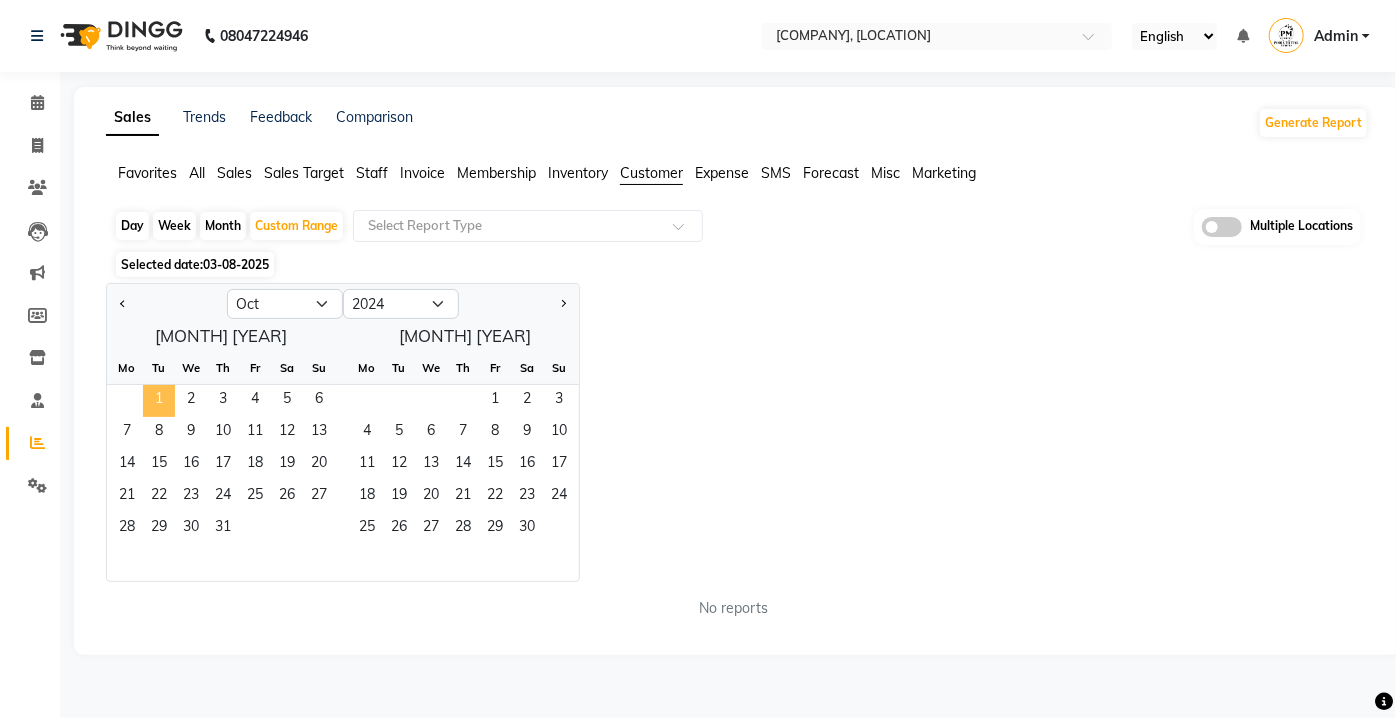 click on "1" 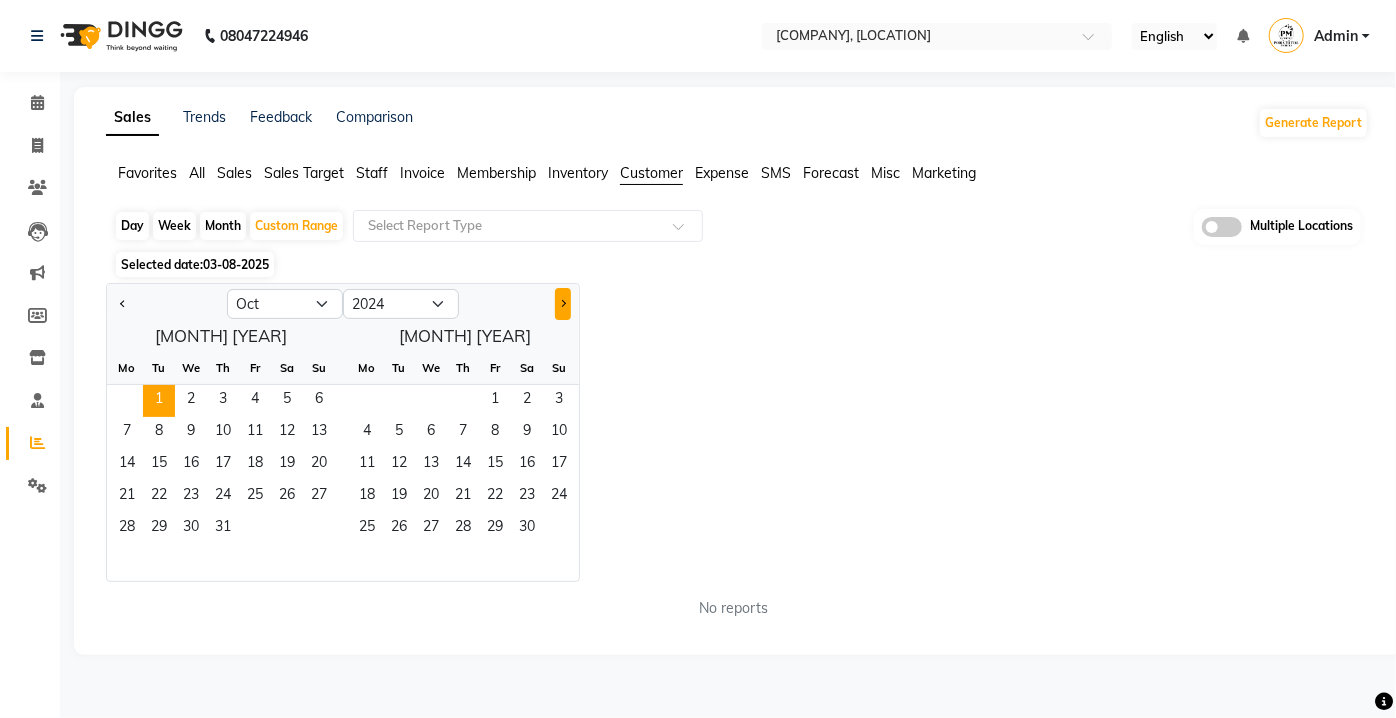 click 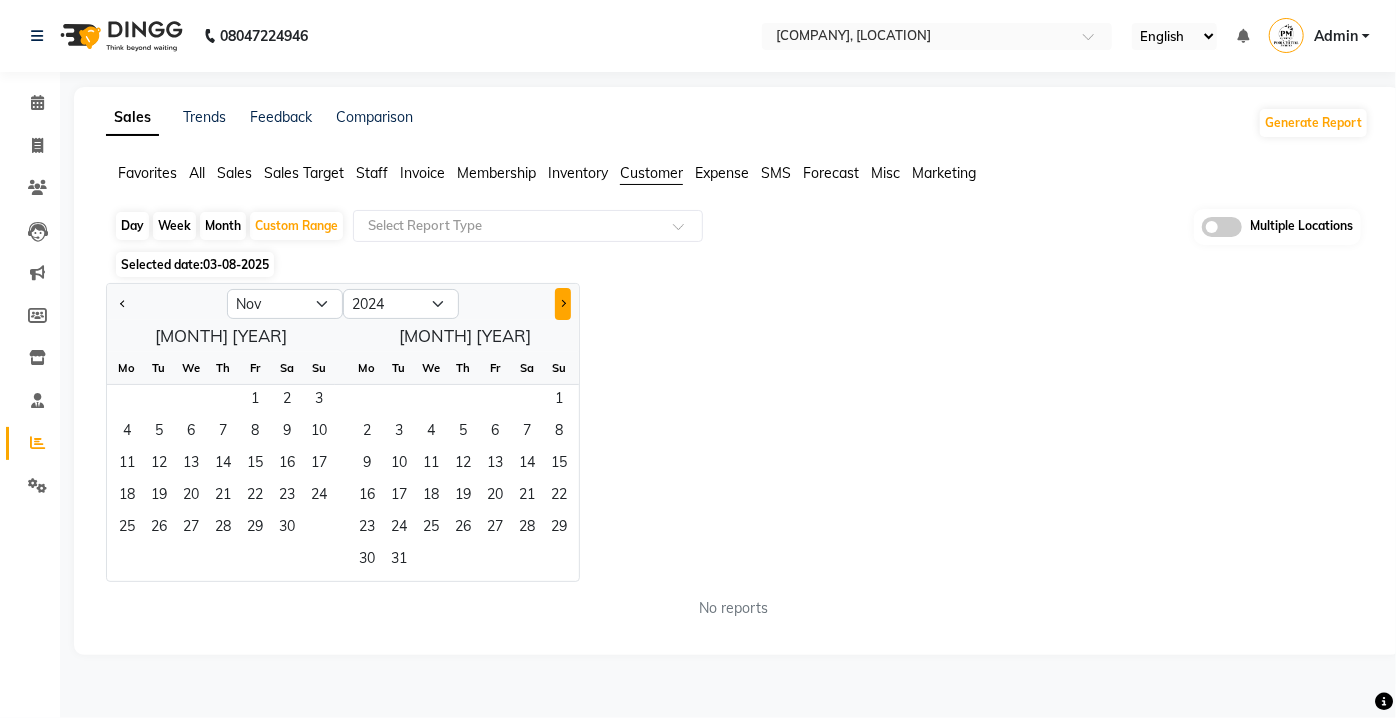 click 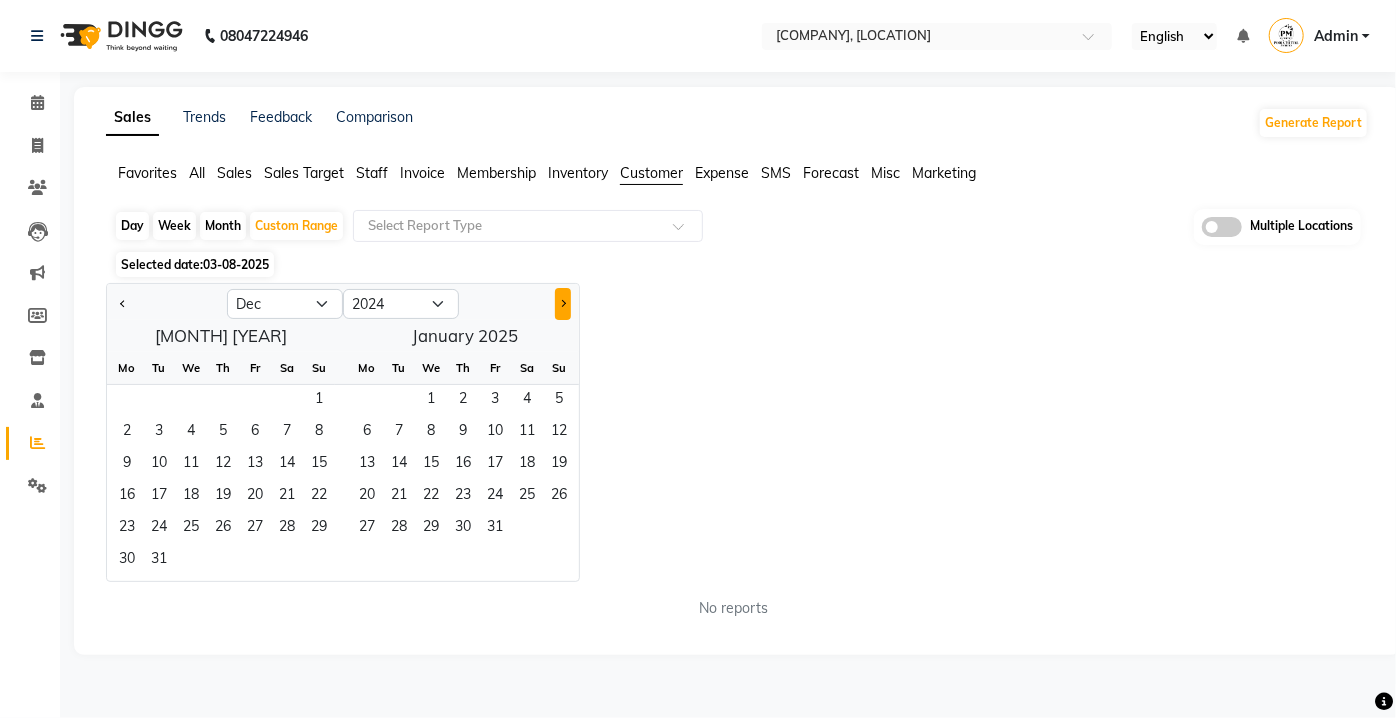 click 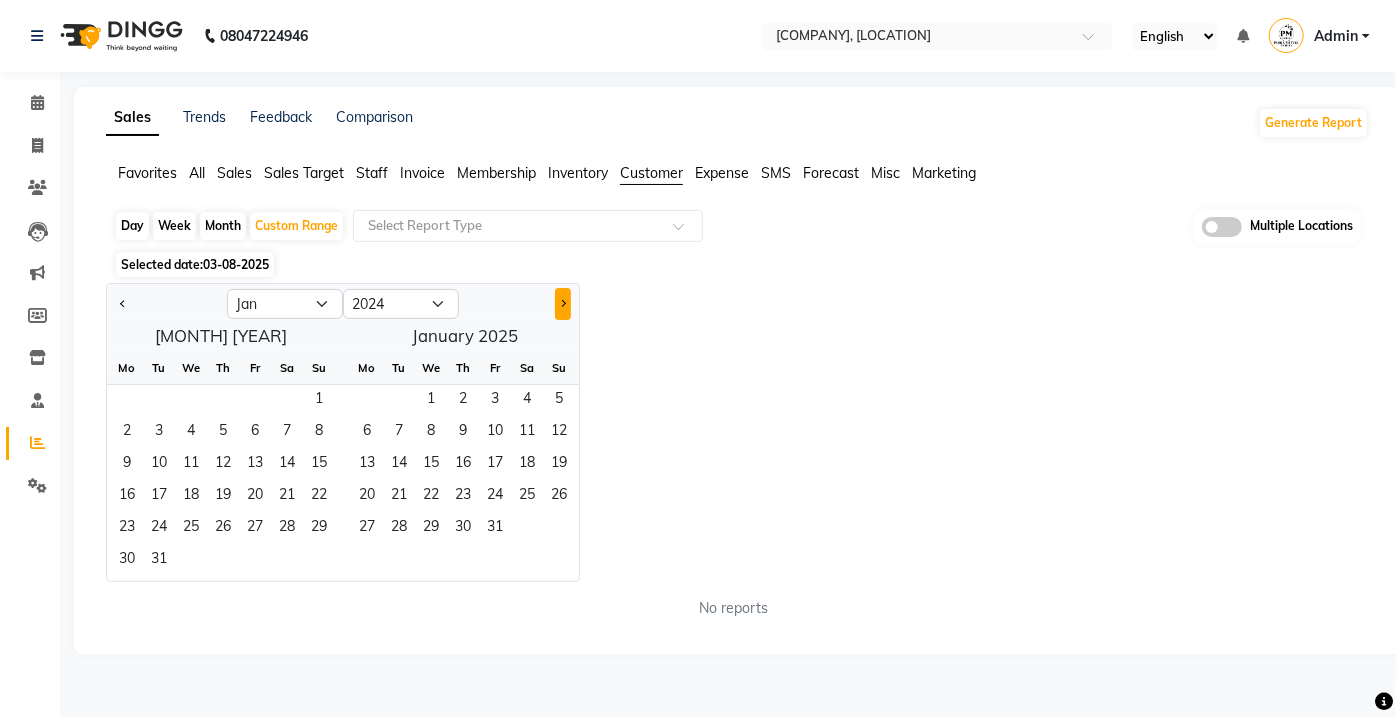 select on "2025" 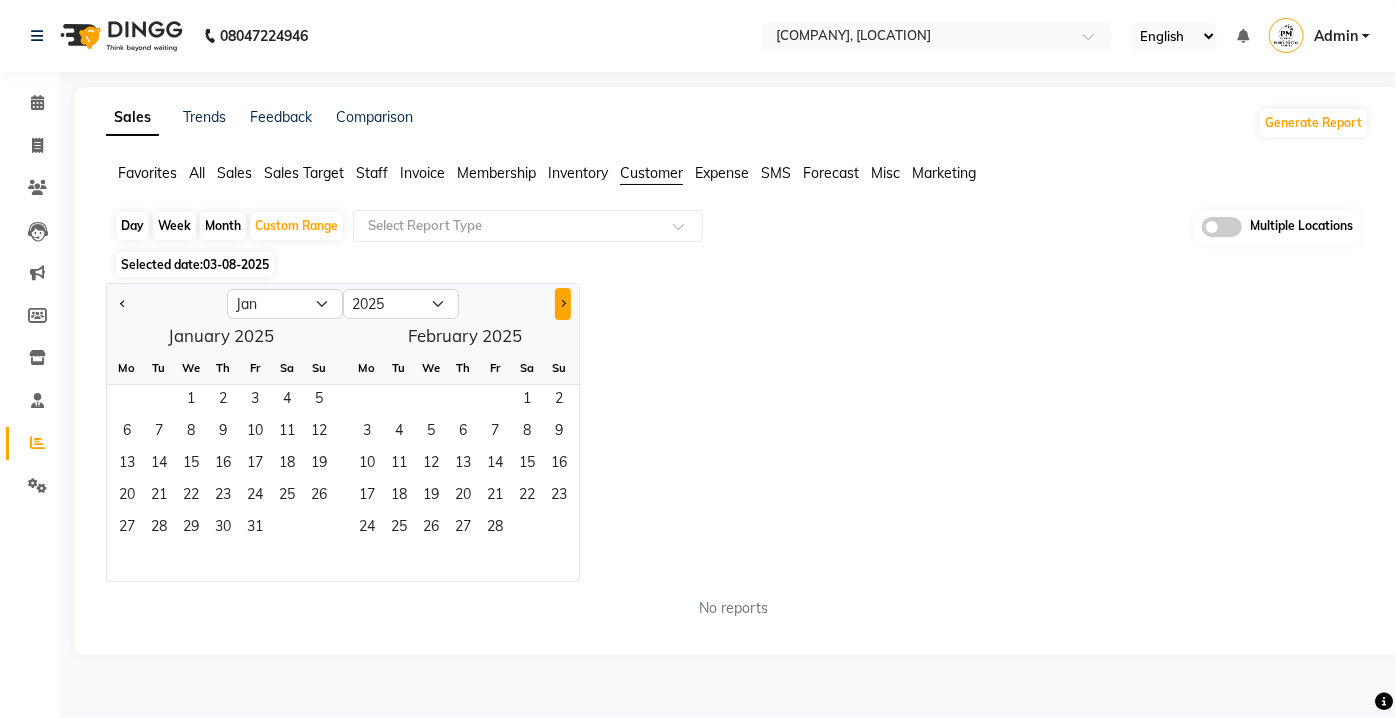click 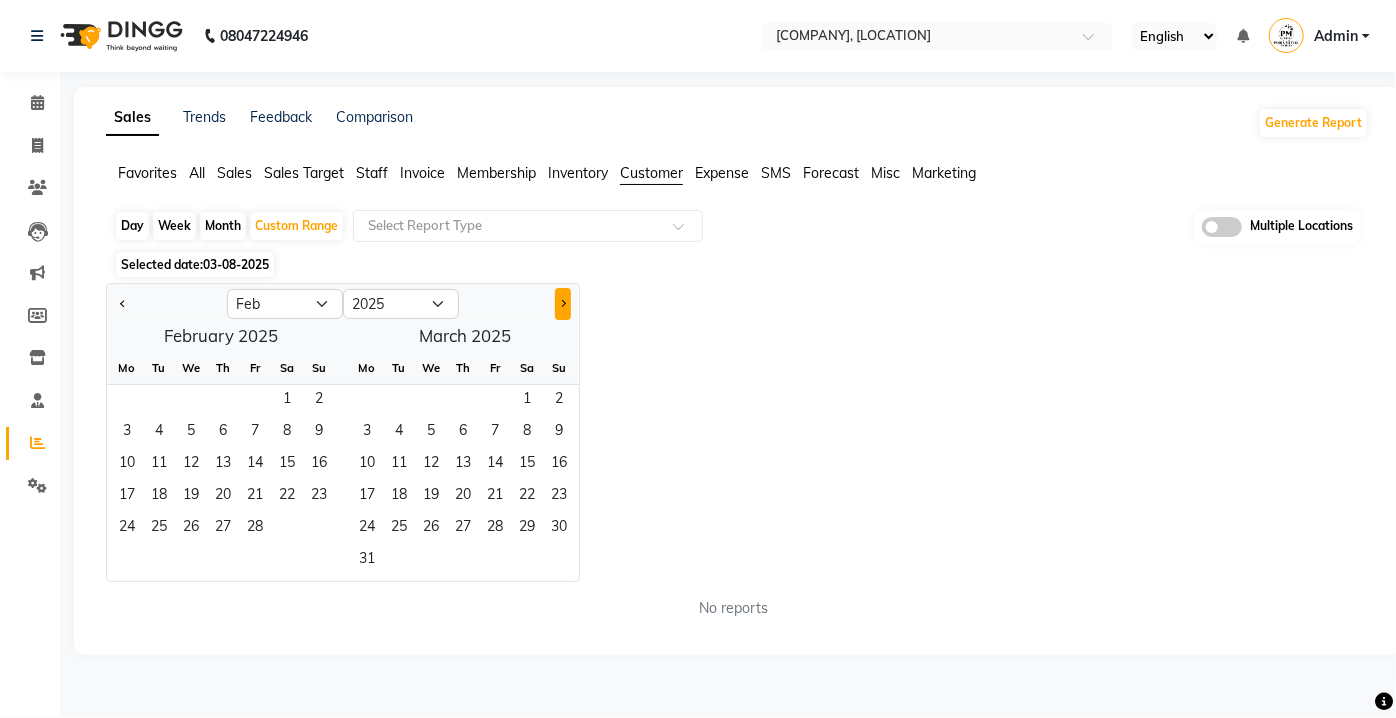 click 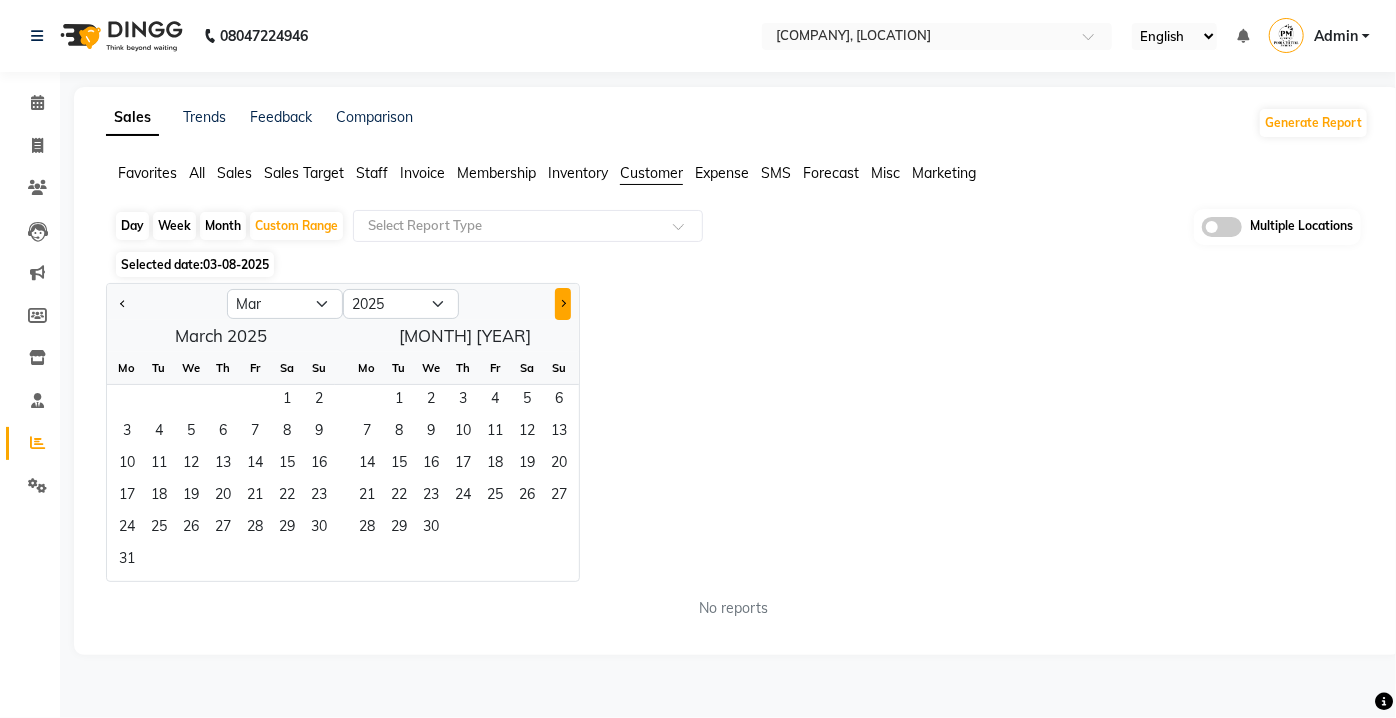 click 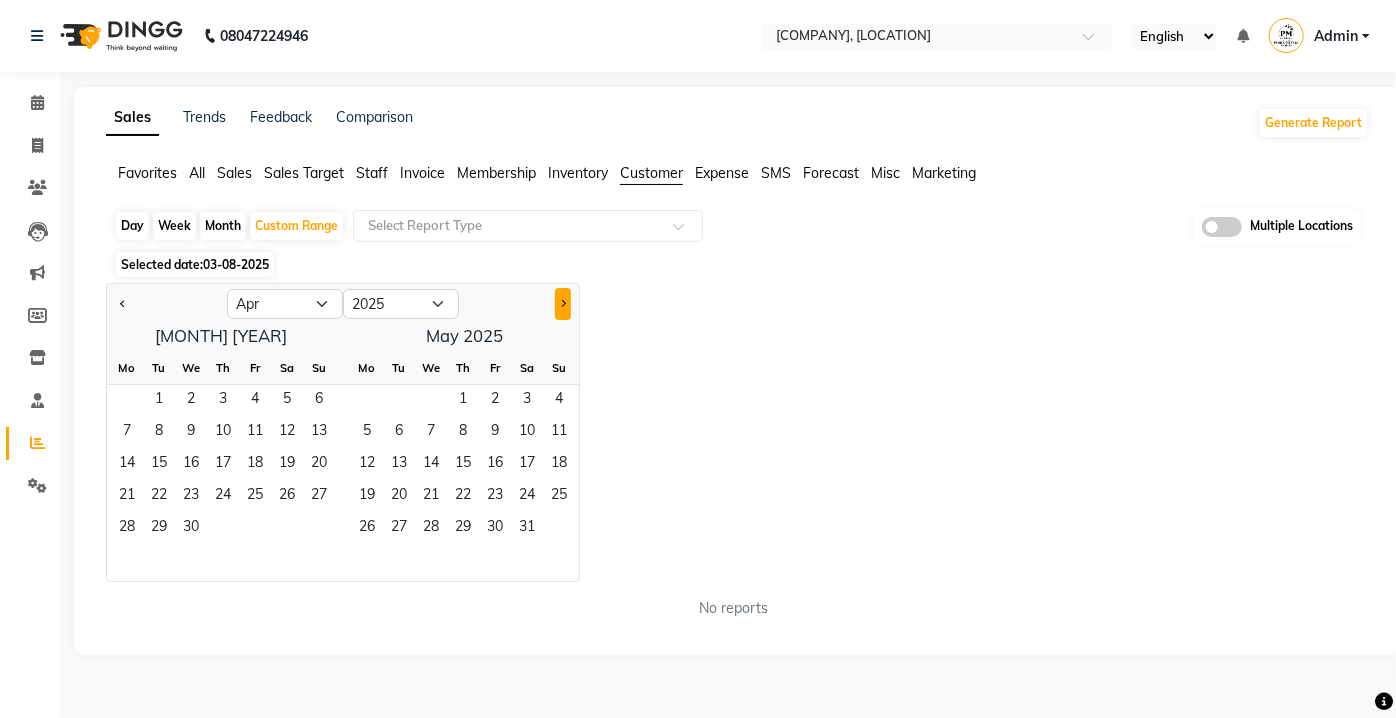 click 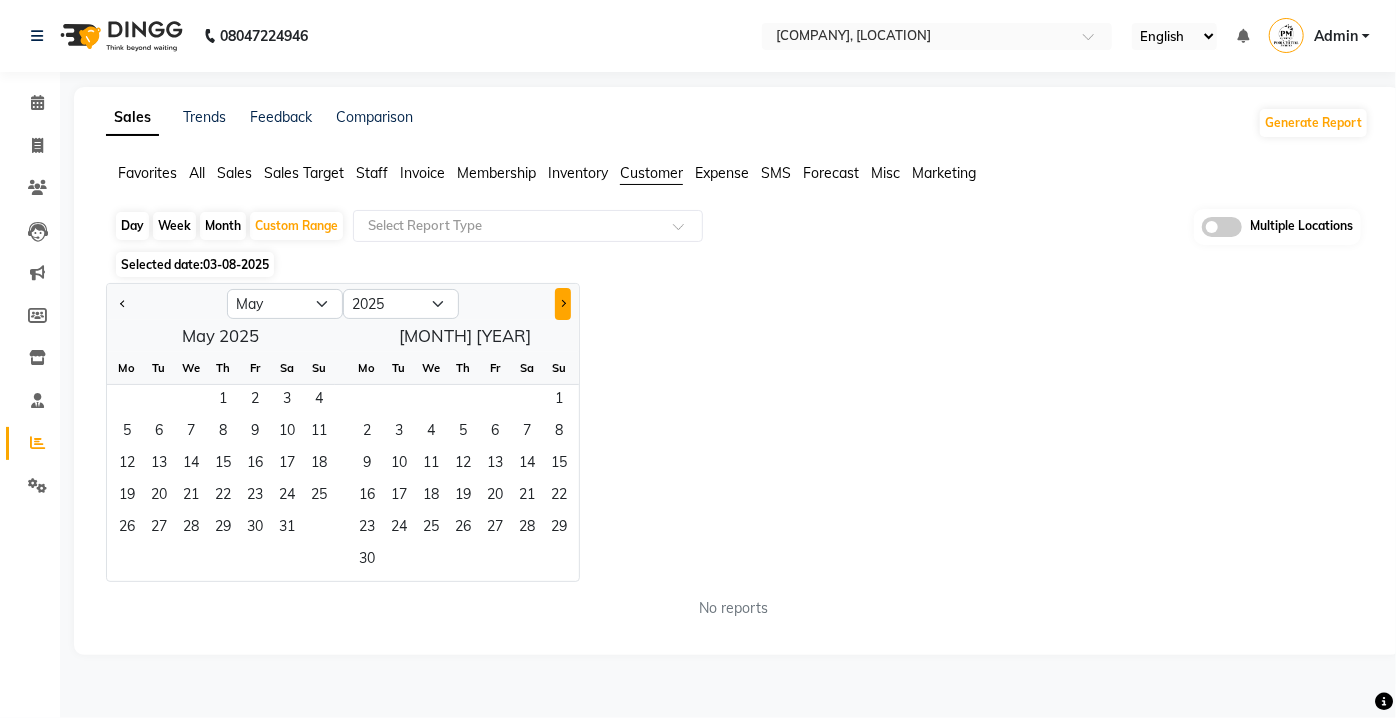click 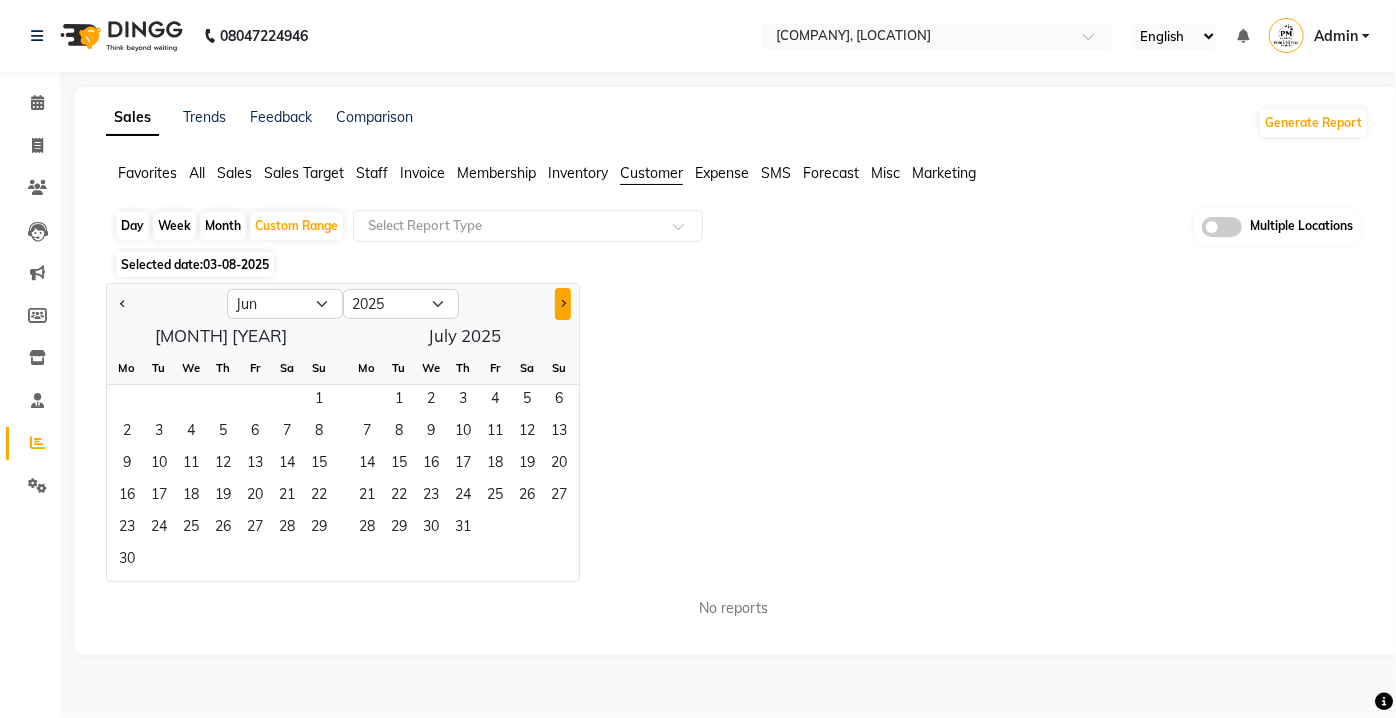 click 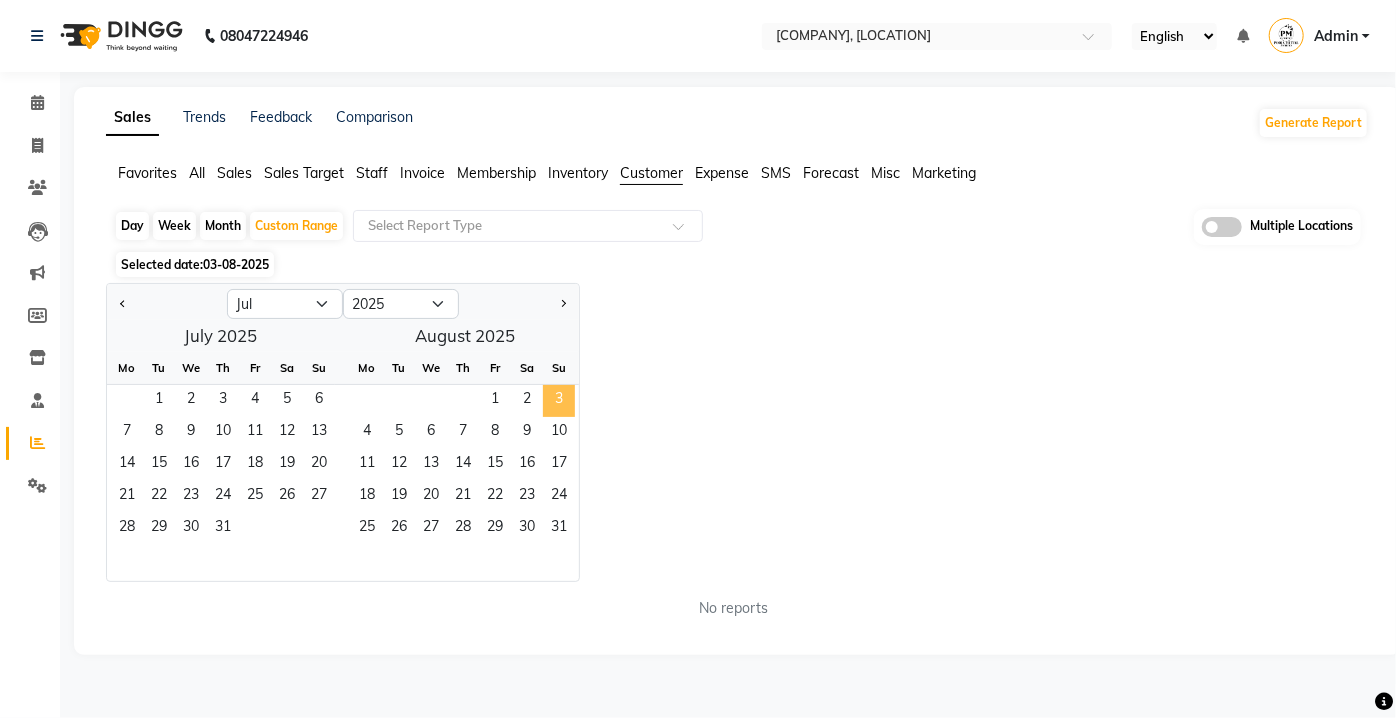 click on "3" 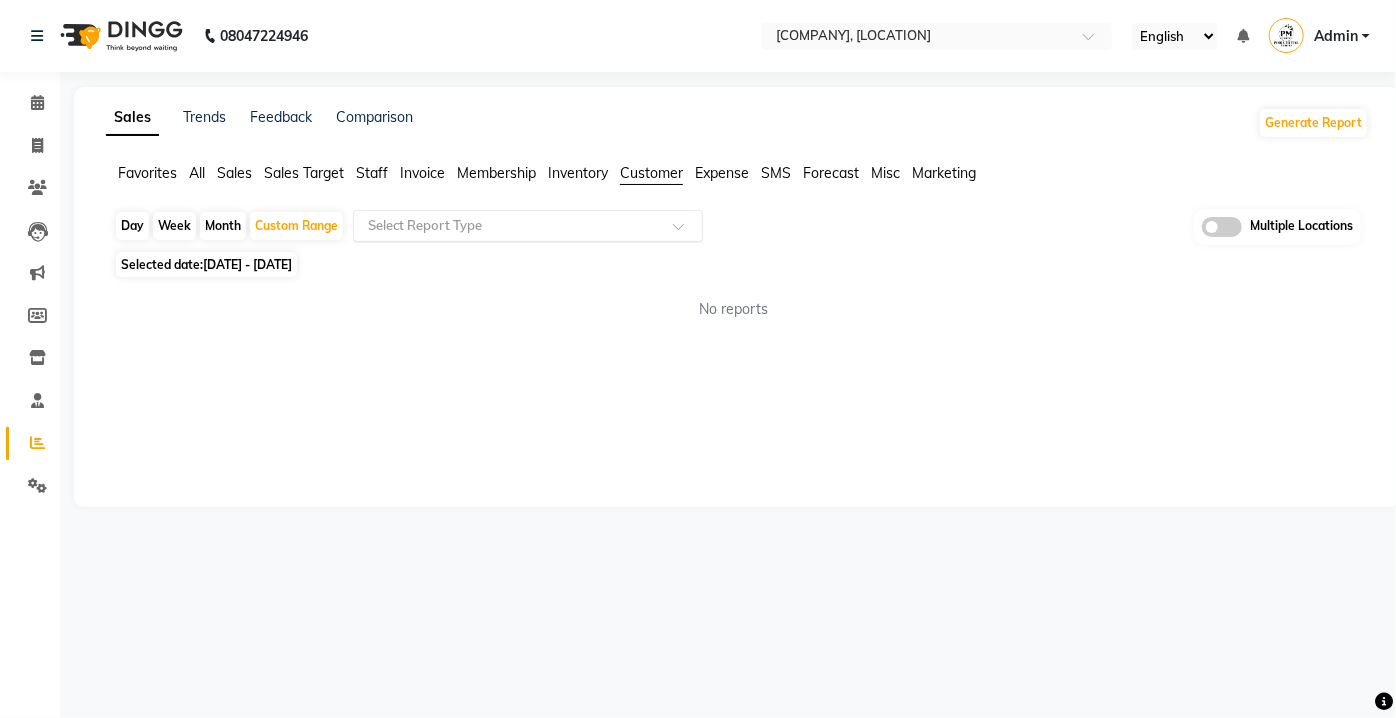 click on "Select Report Type" 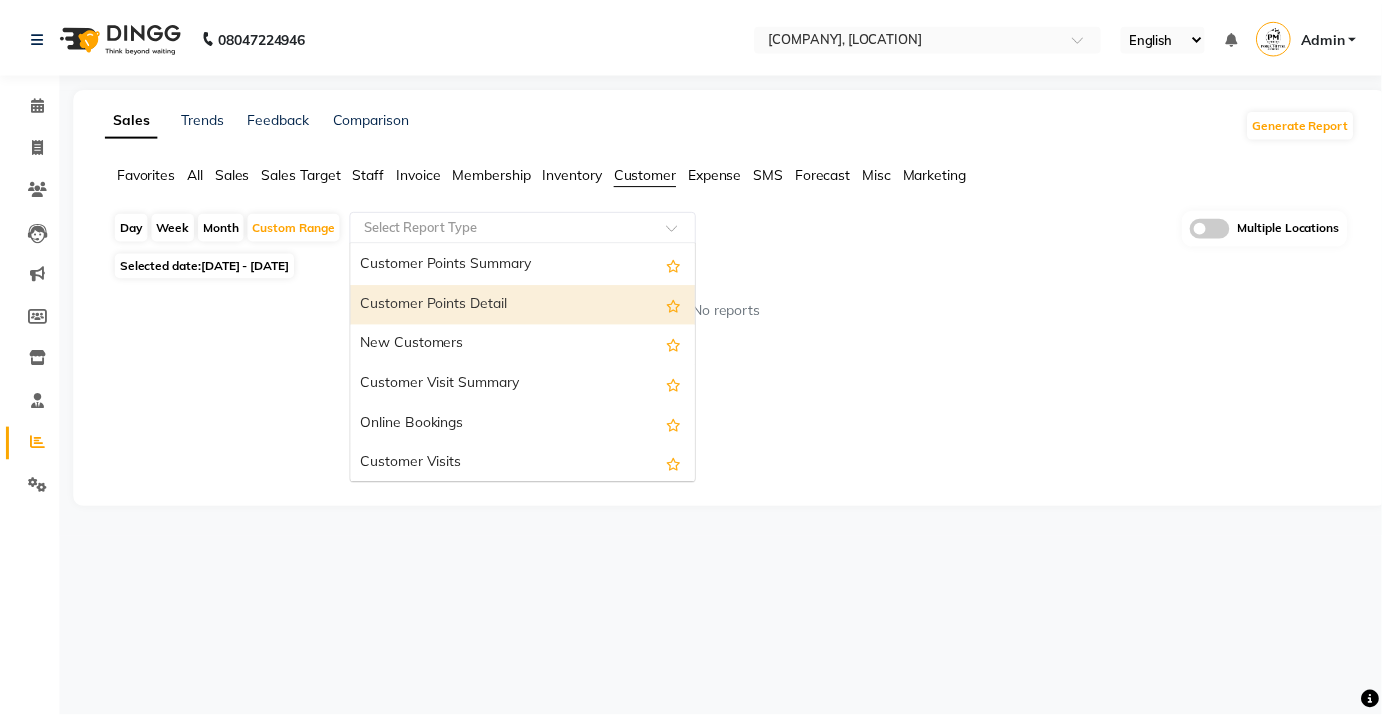 scroll, scrollTop: 280, scrollLeft: 0, axis: vertical 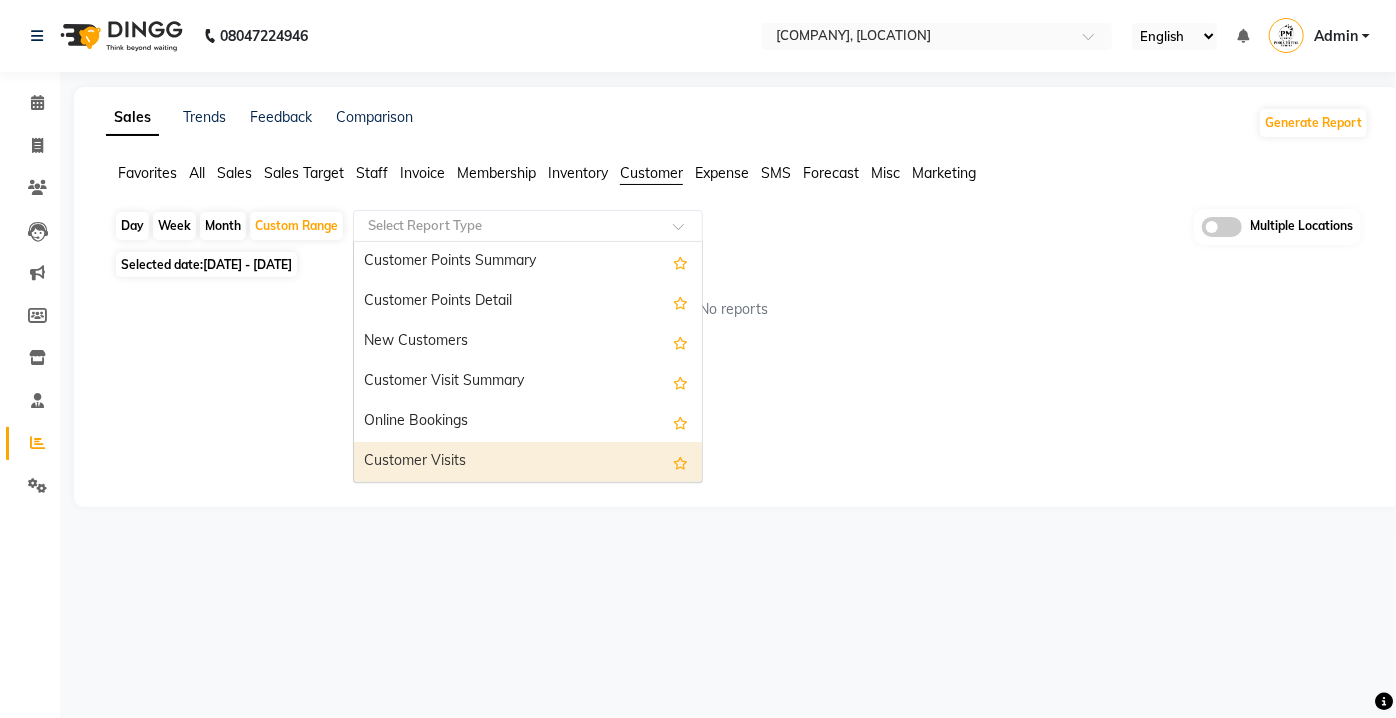 click on "Customer Visits" at bounding box center [528, 462] 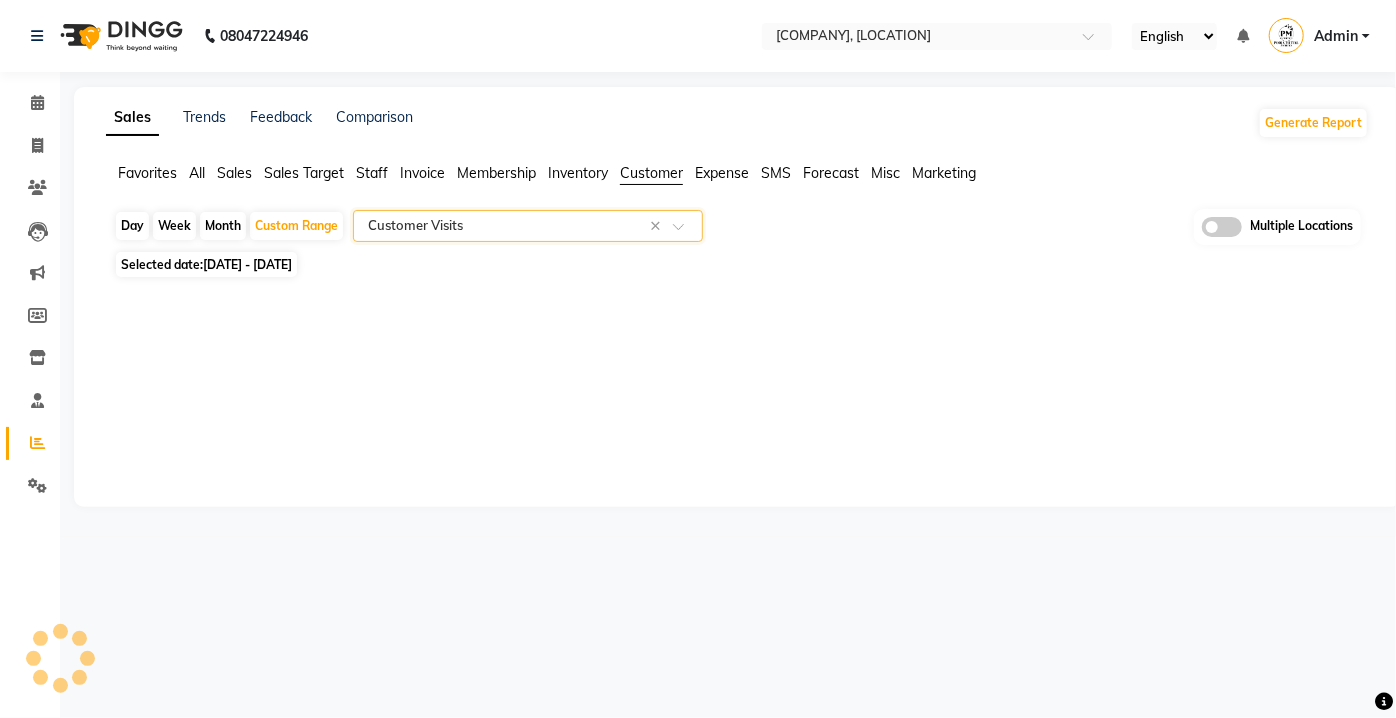 select on "full_report" 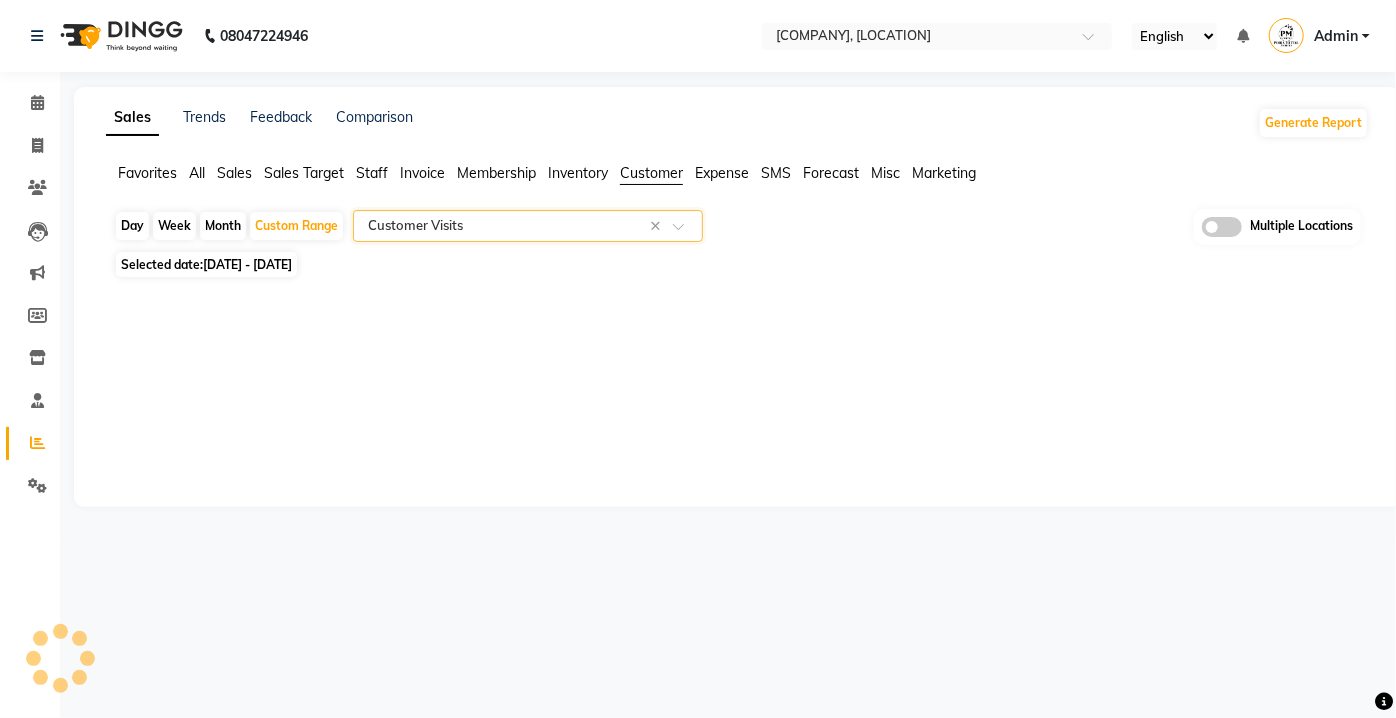 select on "csv" 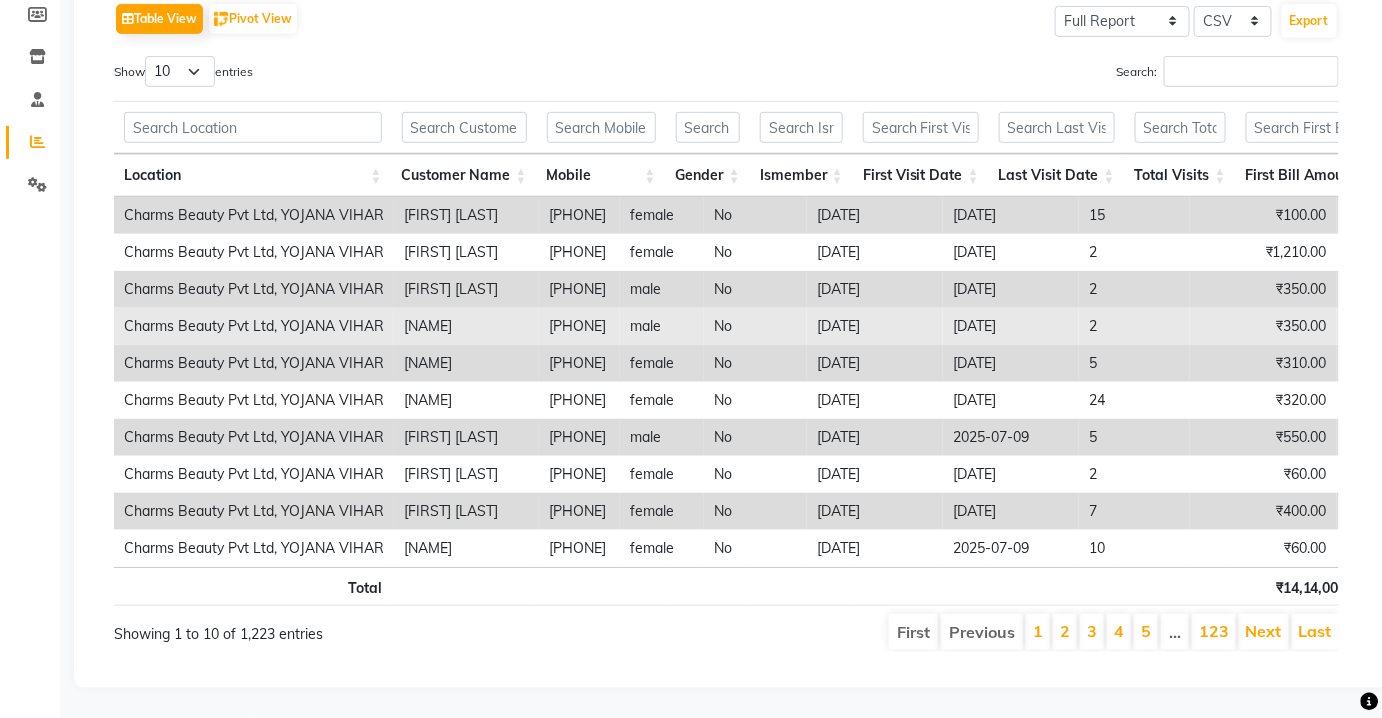 scroll, scrollTop: 325, scrollLeft: 0, axis: vertical 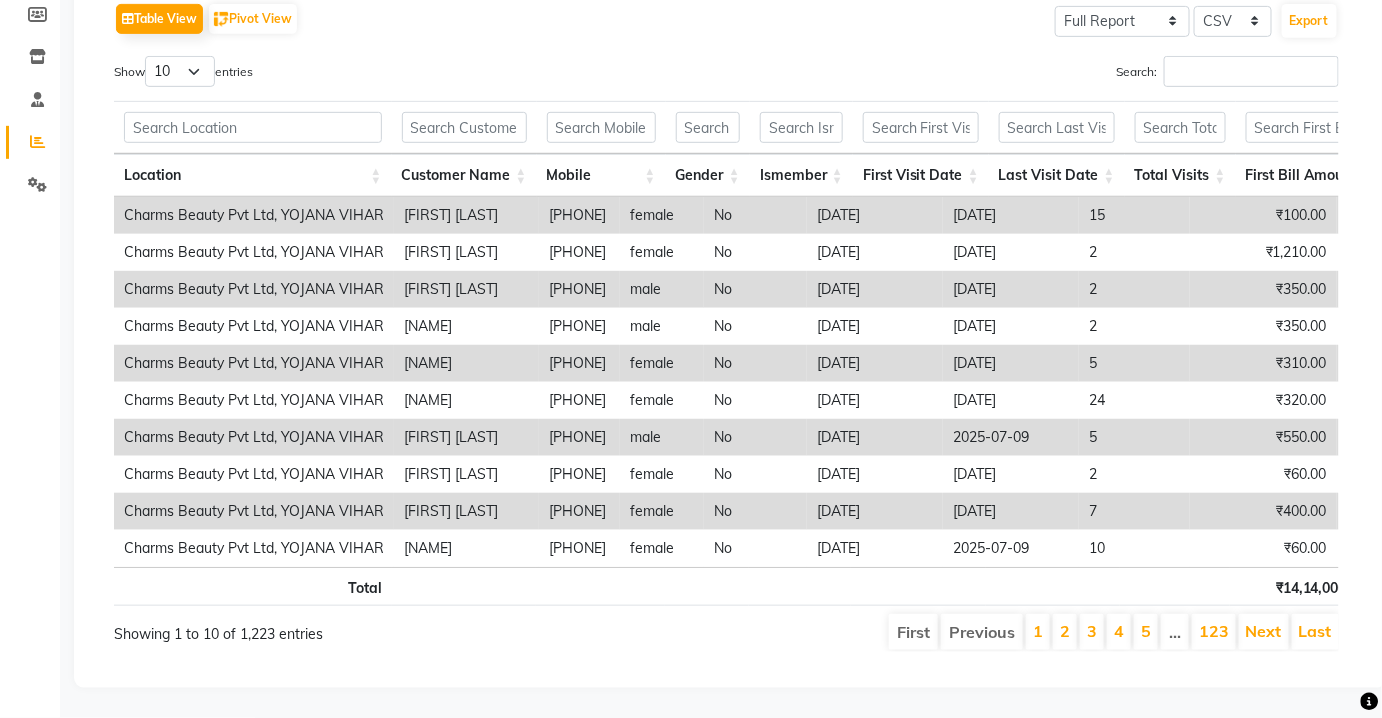 click on "Gender" at bounding box center [708, 175] 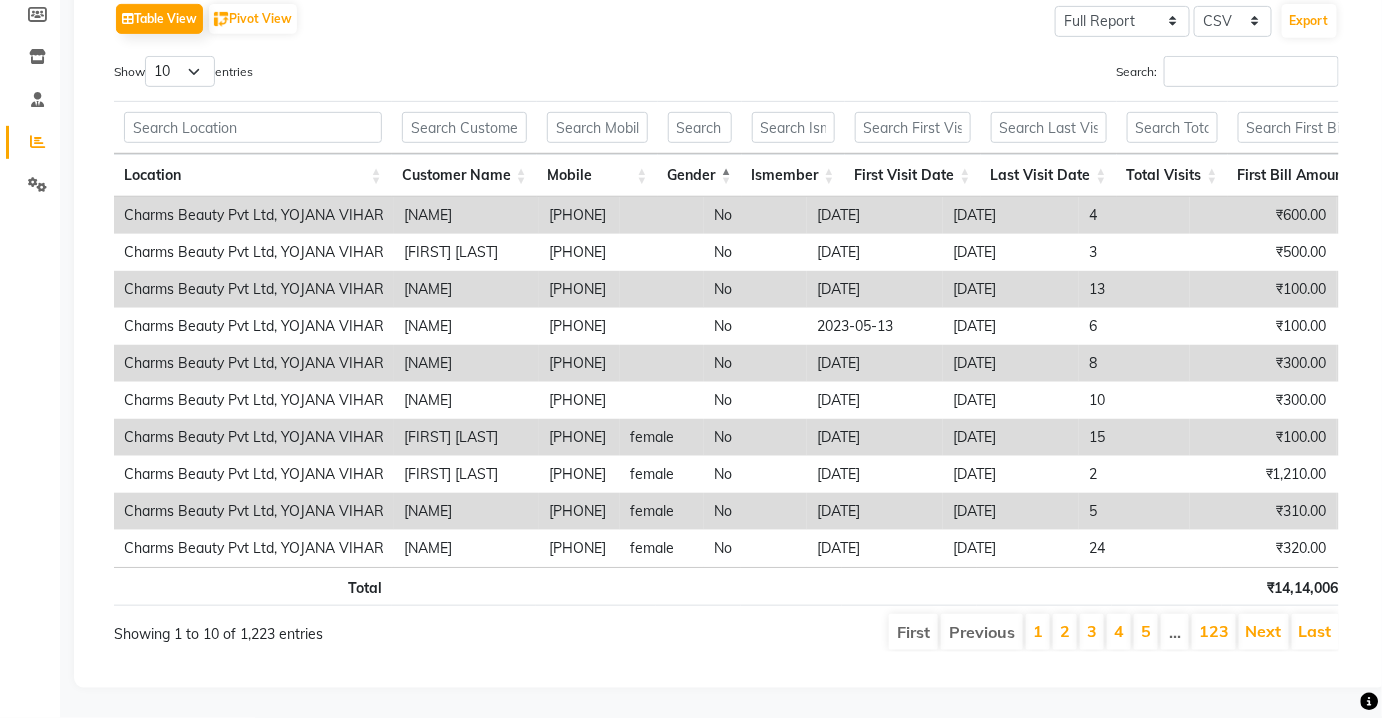 click on "Gender" at bounding box center [700, 175] 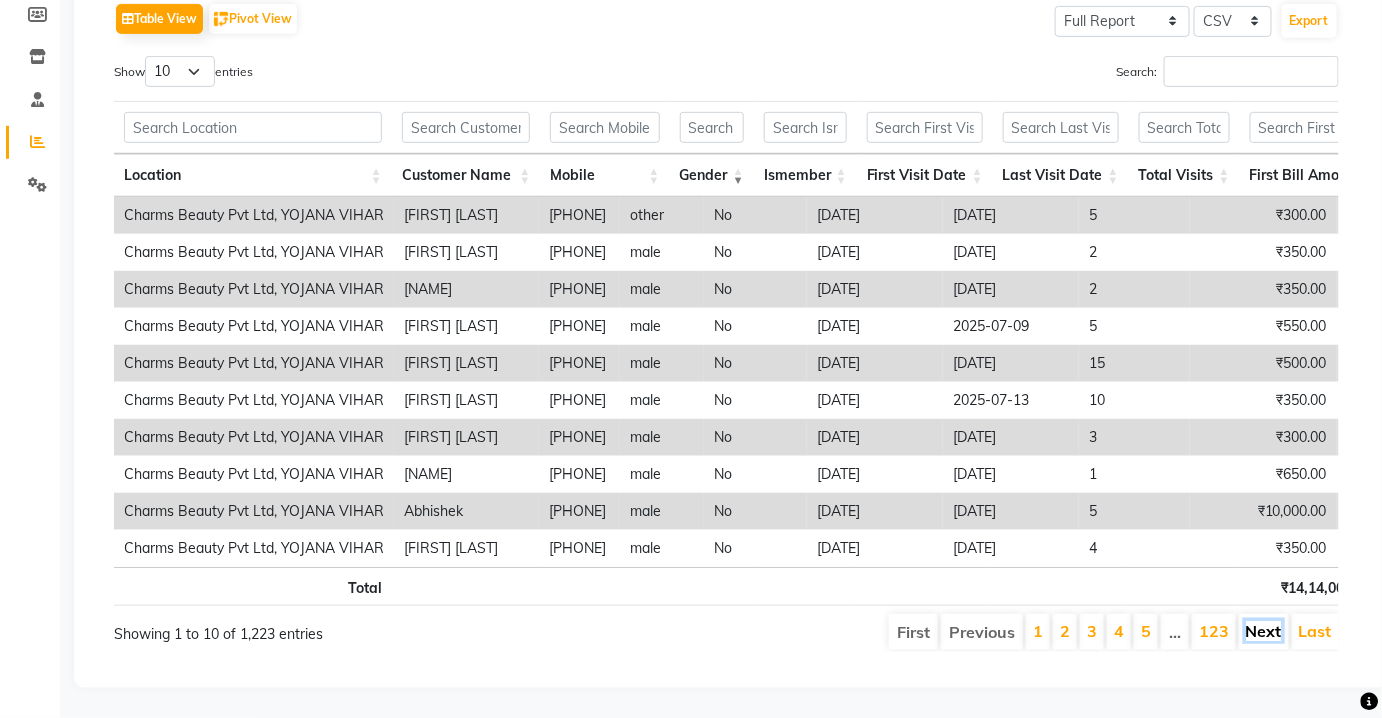 click on "Next" at bounding box center [1264, 631] 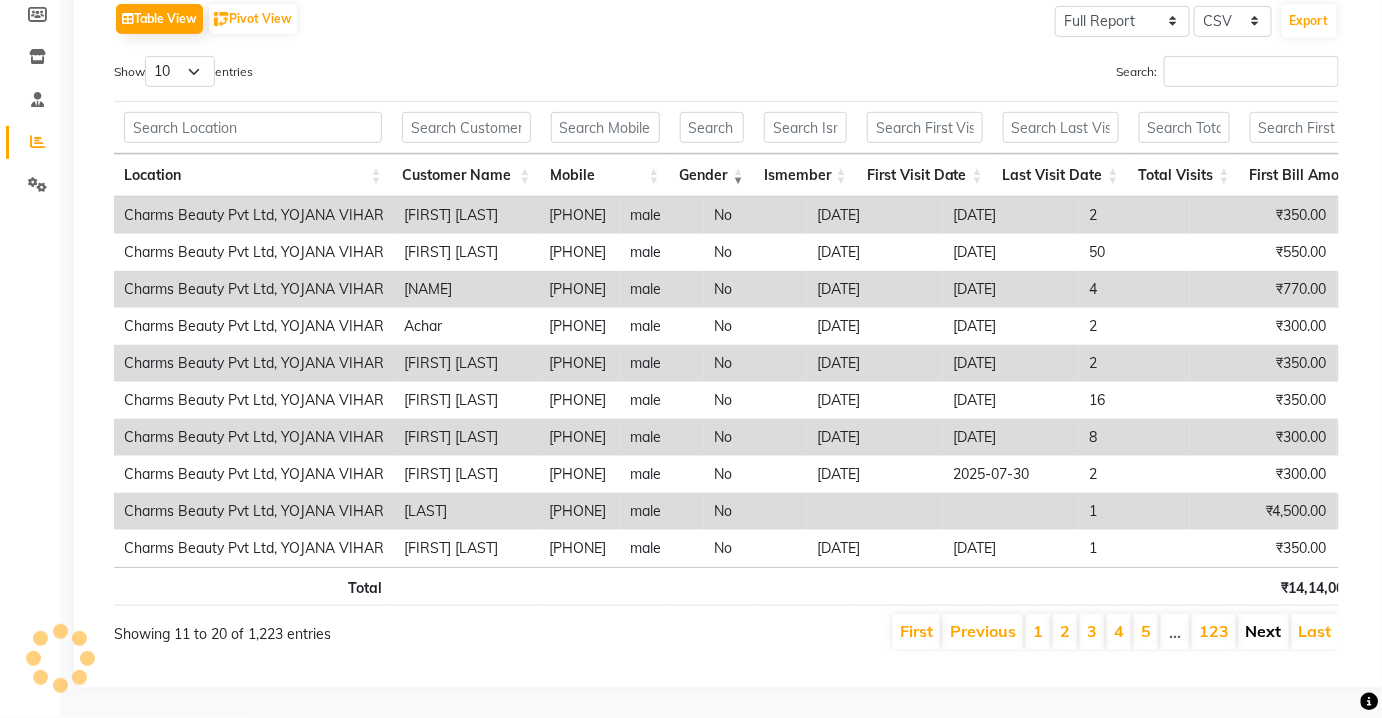 click on "Next" at bounding box center [1264, 631] 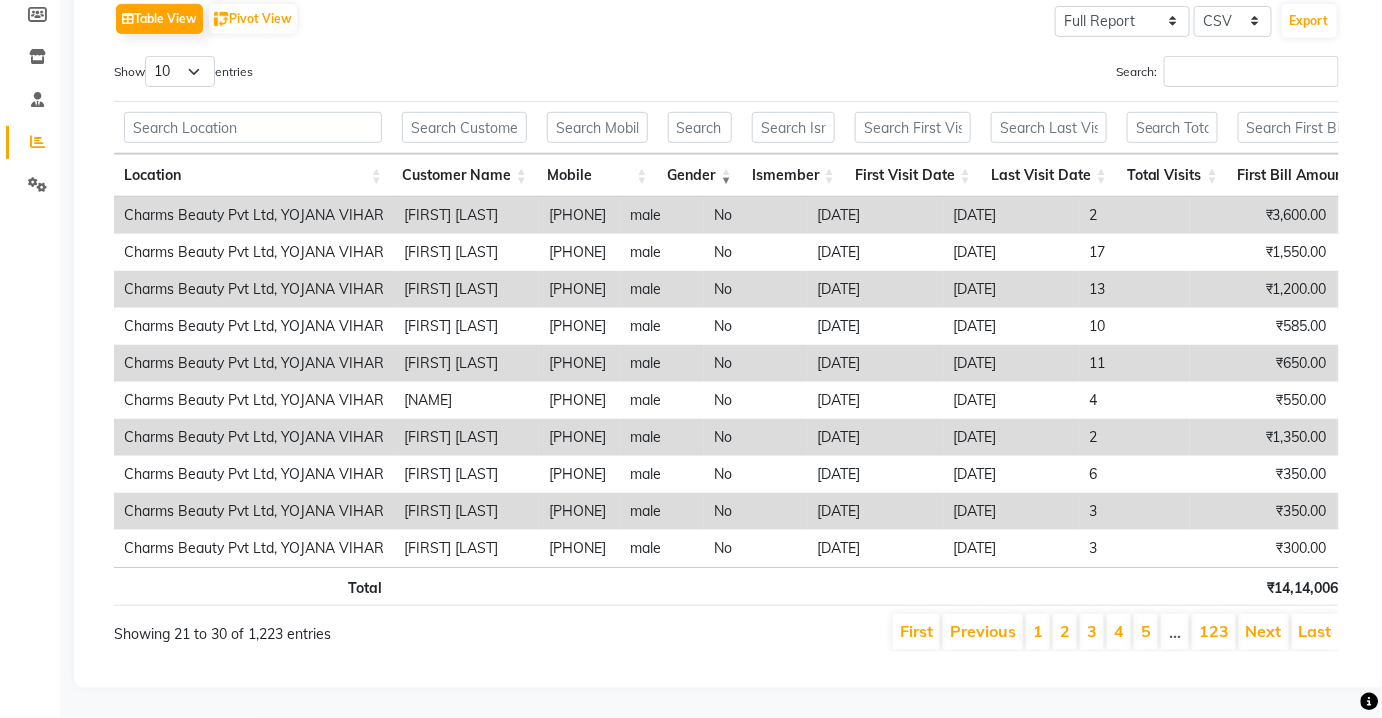click on "2" at bounding box center [1134, 215] 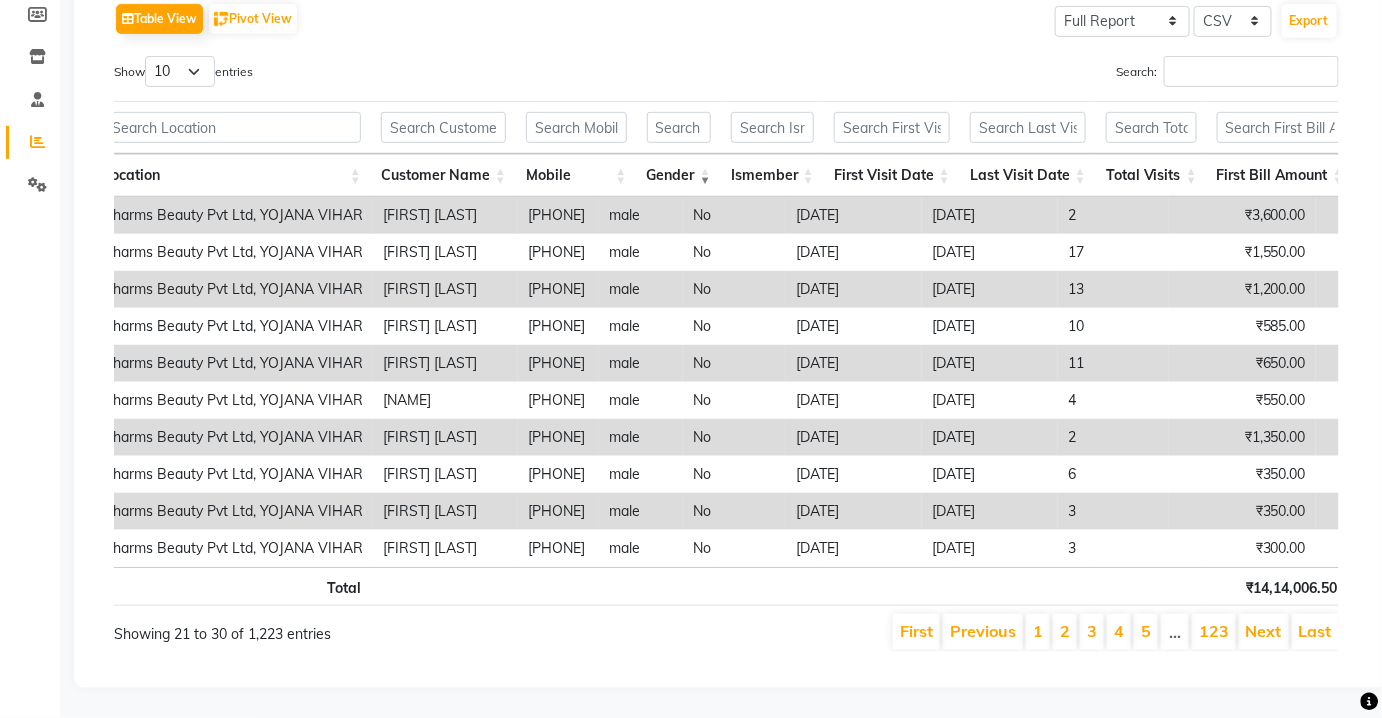 scroll, scrollTop: 0, scrollLeft: 36, axis: horizontal 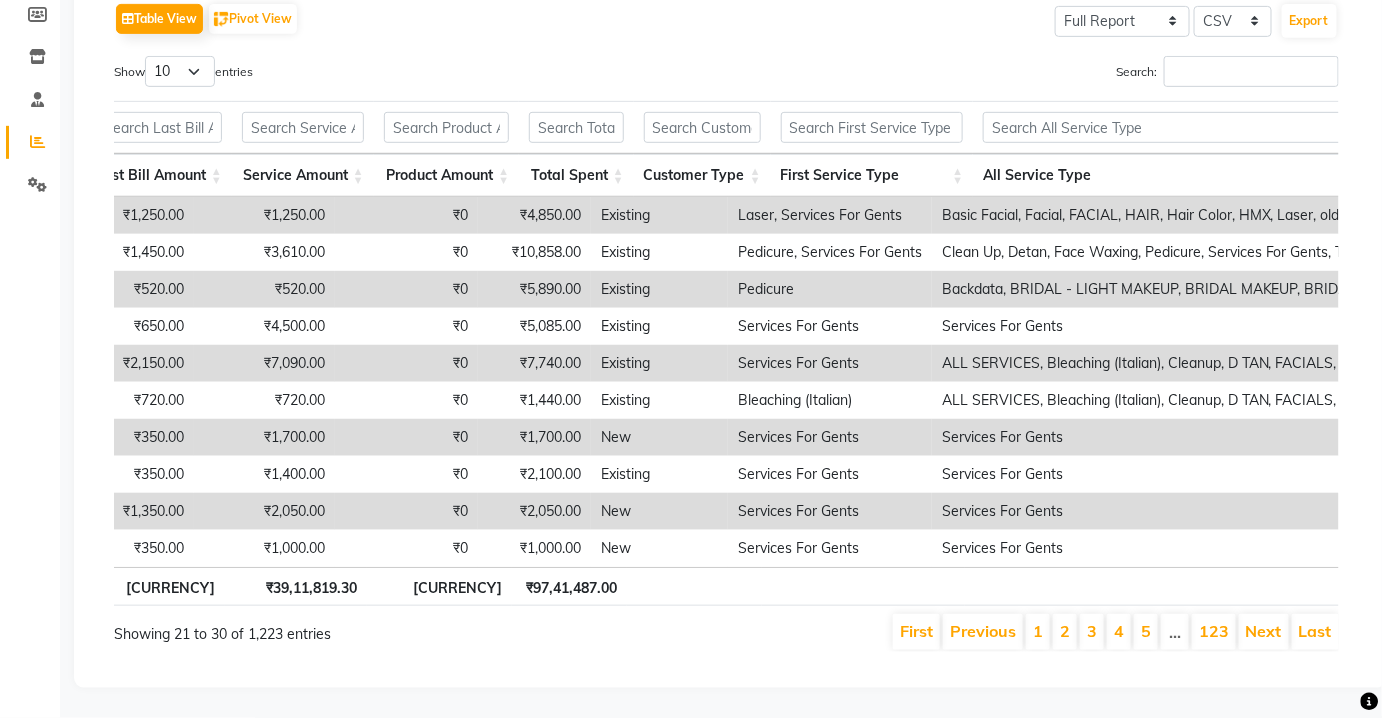 drag, startPoint x: 19, startPoint y: 426, endPoint x: 16, endPoint y: 444, distance: 18.248287 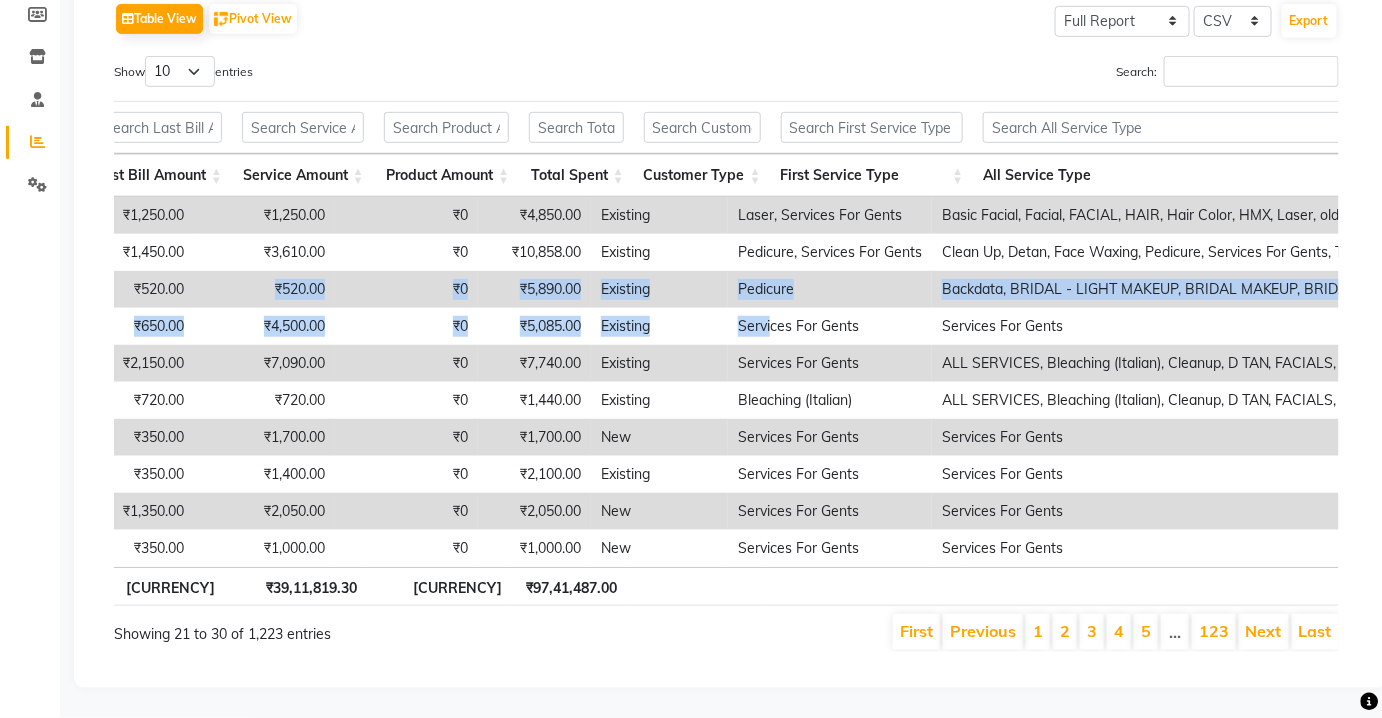 drag, startPoint x: 786, startPoint y: 340, endPoint x: 0, endPoint y: 5, distance: 854.41266 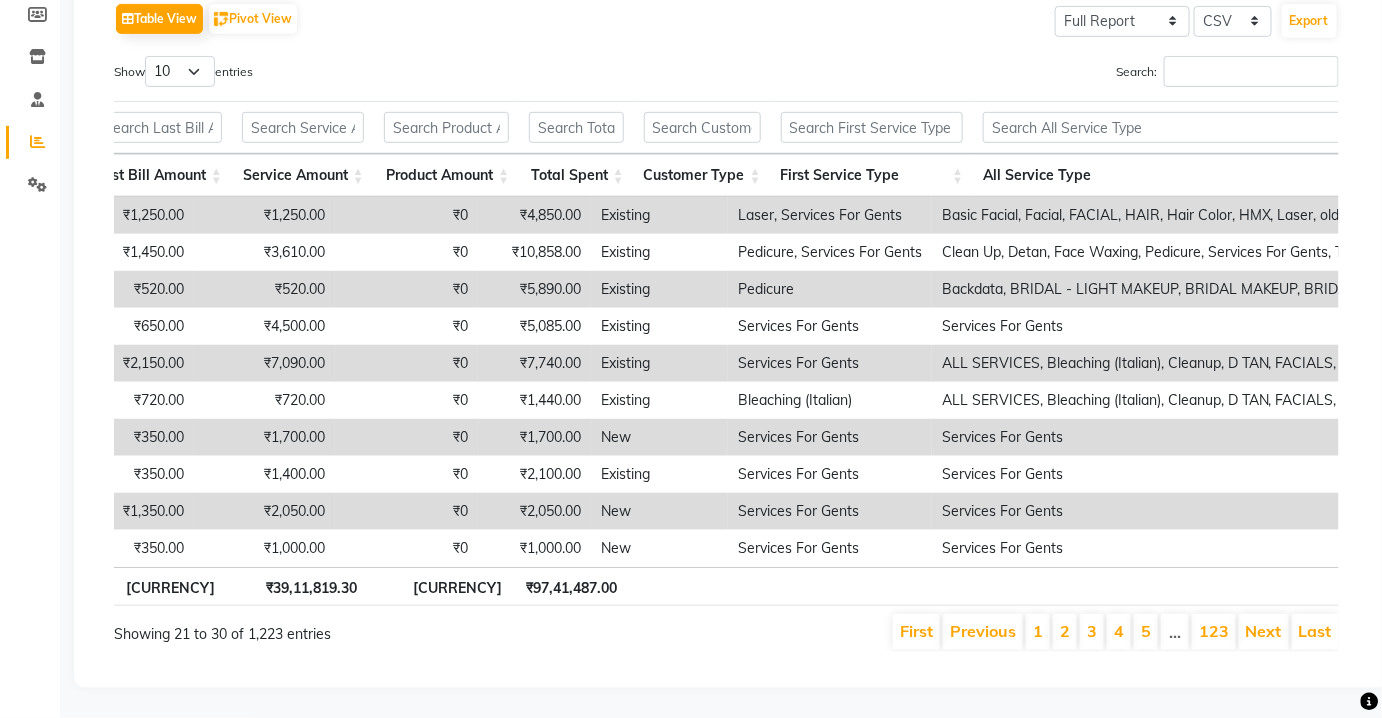 click on "₹2,050.00" at bounding box center [264, 511] 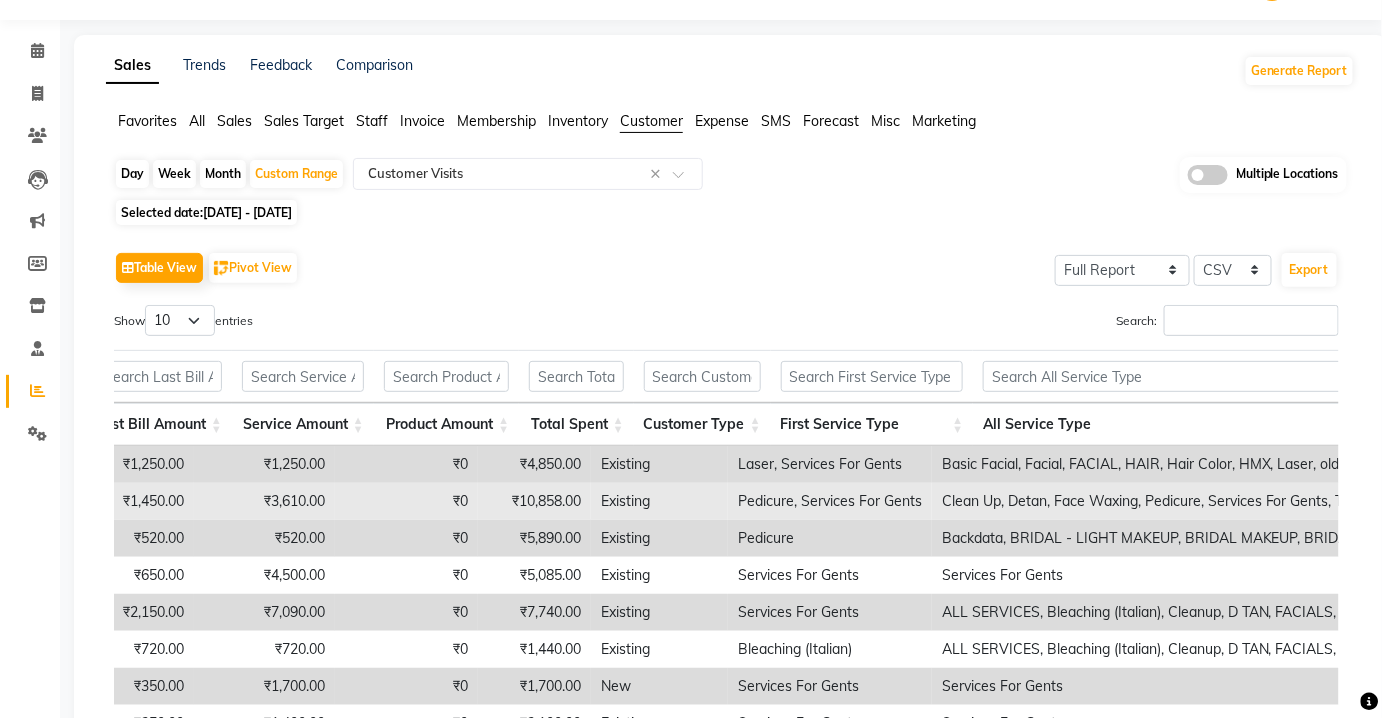 scroll, scrollTop: 325, scrollLeft: 0, axis: vertical 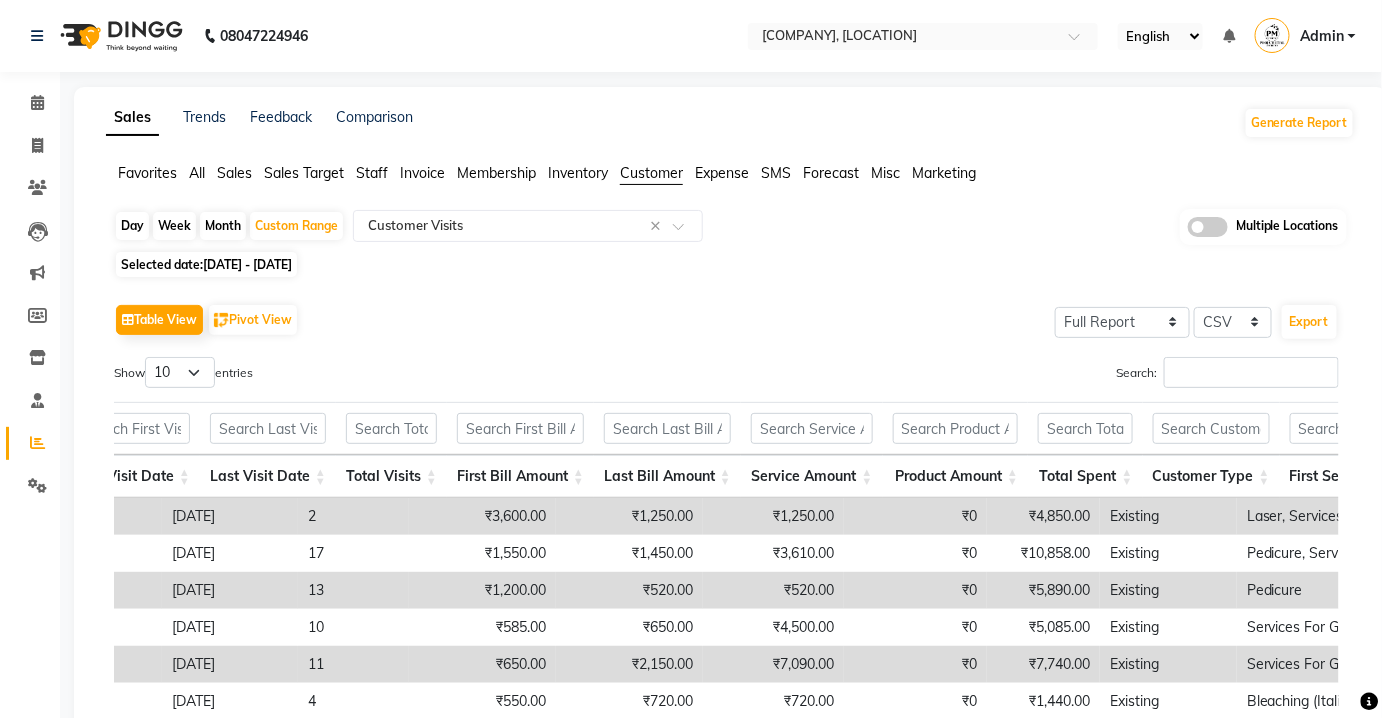 click on "Favorites All Sales Sales Target Staff Invoice Membership Inventory Customer Expense SMS Forecast Misc Marketing" 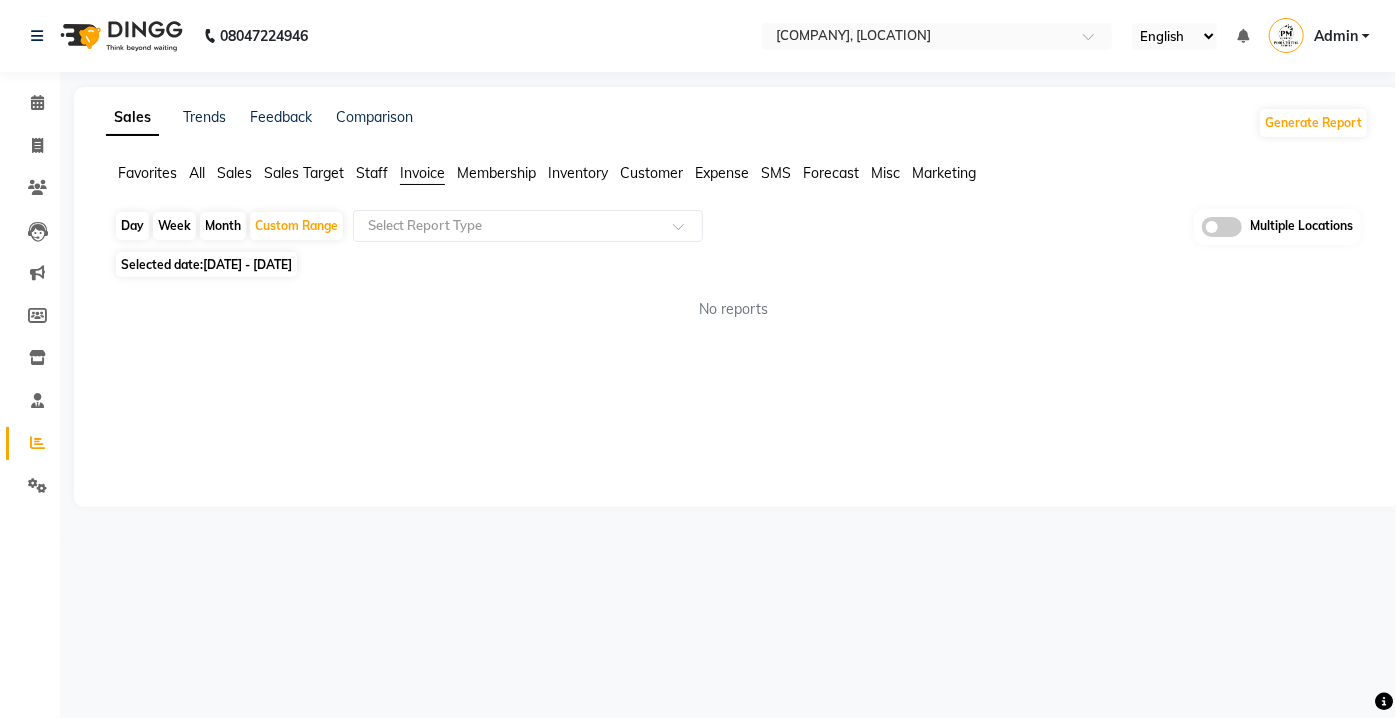 click on "Customer" 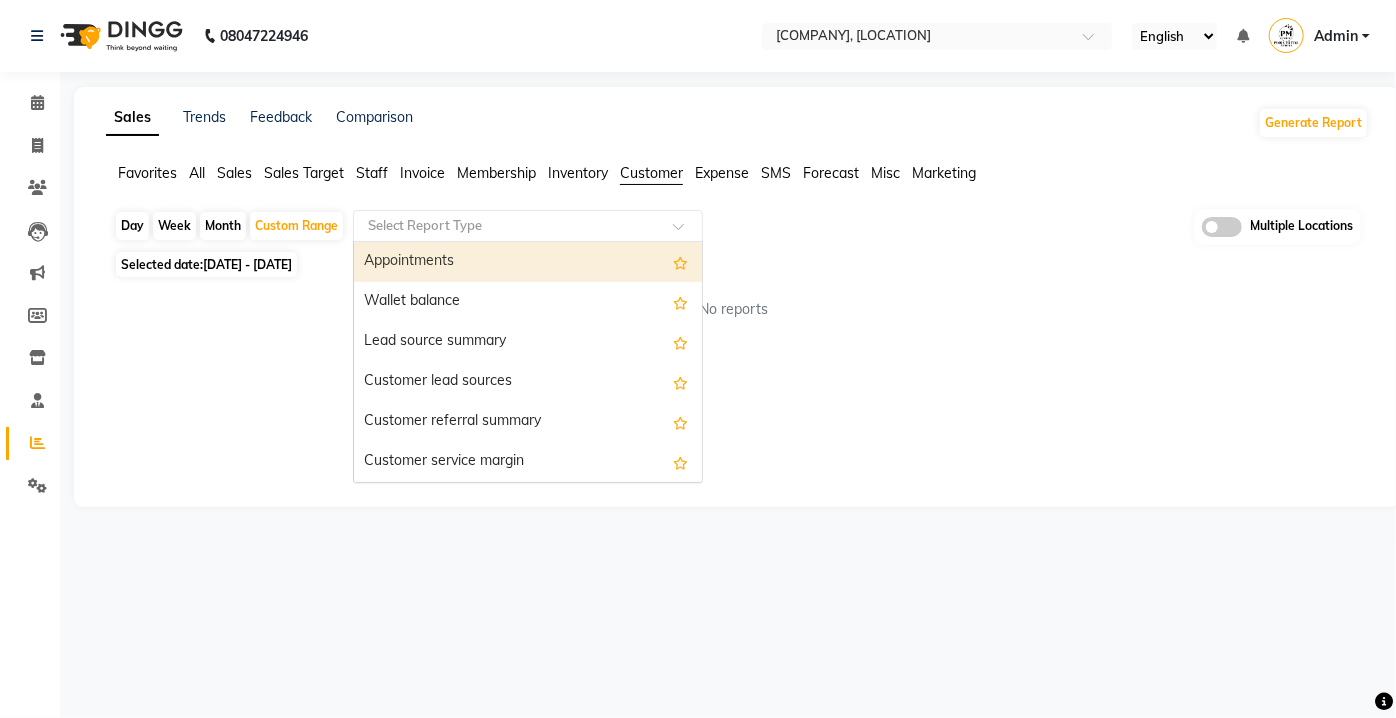 click 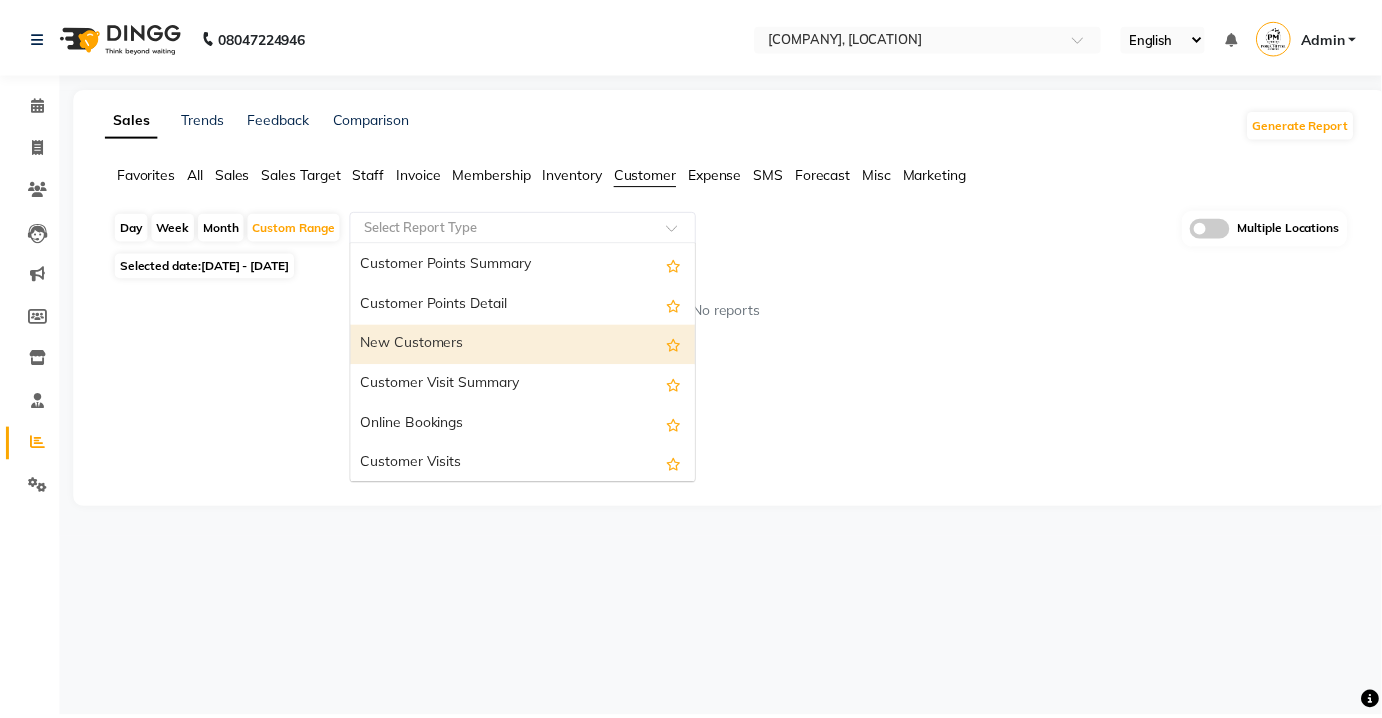 scroll, scrollTop: 280, scrollLeft: 0, axis: vertical 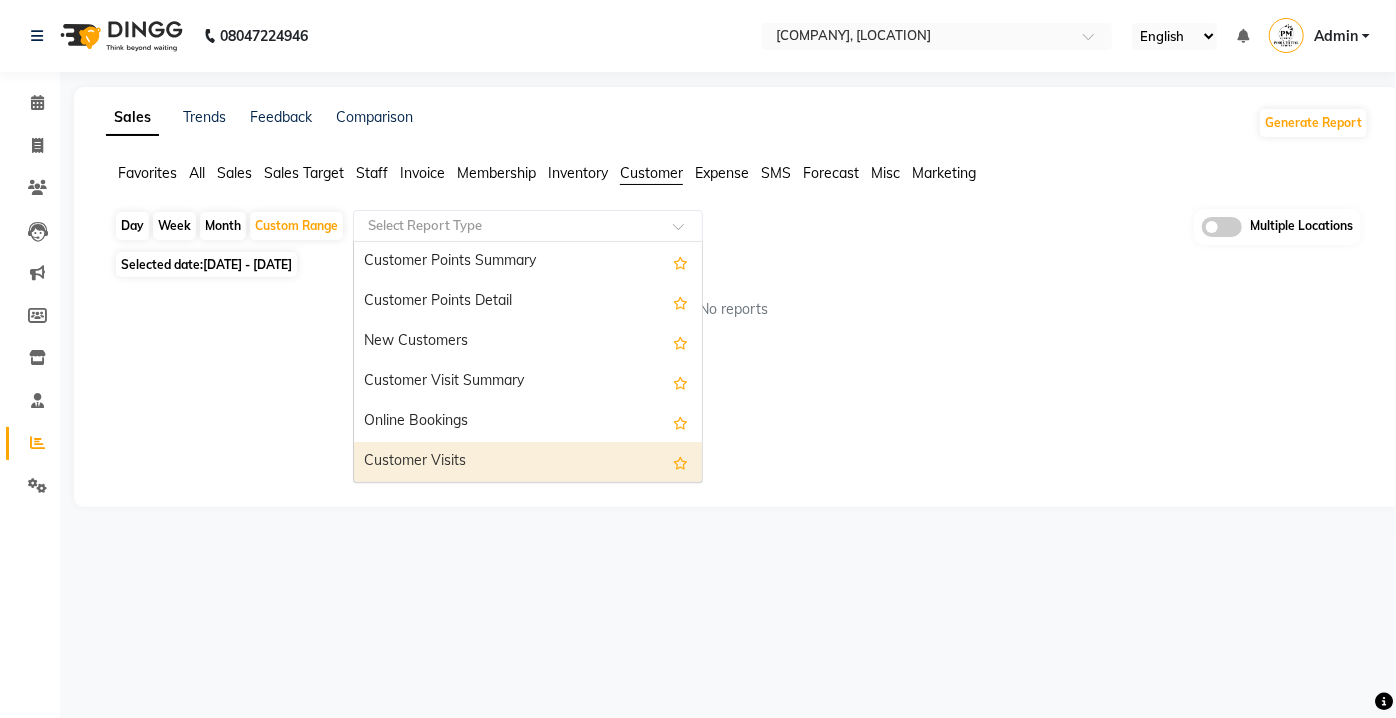 click on "Customer Visits" at bounding box center [528, 462] 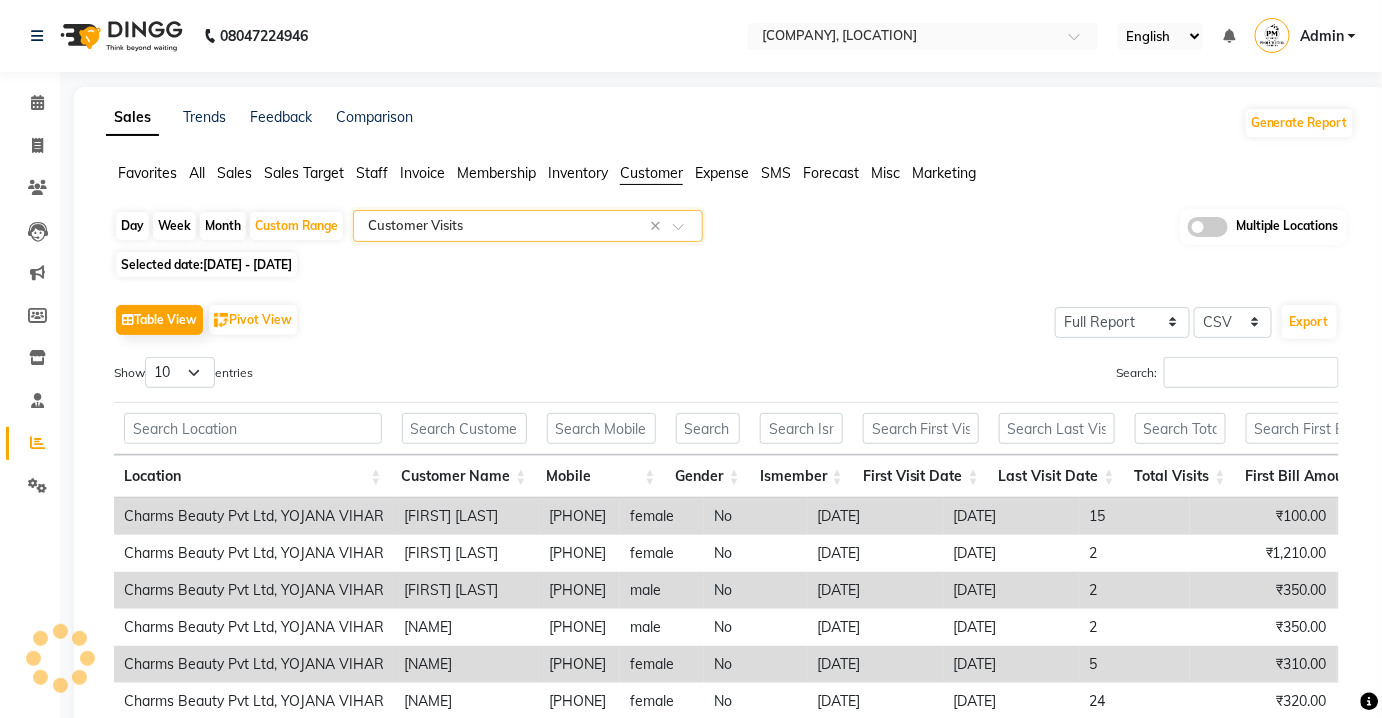 scroll, scrollTop: 325, scrollLeft: 0, axis: vertical 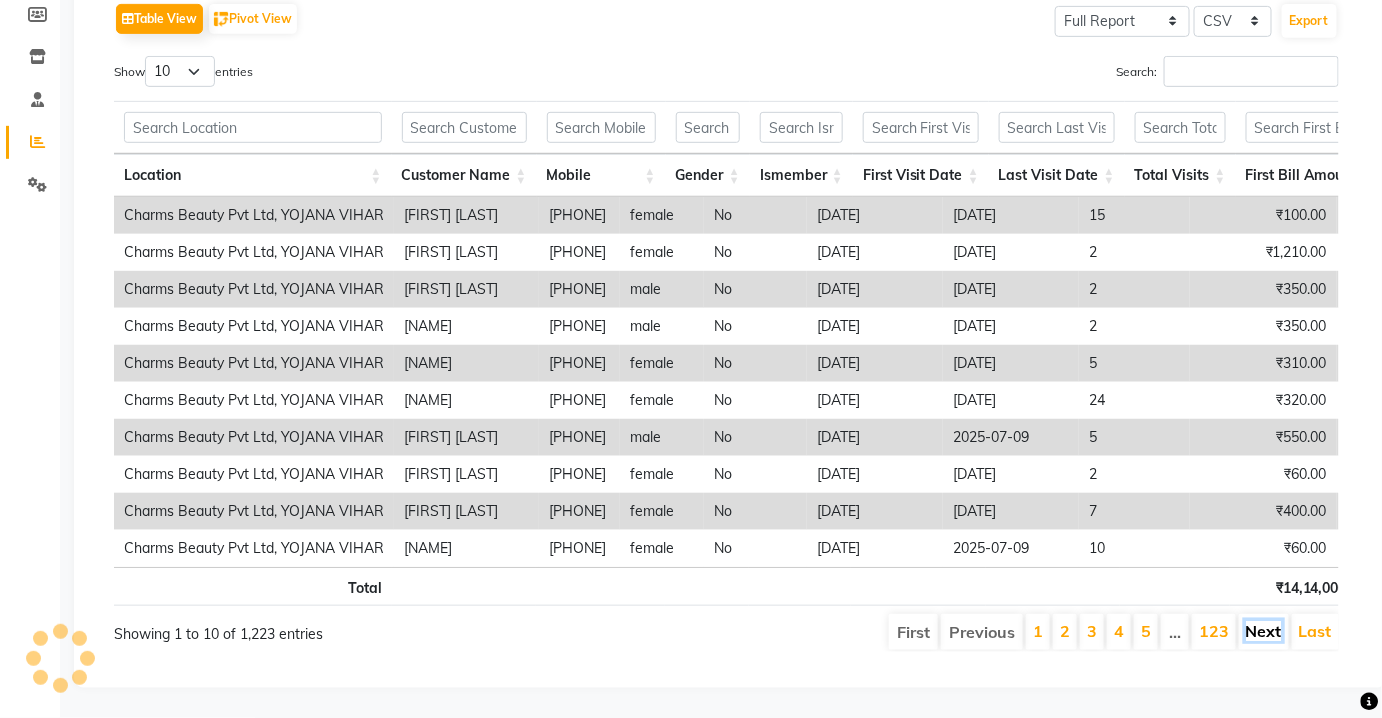 click on "Next" at bounding box center (1264, 631) 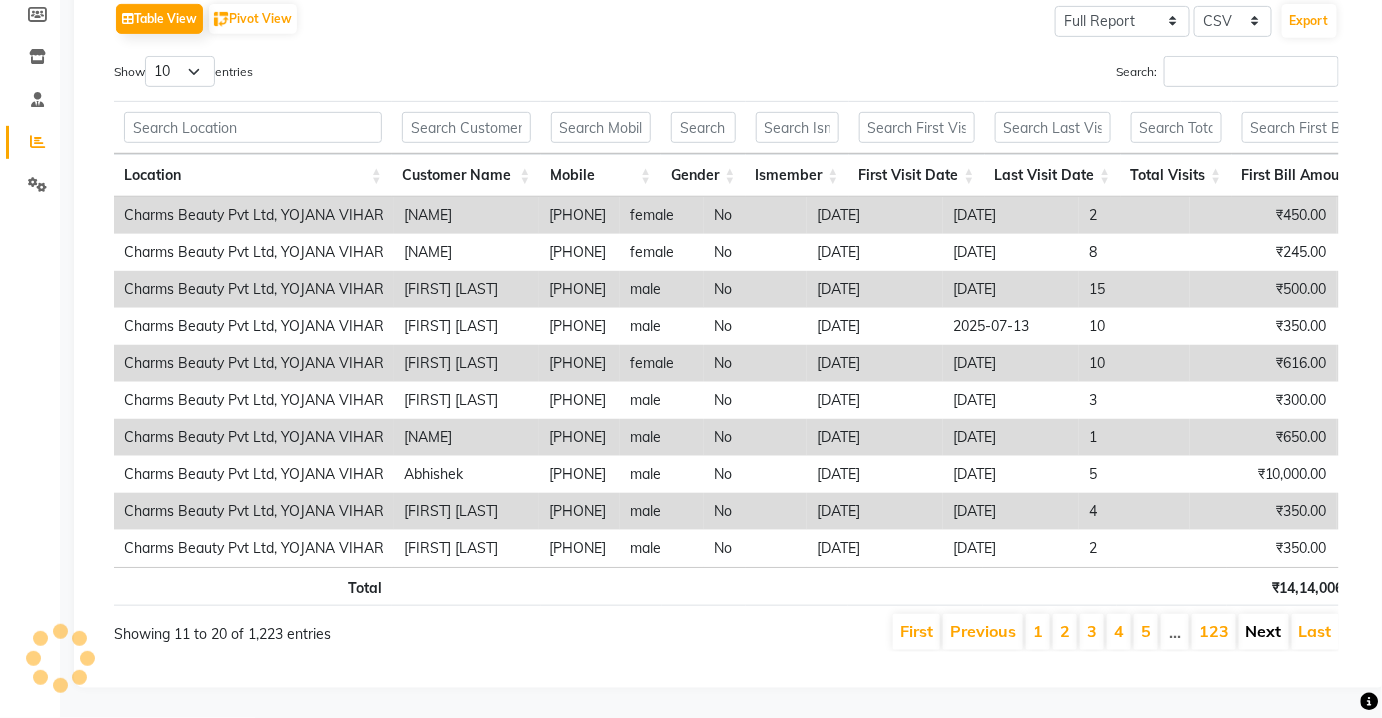click on "Next" at bounding box center [1264, 631] 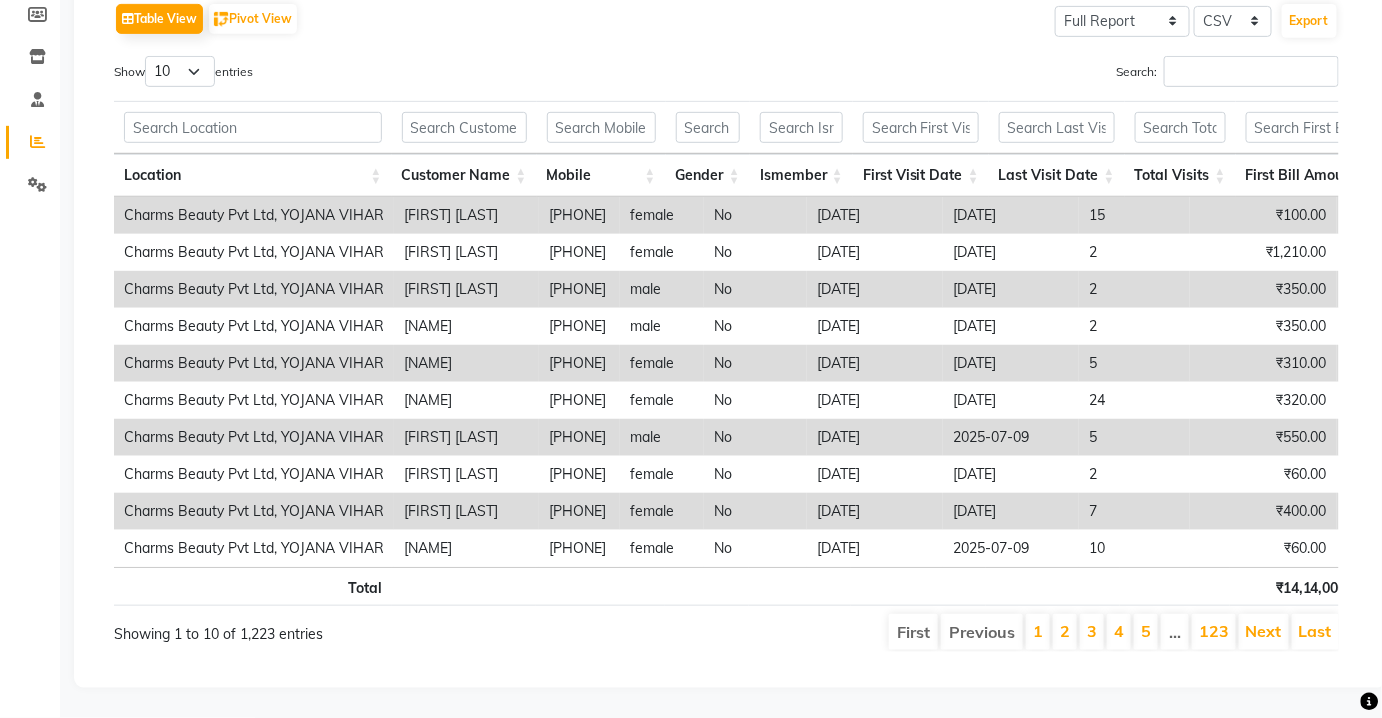 scroll, scrollTop: 325, scrollLeft: 0, axis: vertical 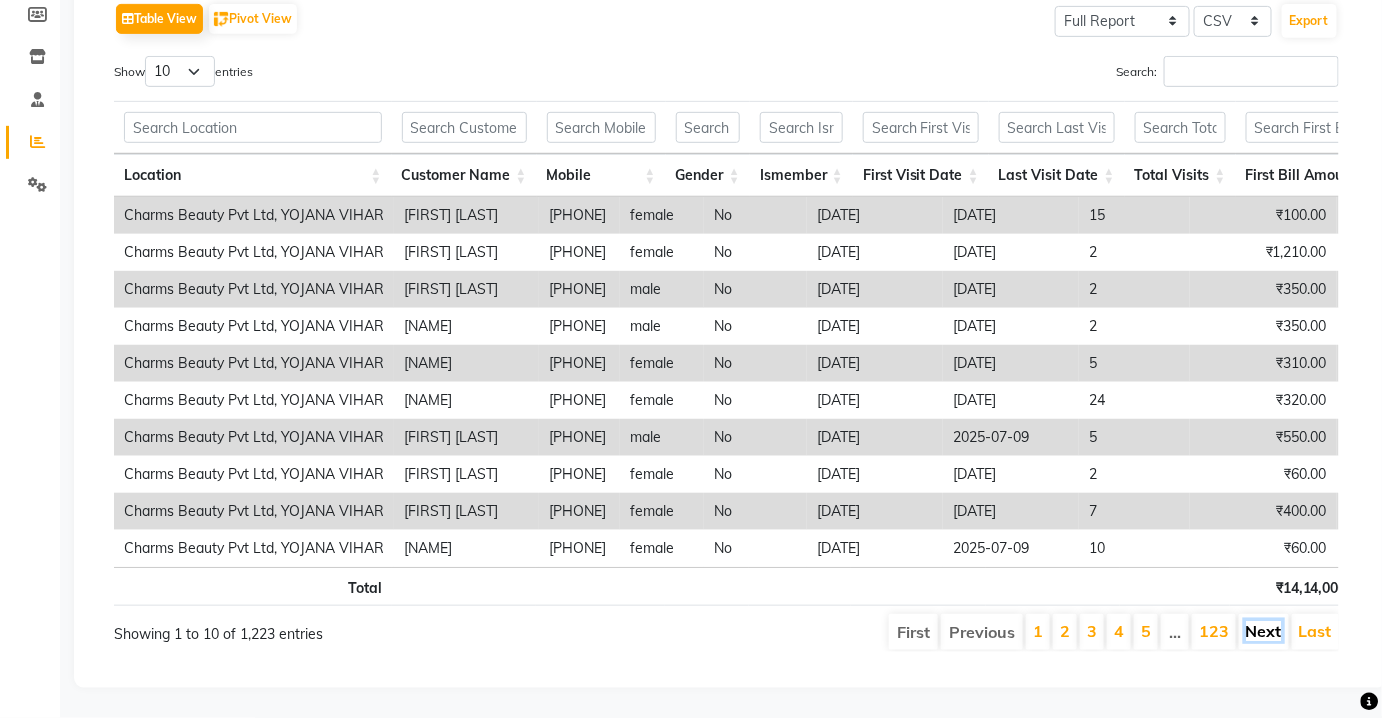 click on "Next" at bounding box center (1264, 631) 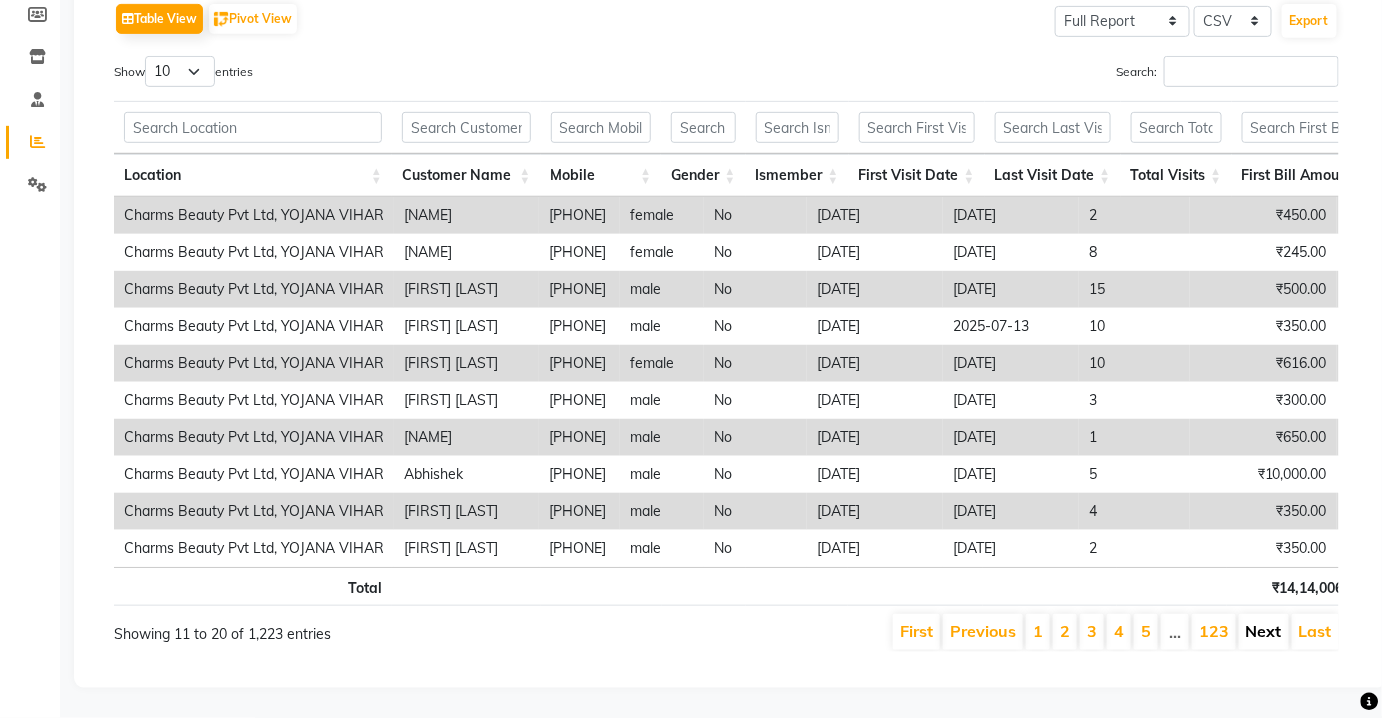 click on "Next" at bounding box center (1264, 631) 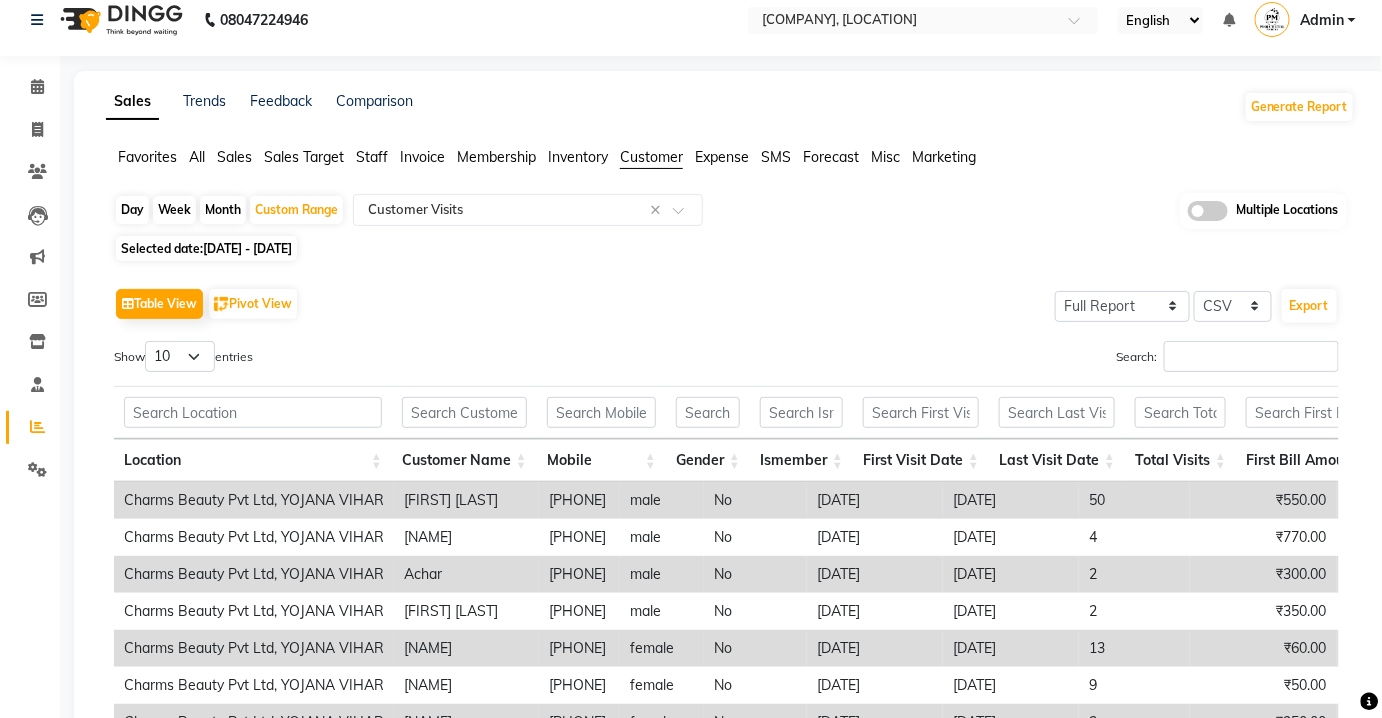 scroll, scrollTop: 0, scrollLeft: 0, axis: both 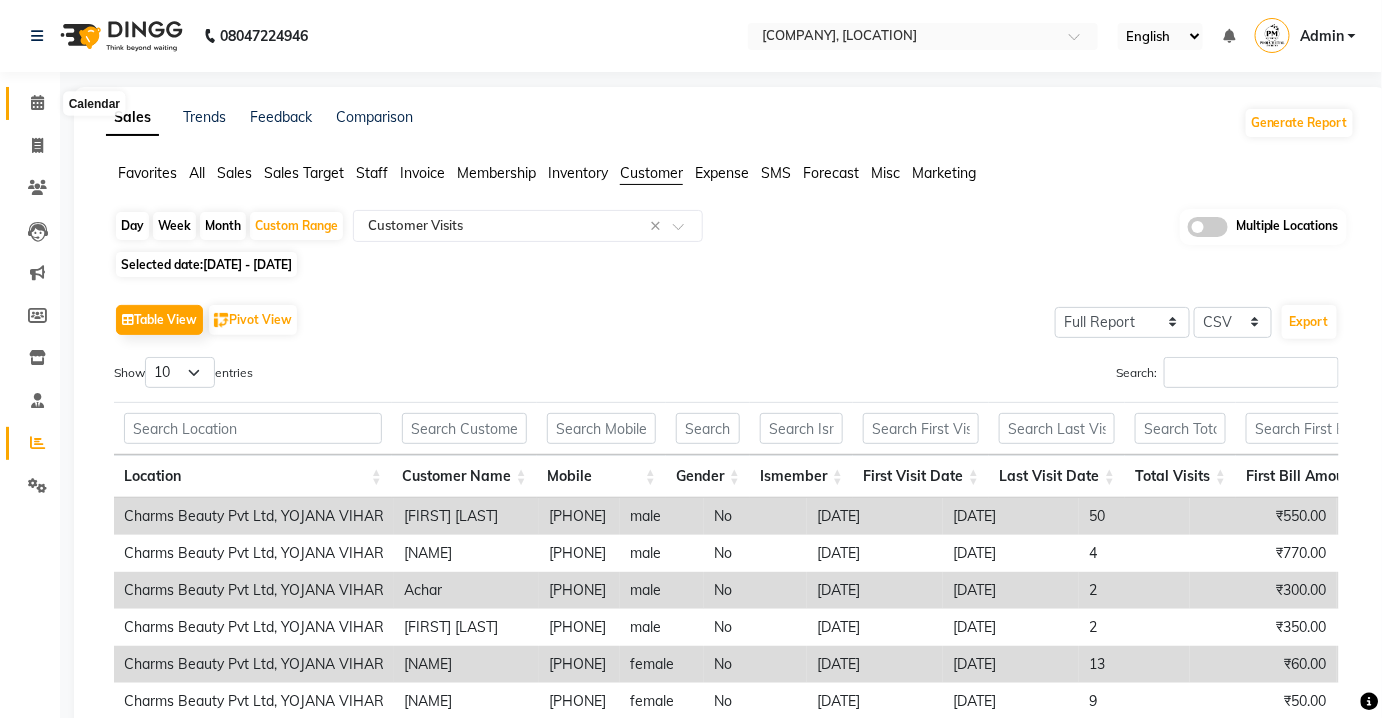 click 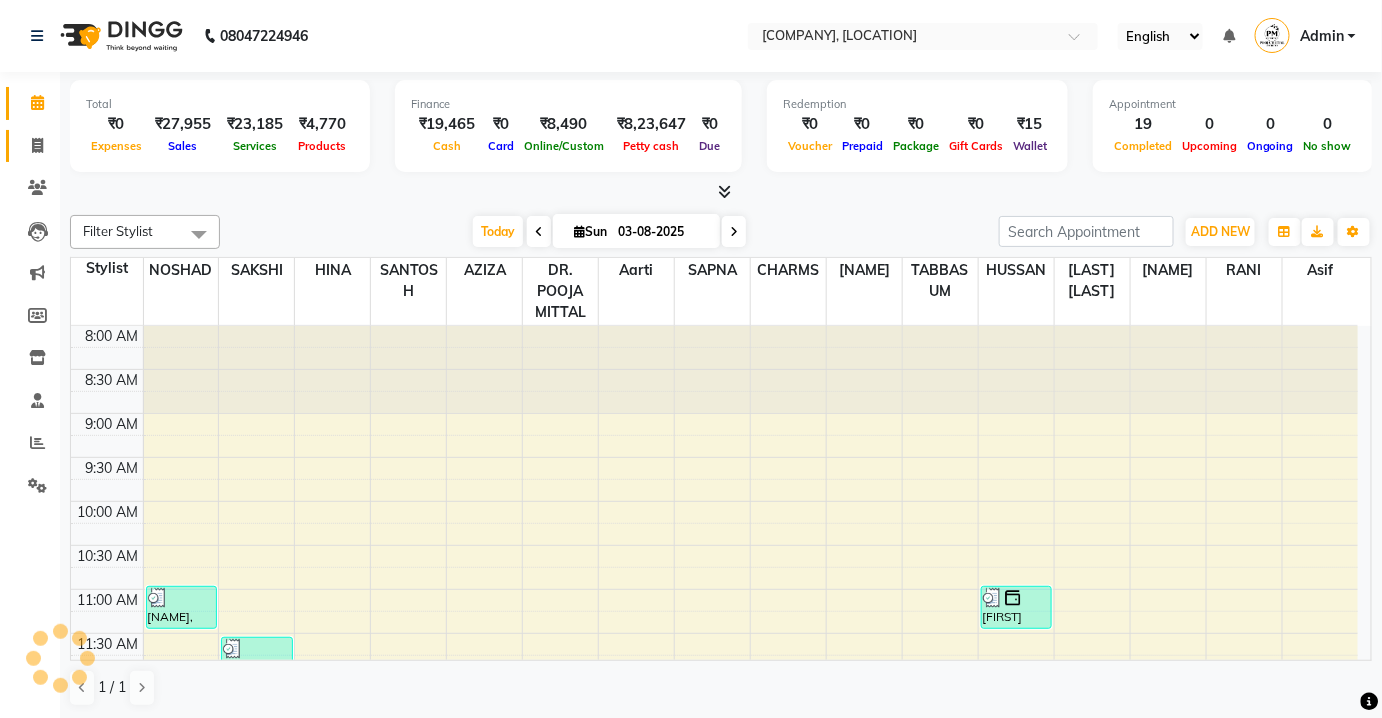 scroll, scrollTop: 0, scrollLeft: 0, axis: both 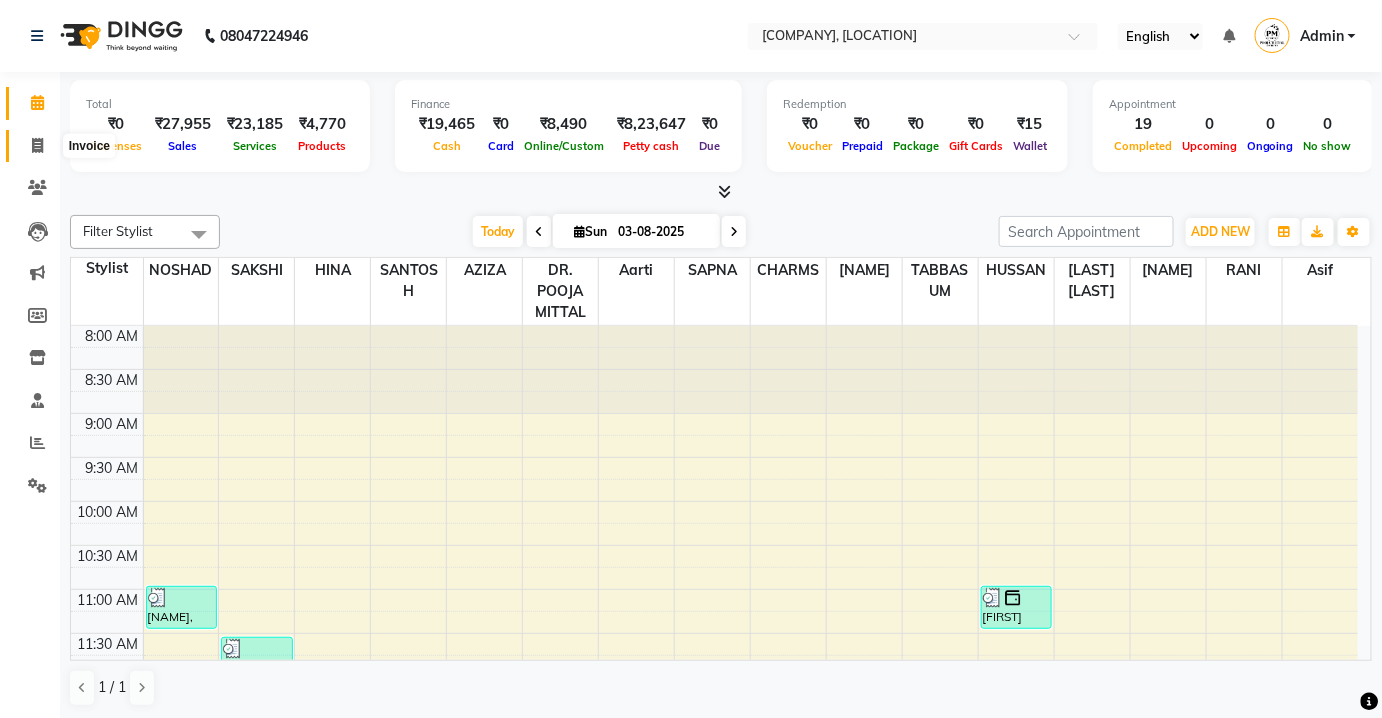 click 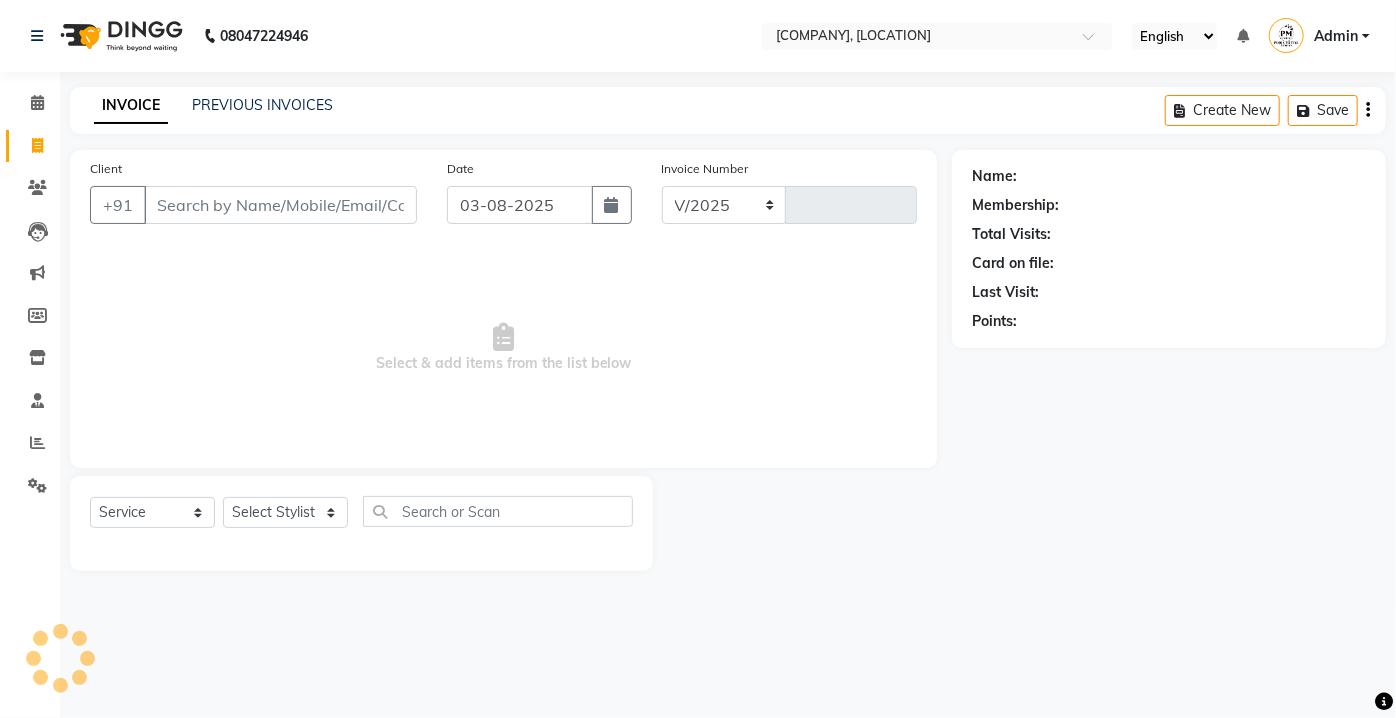 select on "3743" 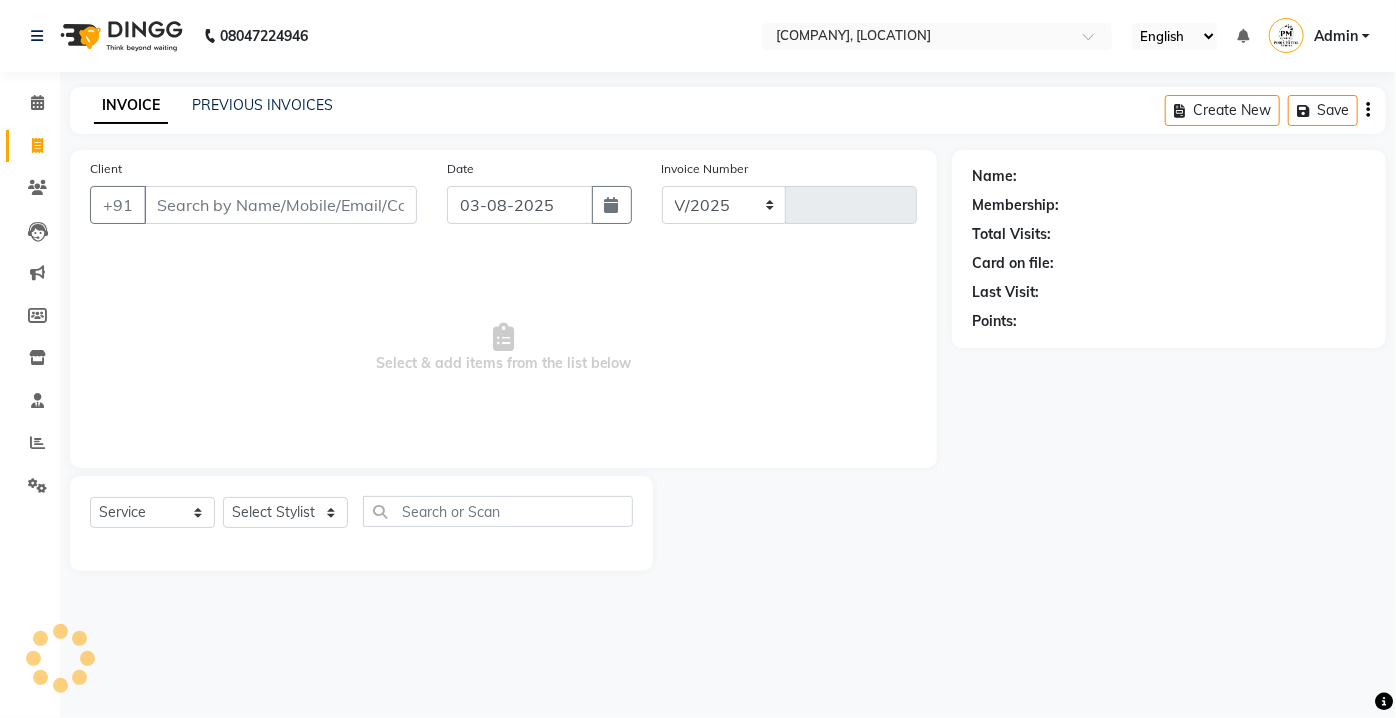 type on "1858" 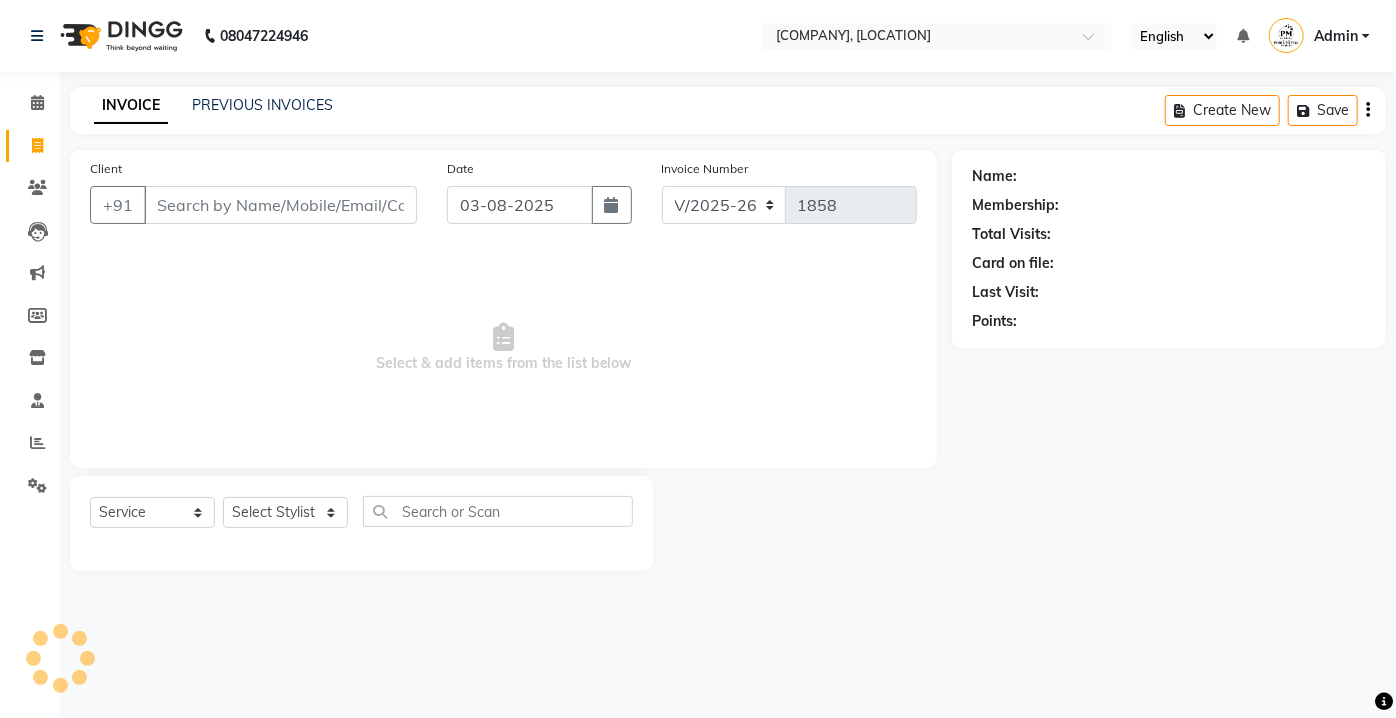 click on "Client" at bounding box center [280, 205] 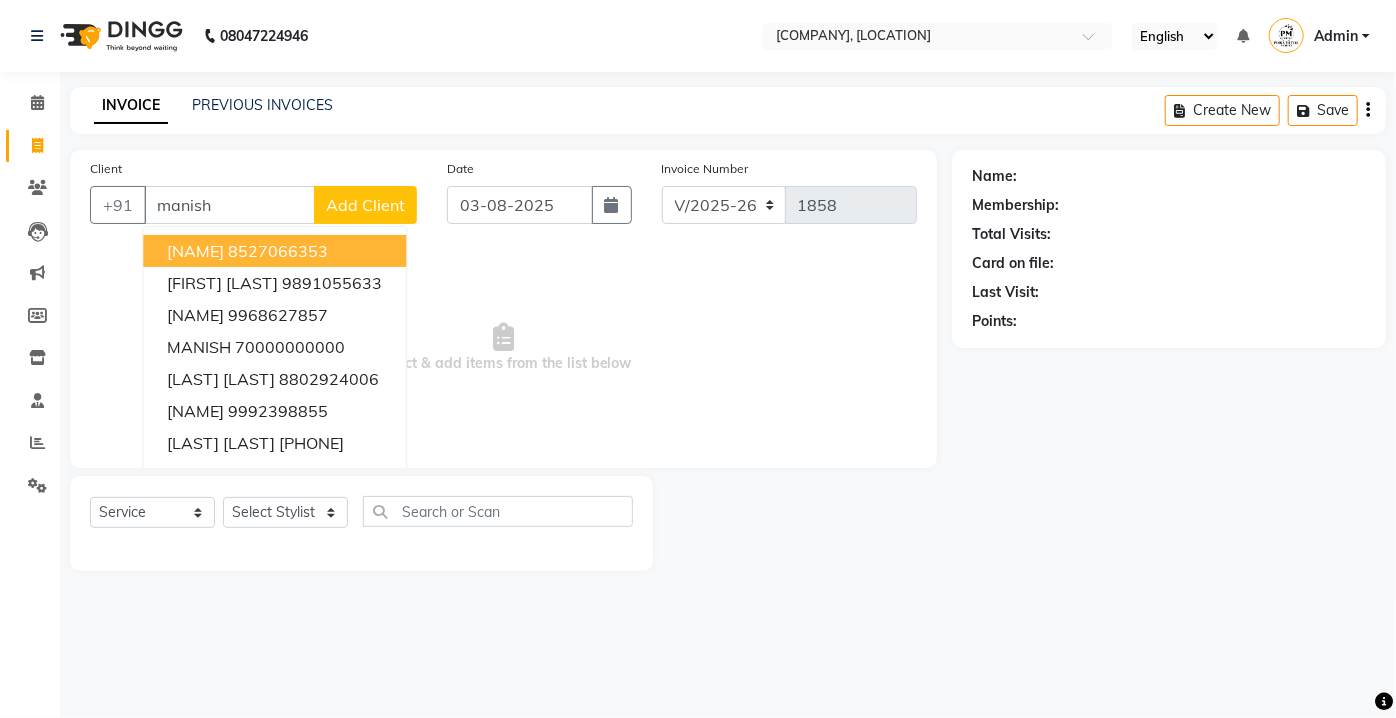 click on "manish" at bounding box center [229, 205] 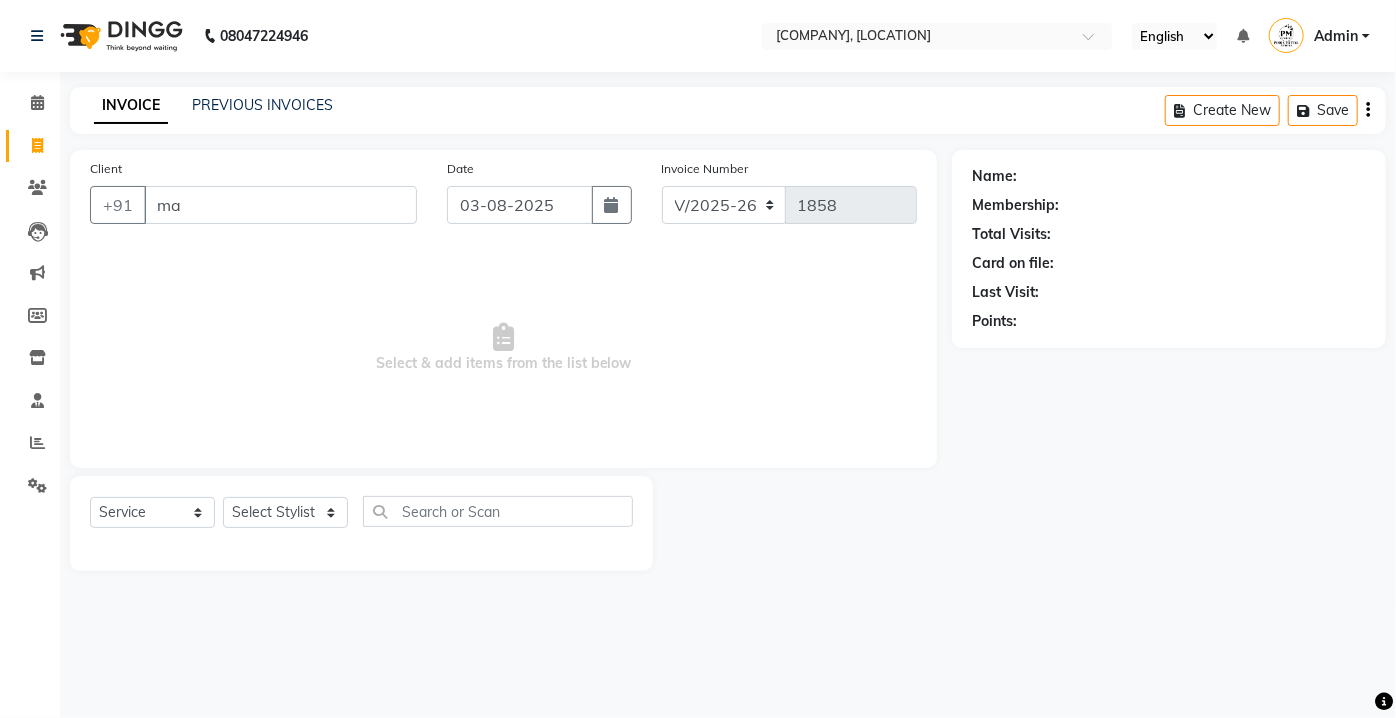 type on "m" 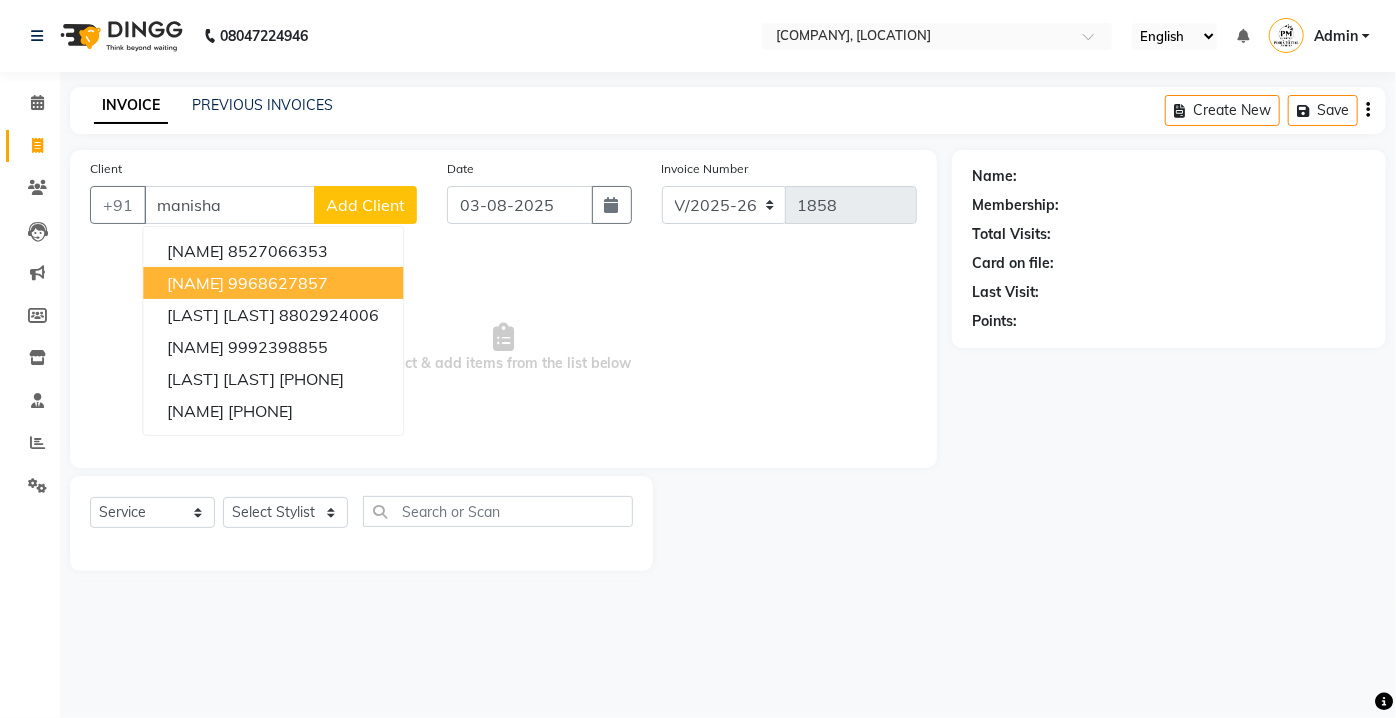 click on "[NAME]" at bounding box center (195, 283) 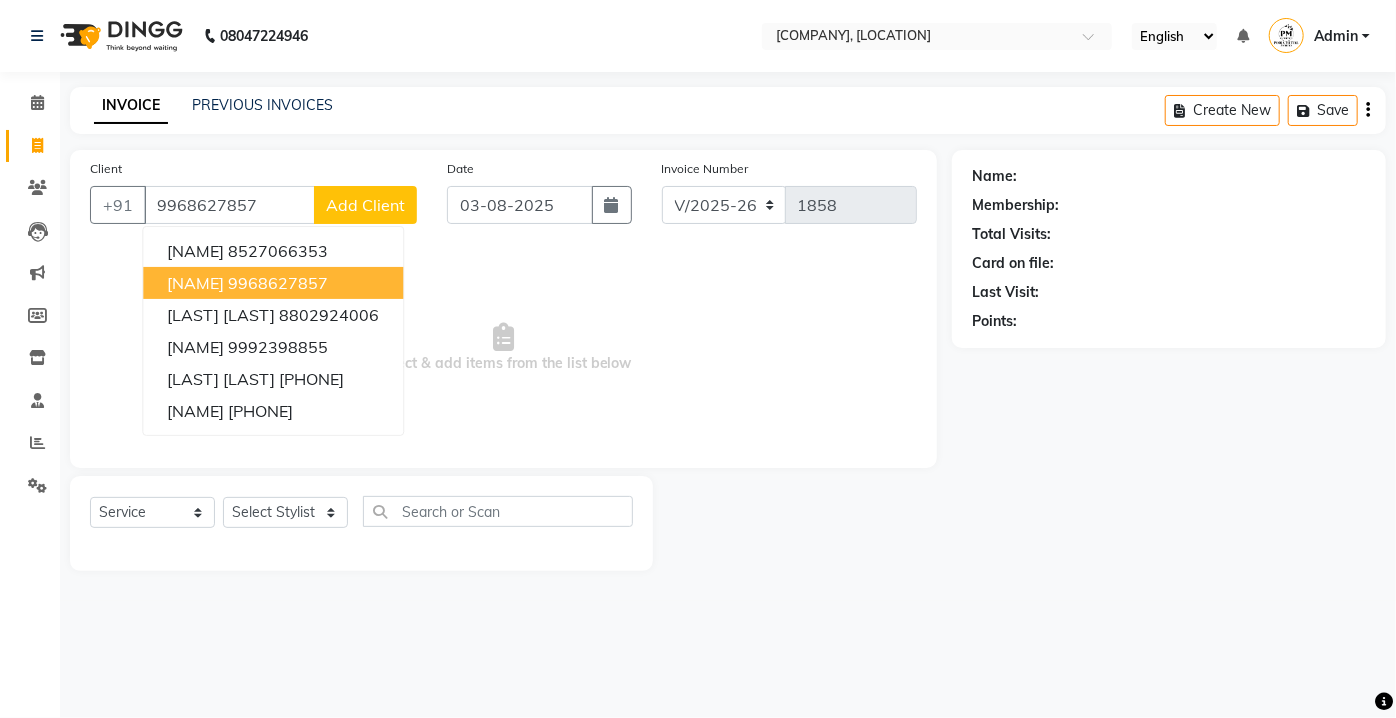 type on "9968627857" 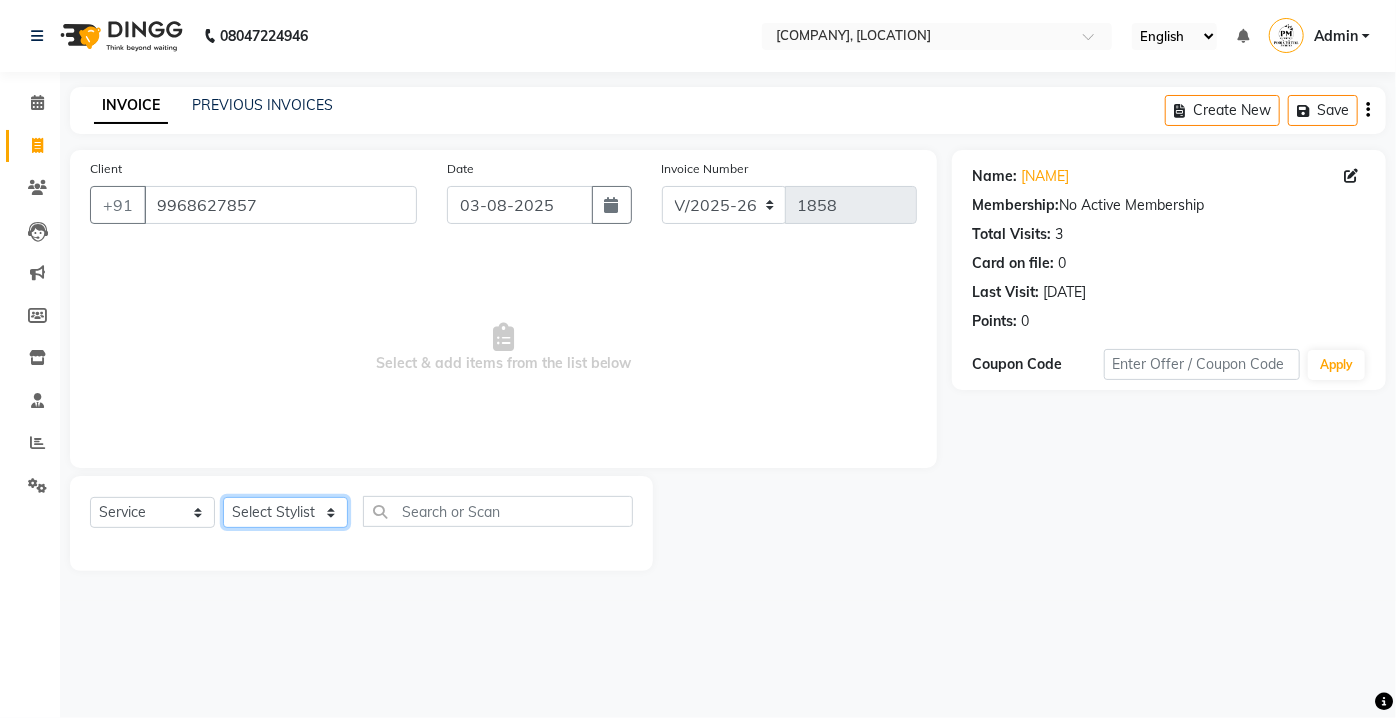 click on "Select Stylist [NAME] [NAME] [NAME] [NAME] [NAME] [NAME] [NAME] [NAME] [NAME] [NAME] [NAME] [NAME] [NAME] [NAME] [NAME] [NAME] [NAME] [NAME] [NAME] [NAME] [NAME] [NAME] [NAME] [NAME] [NAME]" 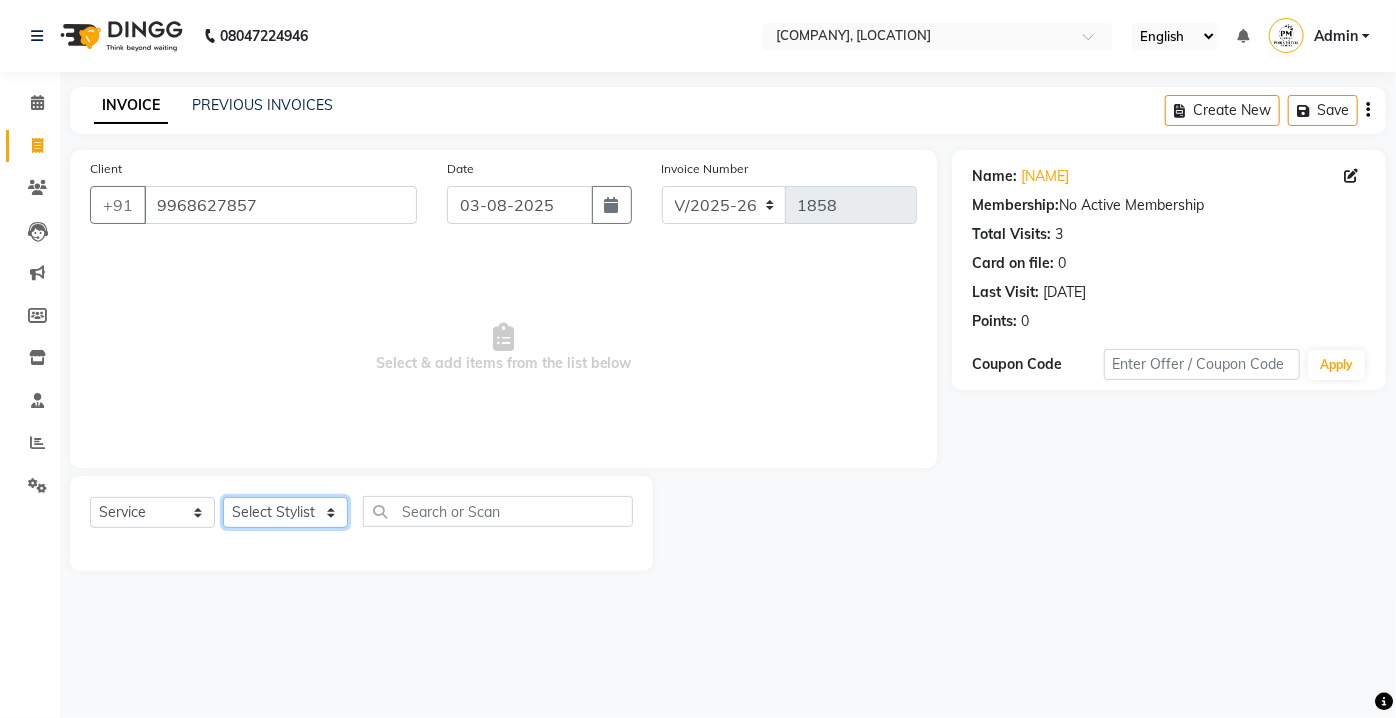 select on "17827" 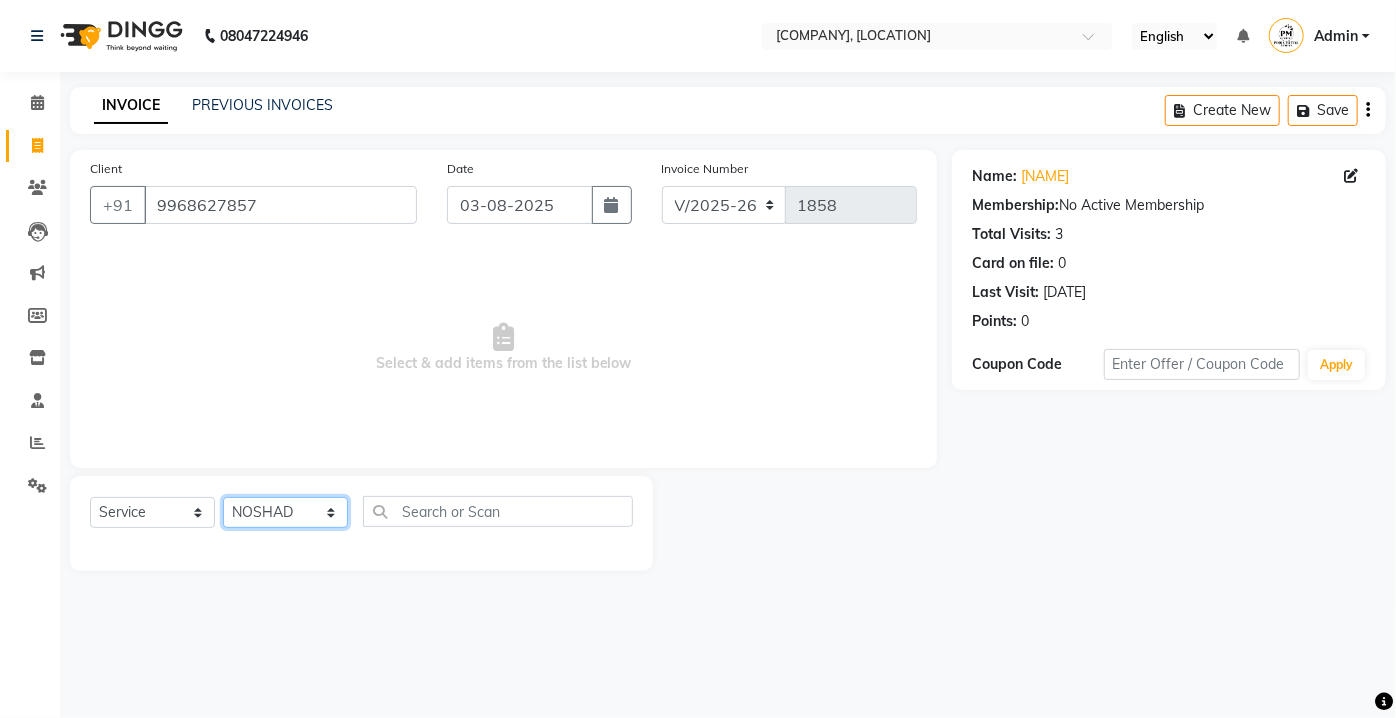 click on "Select Stylist [NAME] [NAME] [NAME] [NAME] [NAME] [NAME] [NAME] [NAME] [NAME] [NAME] [NAME] [NAME] [NAME] [NAME] [NAME] [NAME] [NAME] [NAME] [NAME] [NAME] [NAME] [NAME] [NAME] [NAME] [NAME]" 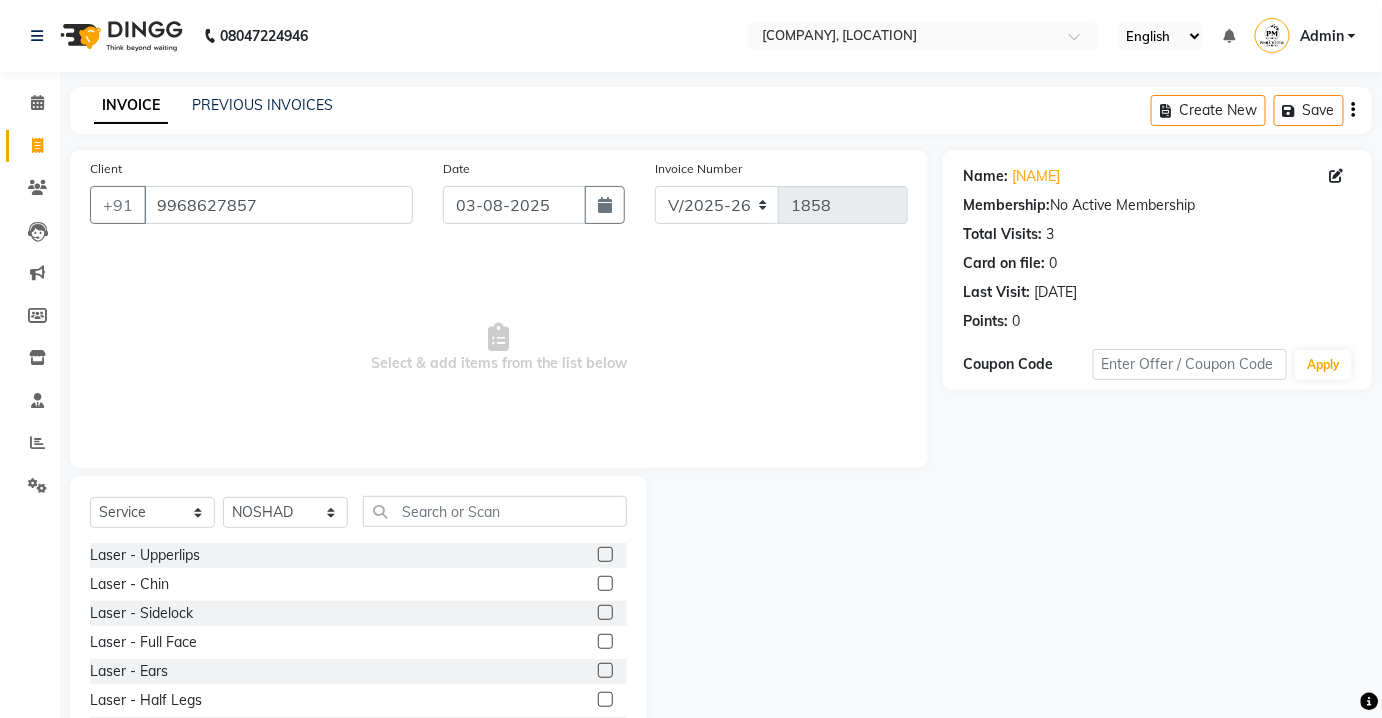 click on "Select  Service  Product  Membership  Package Voucher Prepaid Gift Card  Select Stylist Aarti Asif AZIZA BOBBY CHARMAYNE CHARMS DR. [LAST] [LAST] HINA HUSSAN NOSHAD RANI [LAST] [LAST]  SAKSHI SANTOSH SAPNA TABBASUM" 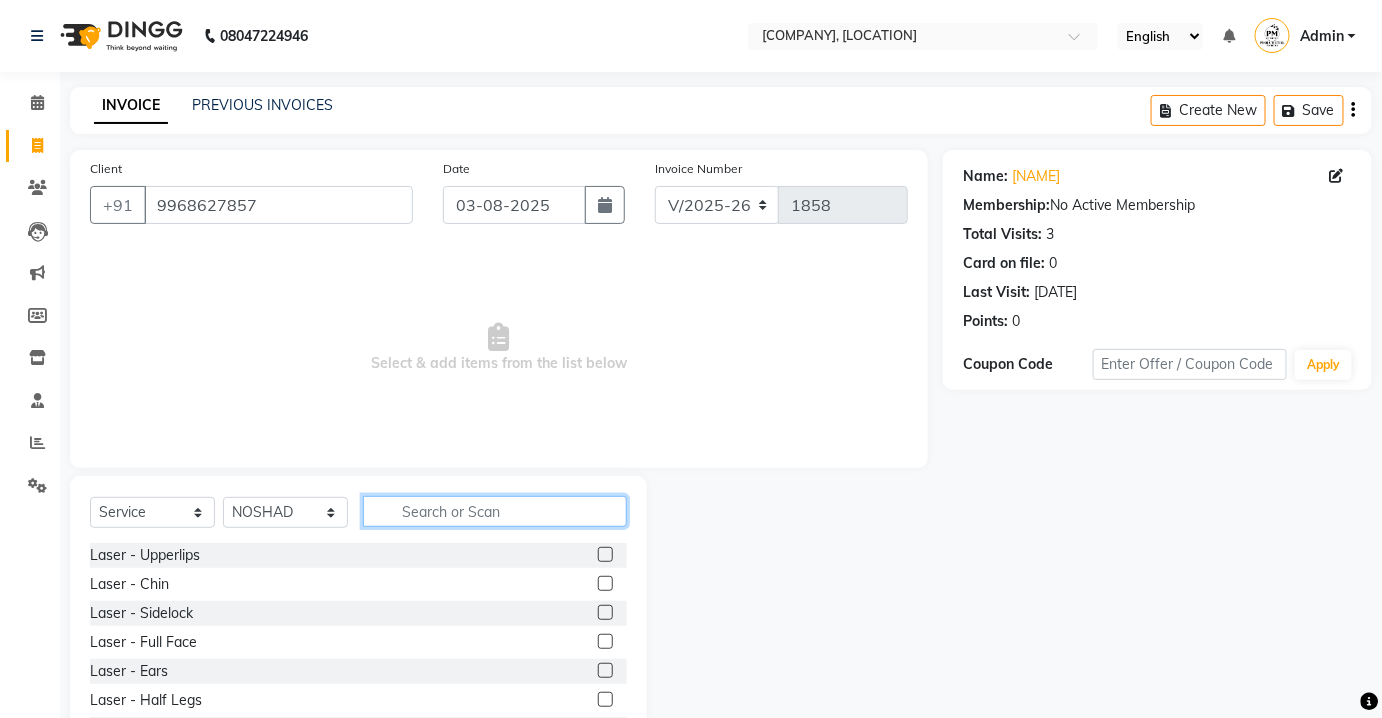 click 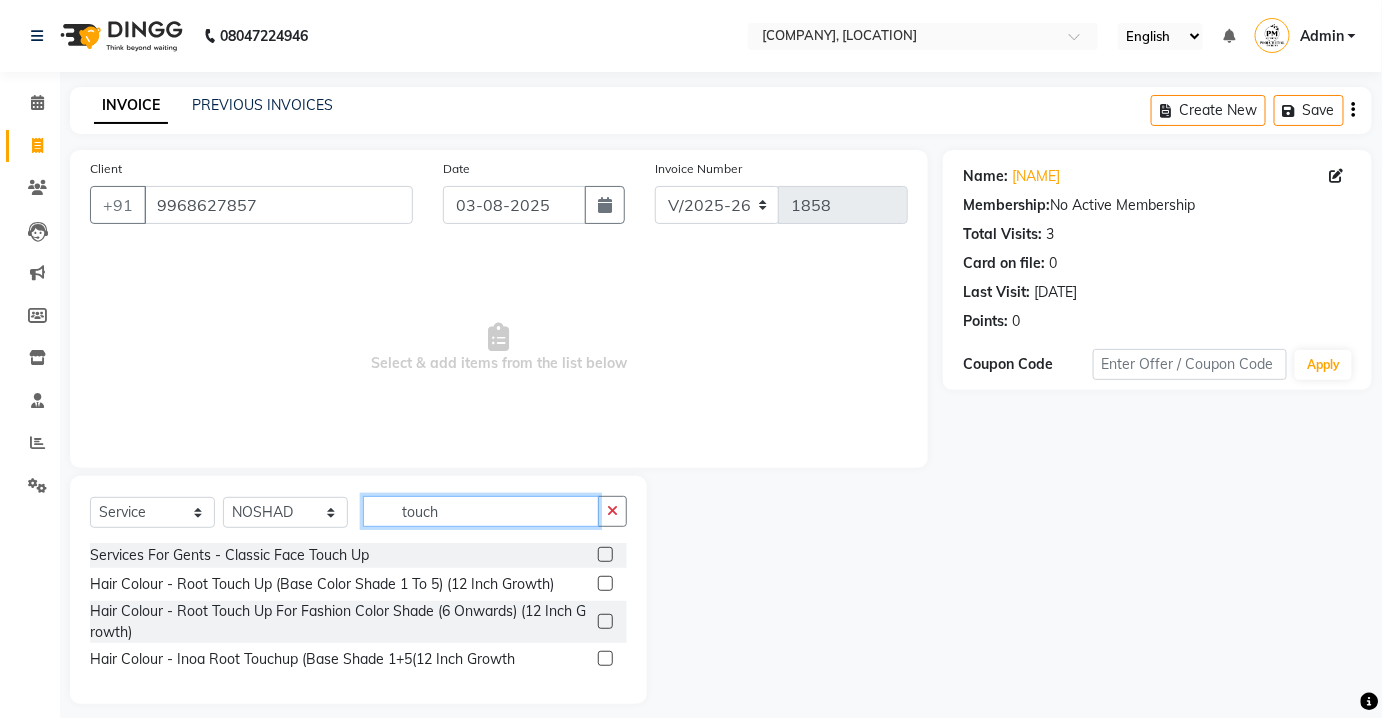 type on "touch" 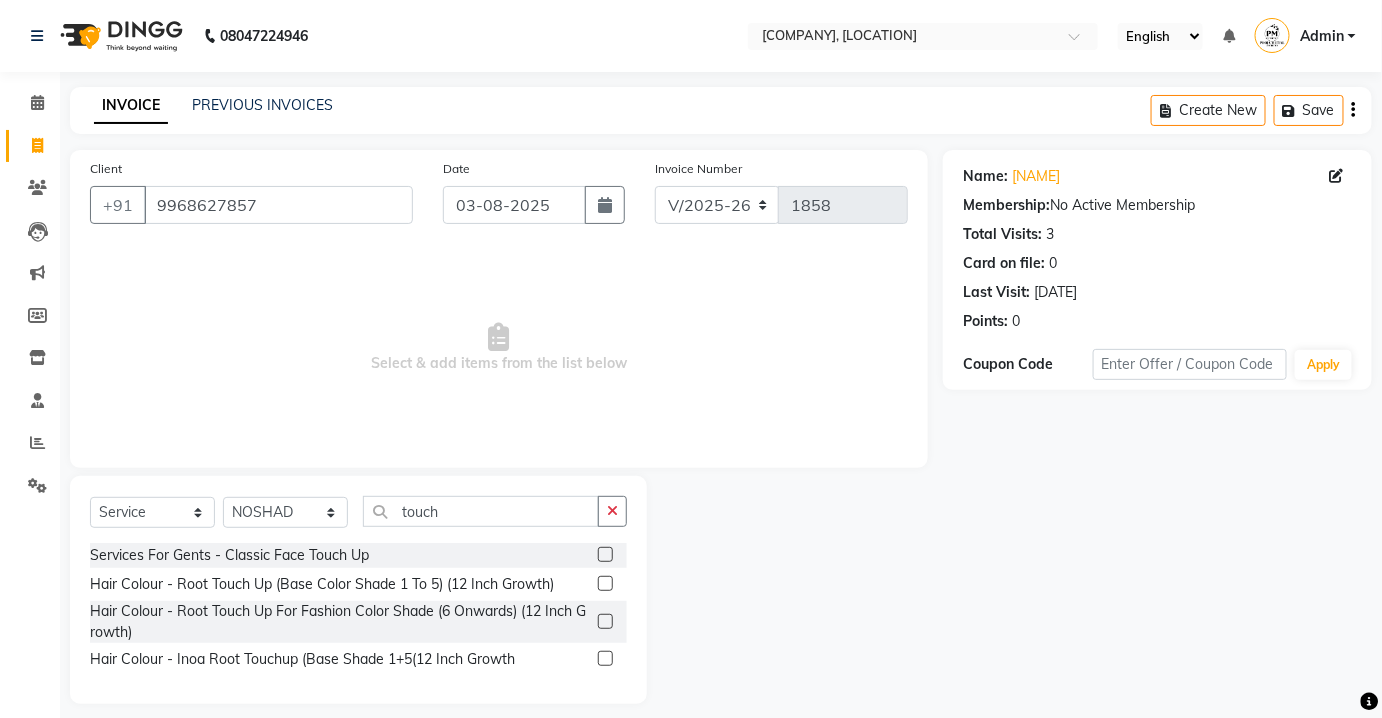click 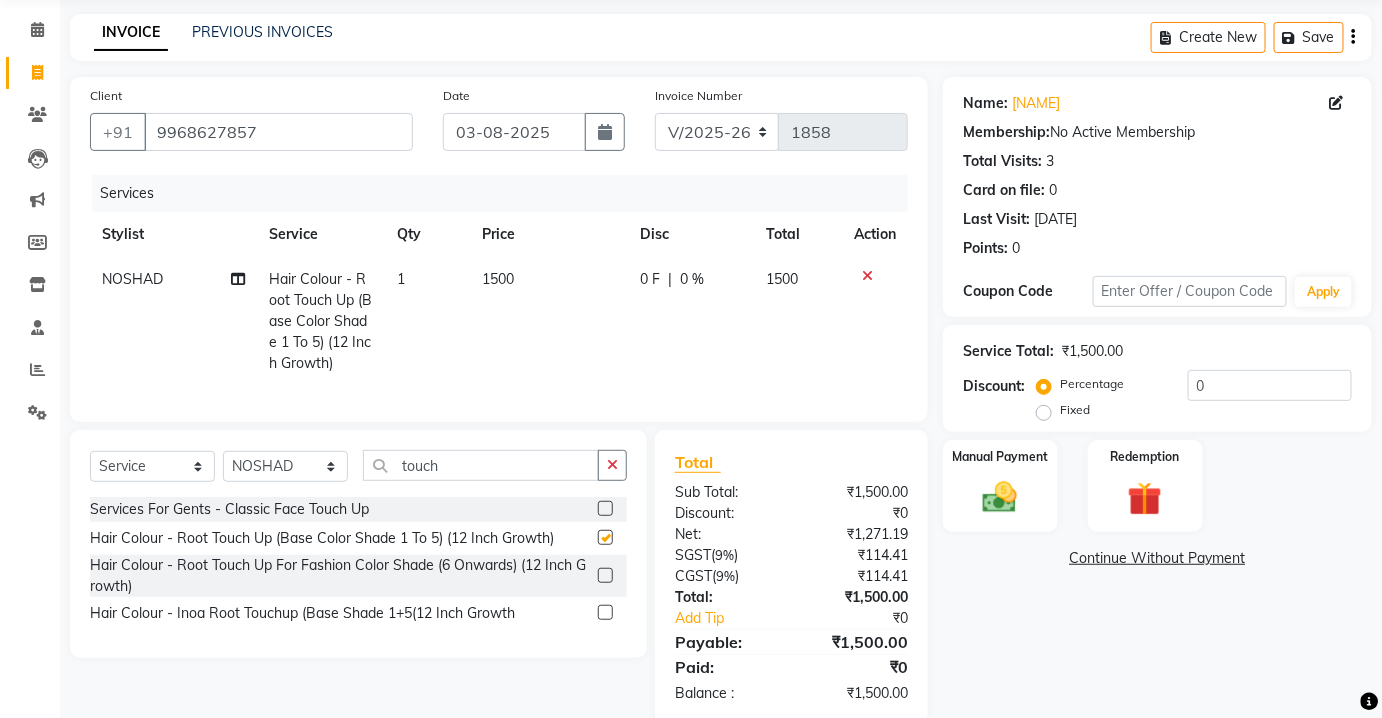 checkbox on "false" 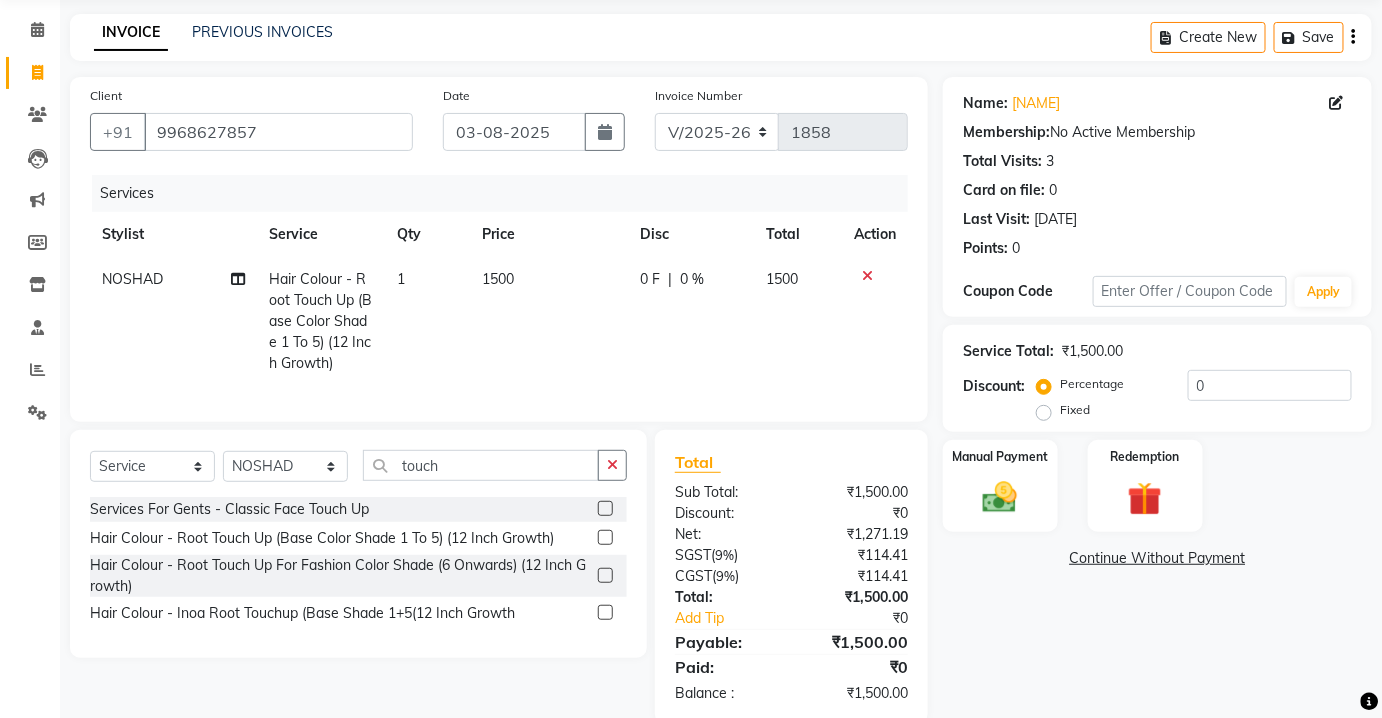 scroll, scrollTop: 121, scrollLeft: 0, axis: vertical 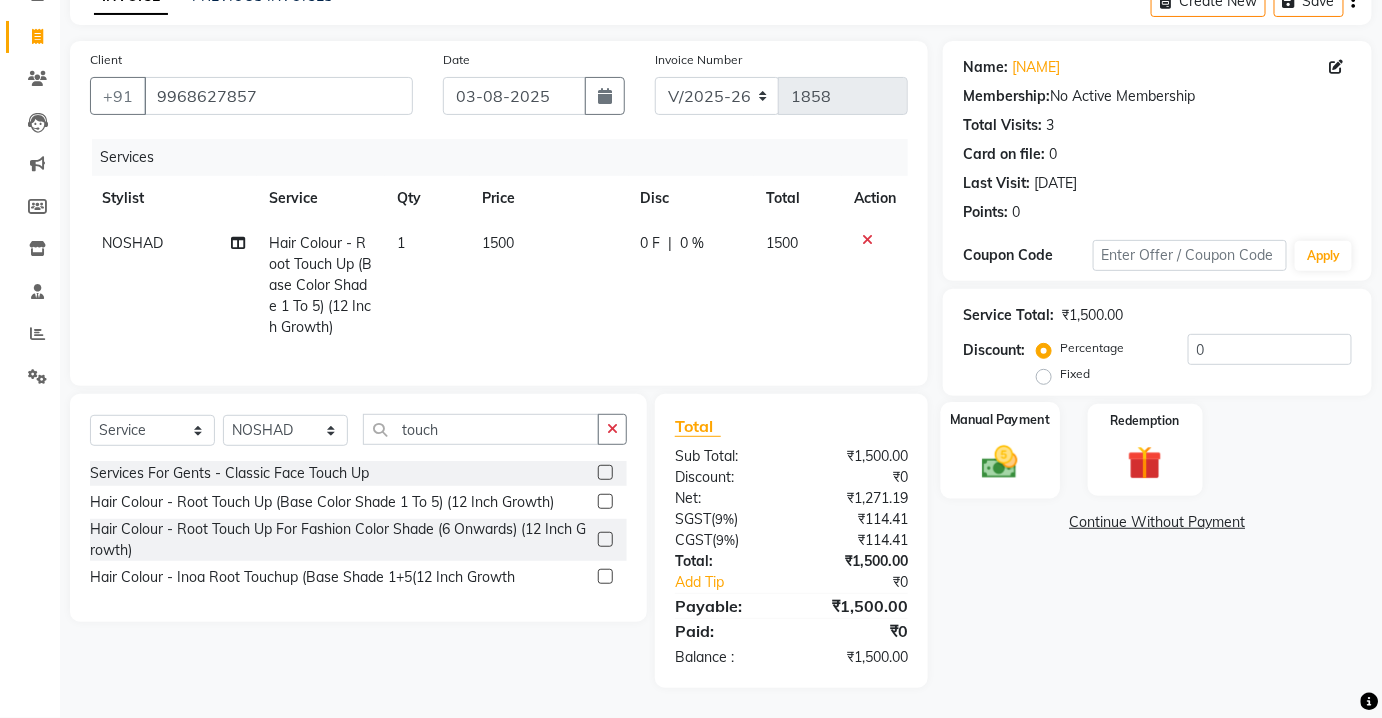 click on "Manual Payment" 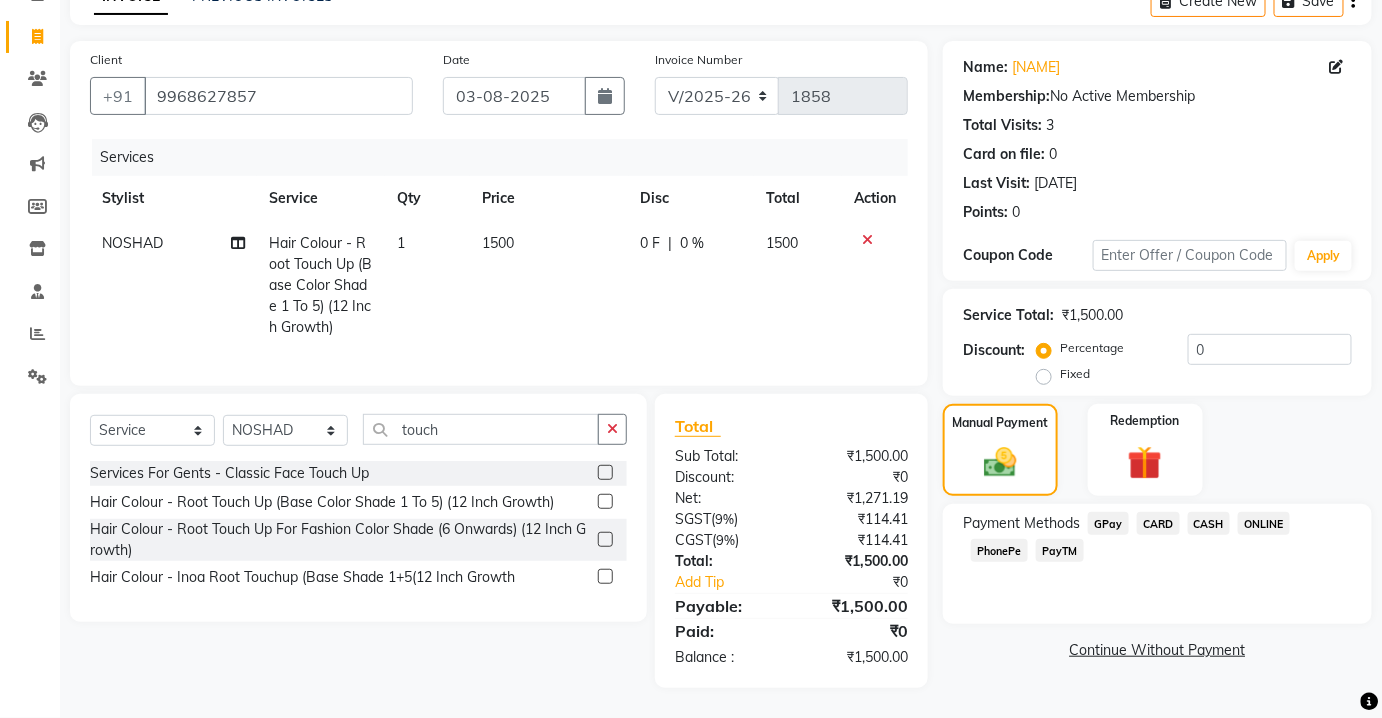 click on "PayTM" 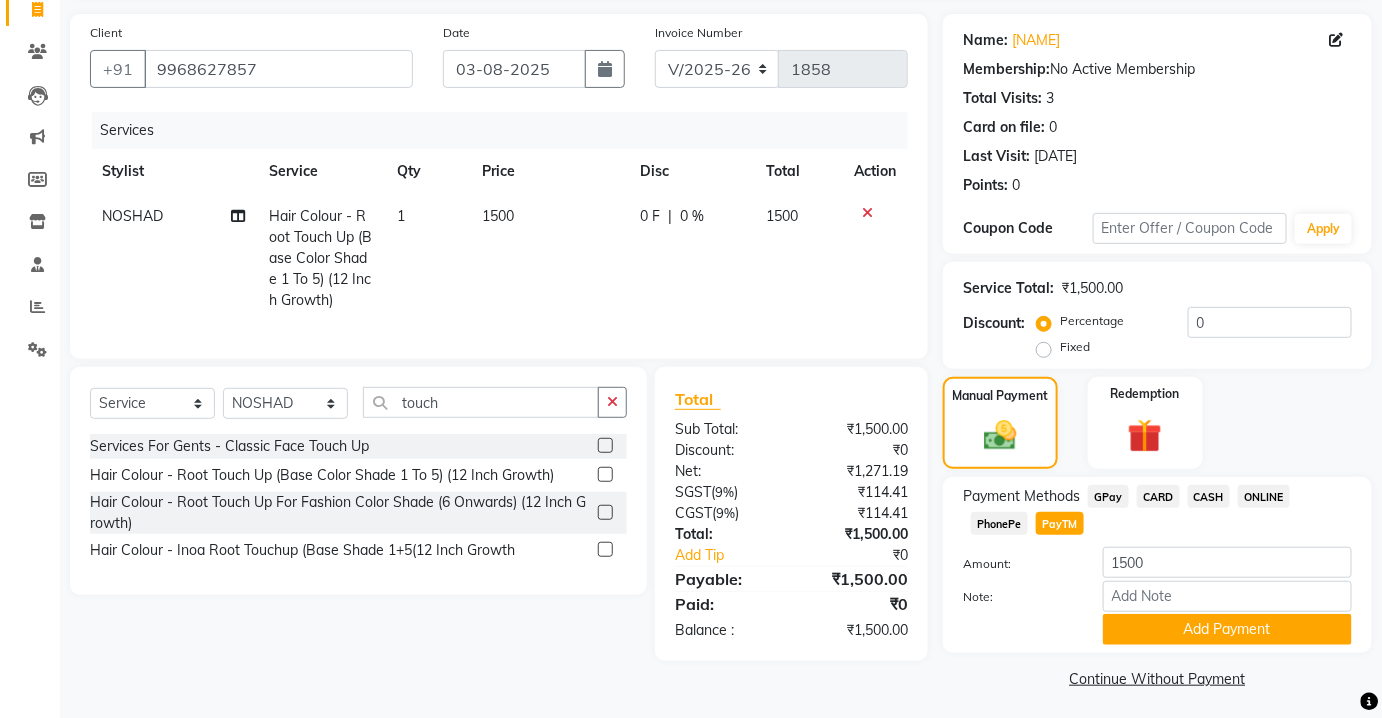 scroll, scrollTop: 141, scrollLeft: 0, axis: vertical 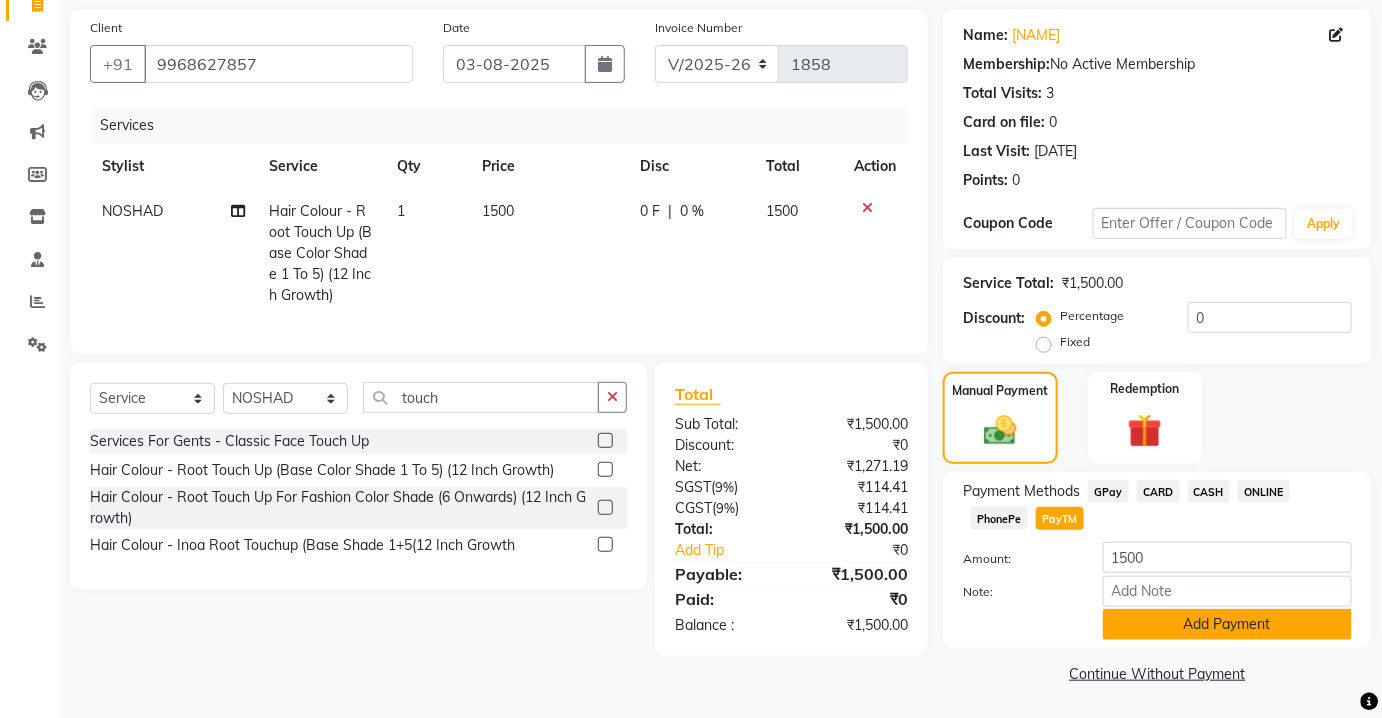 click on "Add Payment" 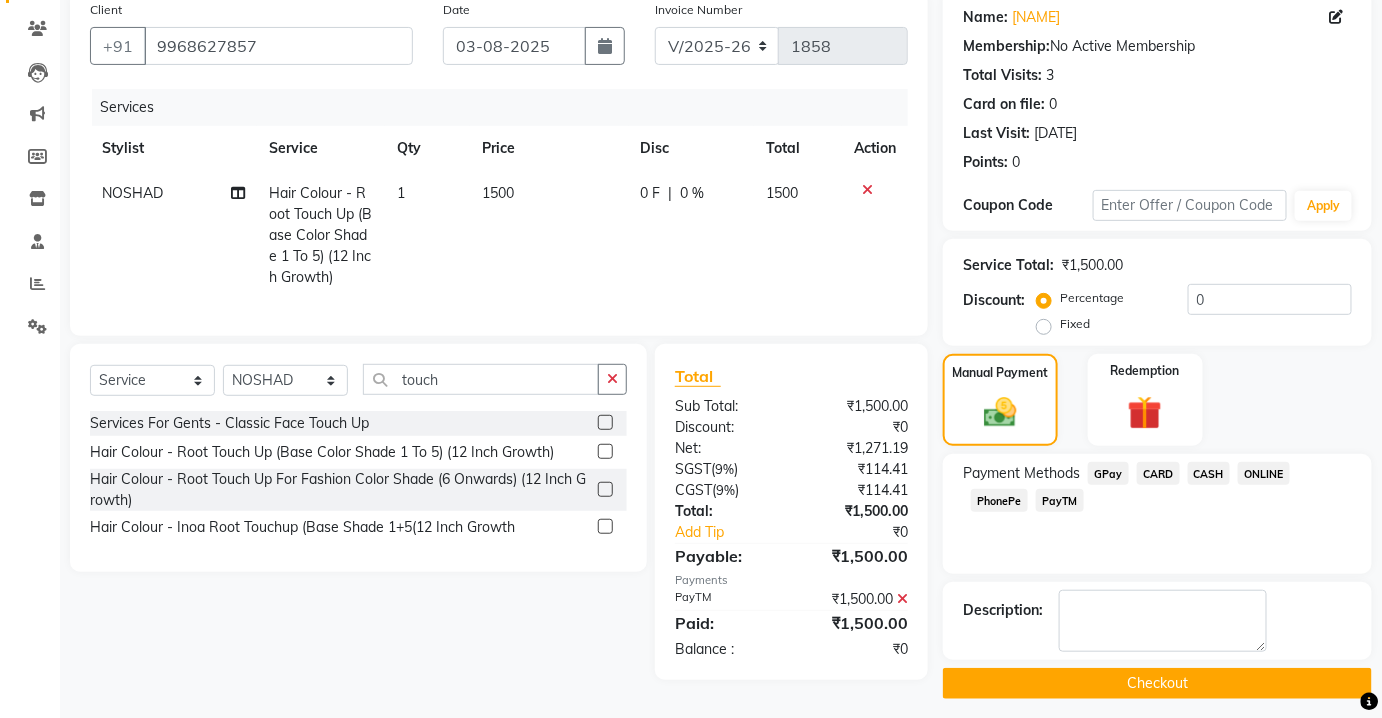 scroll, scrollTop: 168, scrollLeft: 0, axis: vertical 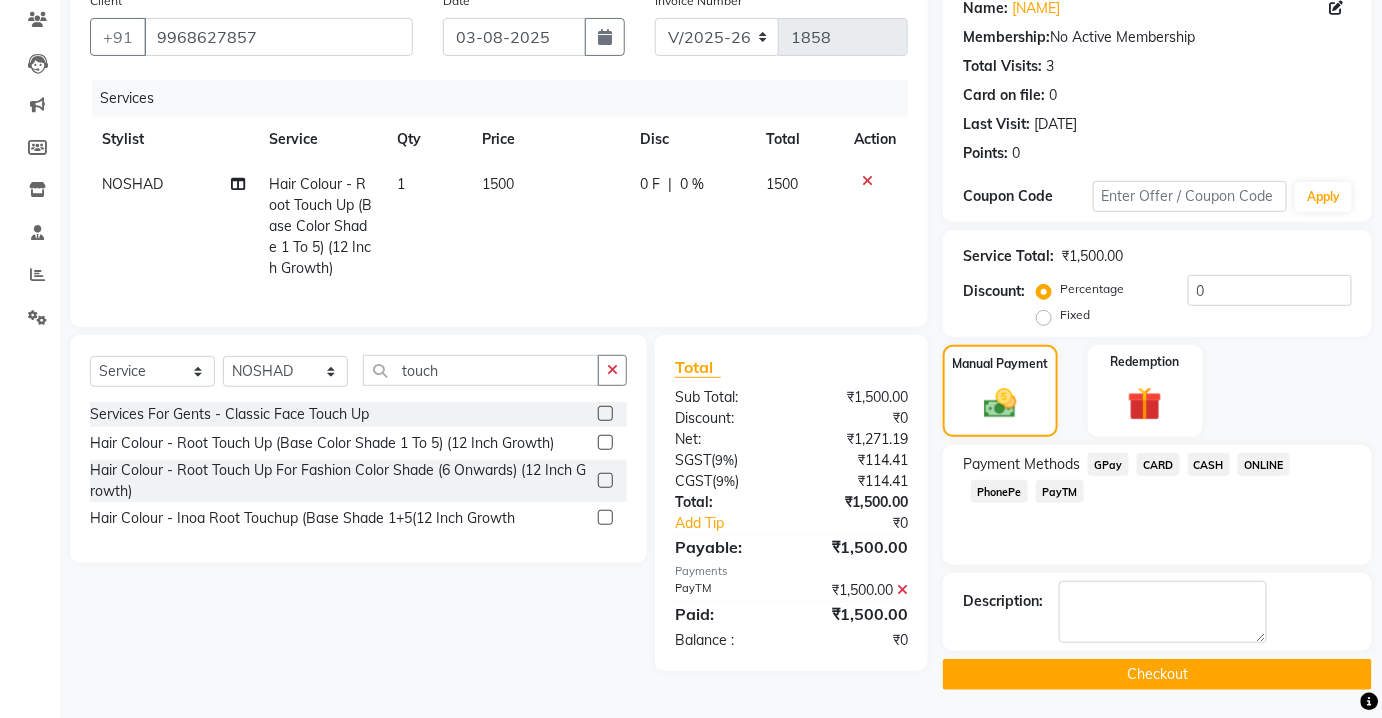 click on "INVOICE PREVIOUS INVOICES Create New   Save  Client +[PHONE] Date 03-08-2025 Invoice Number V/2025 V/2025-26 1858 Services Stylist Service Qty Price Disc Total Action NOSHAD Hair Colour  -  Root Touch Up (Base Color Shade 1 To 5) (12 Inch Growth) 1 1500 0 F | 0 % 1500 Select  Service  Product  Membership  Package Voucher Prepaid Gift Card  Select Stylist Aarti Asif AZIZA BOBBY CHARMAYNE CHARMS DR. [LAST] [LAST] HINA HUSSAN NOSHAD RANI [LAST] [LAST]  SAKSHI SANTOSH SAPNA TABBASUM touch Services For Gents  -  Classic Face Touch Up  Hair Colour  -  Root Touch Up (Base Color Shade 1 To 5) (12 Inch Growth)  Hair Colour  -  Root Touch Up For Fashion Color Shade (6 Onwards) (12 Inch Growth)  Hair Colour  -  Inoa Root Touchup (Base Shade 1+5(12 Inch Growth  Total Sub Total: ₹1,500.00 Discount: ₹0 Net: ₹1,271.19 SGST  ( 9% ) ₹114.41 CGST  ( 9% ) ₹114.41 Total: ₹1,500.00 Add Tip ₹0 Payable: ₹1,500.00 Payments PayTM ₹1,500.00  Paid: ₹1,500.00 Balance   : ₹0 Name: [LAST] [LAST] Membership:  3  0 0" 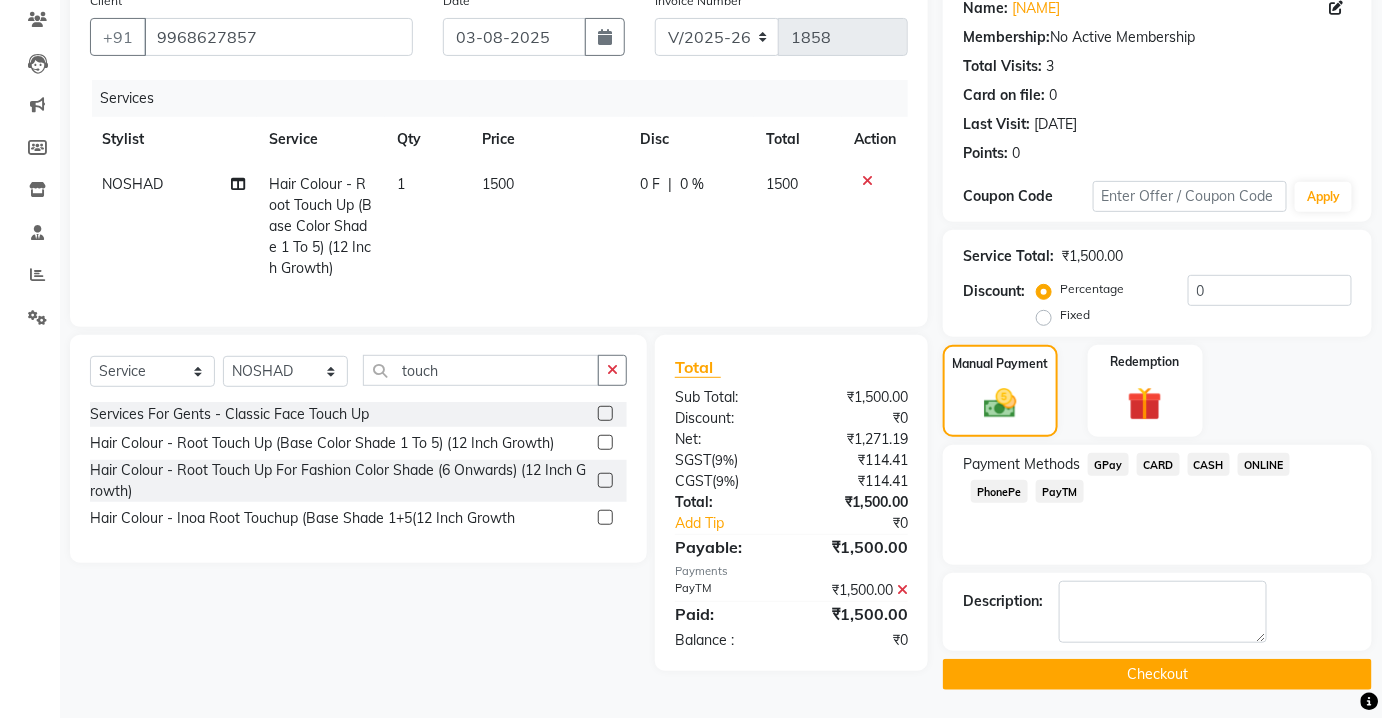 click on "Checkout" 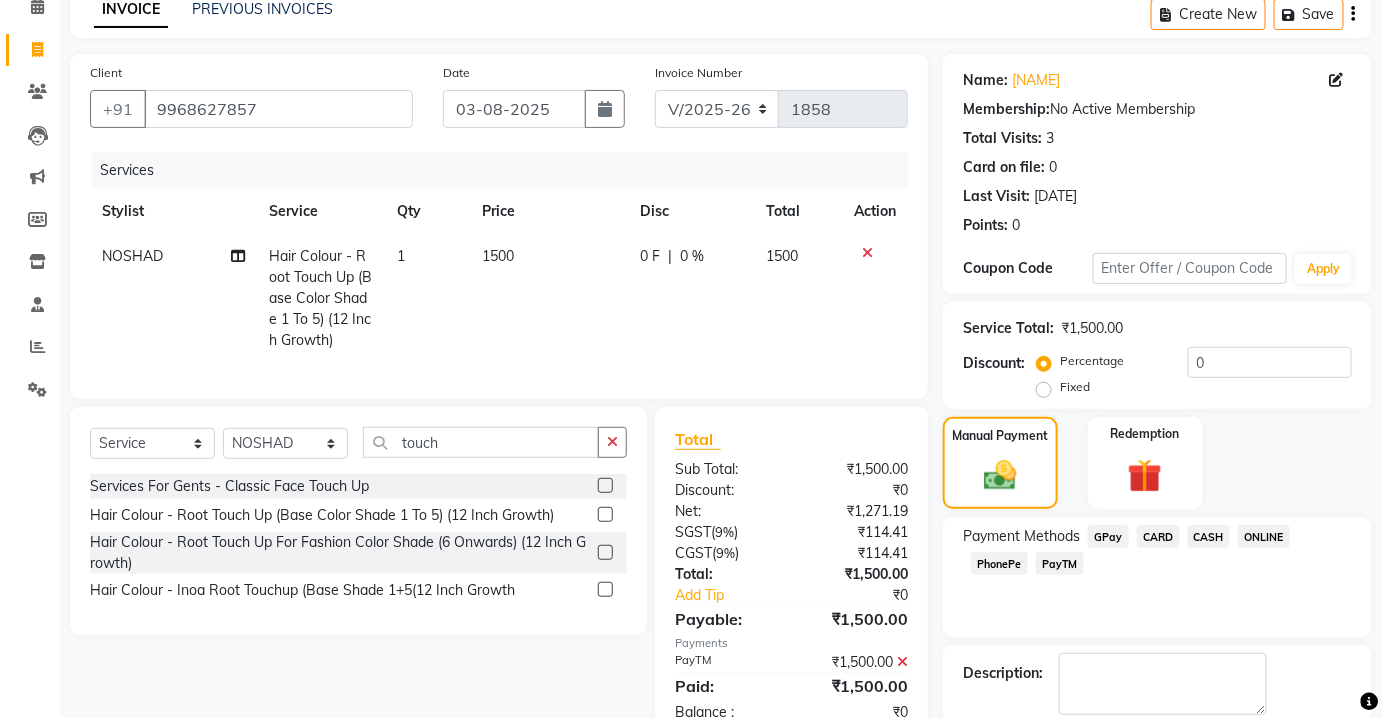 scroll, scrollTop: 0, scrollLeft: 0, axis: both 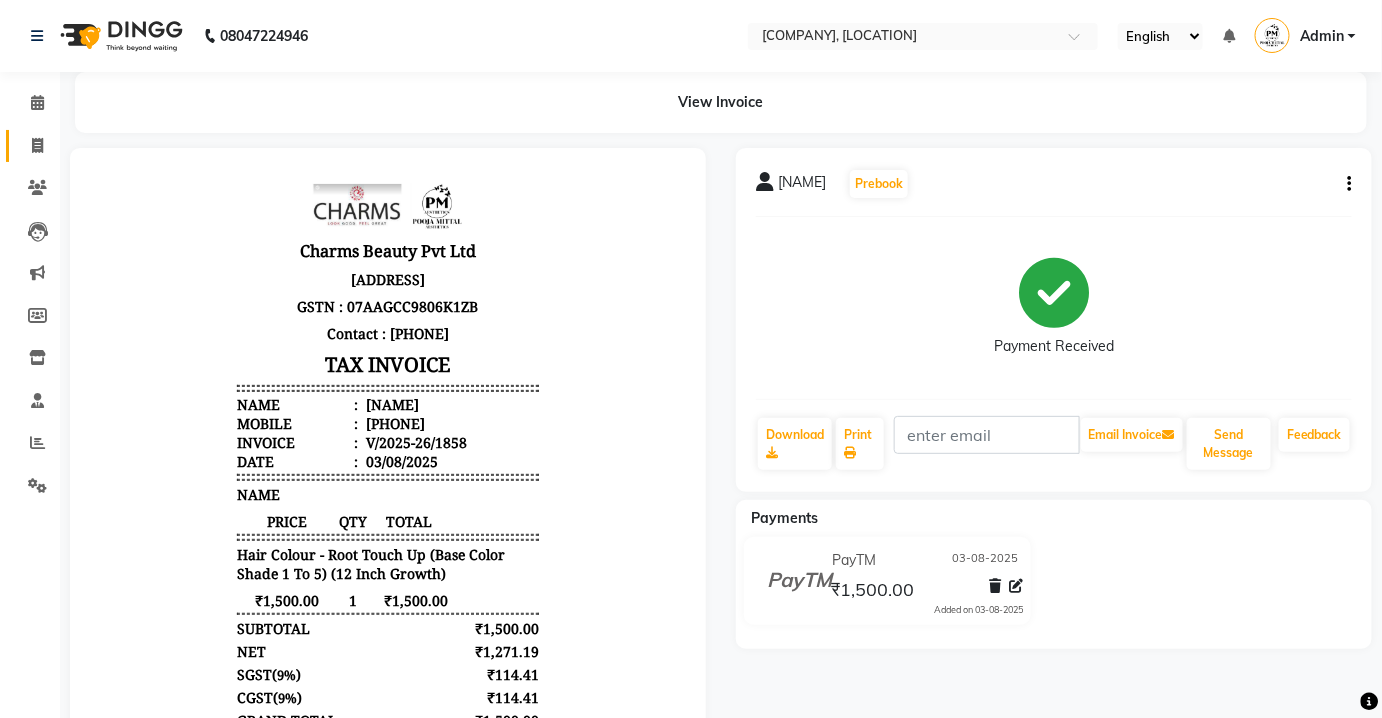 click on "Invoice" 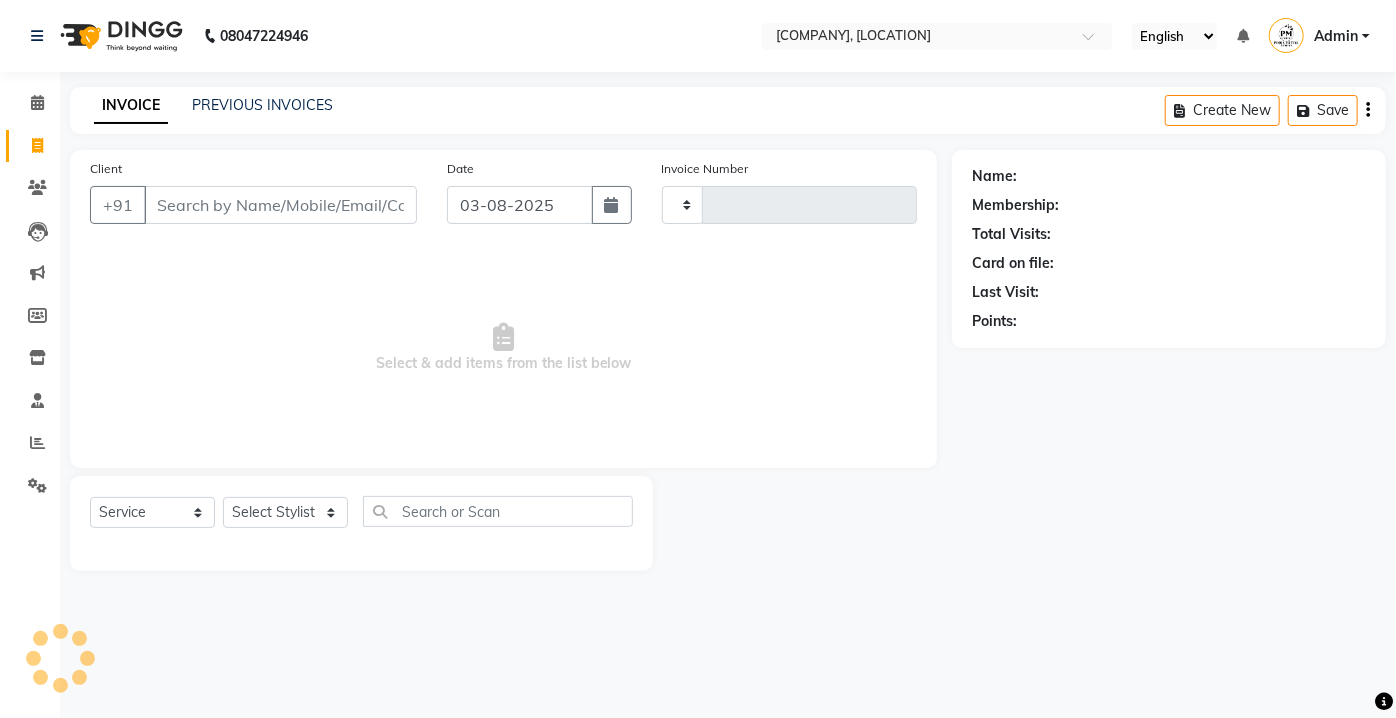 type on "1859" 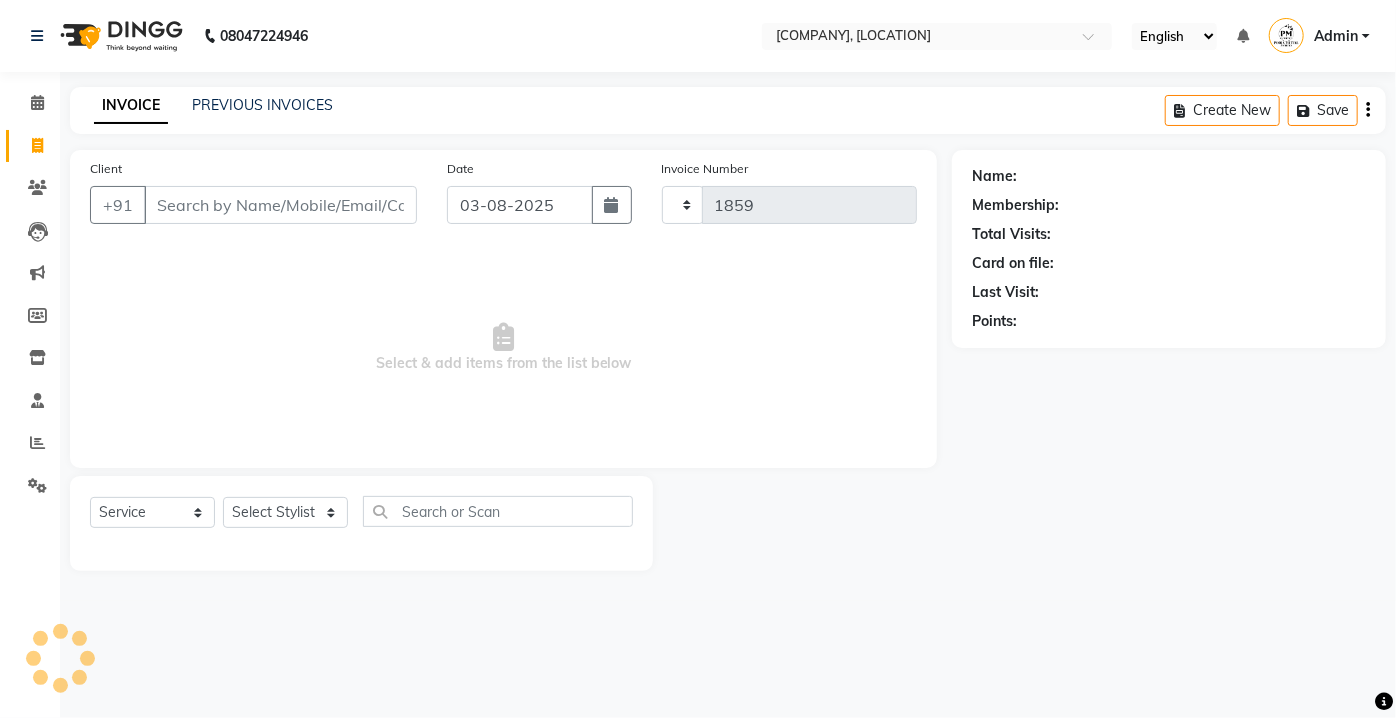 select on "3743" 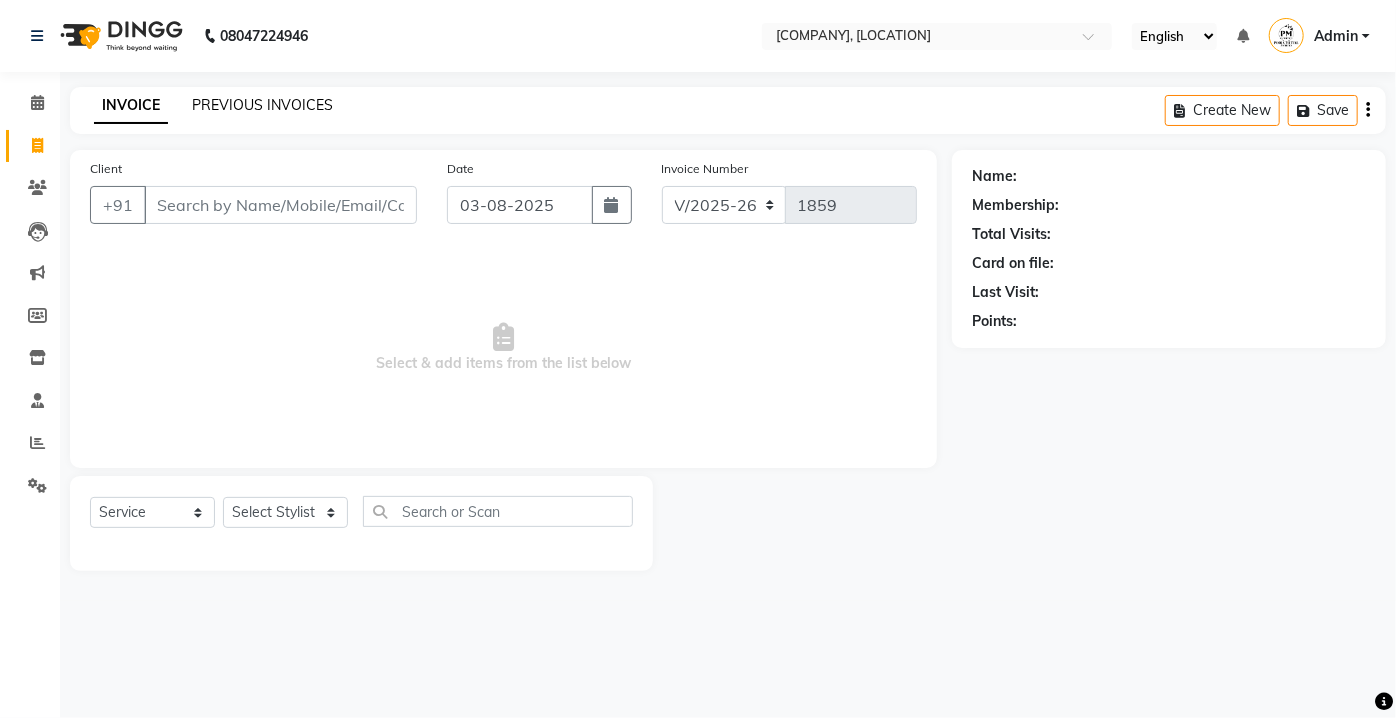 click on "PREVIOUS INVOICES" 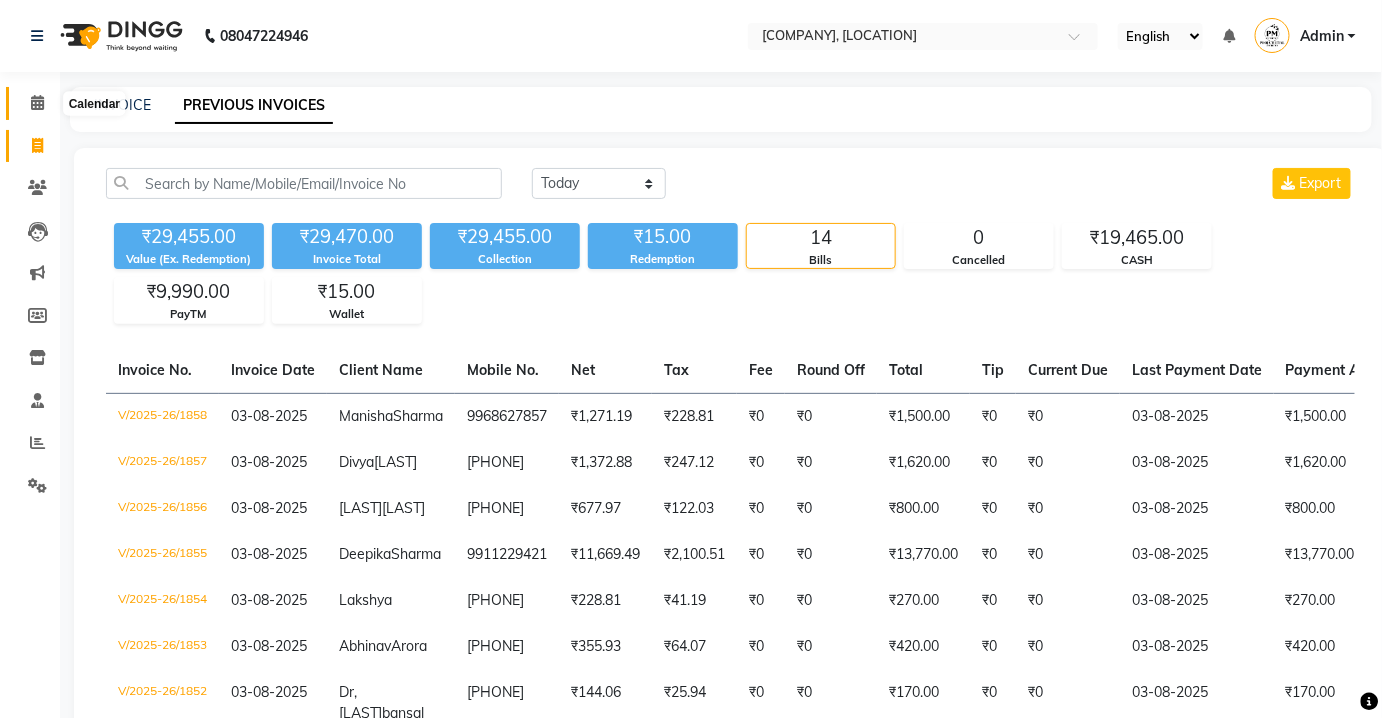 click 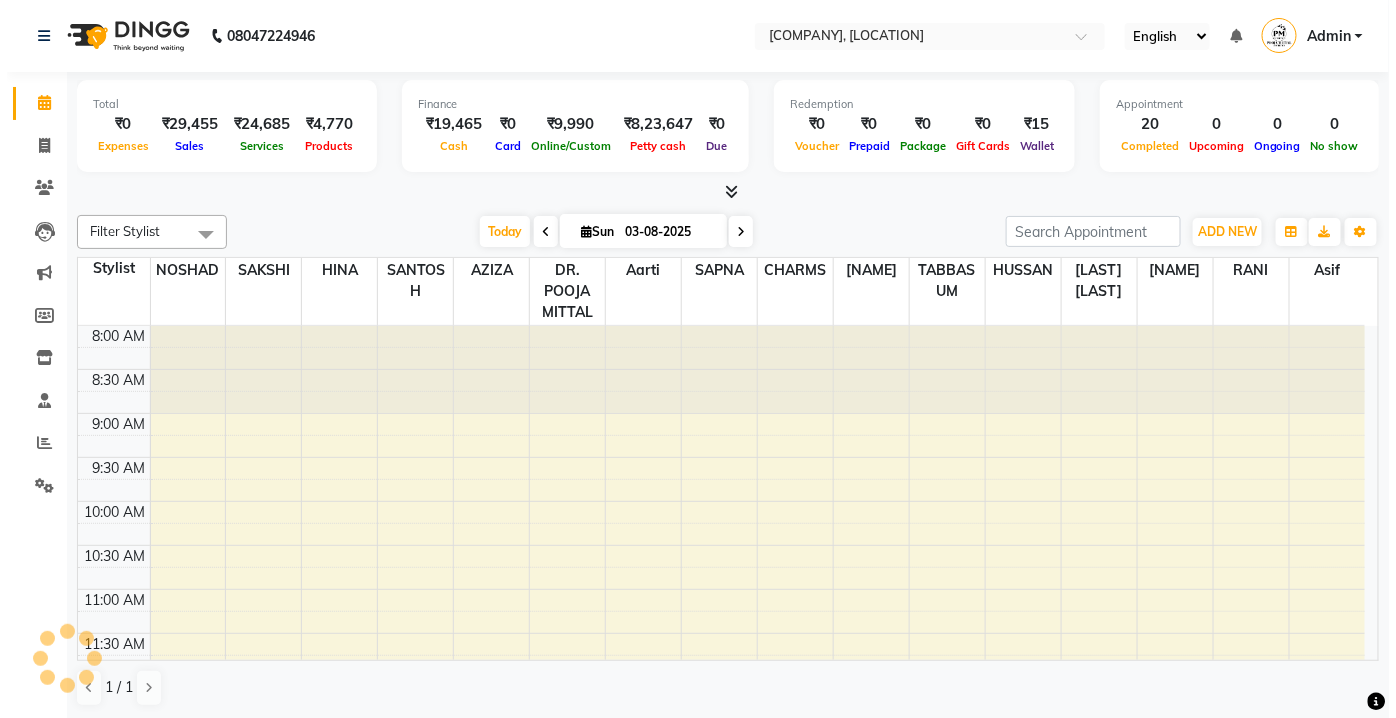 scroll, scrollTop: 0, scrollLeft: 0, axis: both 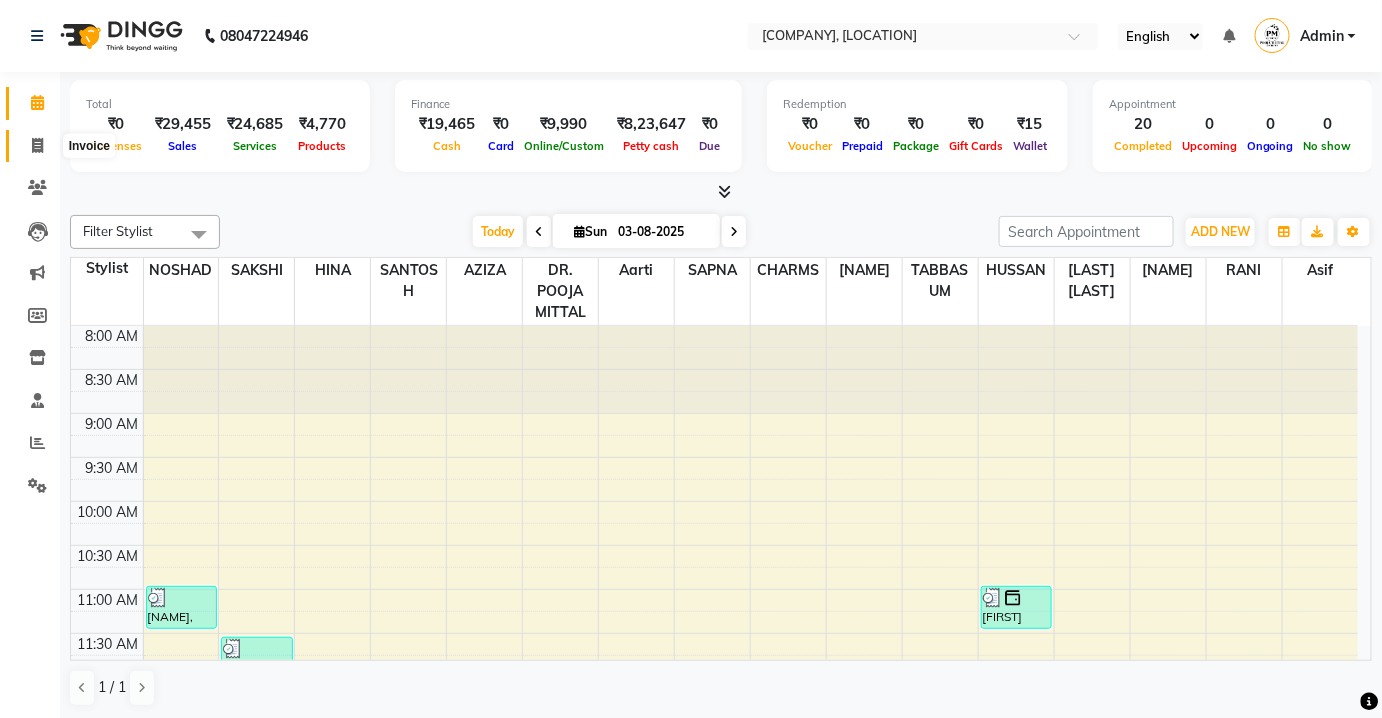 click 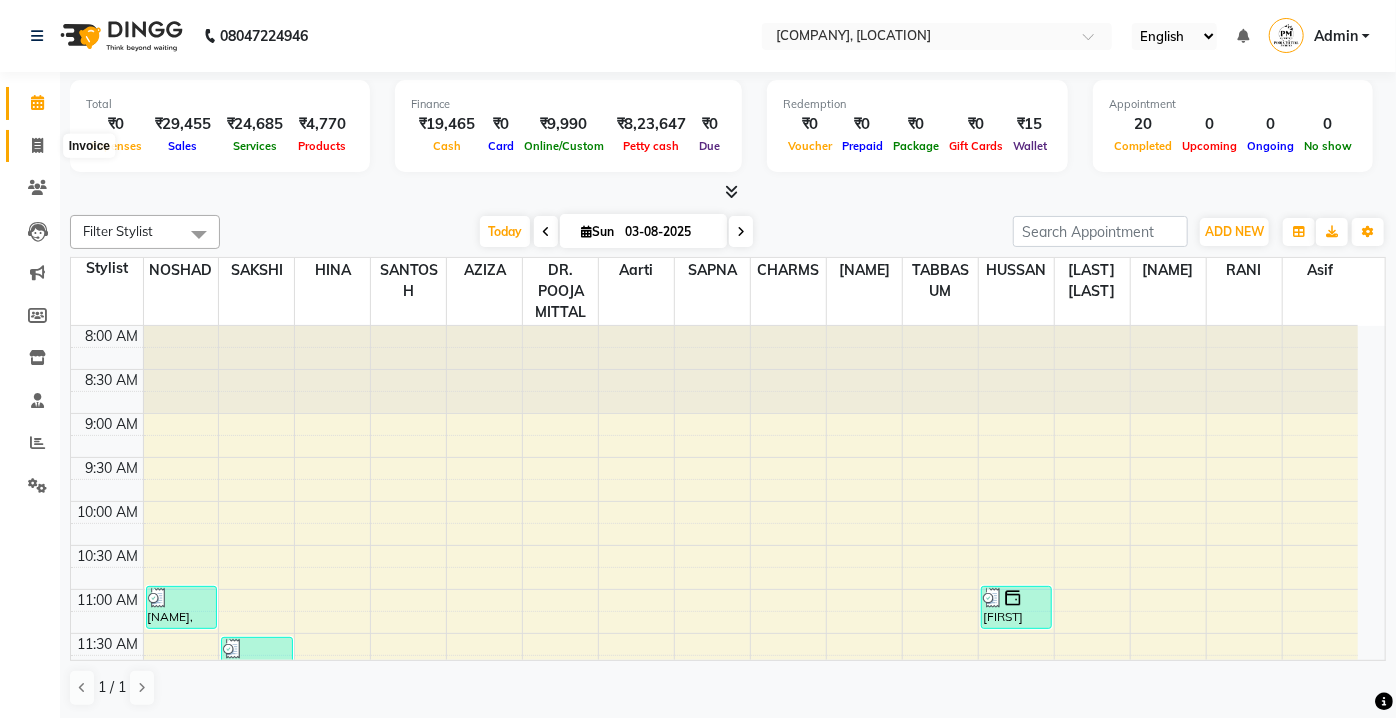 select on "3743" 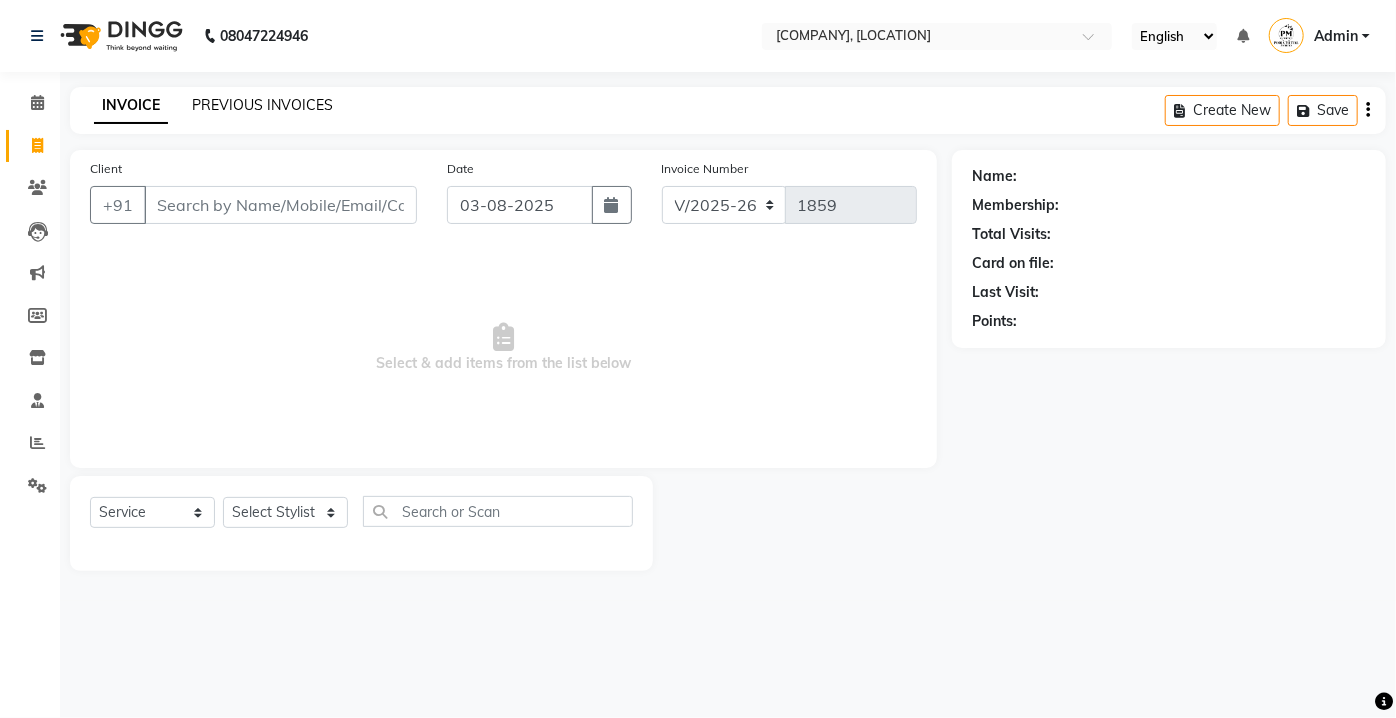 click on "PREVIOUS INVOICES" 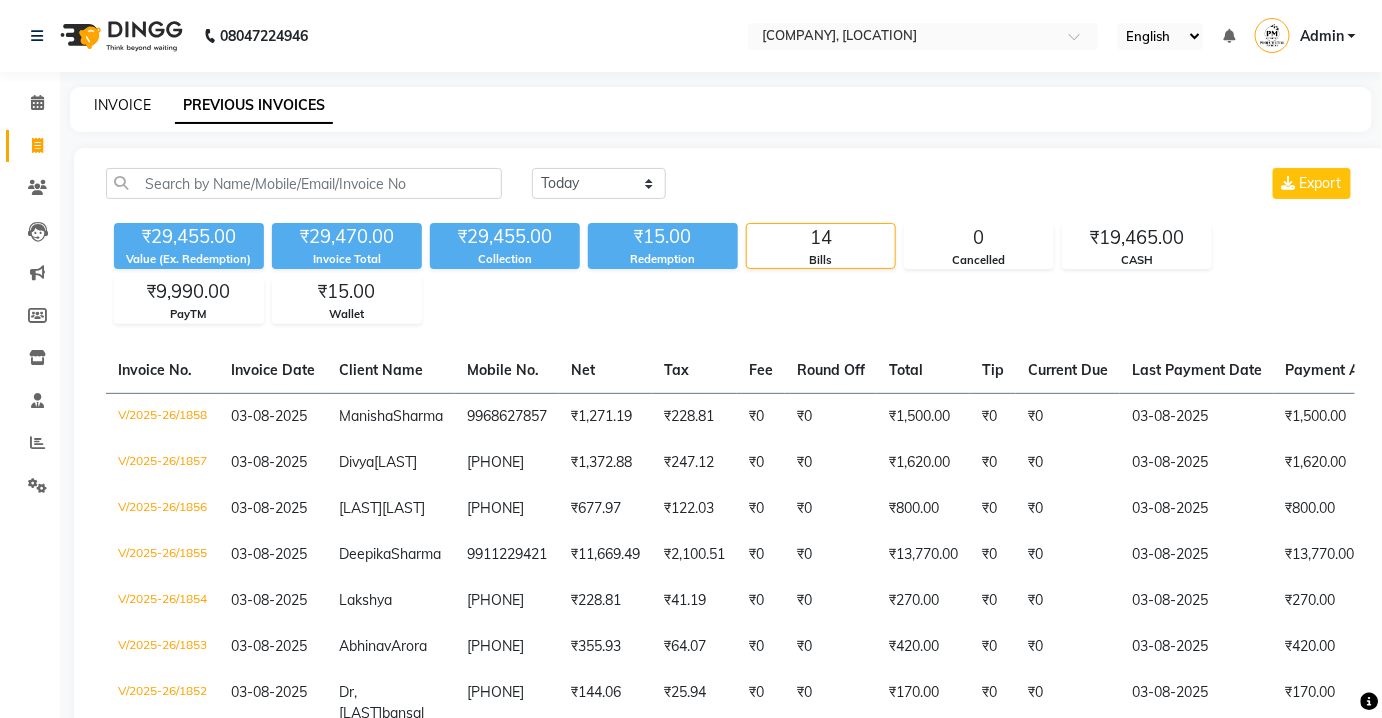 click on "INVOICE" 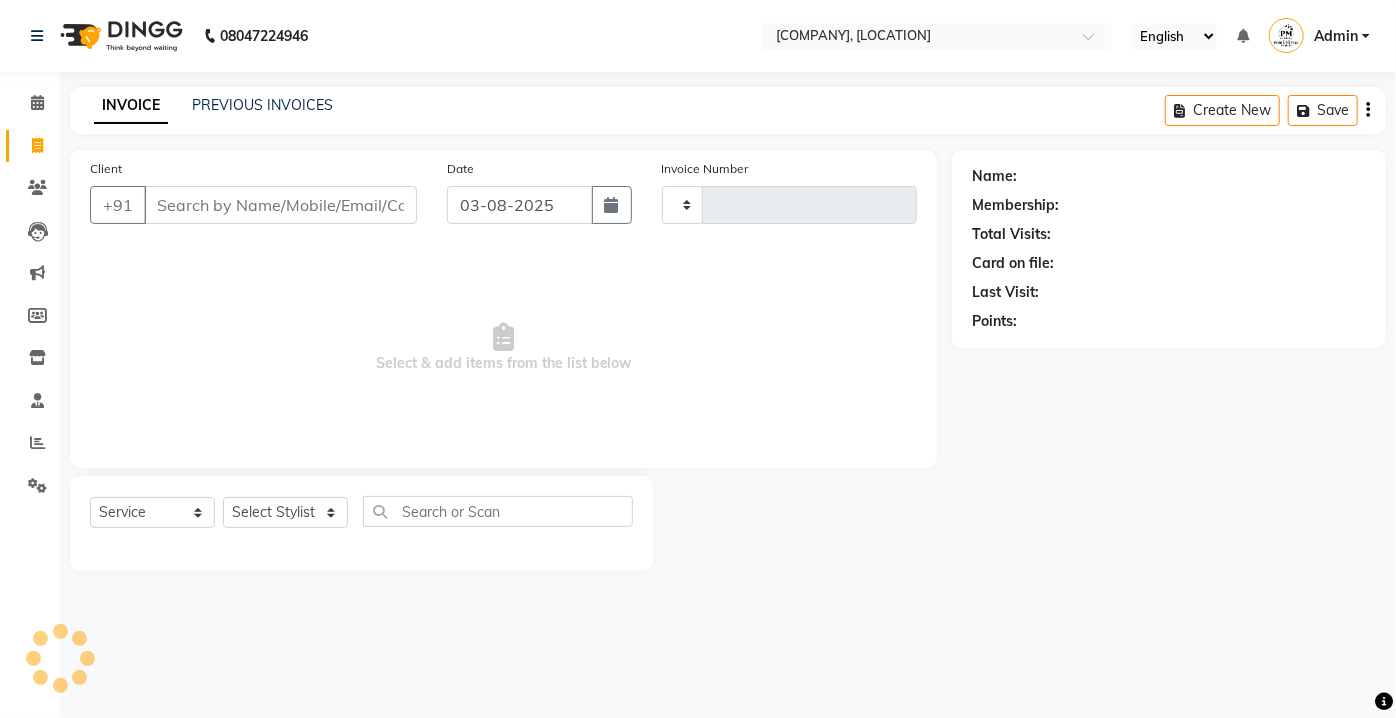 type on "1859" 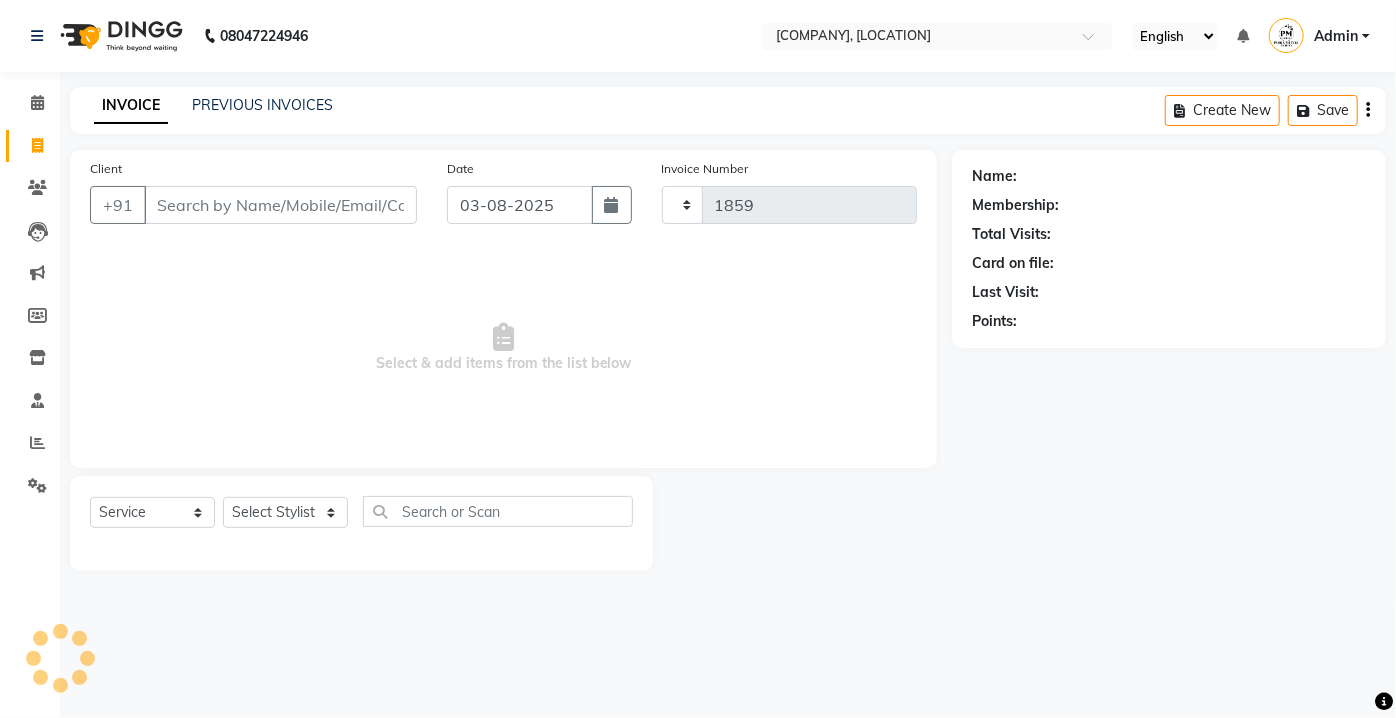 select on "3743" 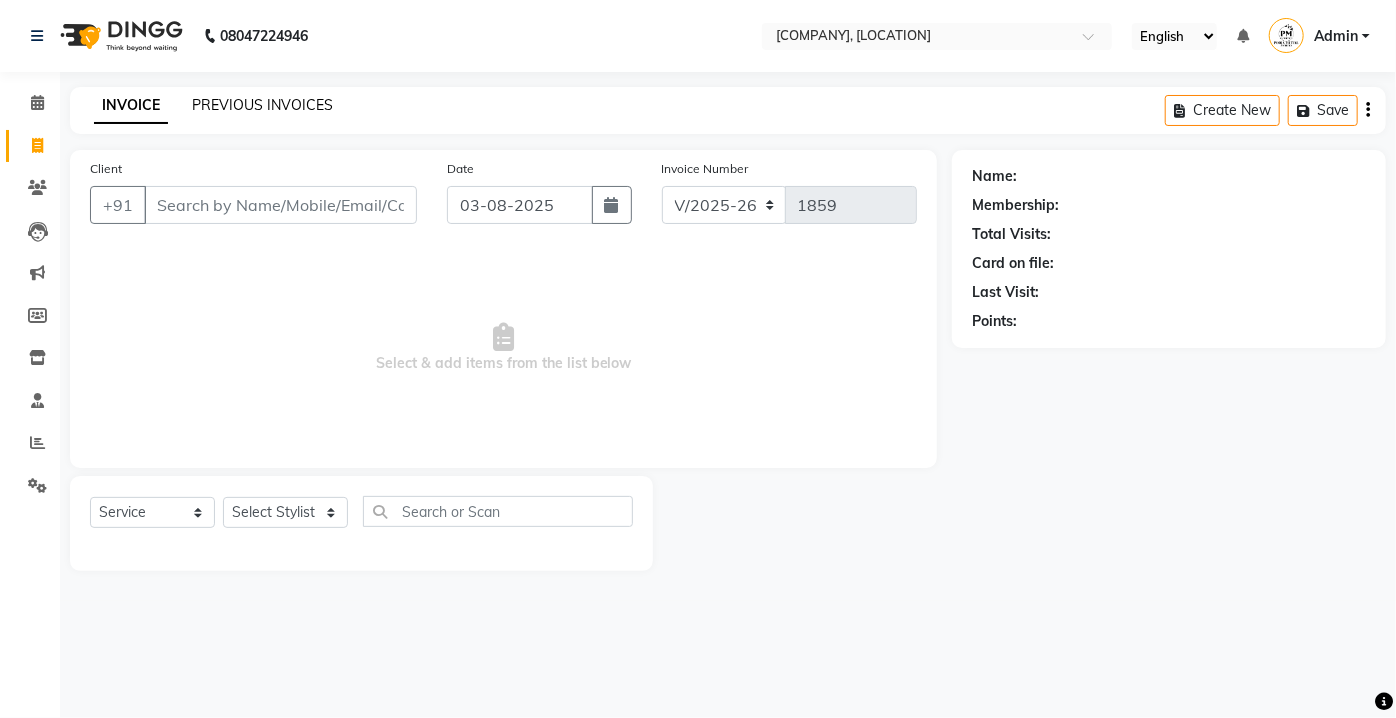 click on "PREVIOUS INVOICES" 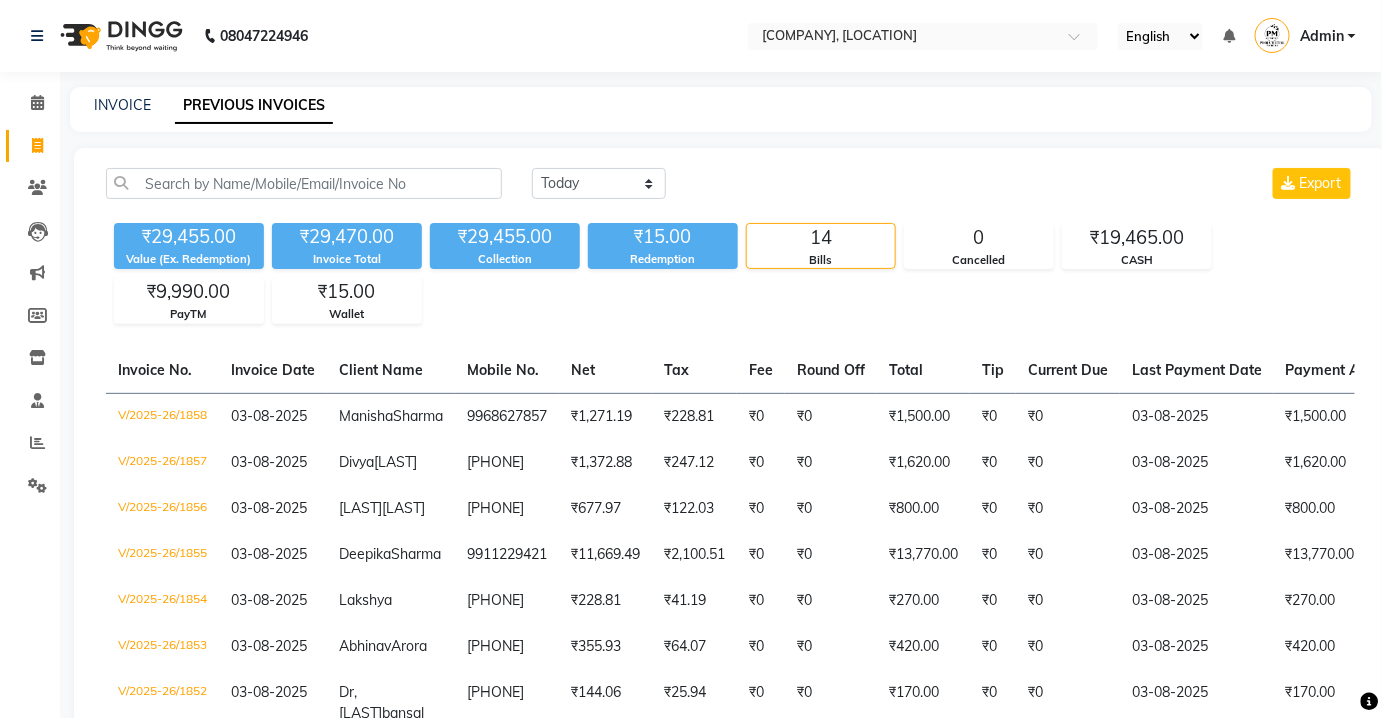click on "INVOICE PREVIOUS INVOICES" 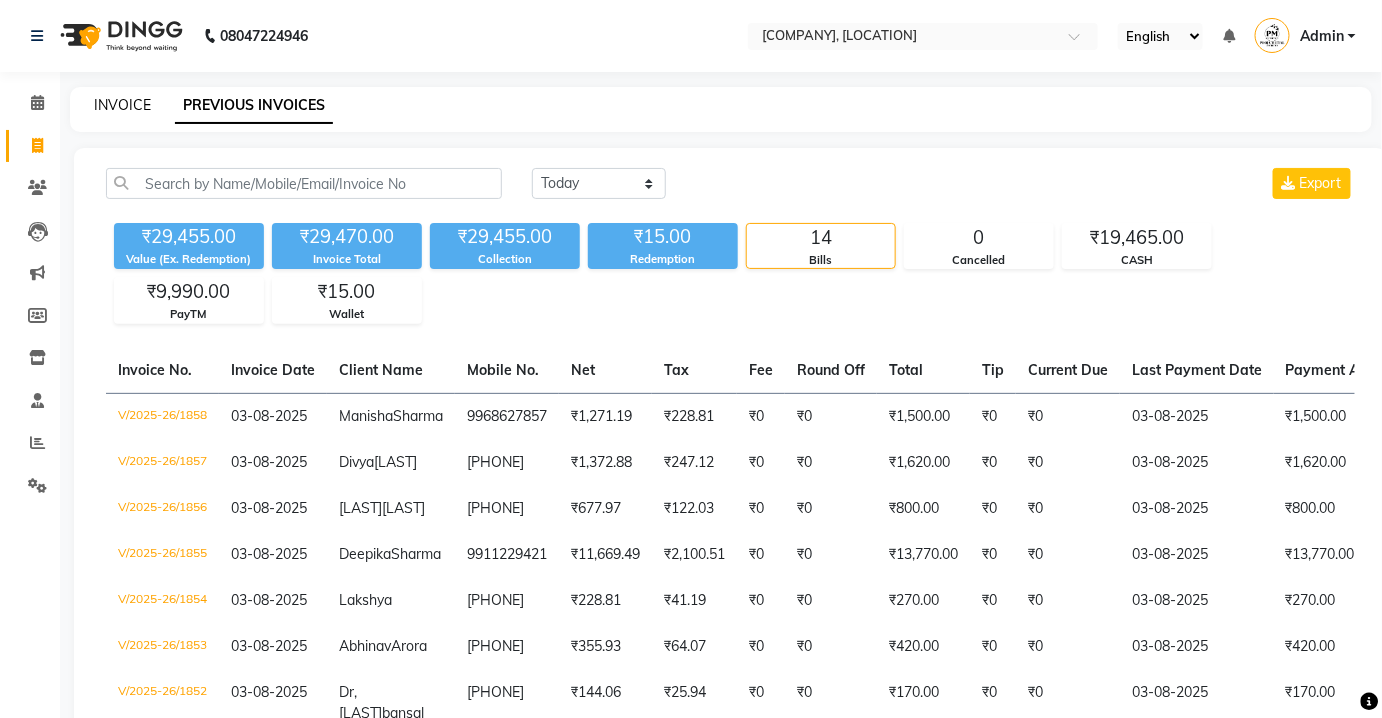 click on "INVOICE" 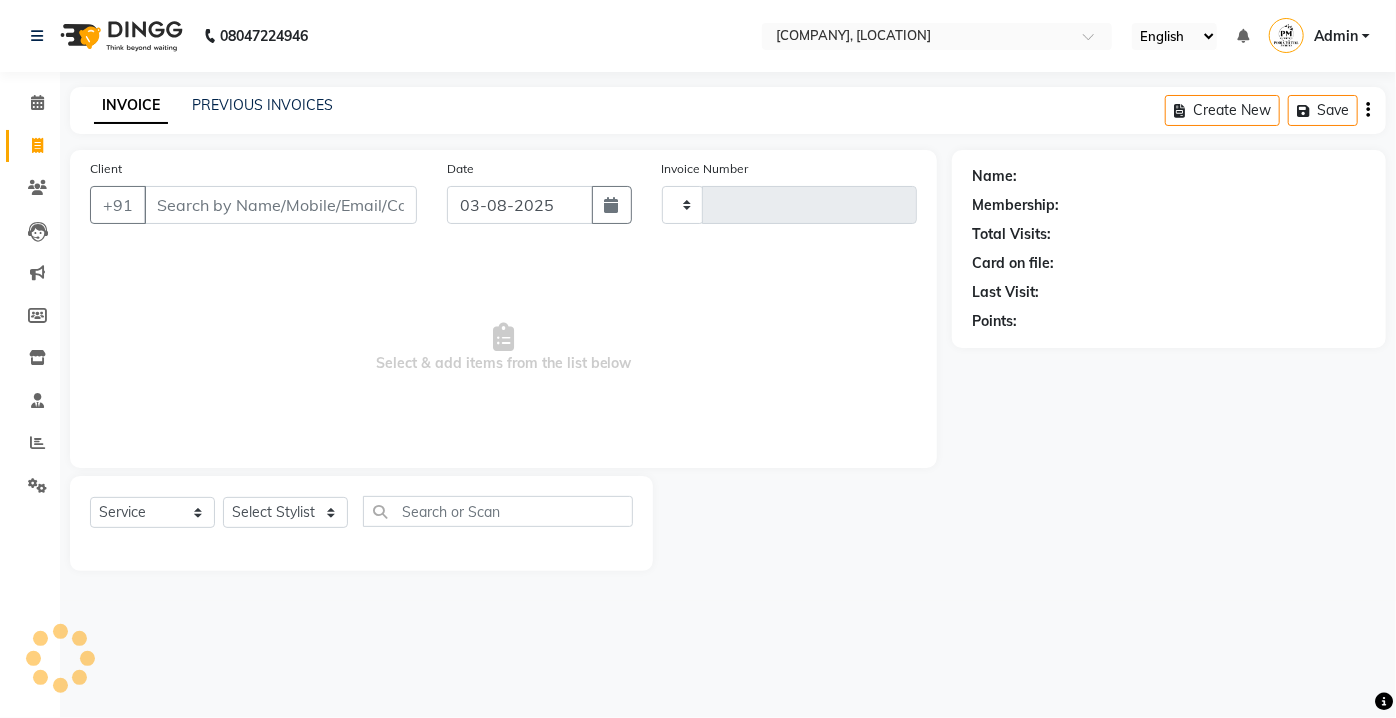 type on "1859" 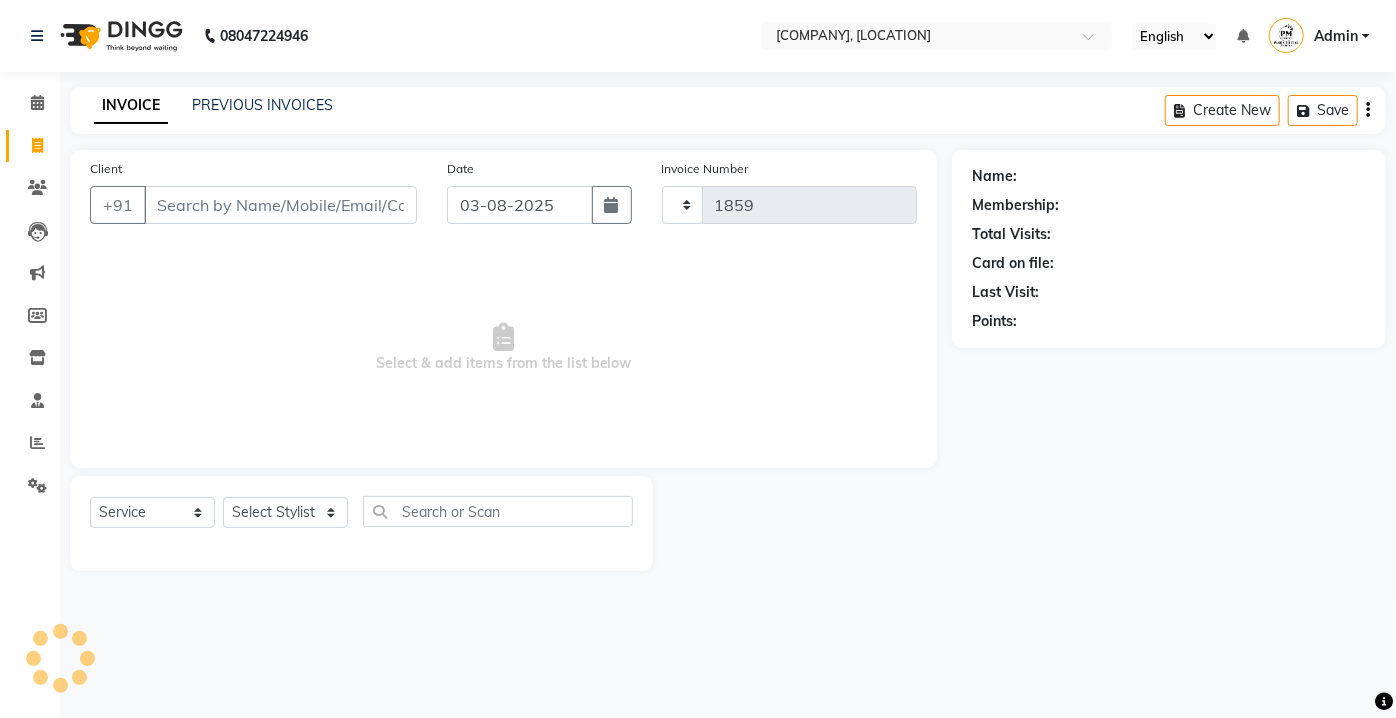 select on "3743" 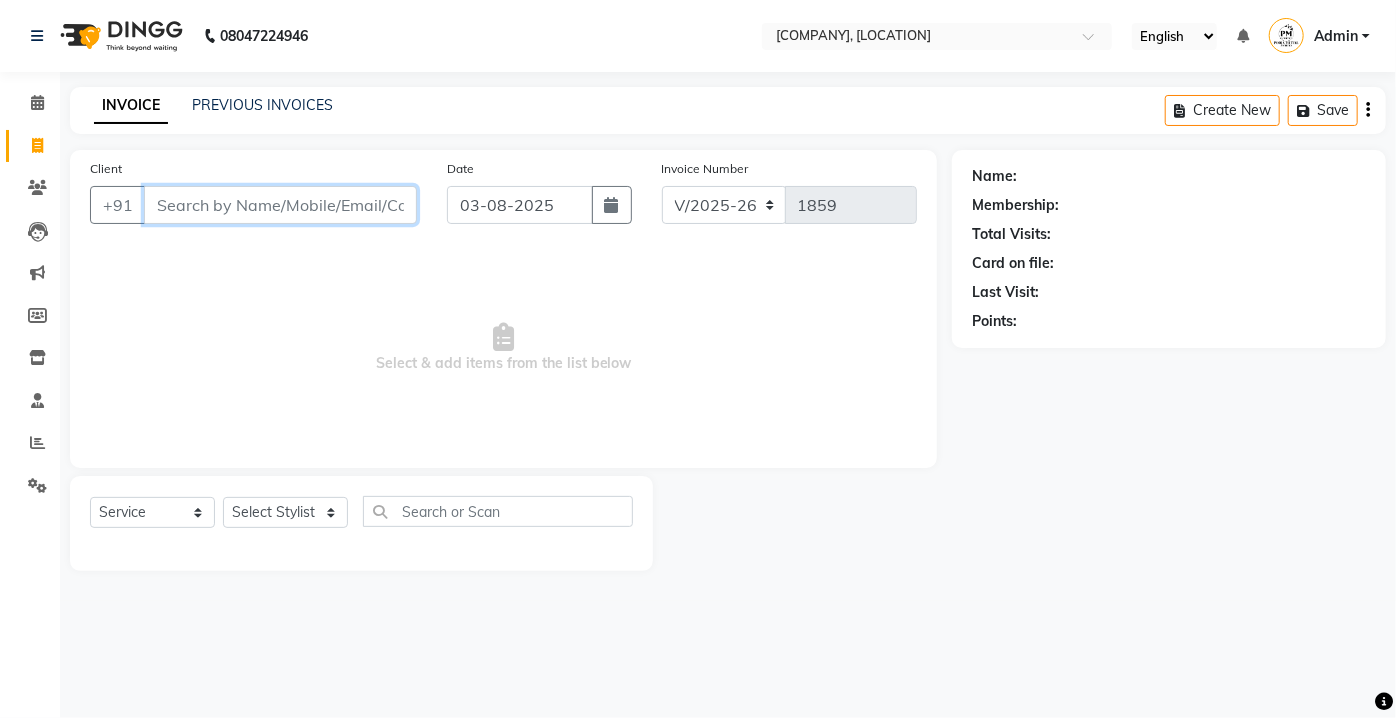 click on "Client" at bounding box center (280, 205) 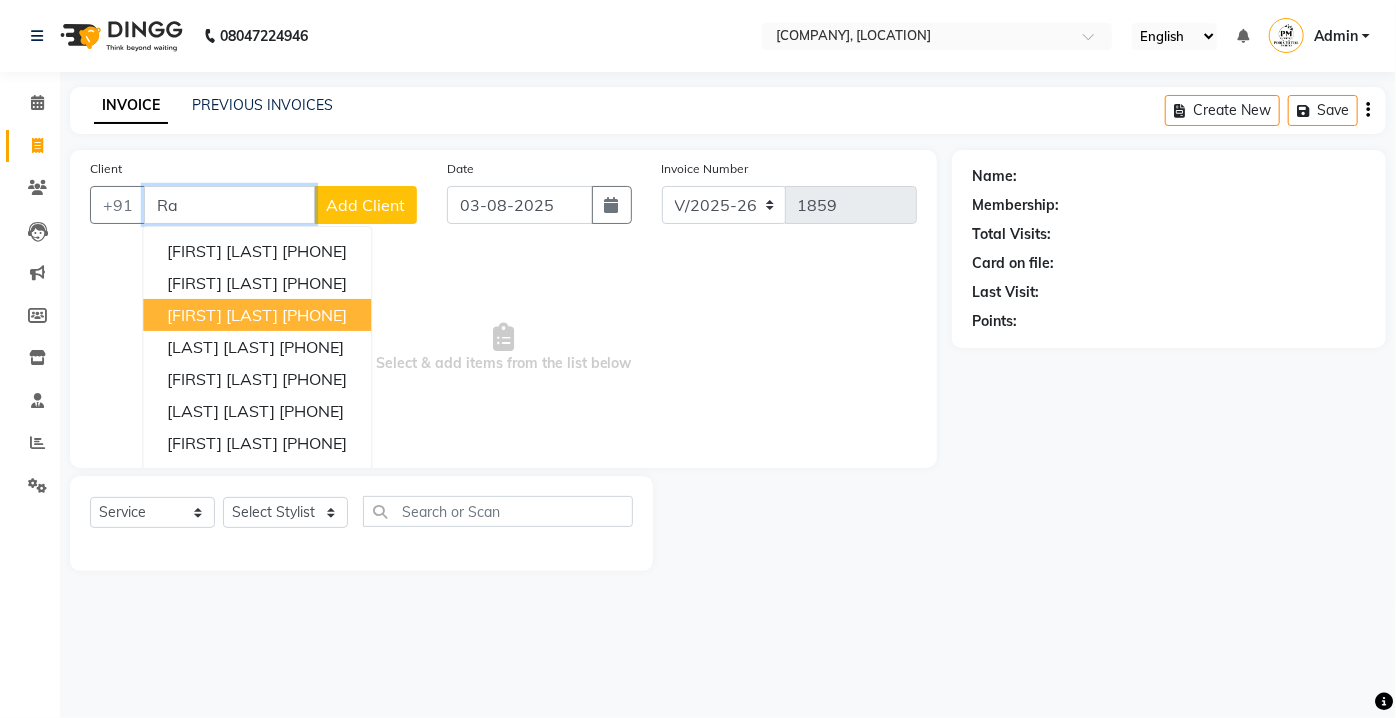 type on "R" 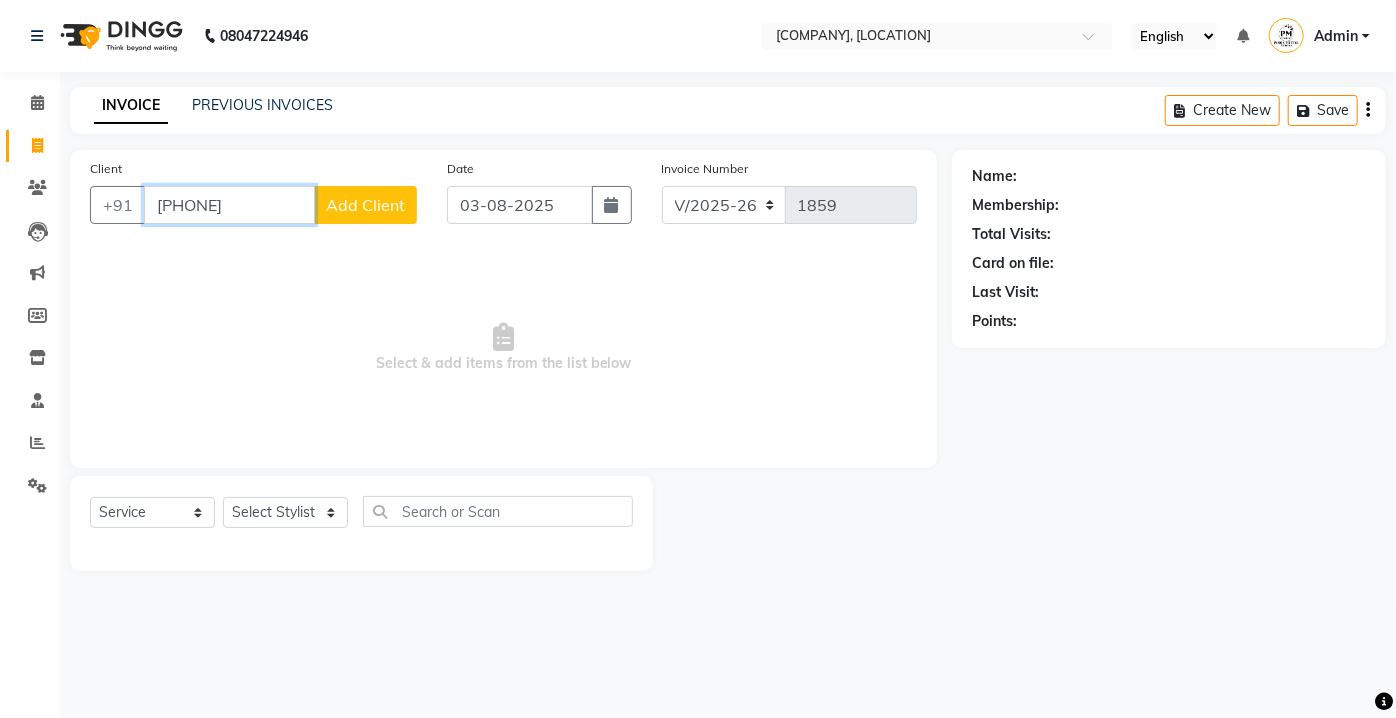 type on "[PHONE]" 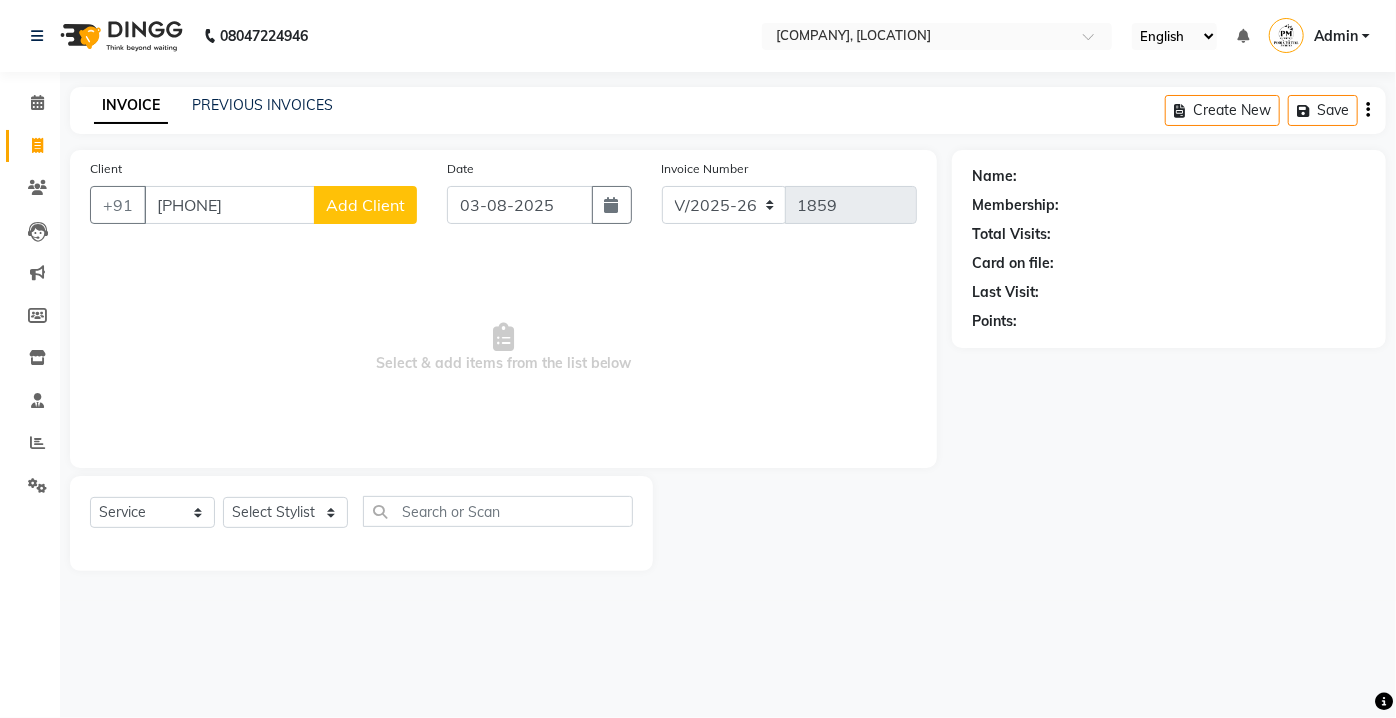 click on "Add Client" 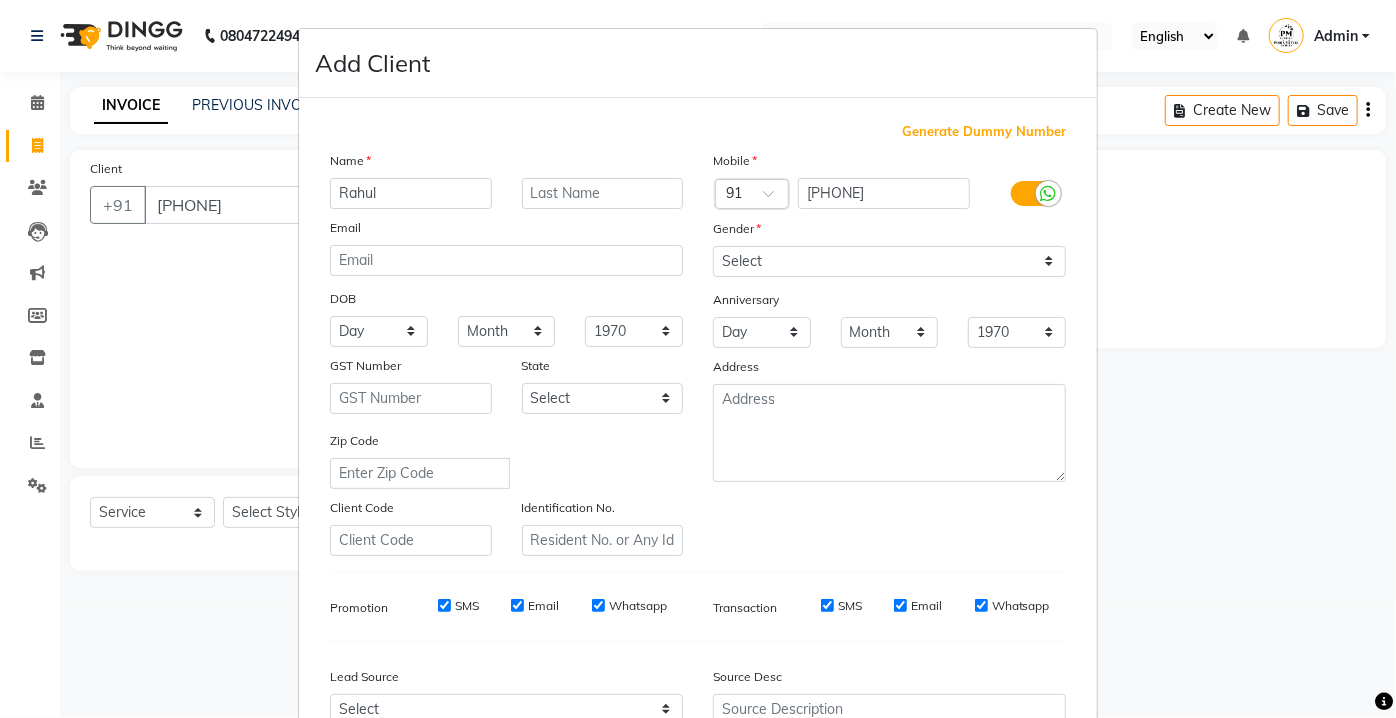 type on "Rahul" 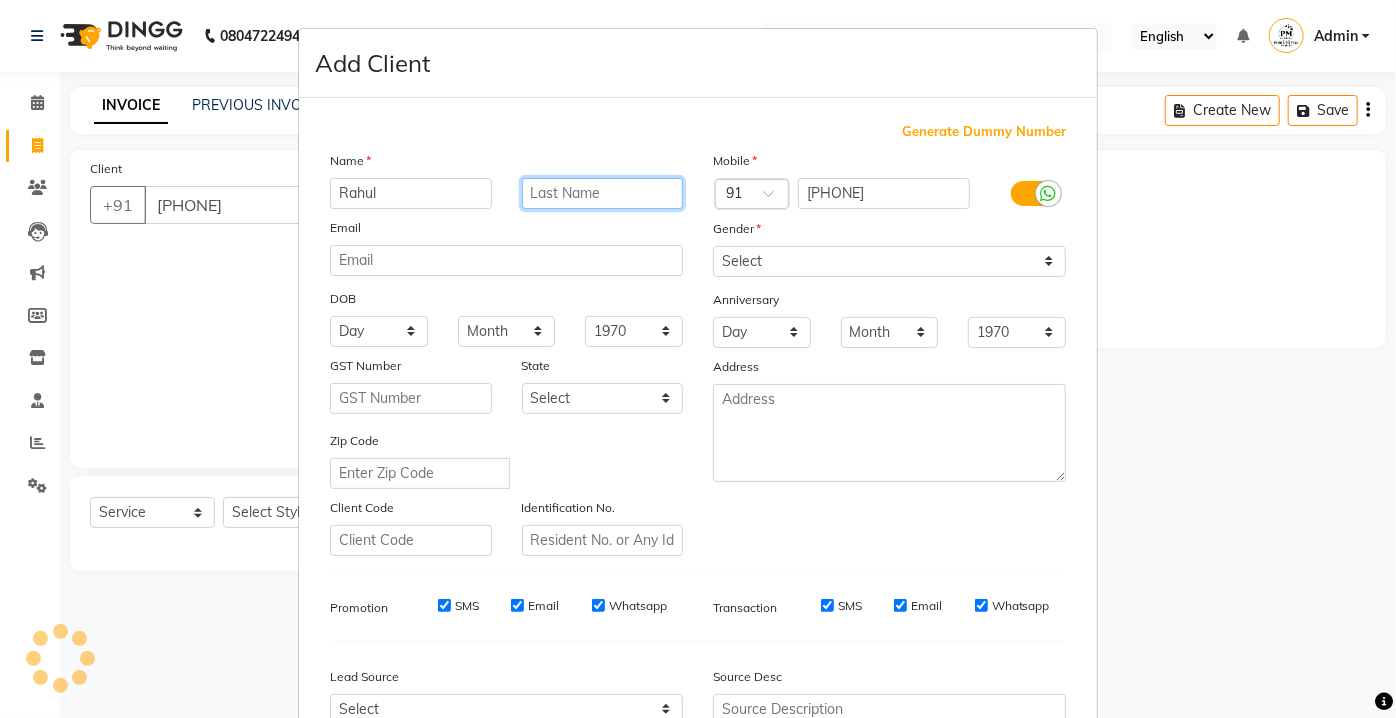 click at bounding box center (603, 193) 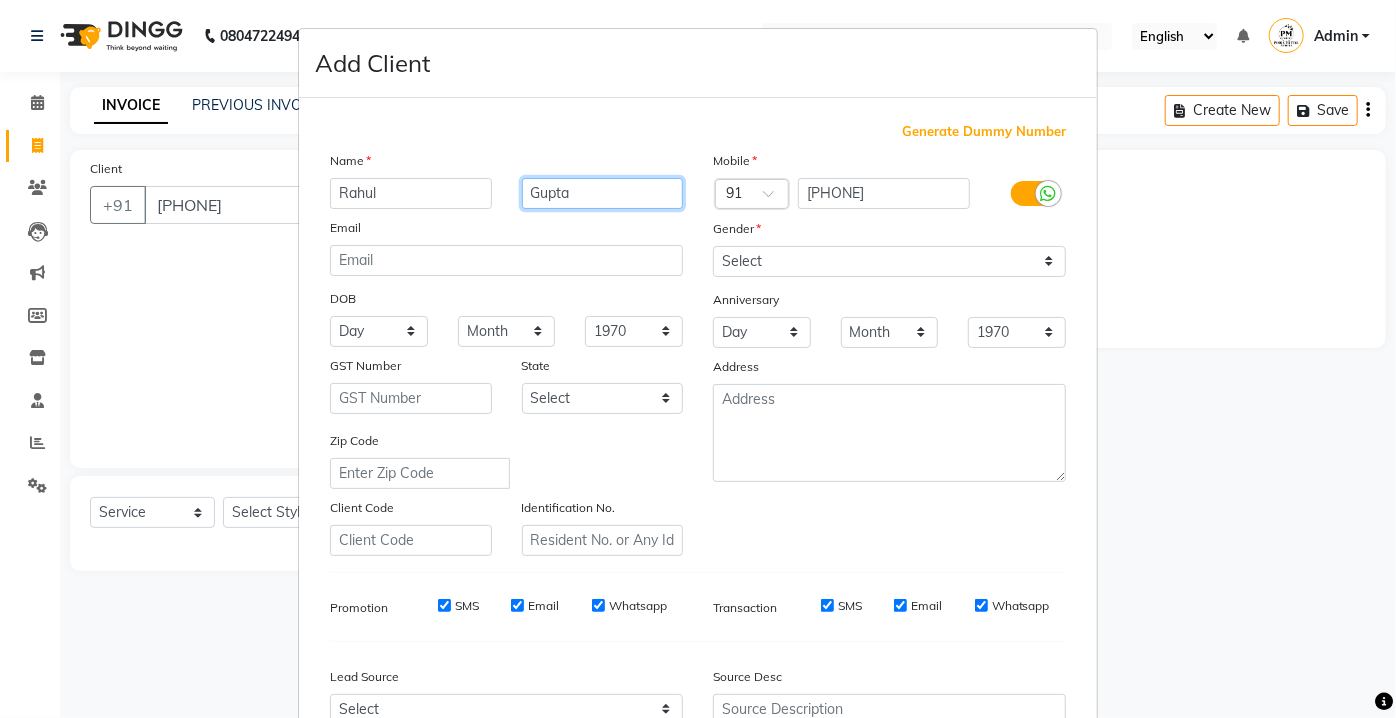 type on "Gupta" 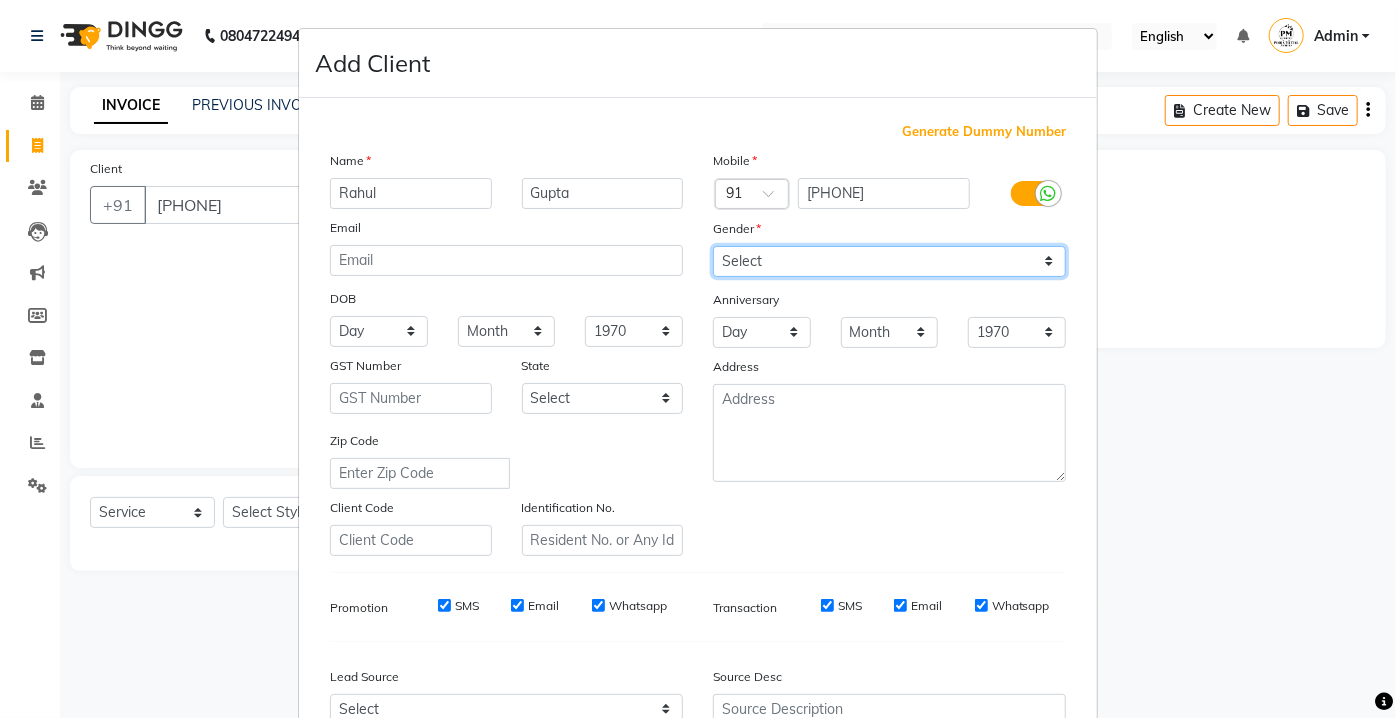 click on "Select Male Female Other Prefer Not To Say" at bounding box center (889, 261) 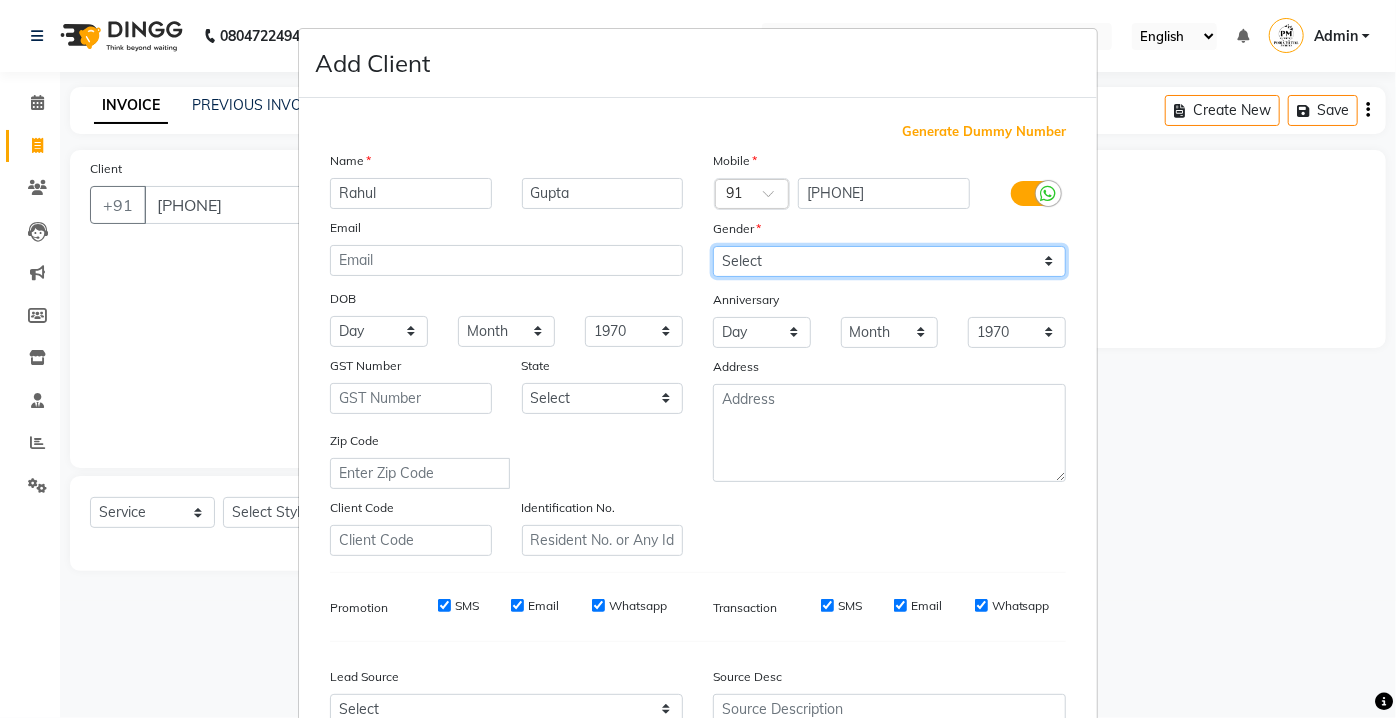 select on "male" 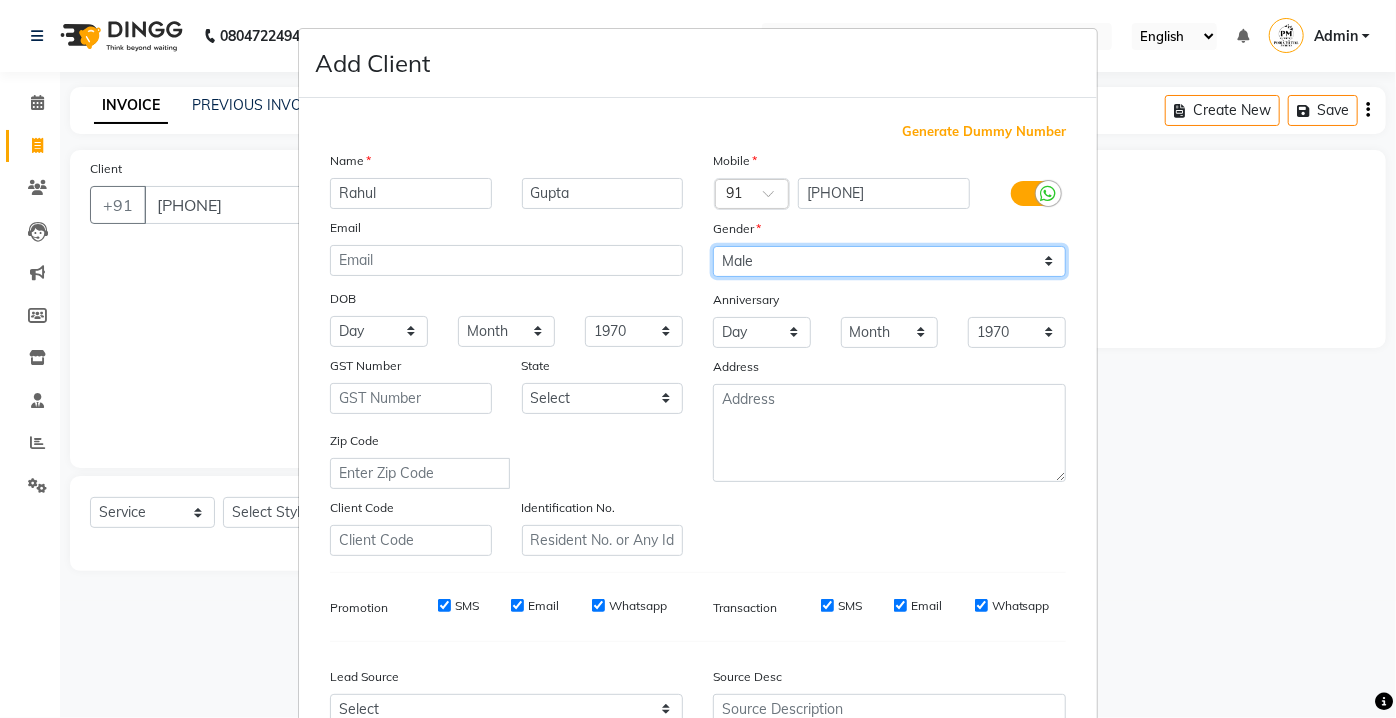 click on "Select Male Female Other Prefer Not To Say" at bounding box center (889, 261) 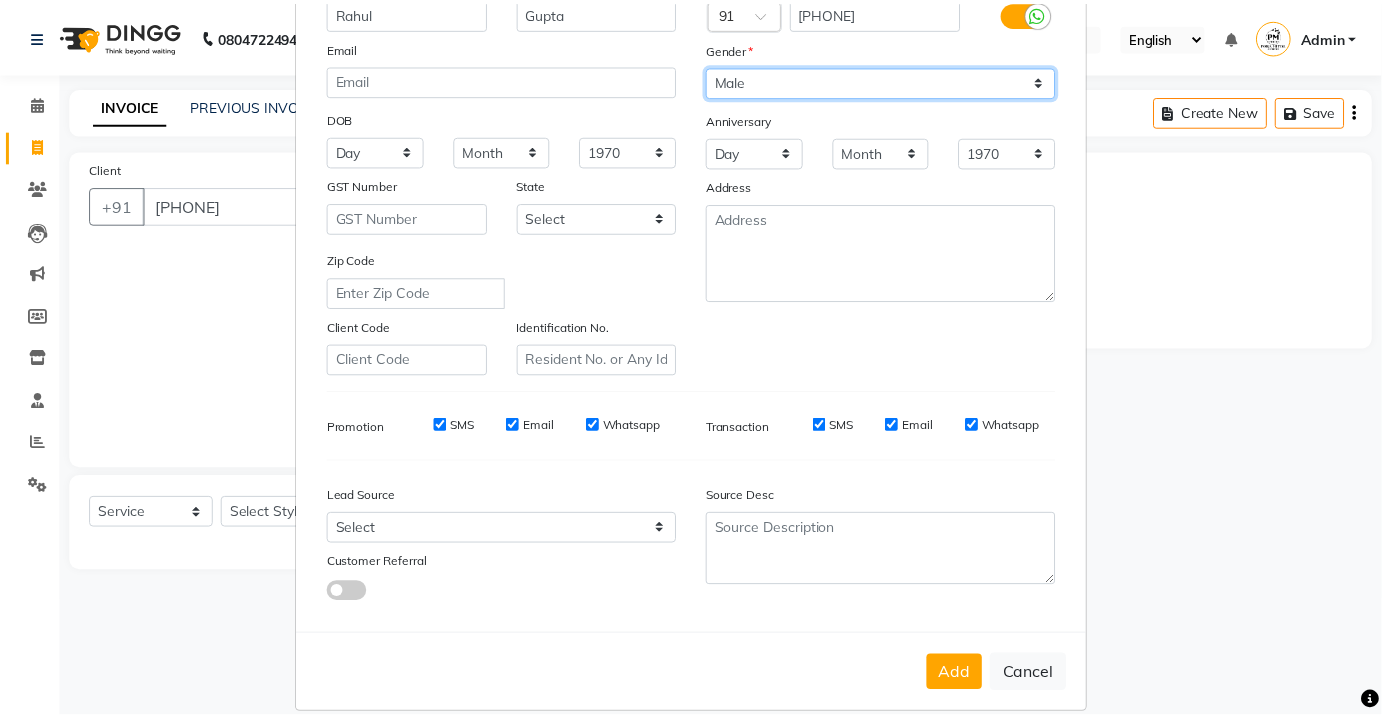 scroll, scrollTop: 203, scrollLeft: 0, axis: vertical 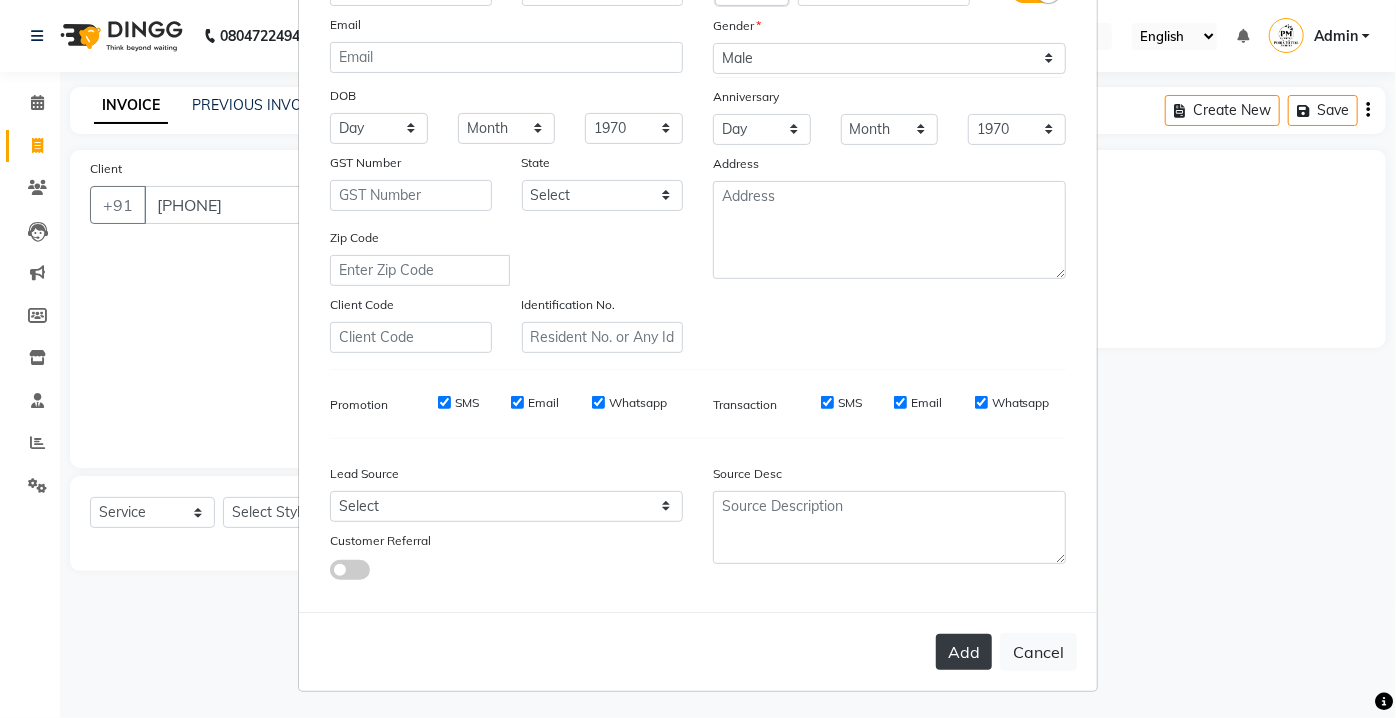 click on "Add" at bounding box center [964, 652] 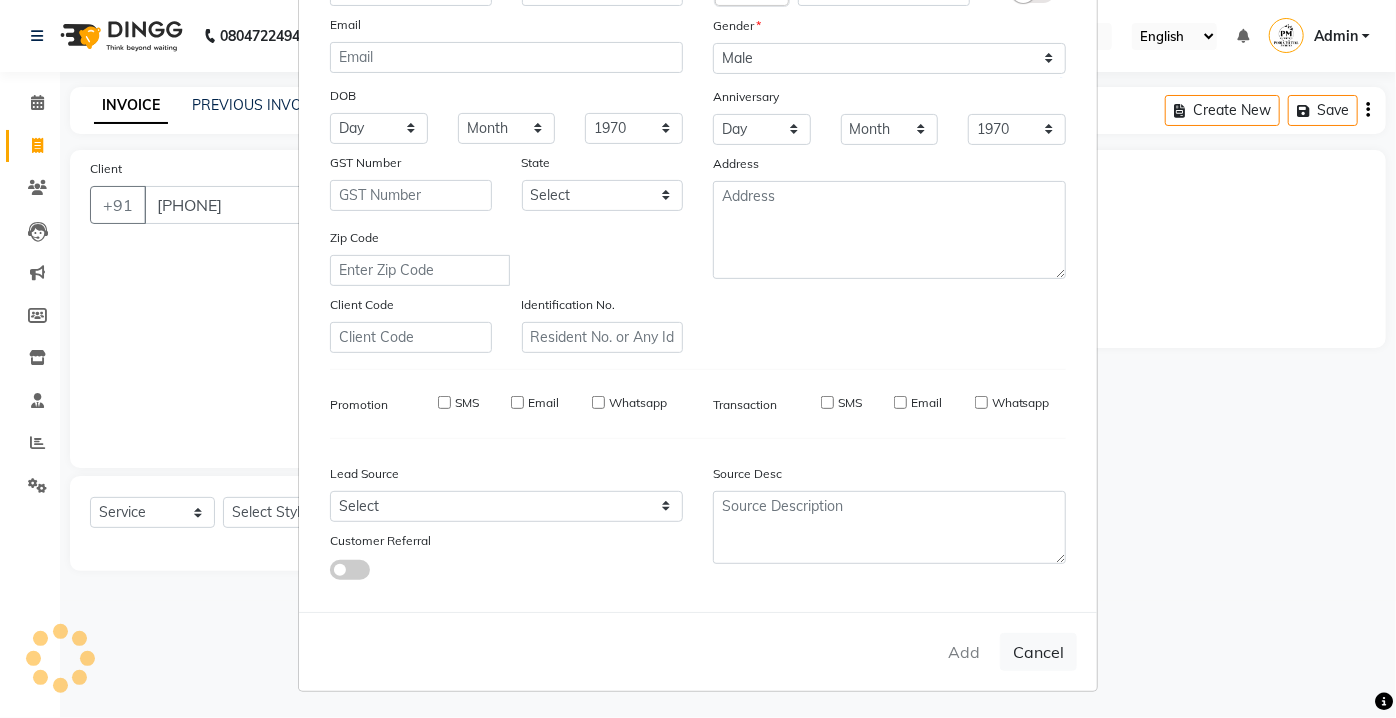 type 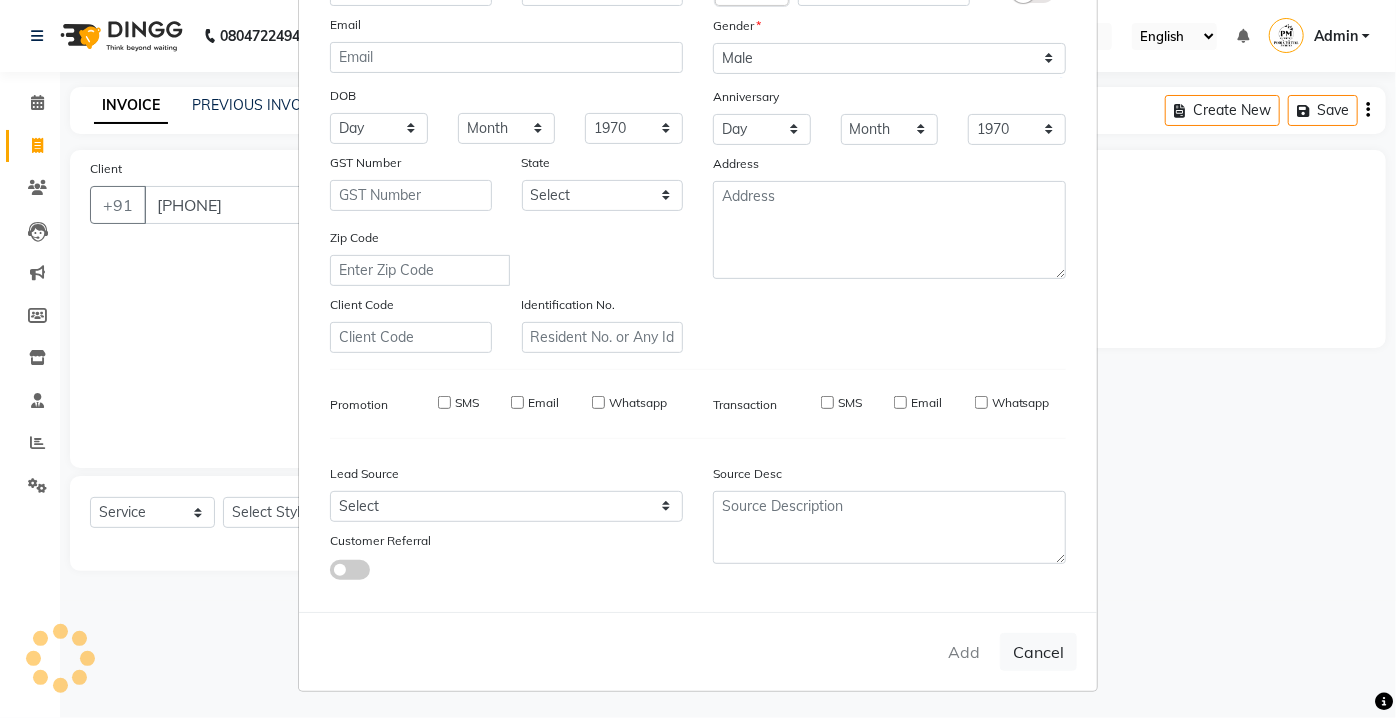 select 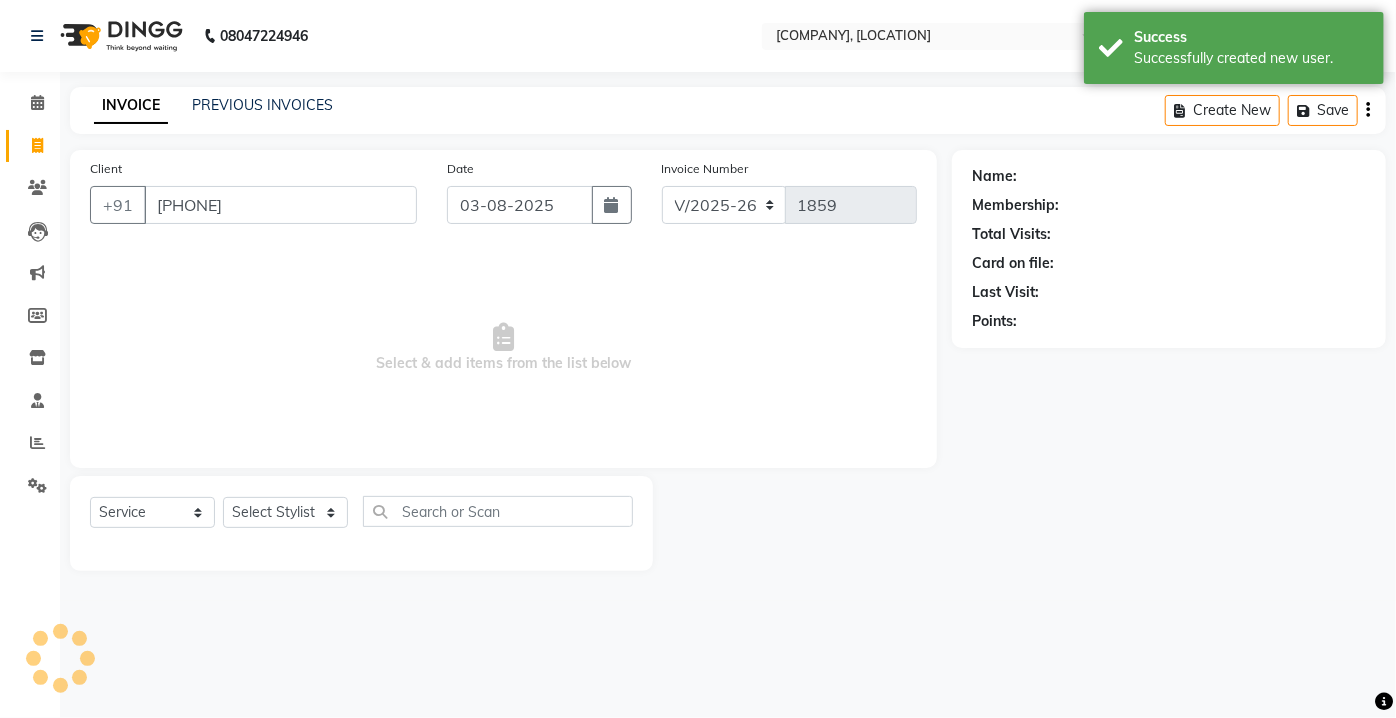 click on "Add Client Generate Dummy Number Name Email DOB Day 01 02 03 04 05 06 07 08 09 10 11 12 13 14 15 16 17 18 19 20 21 22 23 24 25 26 27 28 29 30 31 Month January February March April May June July August September October November December 1940 1941 1942 1943 1944 1945 1946 1947 1948 1949 1950 1951 1952 1953 1954 1955 1956 1957 1958 1959 1960 1961 1962 1963 1964 1965 1966 1967 1968 1969 1970 1971 1972 1973 1974 1975 1976 1977 1978 1979 1980 1981 1982 1983 1984 1985 1986 1987 1988 1989 1990 1991 1992 1993 1994 1995 1996 1997 1998 1999 2000 2001 2002 2003 2004 2005 2006 2007 2008 2009 2010 2011 2012 2013 2014 2015 2016 2017 2018 2019 2020 2021 2022 2023 2024 GST Number State Select Andaman and Nicobar Islands Andhra Pradesh Arunachal Pradesh Assam Bihar Chandigarh Chhattisgarh Dadra and Nagar Haveli Daman and Diu Delhi Goa Gujarat Haryana Himachal Pradesh Jammu and Kashmir Jharkhand Karnataka Kerala Lakshadweep Madhya Pradesh Maharashtra Manipur Meghalaya Mizoram Nagaland Odisha Pondicherry Punjab Rajasthan Sikkim" at bounding box center (698, 359) 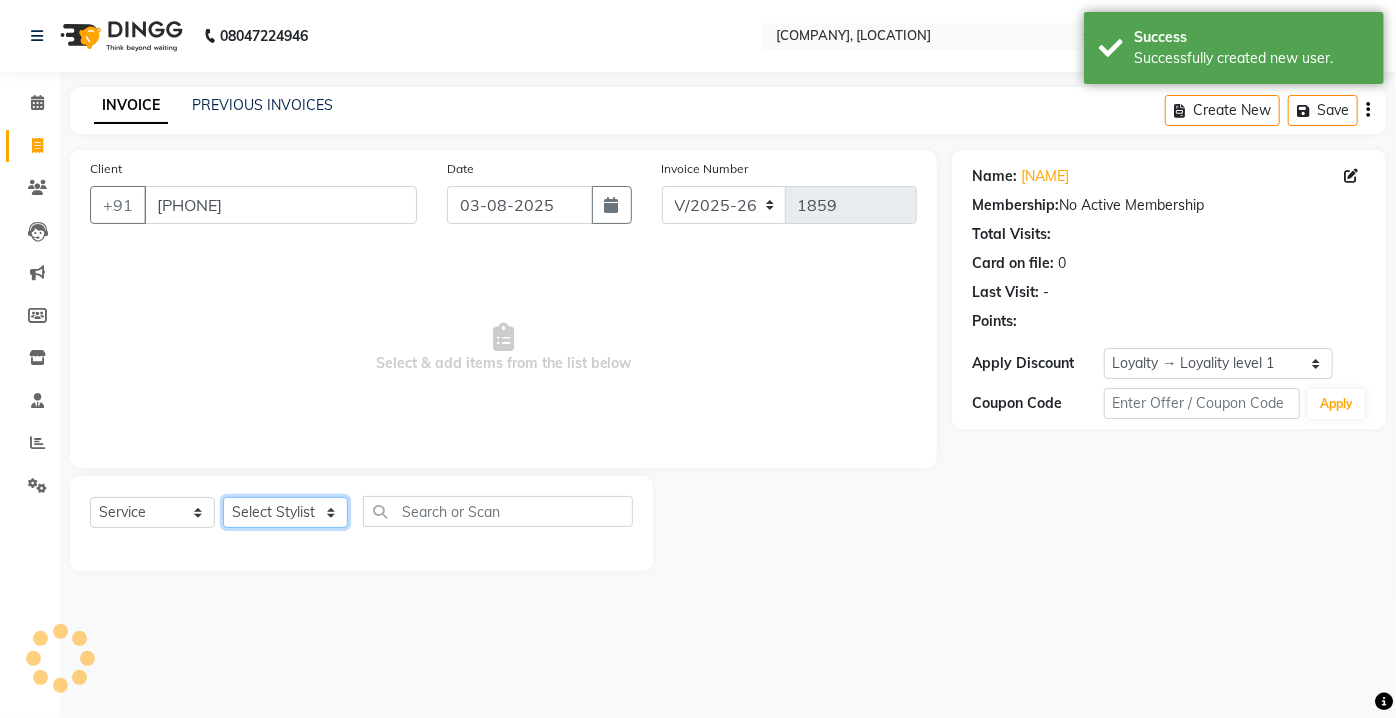 click on "Select Stylist [NAME] [NAME] [NAME] [NAME] [NAME] [NAME] [NAME] [NAME] [NAME] [NAME] [NAME] [NAME] [NAME] [NAME] [NAME] [NAME] [NAME] [NAME] [NAME] [NAME] [NAME] [NAME] [NAME] [NAME] [NAME]" 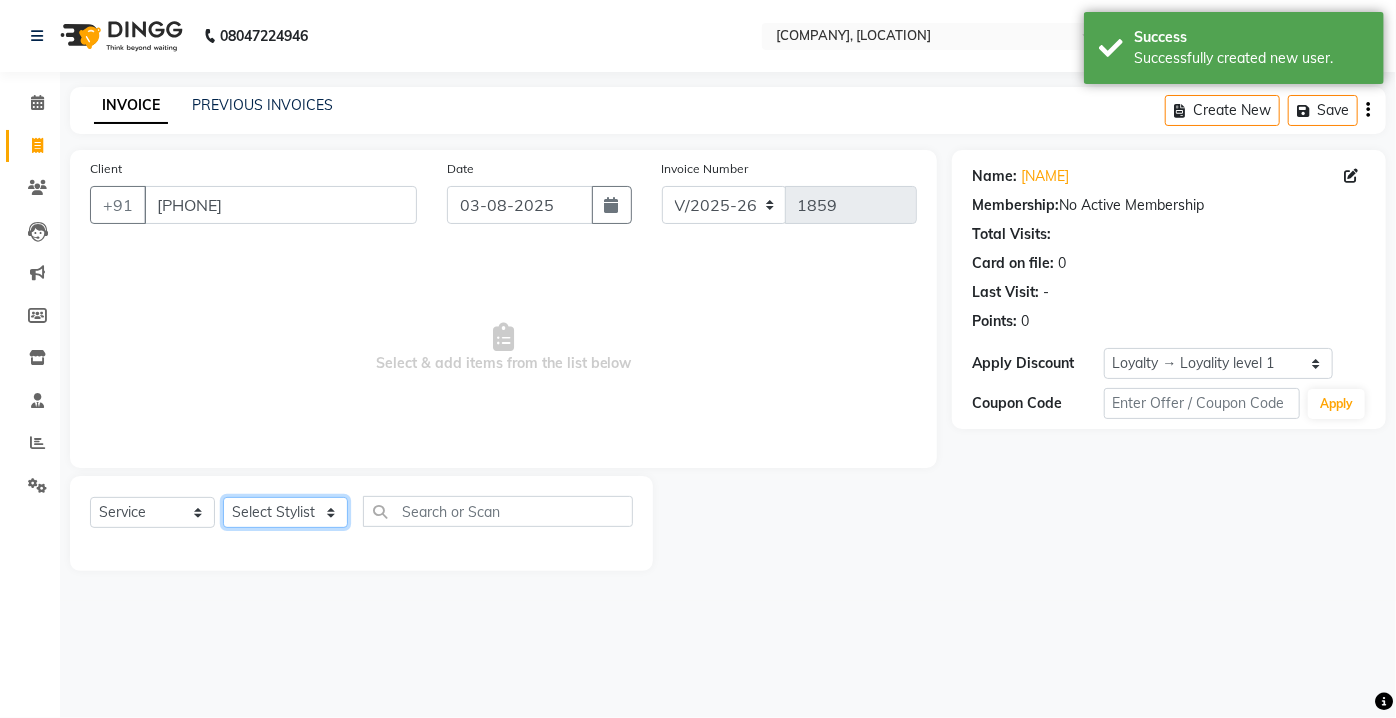 select on "43786" 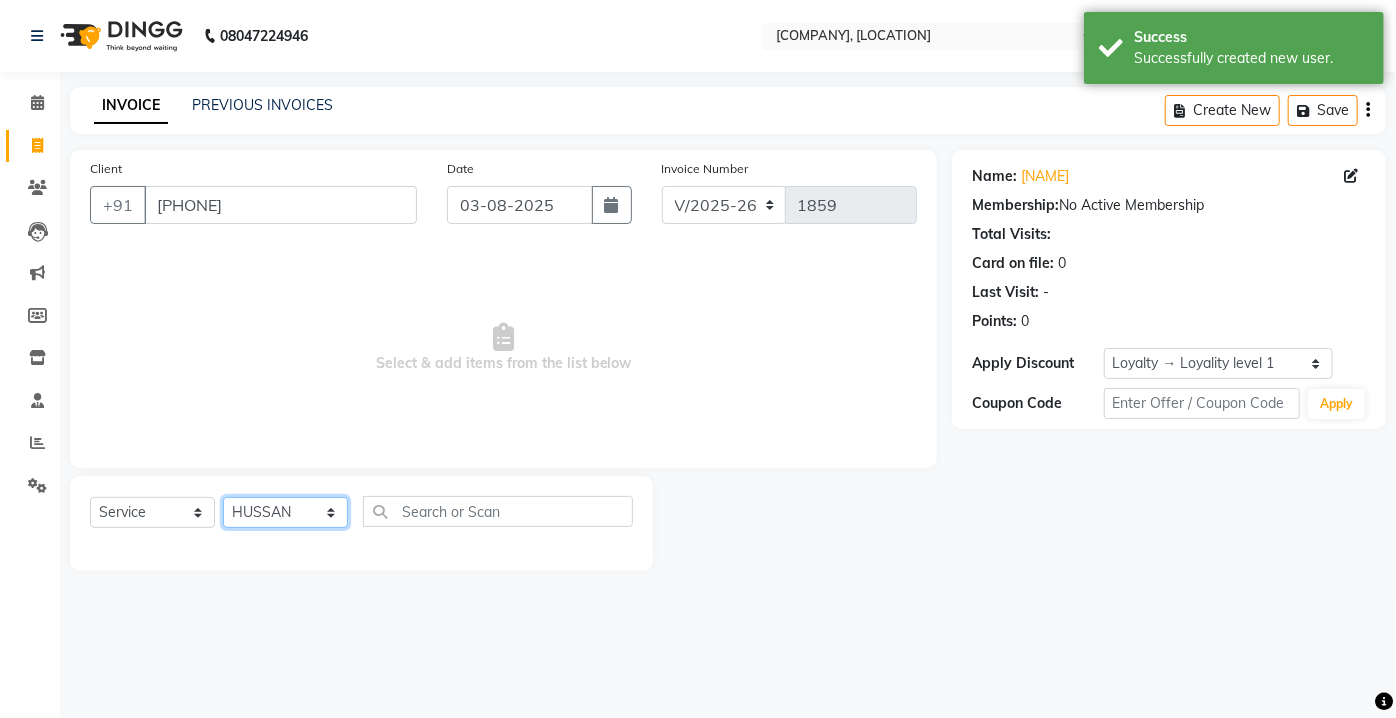 click on "Select Stylist [NAME] [NAME] [NAME] [NAME] [NAME] [NAME] [NAME] [NAME] [NAME] [NAME] [NAME] [NAME] [NAME] [NAME] [NAME] [NAME] [NAME] [NAME] [NAME] [NAME] [NAME] [NAME] [NAME] [NAME] [NAME]" 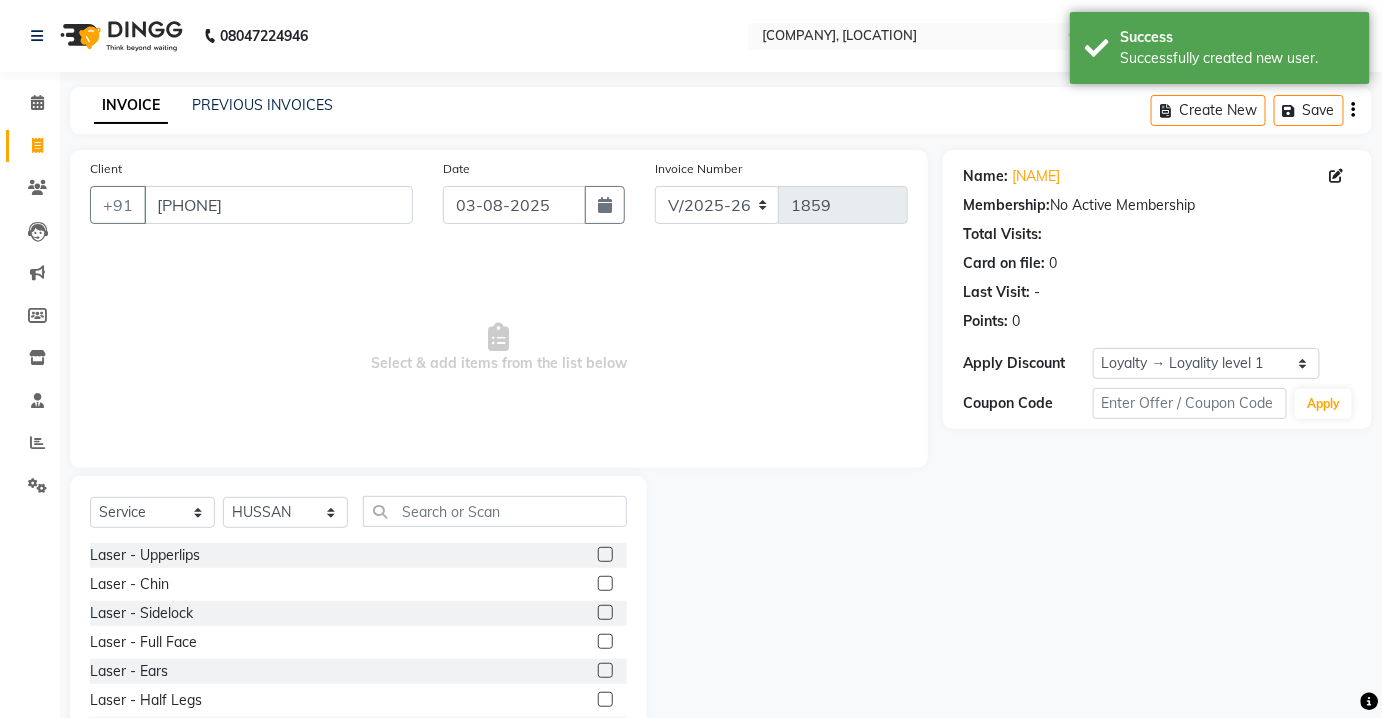 click on "Select  Service  Product  Membership  Package Voucher Prepaid Gift Card  Select Stylist Aarti Asif AZIZA BOBBY CHARMAYNE CHARMS DR. [LAST] [LAST] HINA HUSSAN NOSHAD RANI [LAST] [LAST]  SAKSHI SANTOSH SAPNA TABBASUM" 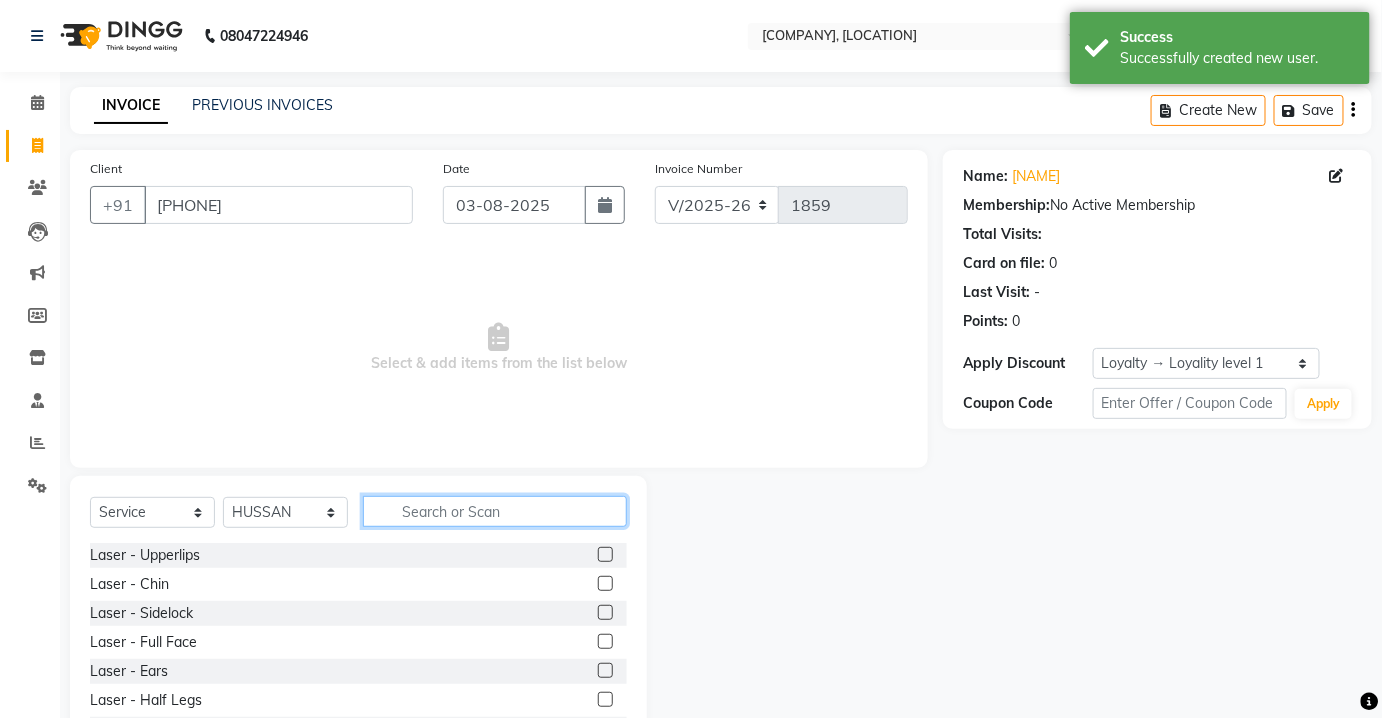 click 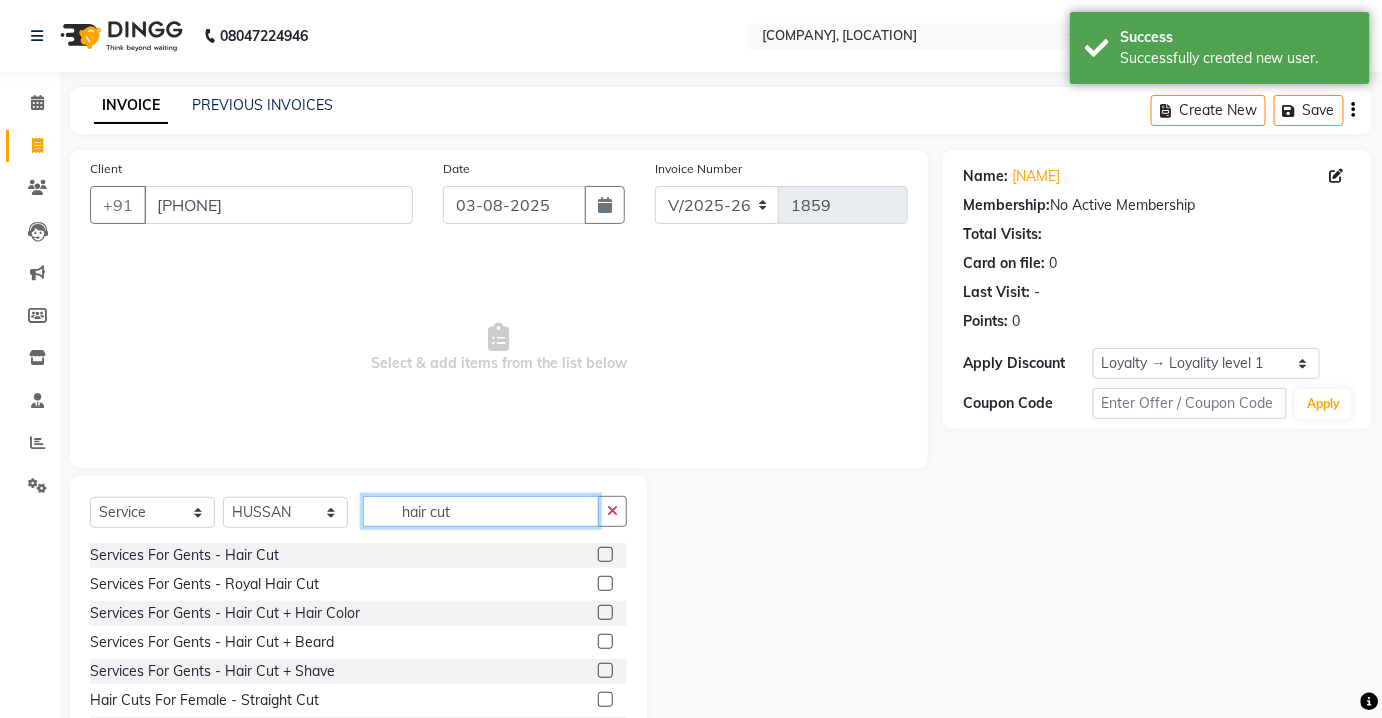 type on "hair cut" 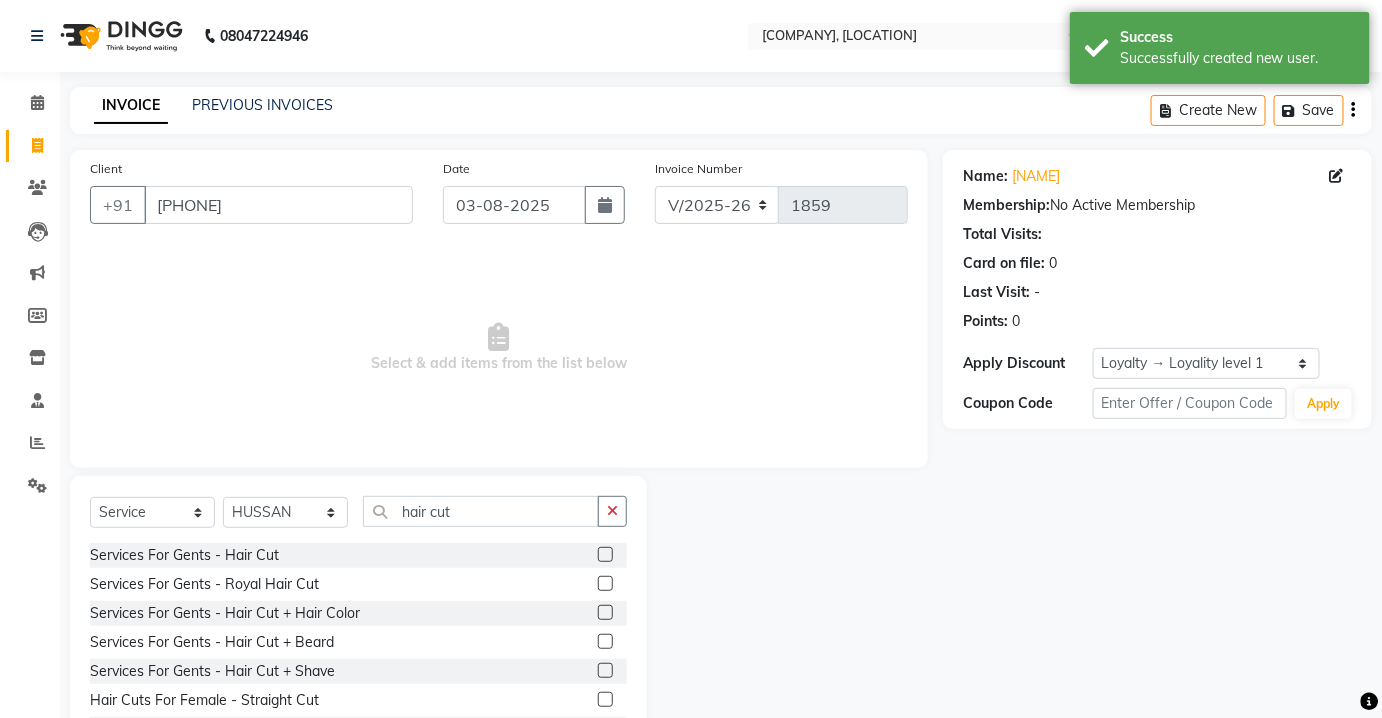 click on "Services For Gents  -  Hair Cut" 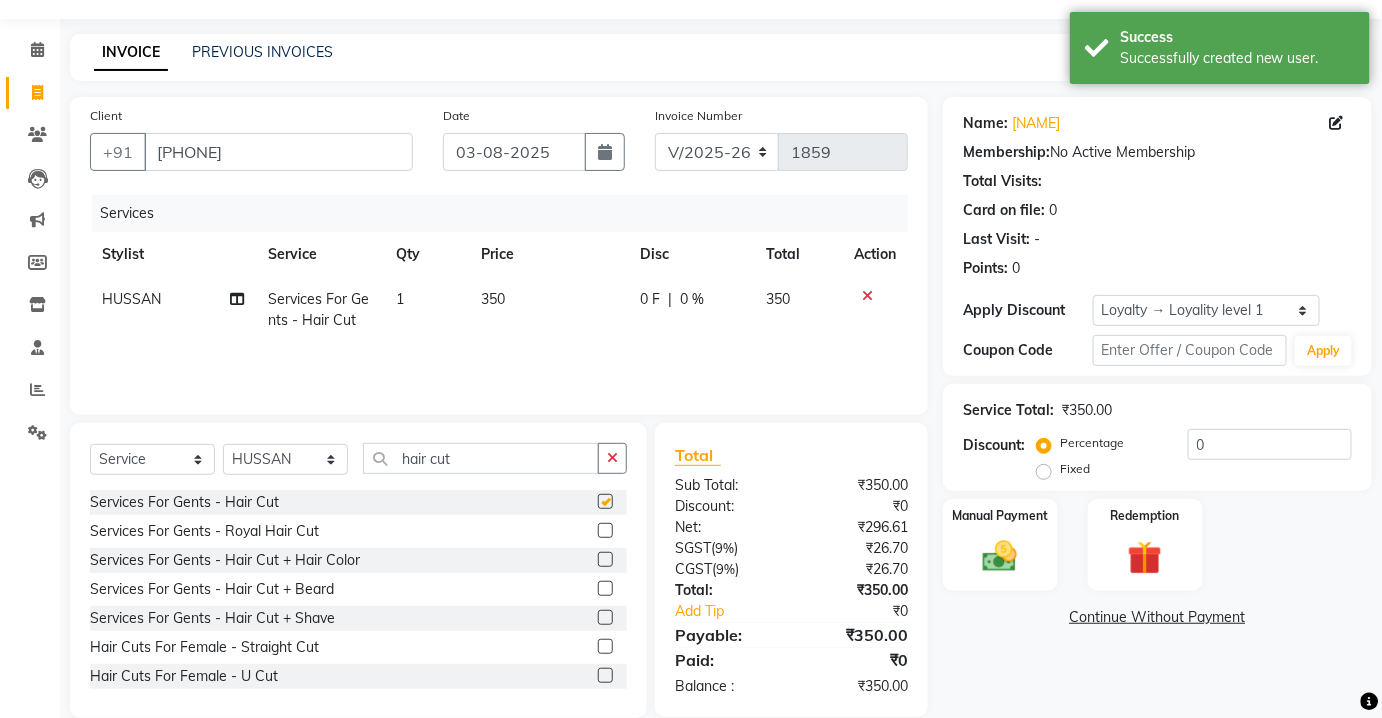 scroll, scrollTop: 82, scrollLeft: 0, axis: vertical 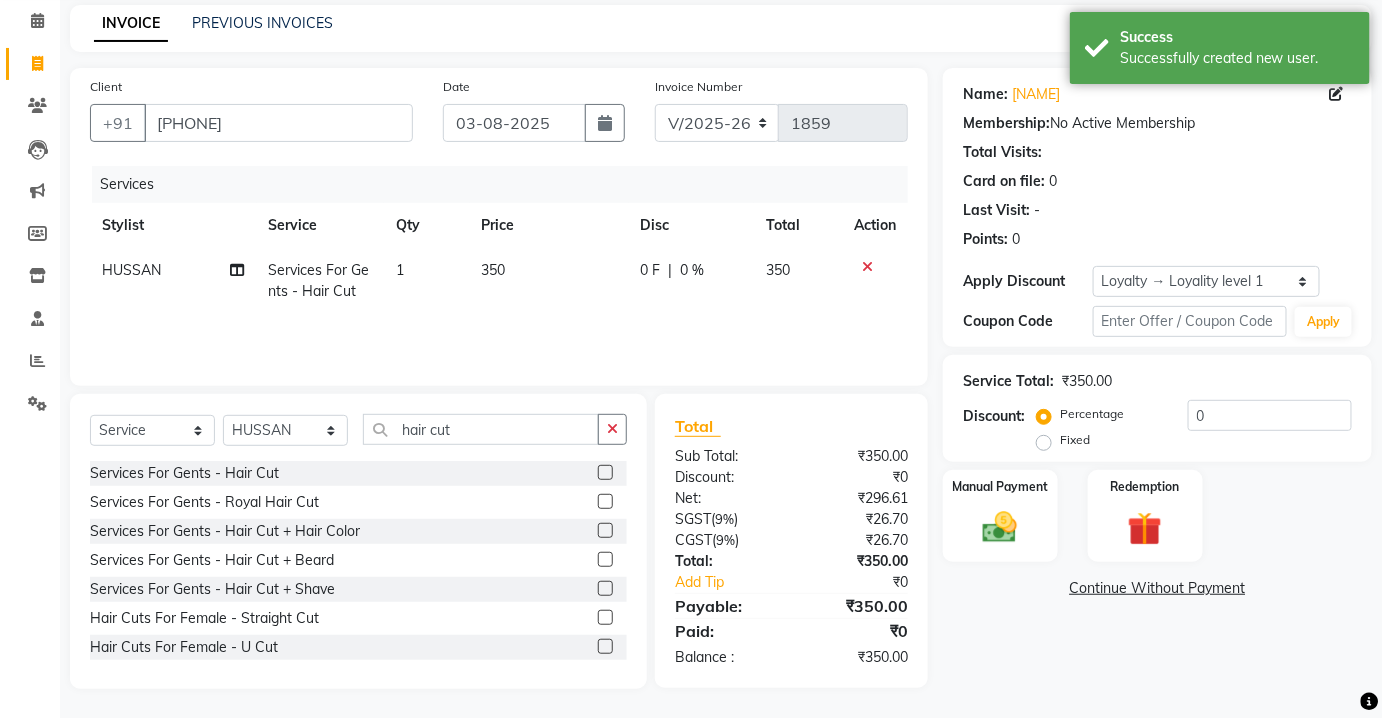 checkbox on "false" 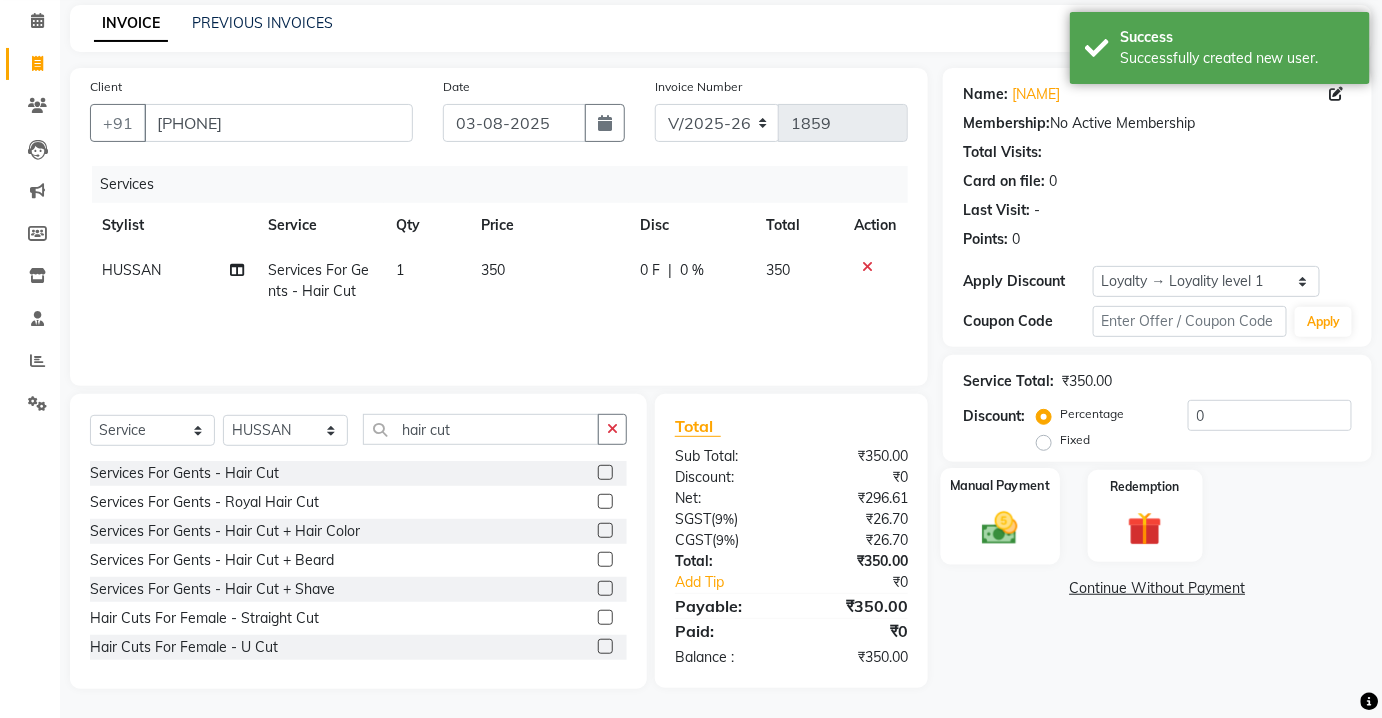 click on "Manual Payment" 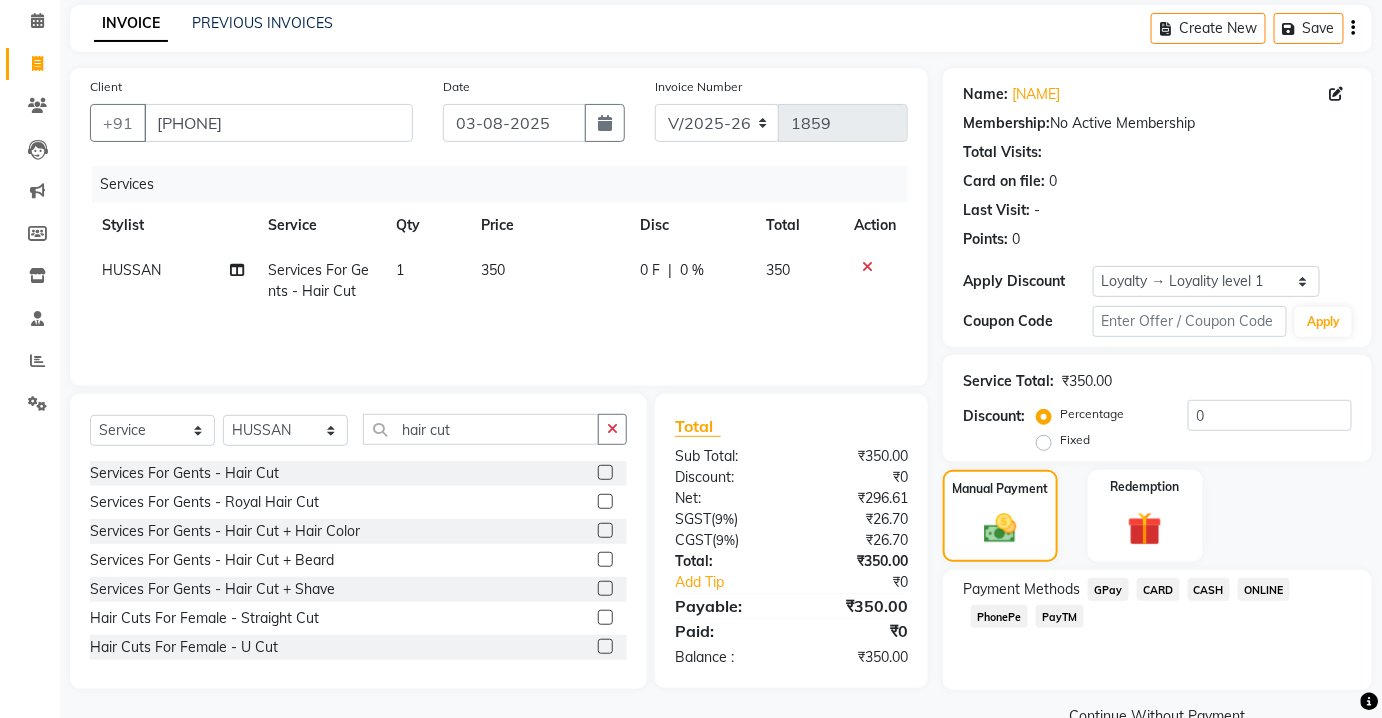 click on "CASH" 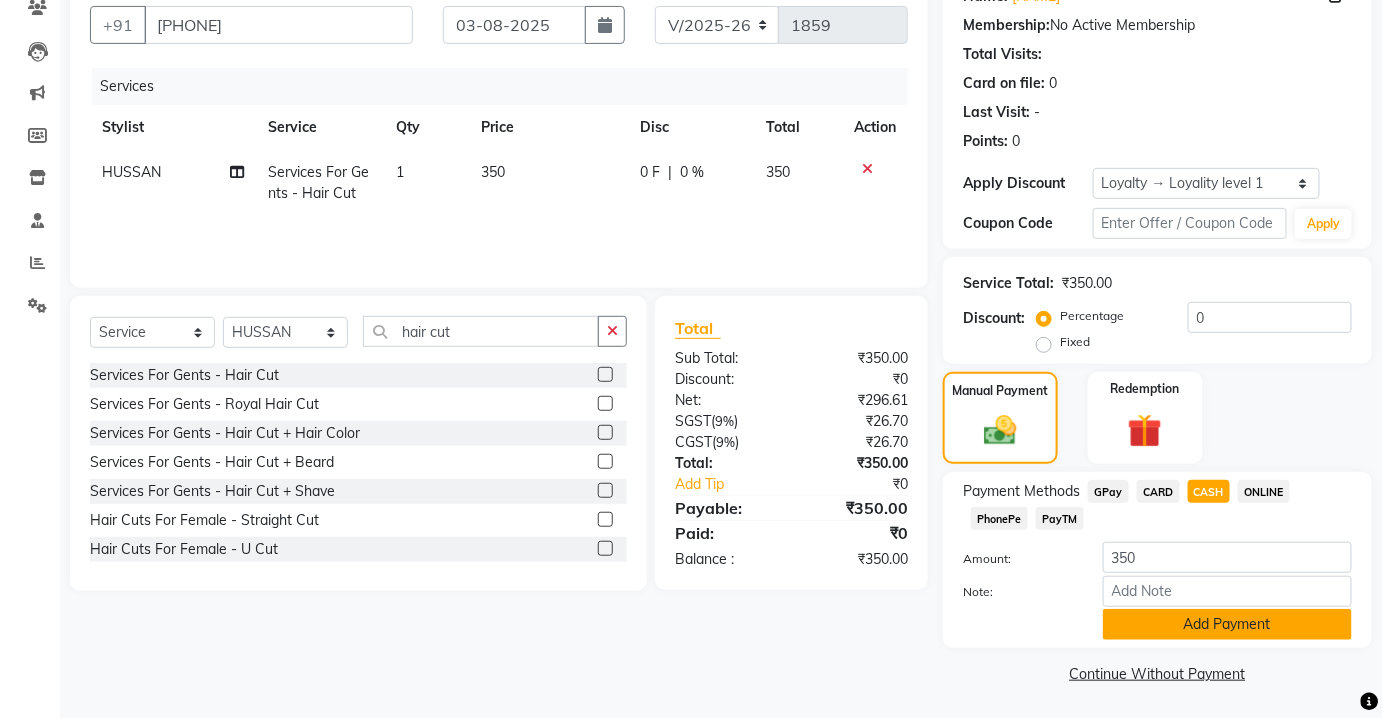 click on "Add Payment" 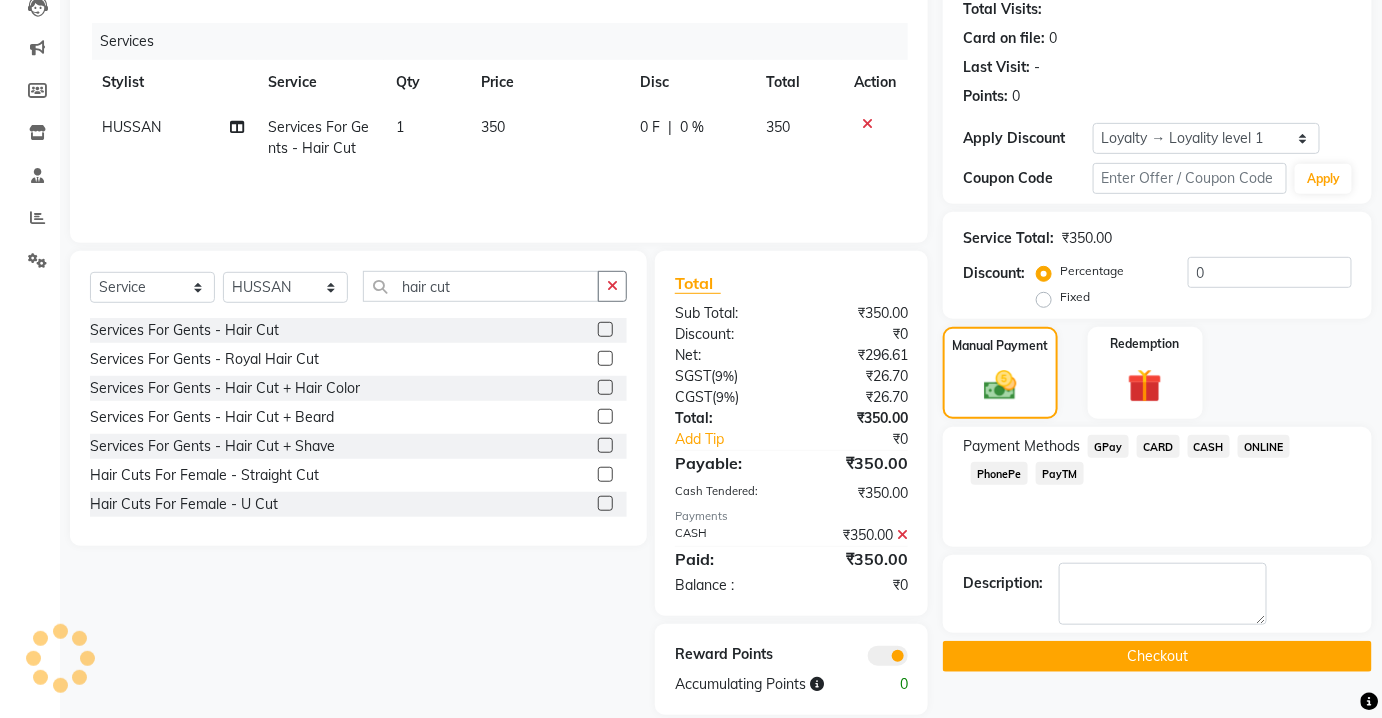scroll, scrollTop: 250, scrollLeft: 0, axis: vertical 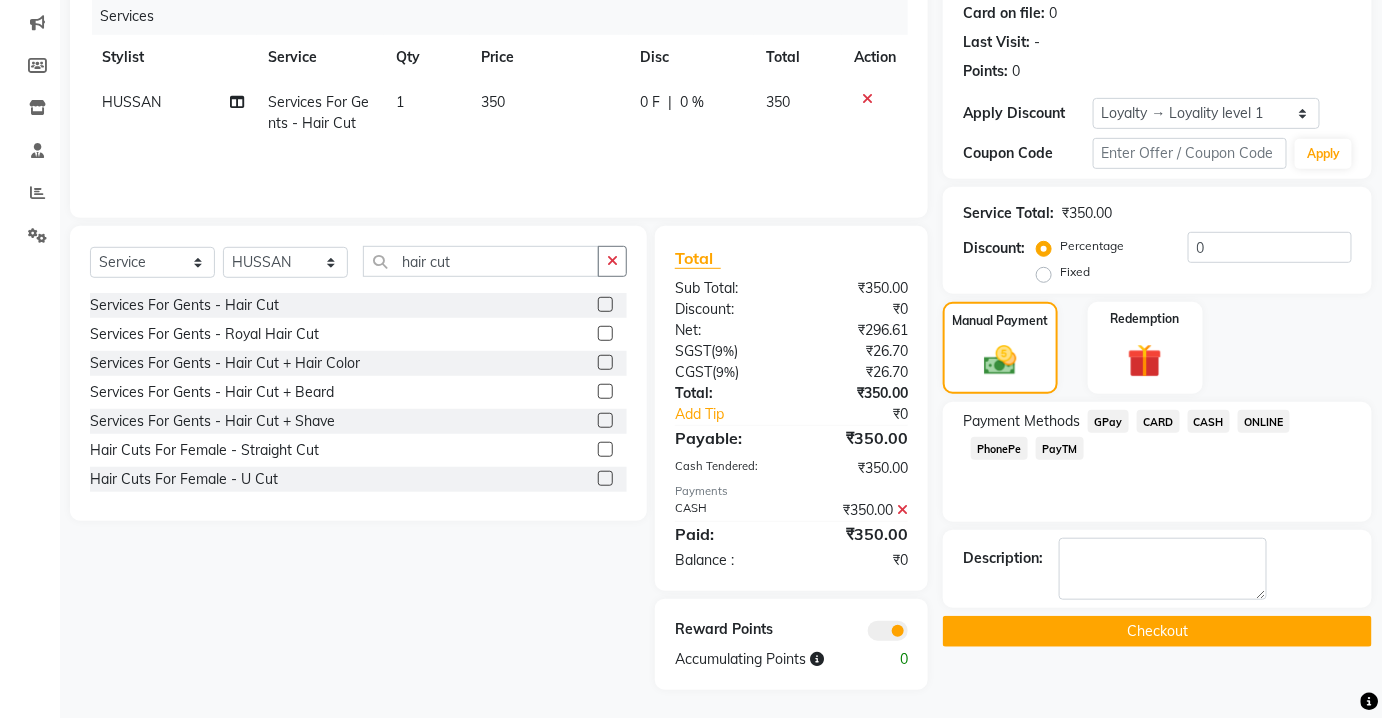 click on "Checkout" 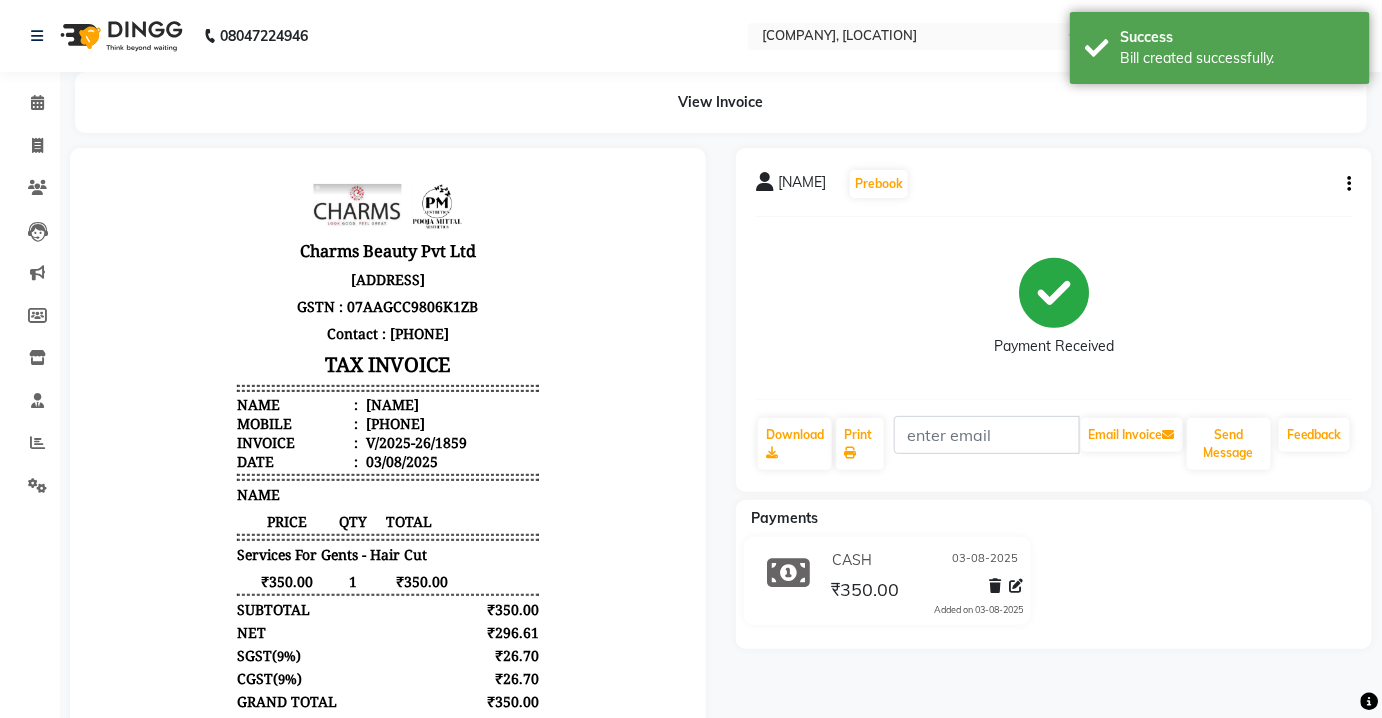 scroll, scrollTop: 0, scrollLeft: 0, axis: both 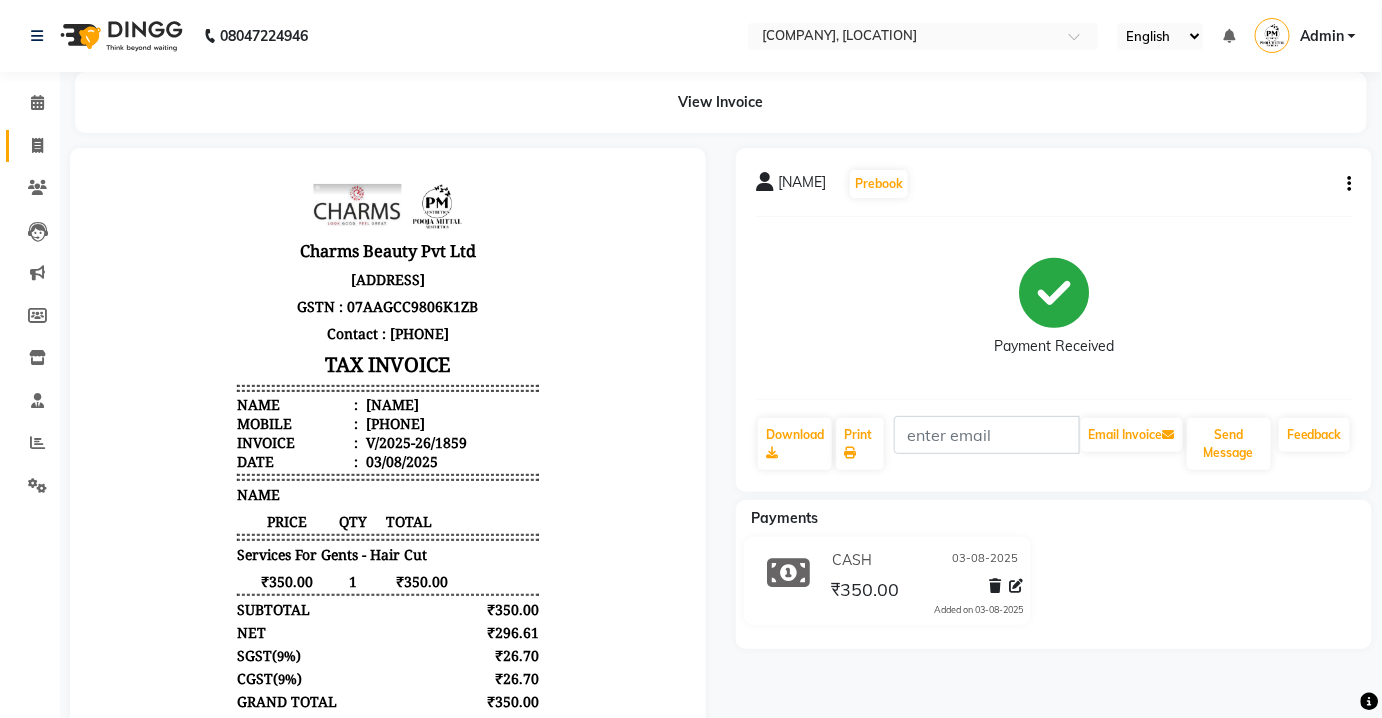 click on "Invoice" 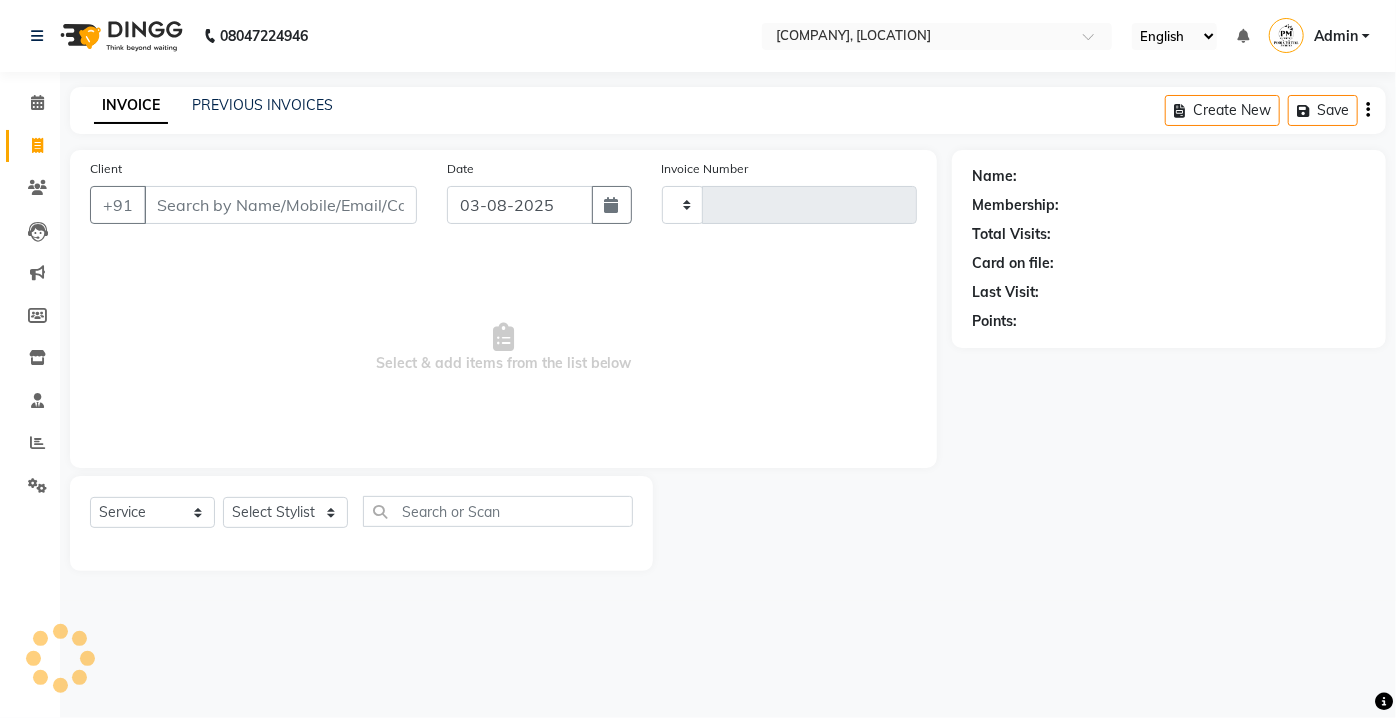 type on "1860" 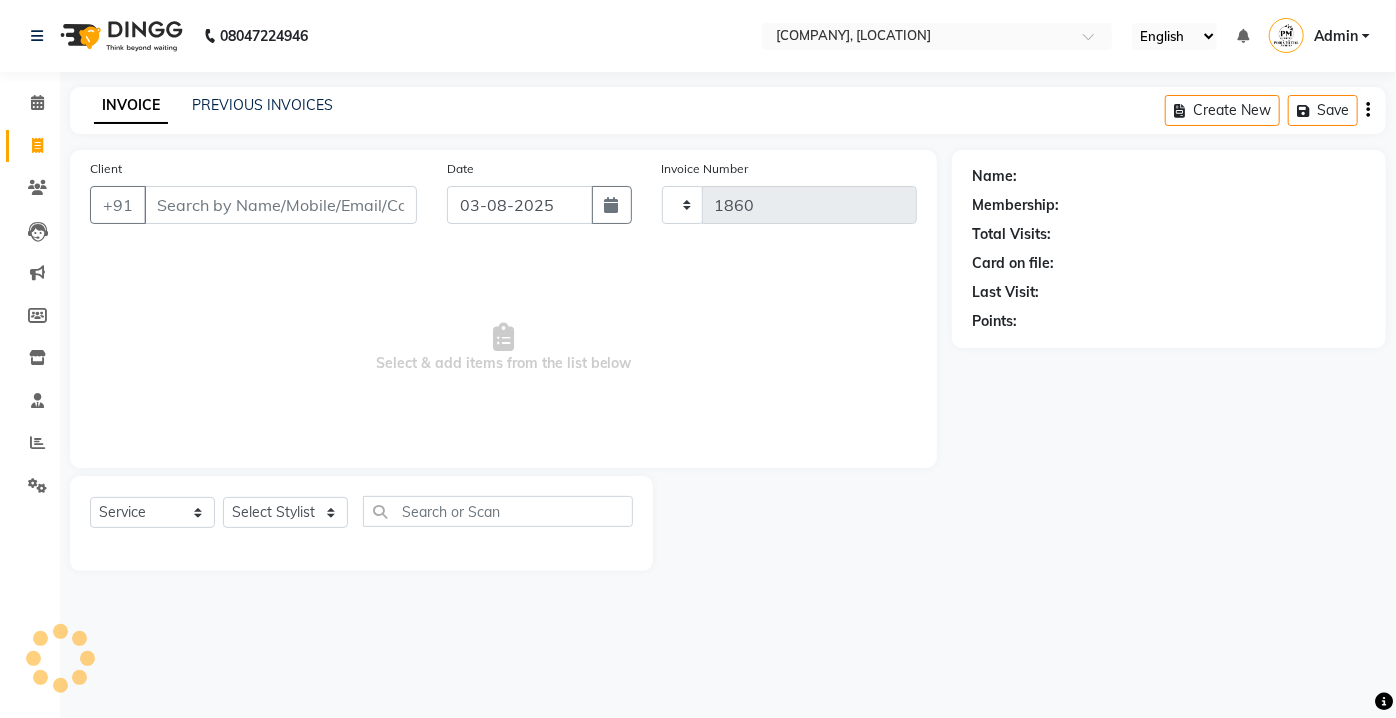 select on "3743" 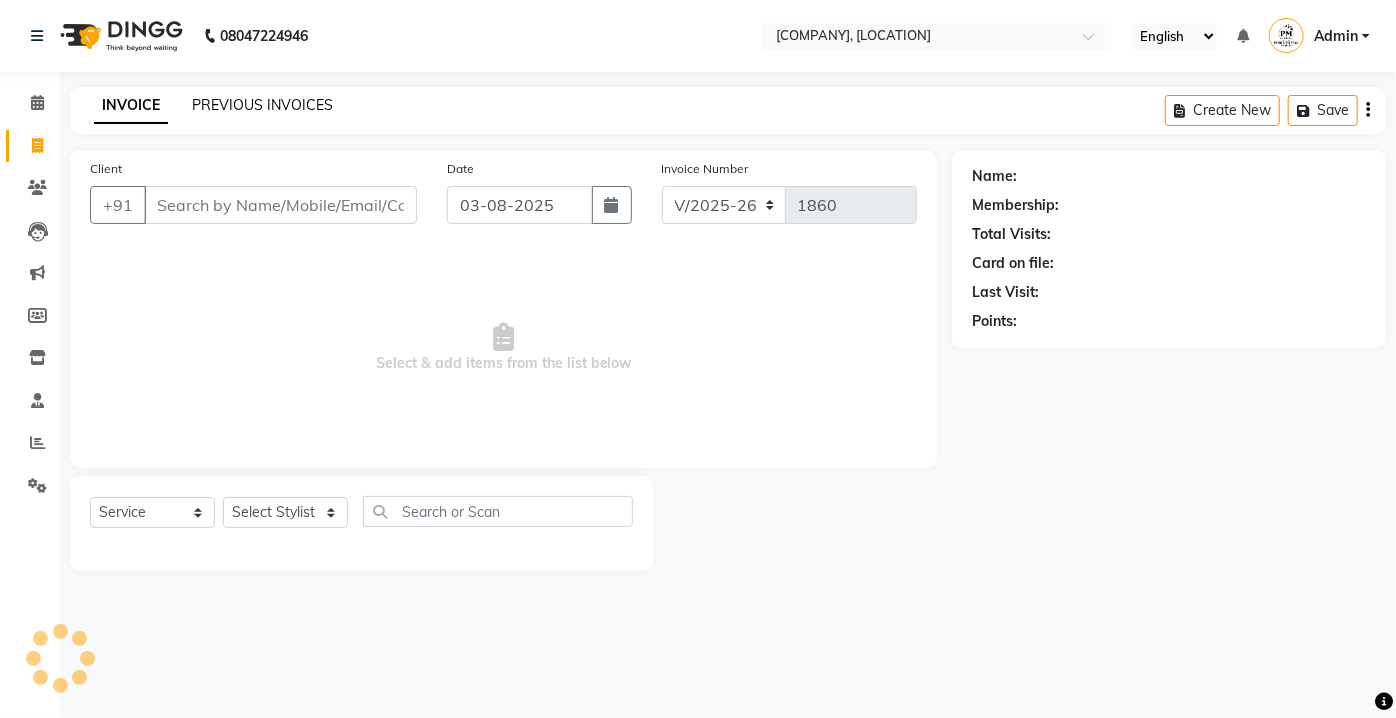 click on "PREVIOUS INVOICES" 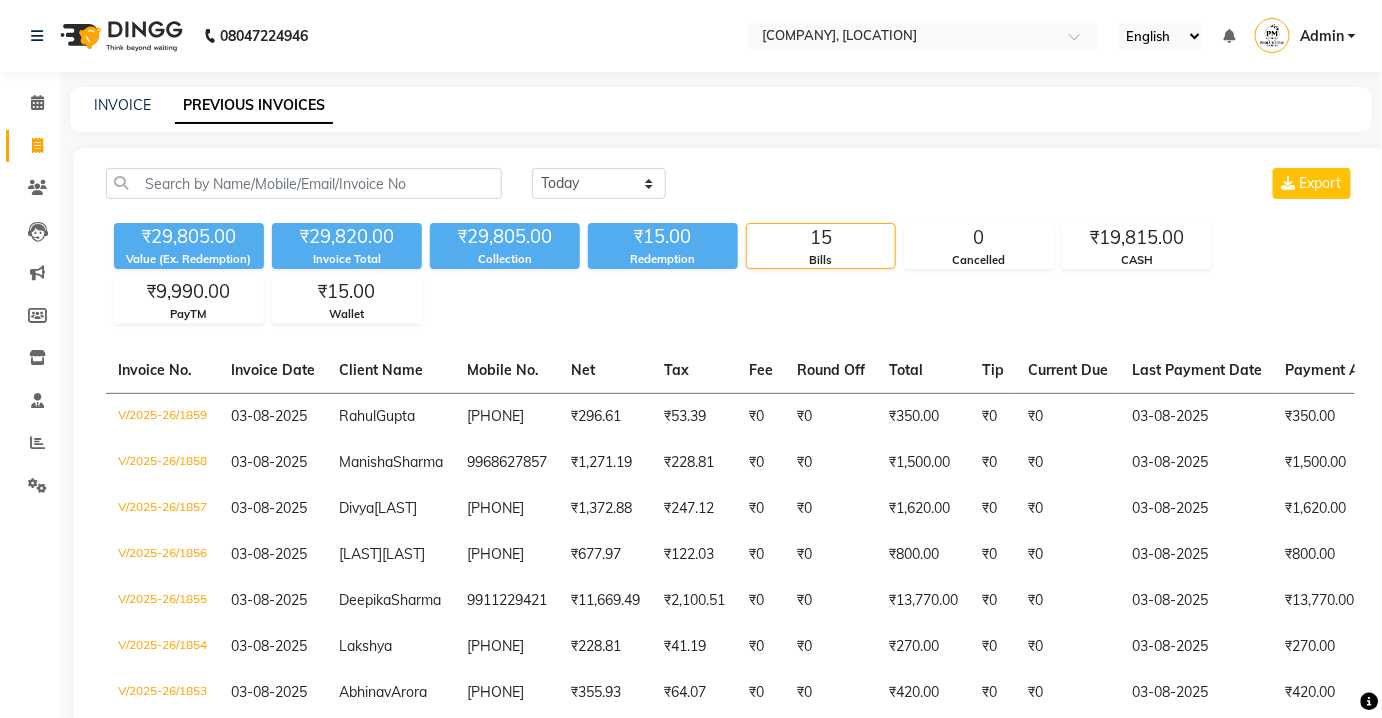 click on "INVOICE PREVIOUS INVOICES" 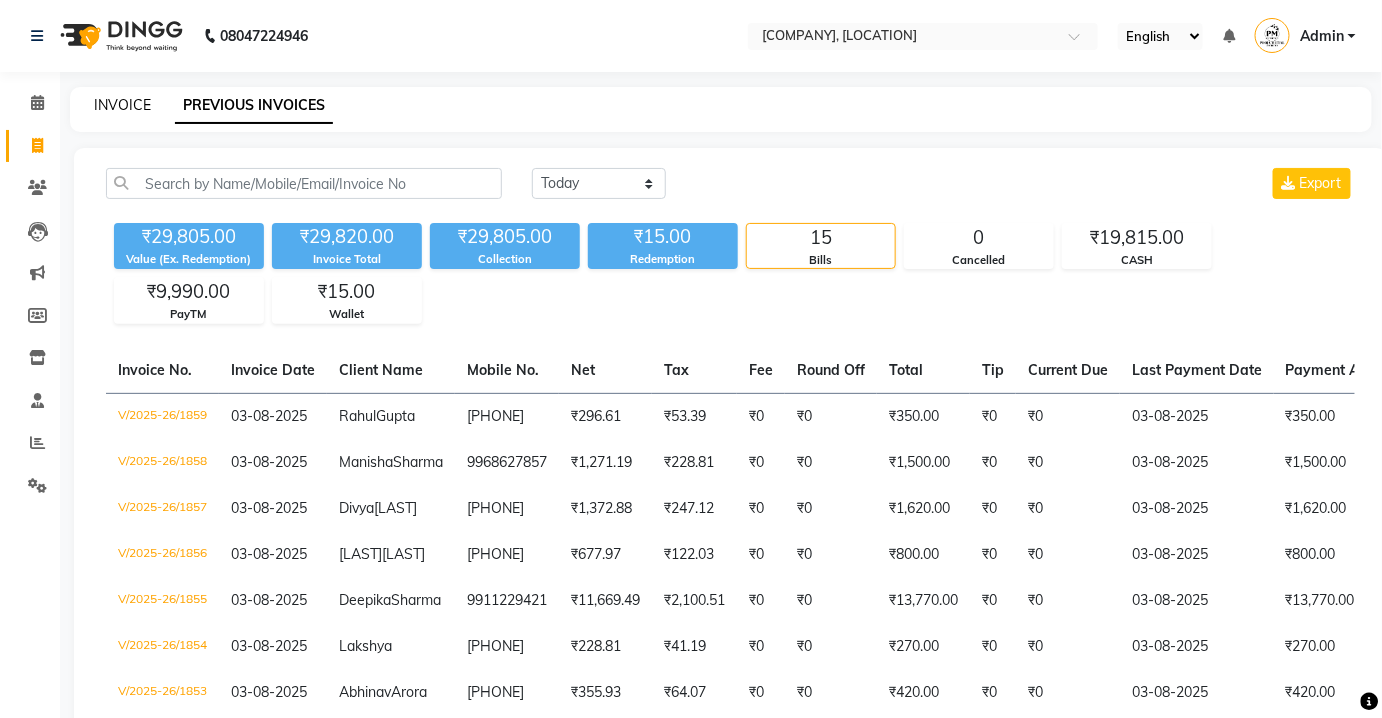 click on "INVOICE" 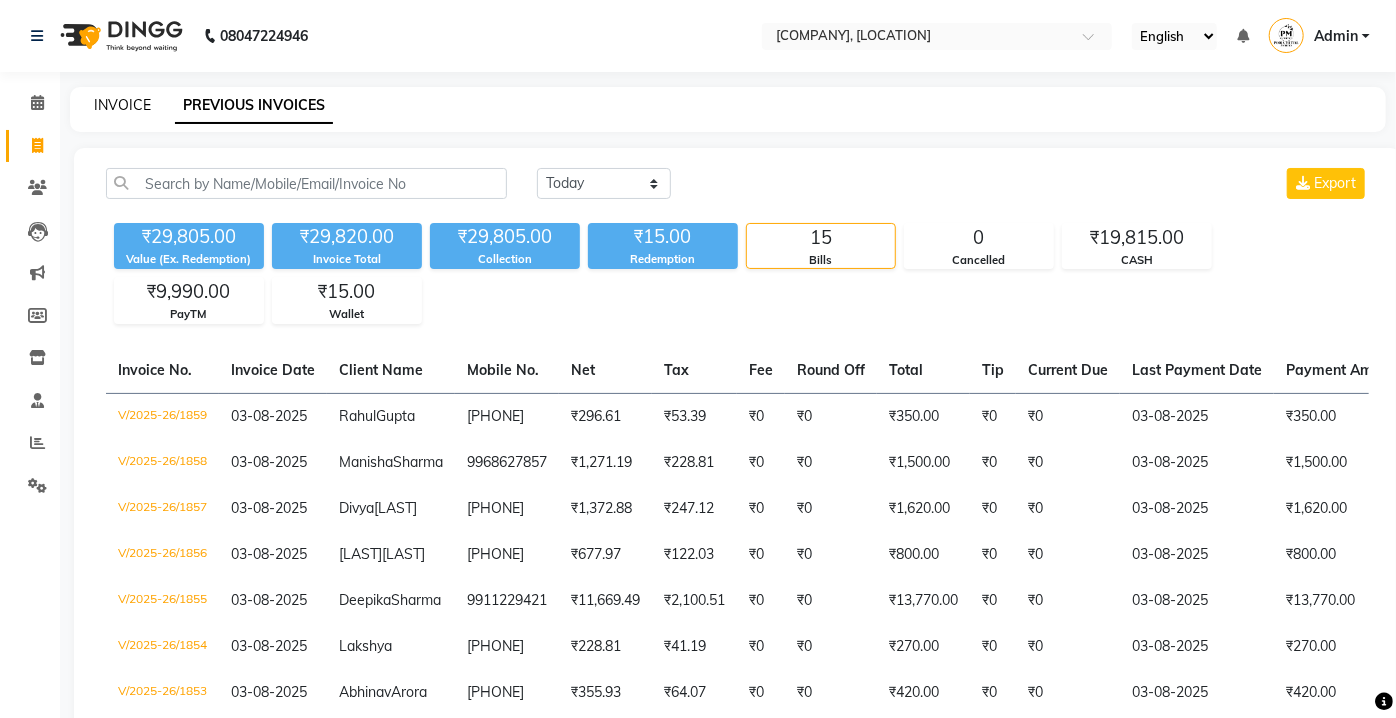 select on "3743" 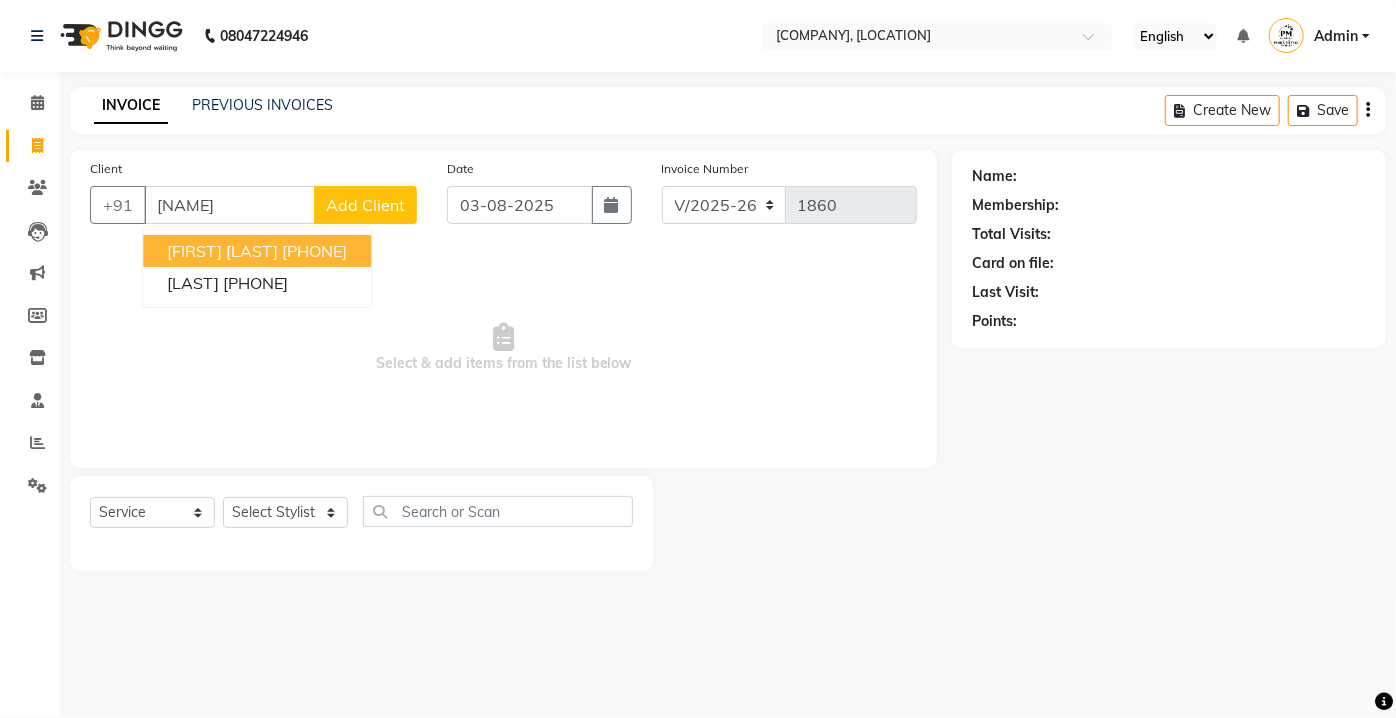click on "[FIRST] [LAST]" at bounding box center [222, 251] 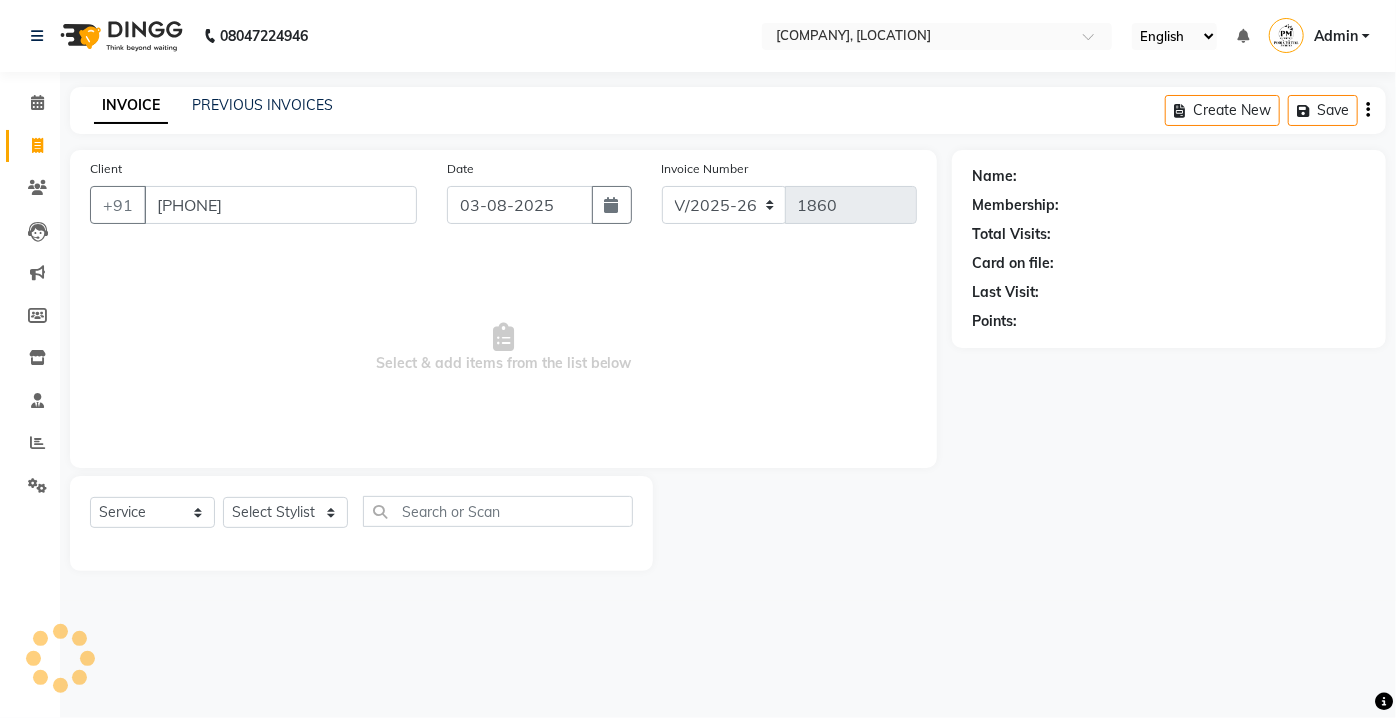 type on "[PHONE]" 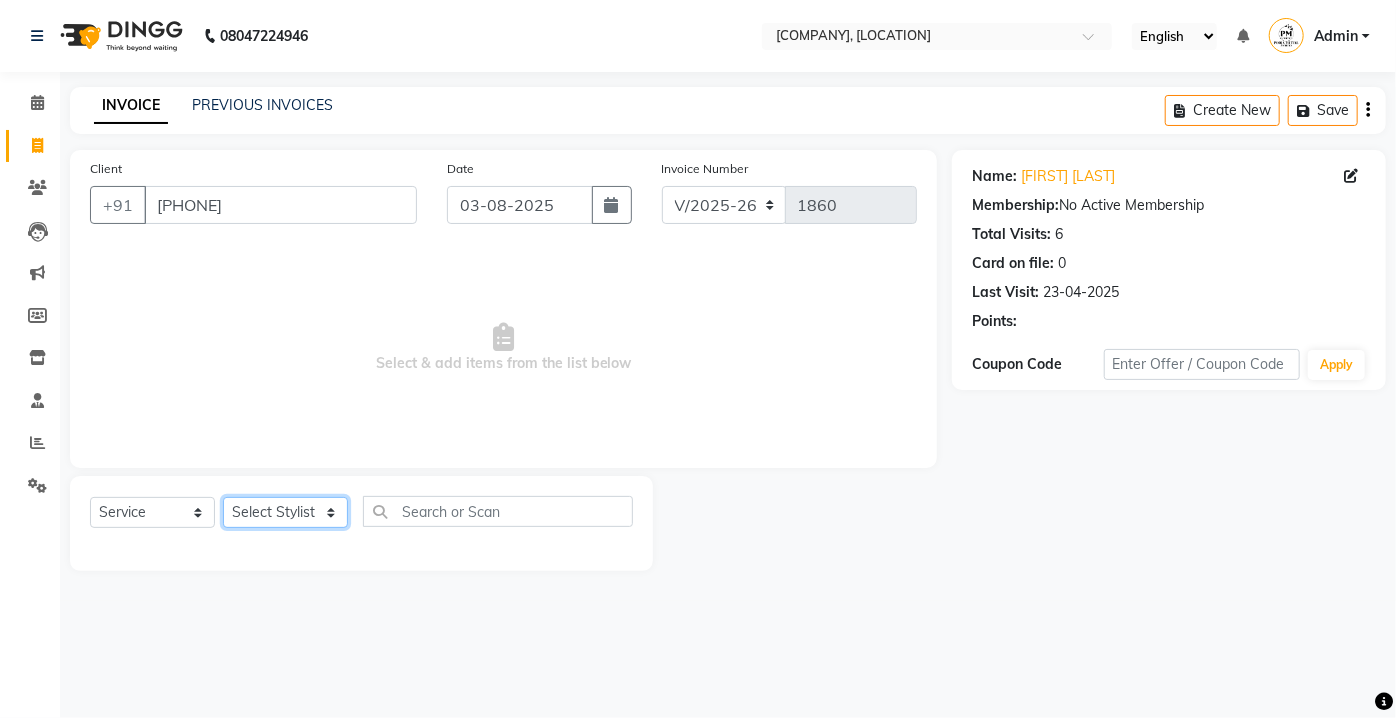 drag, startPoint x: 274, startPoint y: 514, endPoint x: 274, endPoint y: 497, distance: 17 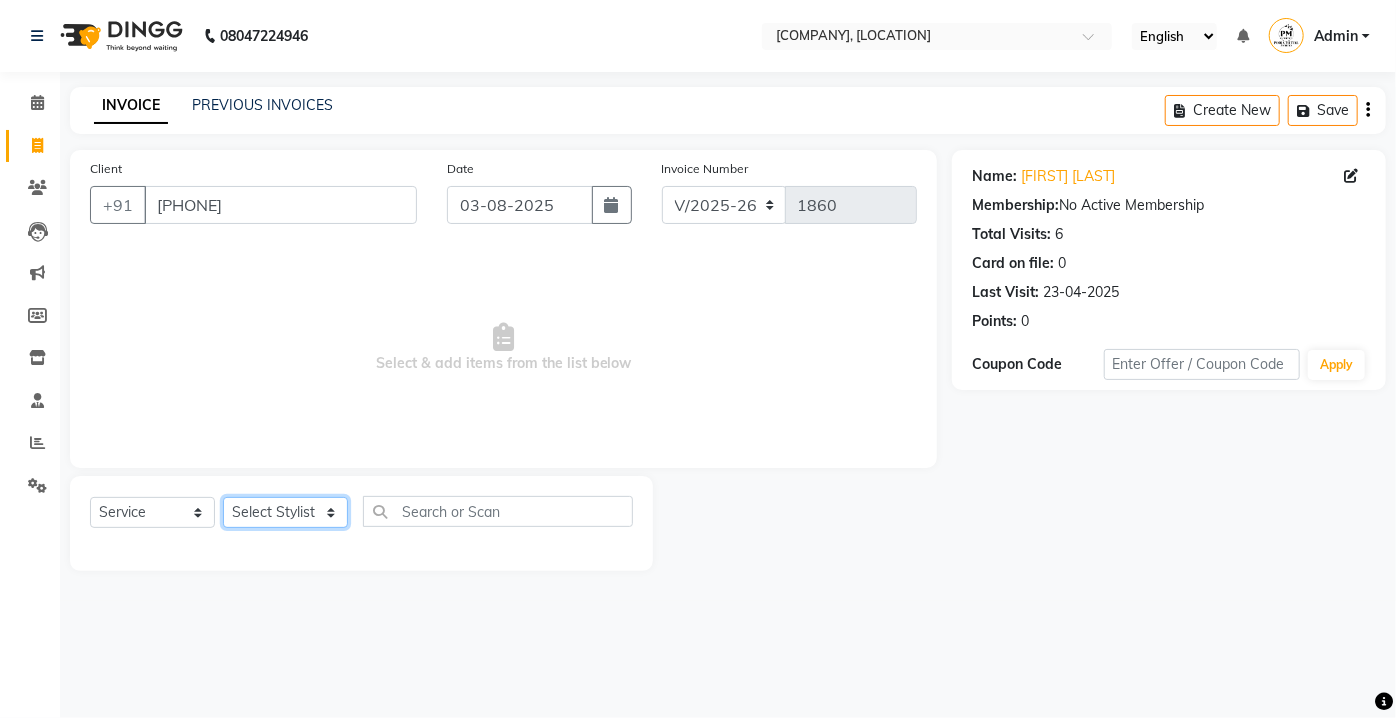 select on "43786" 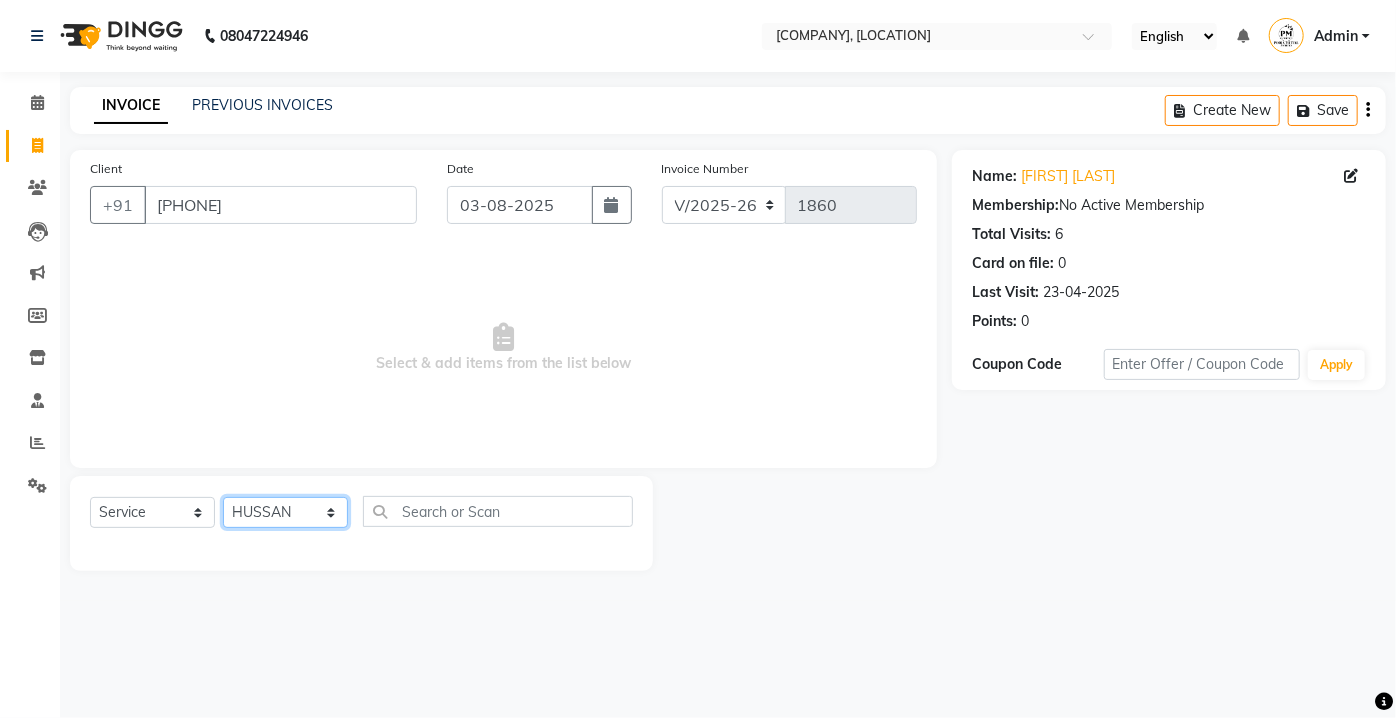 click on "Select Stylist [NAME] [NAME] [NAME] [NAME] [NAME] [NAME] [NAME] [NAME] [NAME] [NAME] [NAME] [NAME] [NAME] [NAME] [NAME] [NAME] [NAME] [NAME] [NAME] [NAME] [NAME] [NAME] [NAME] [NAME] [NAME]" 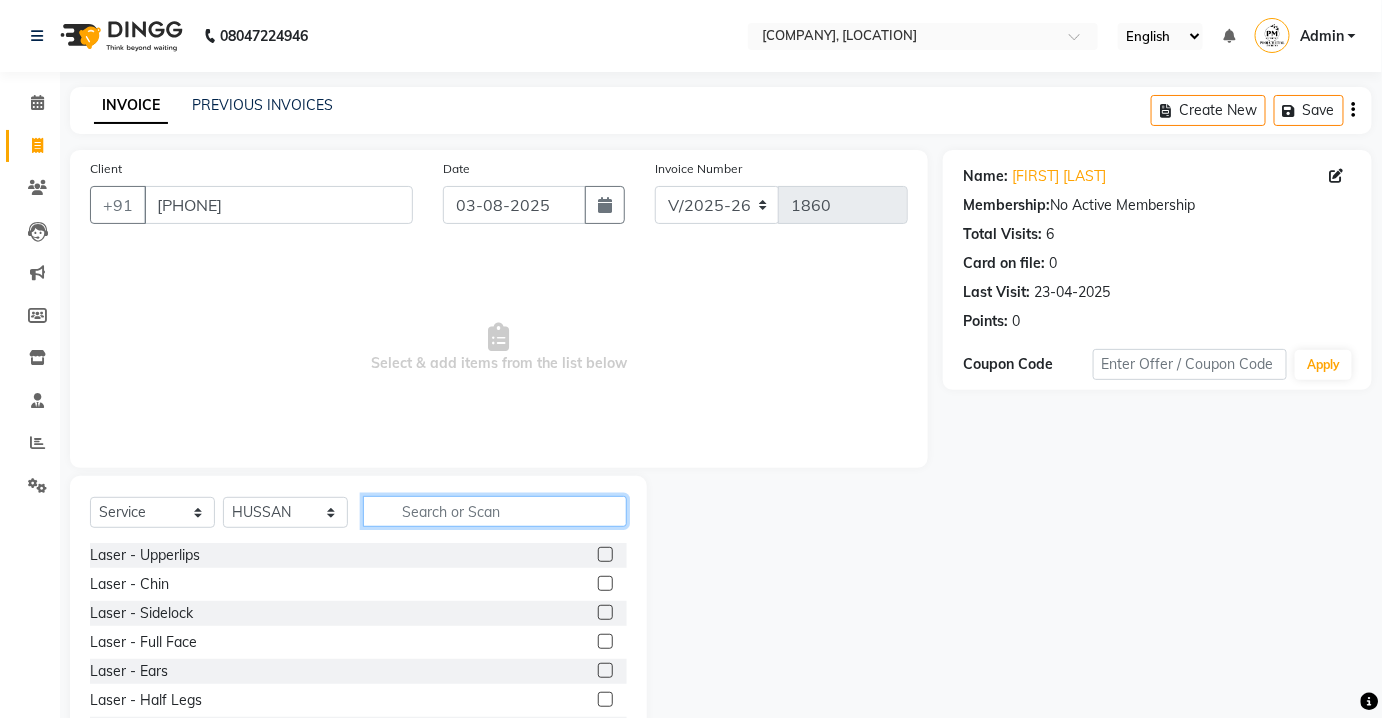 click 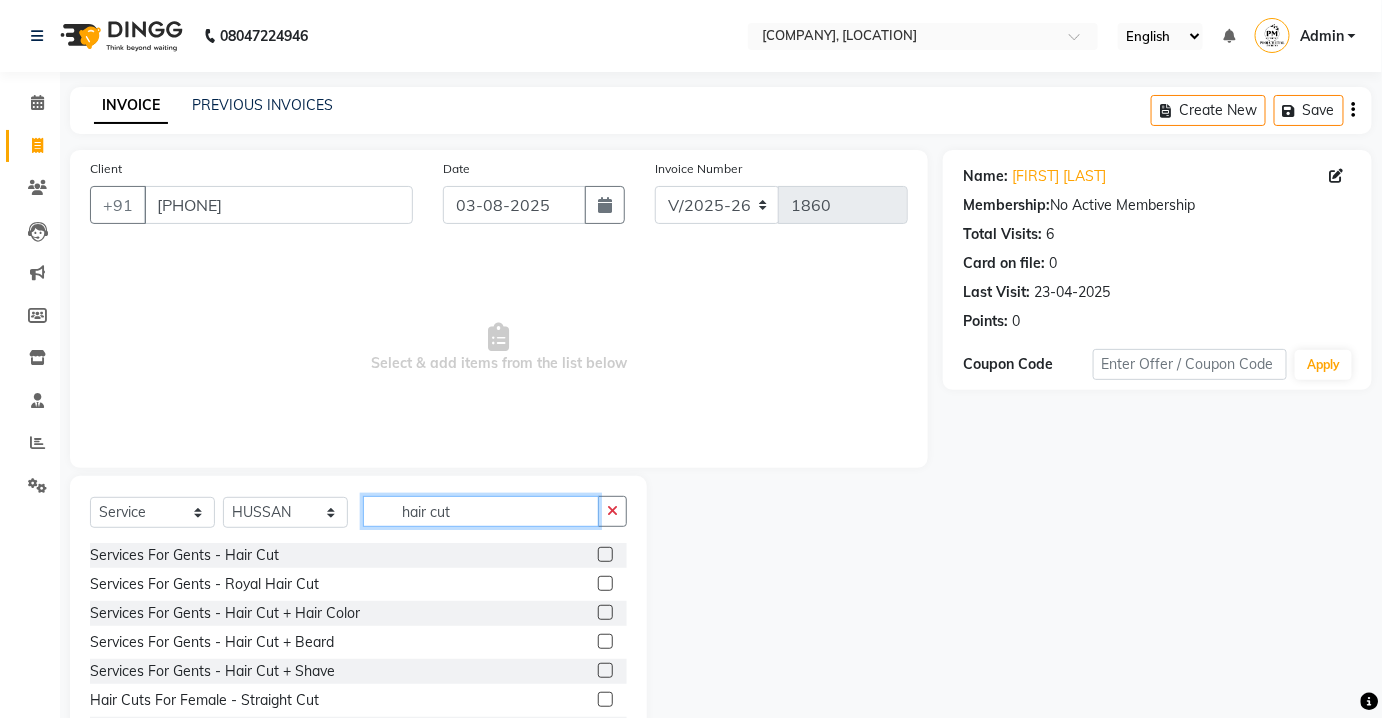 type on "hair cut" 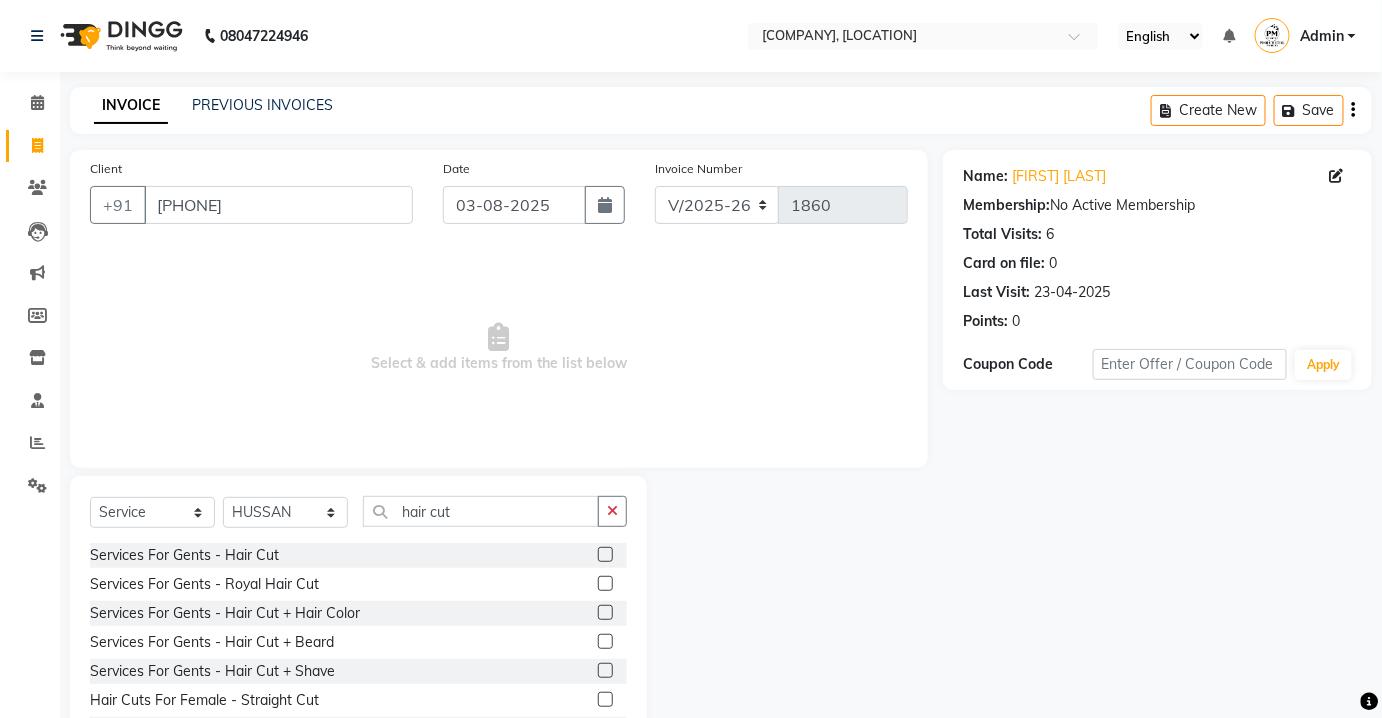 click 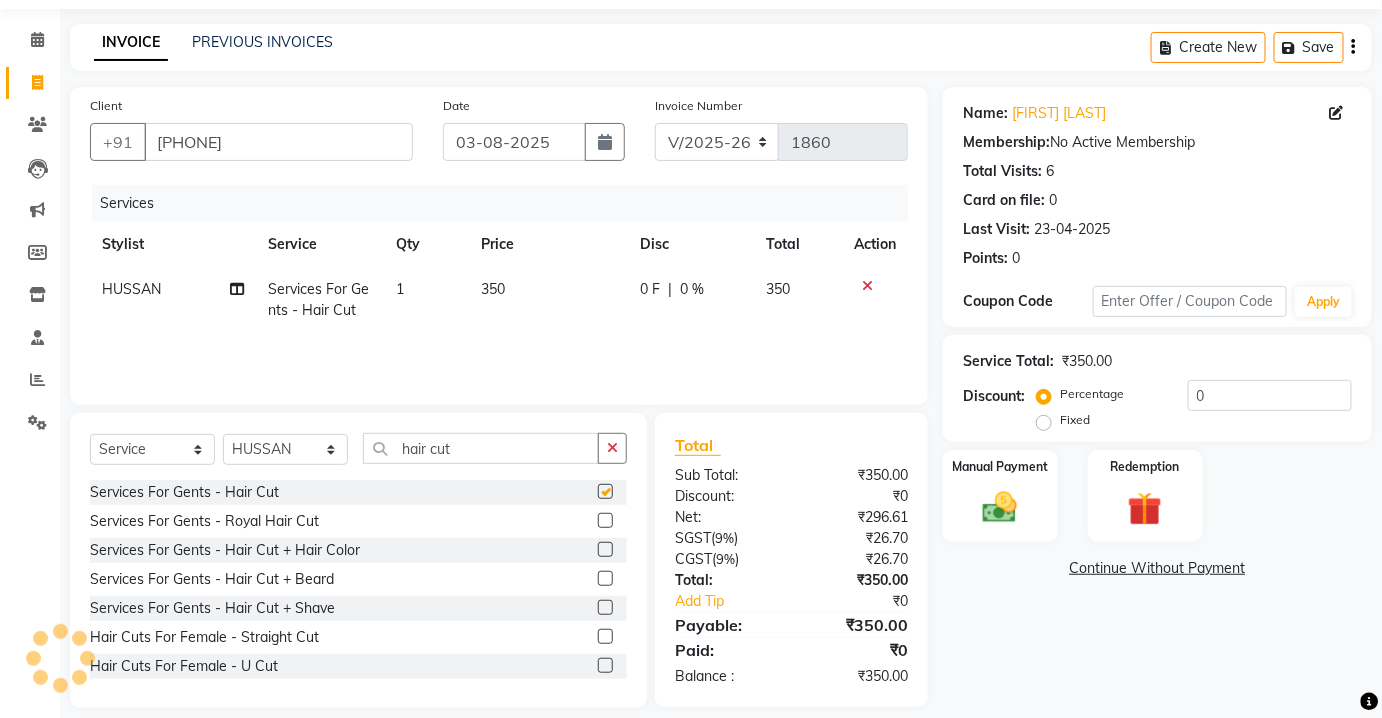 scroll, scrollTop: 82, scrollLeft: 0, axis: vertical 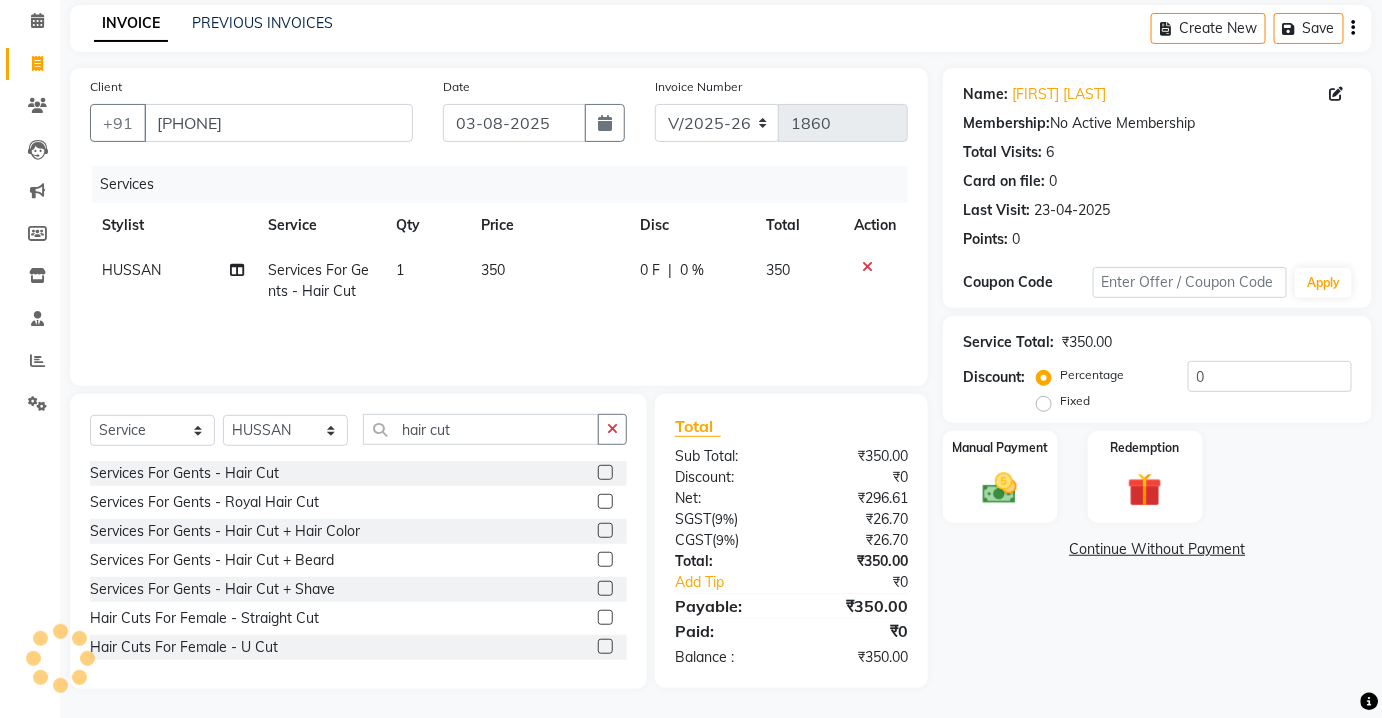 checkbox on "false" 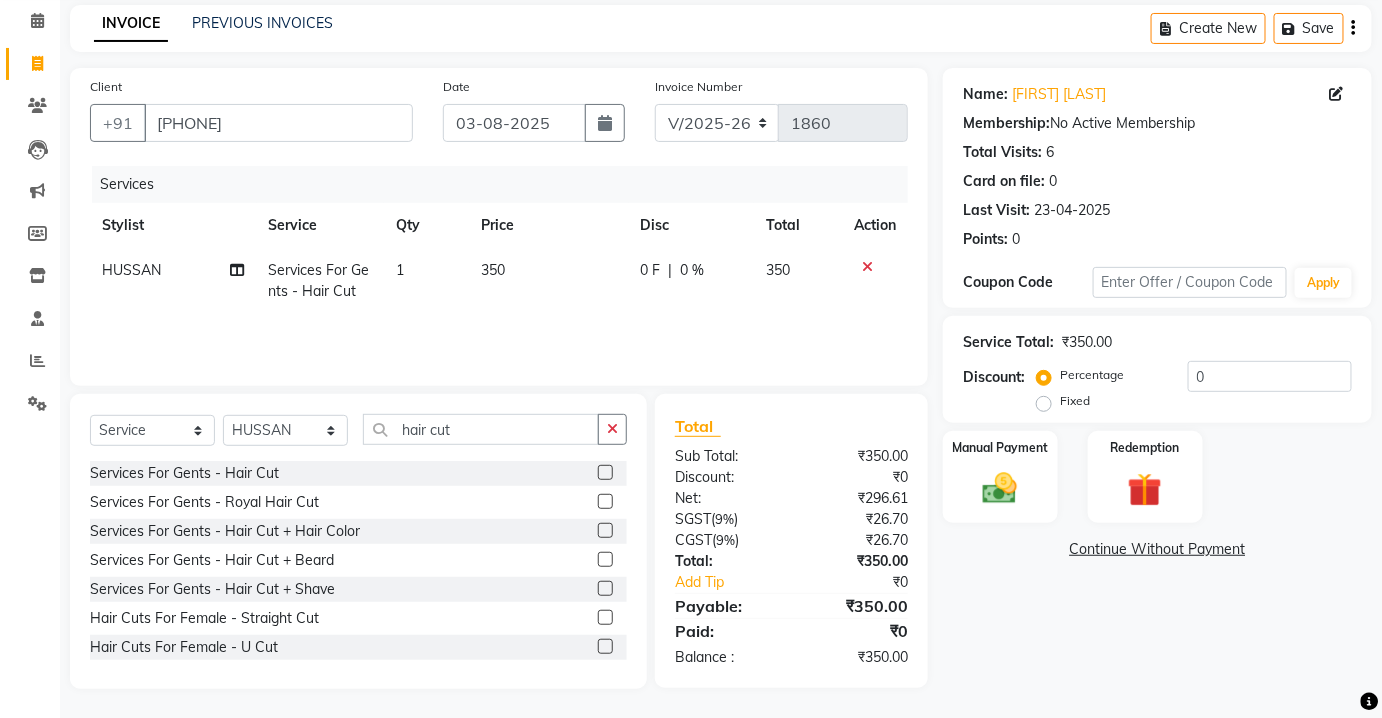 click on "Continue Without Payment" 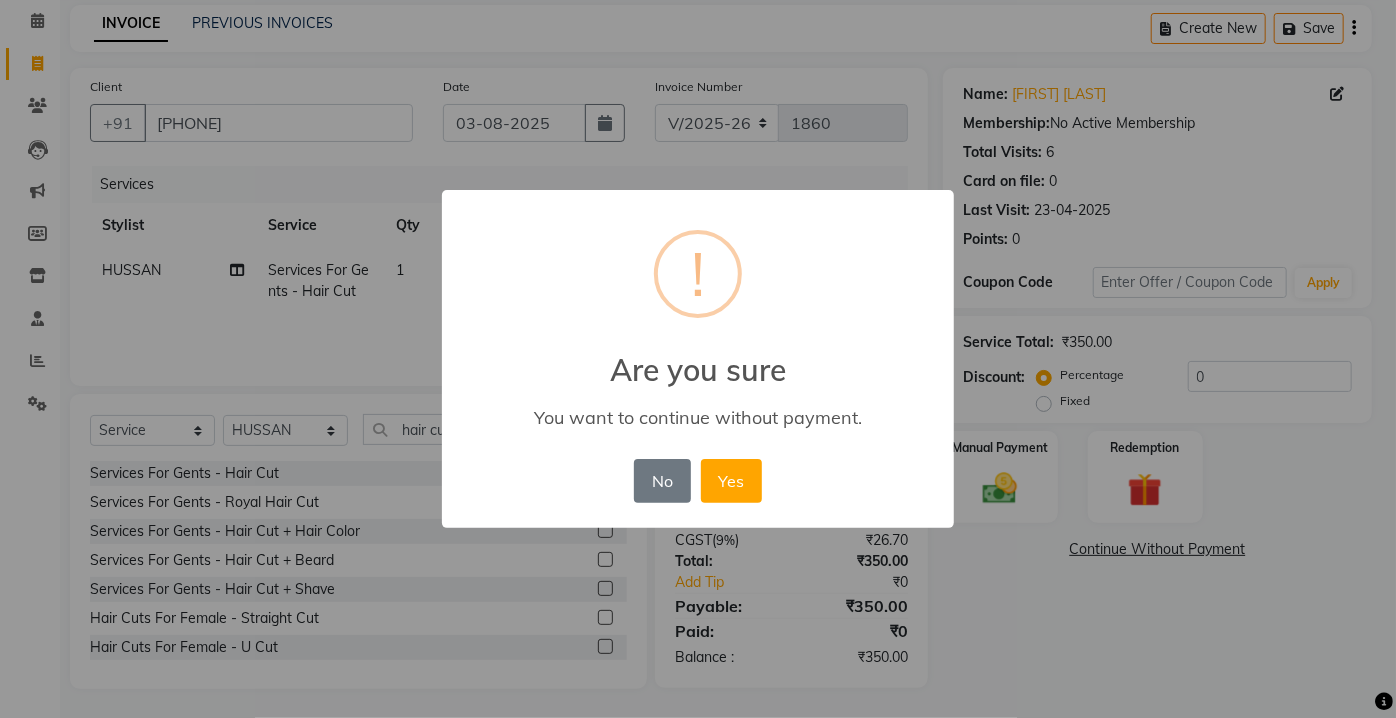 click on "× ! Are you sure You want to continue without payment. No No Yes" at bounding box center (698, 359) 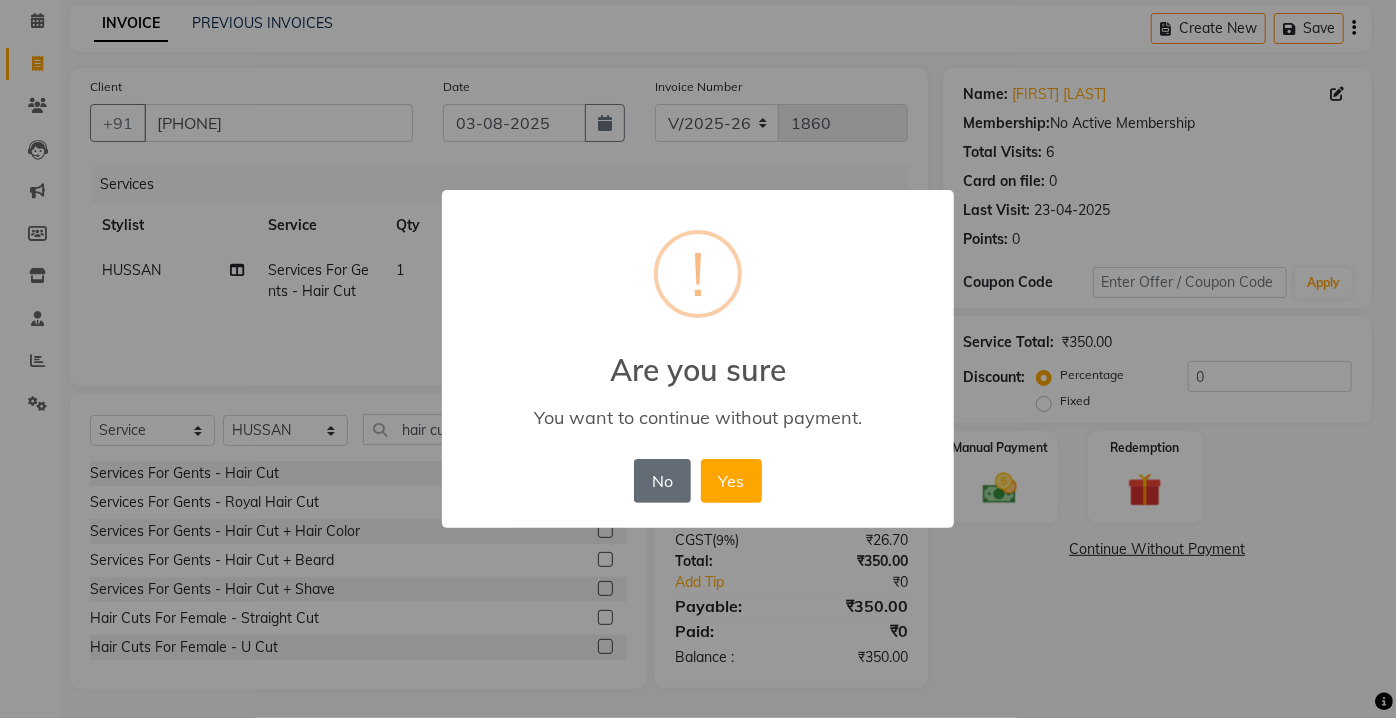 click on "No" at bounding box center [662, 481] 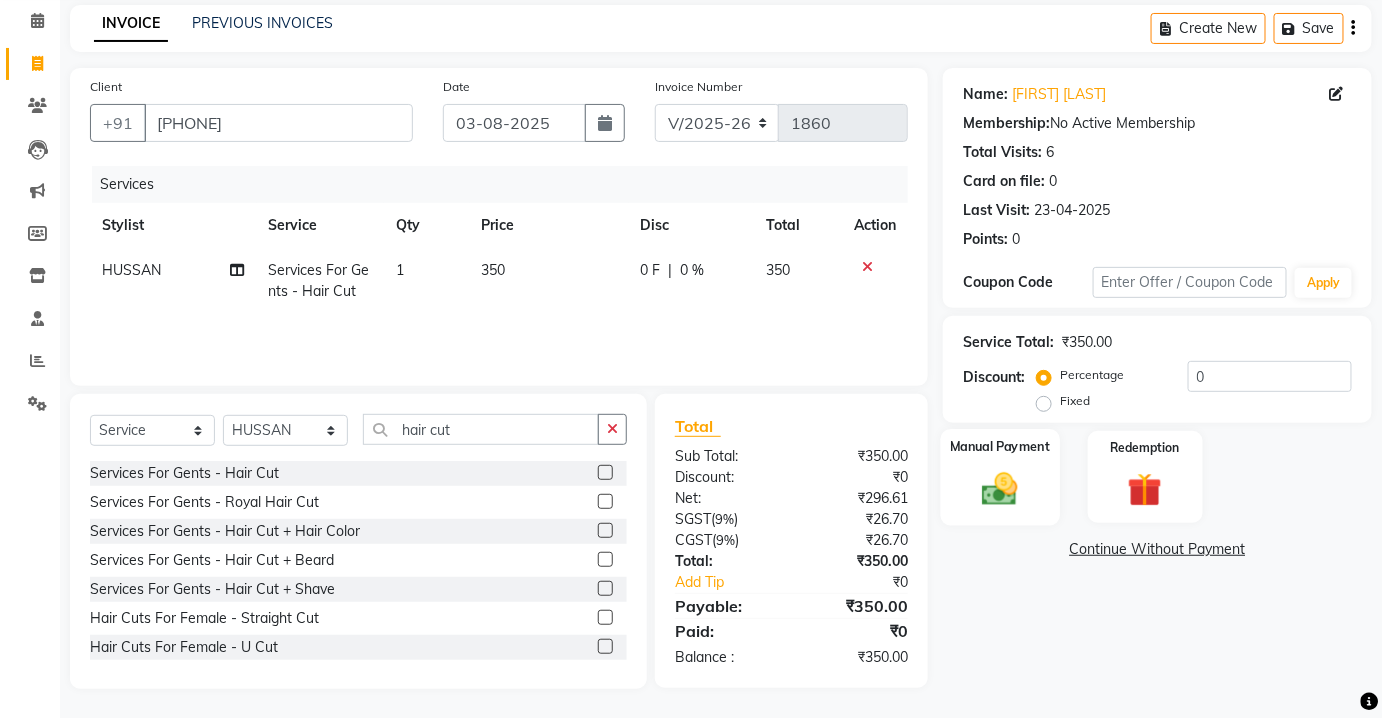 click 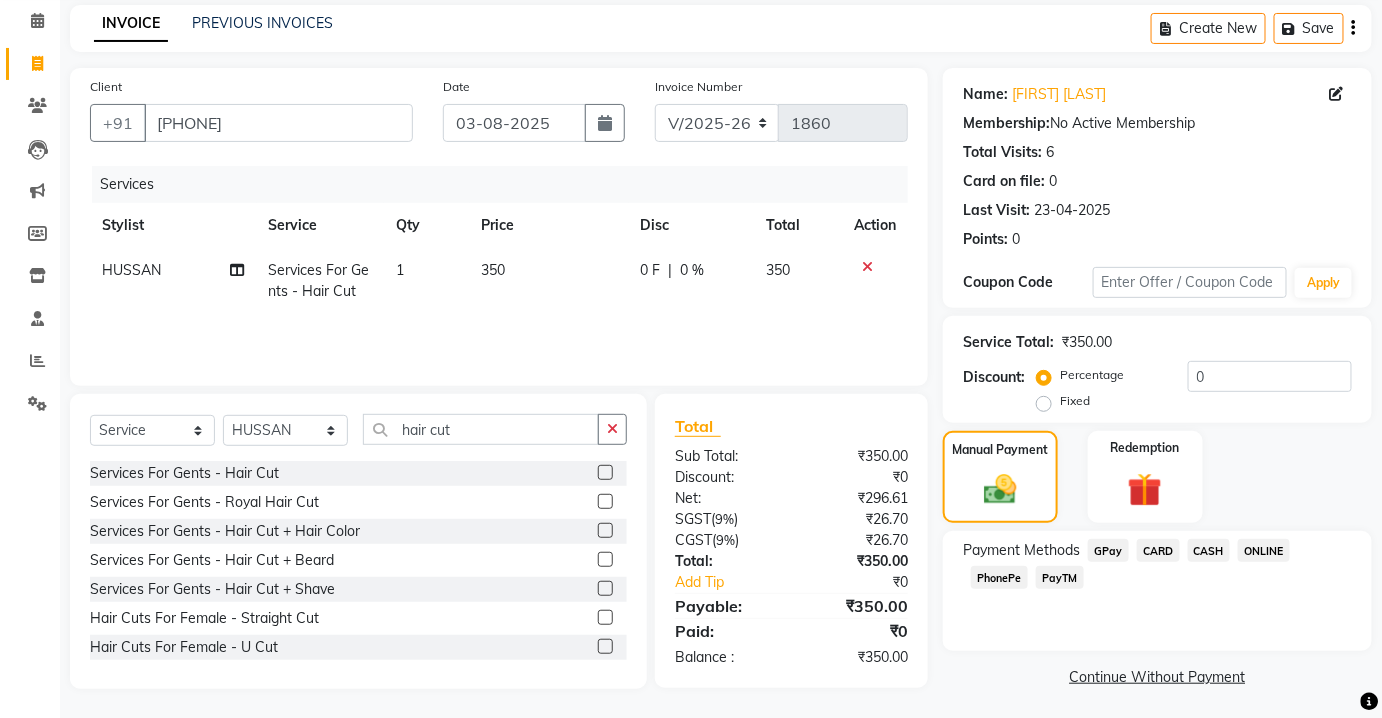 click on "CASH" 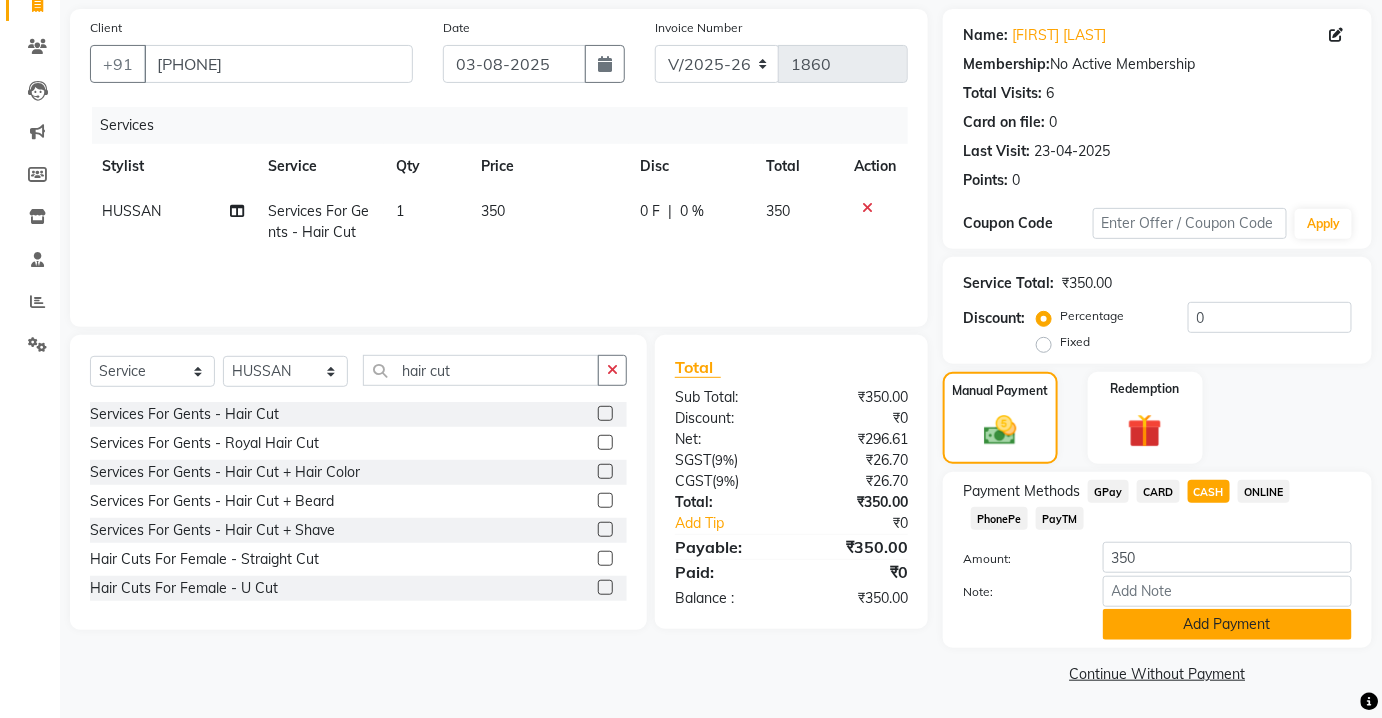 click on "Add Payment" 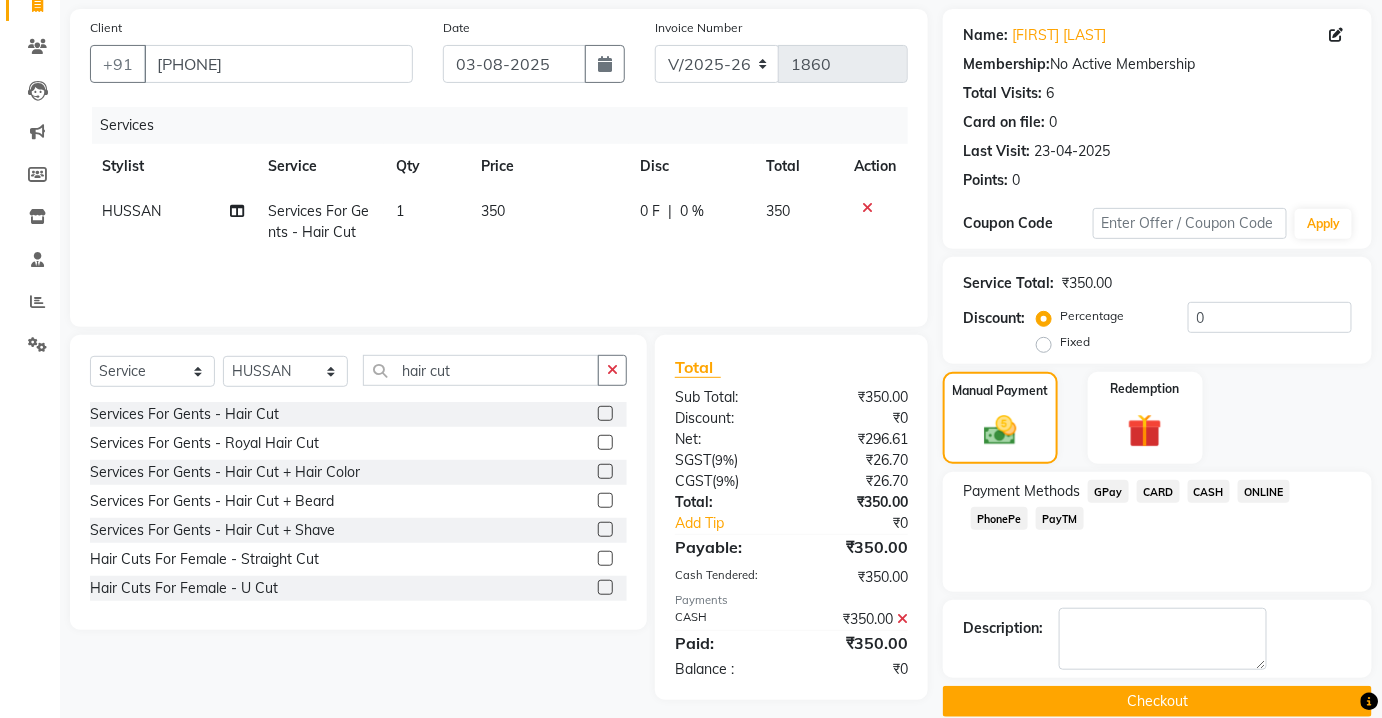 scroll, scrollTop: 168, scrollLeft: 0, axis: vertical 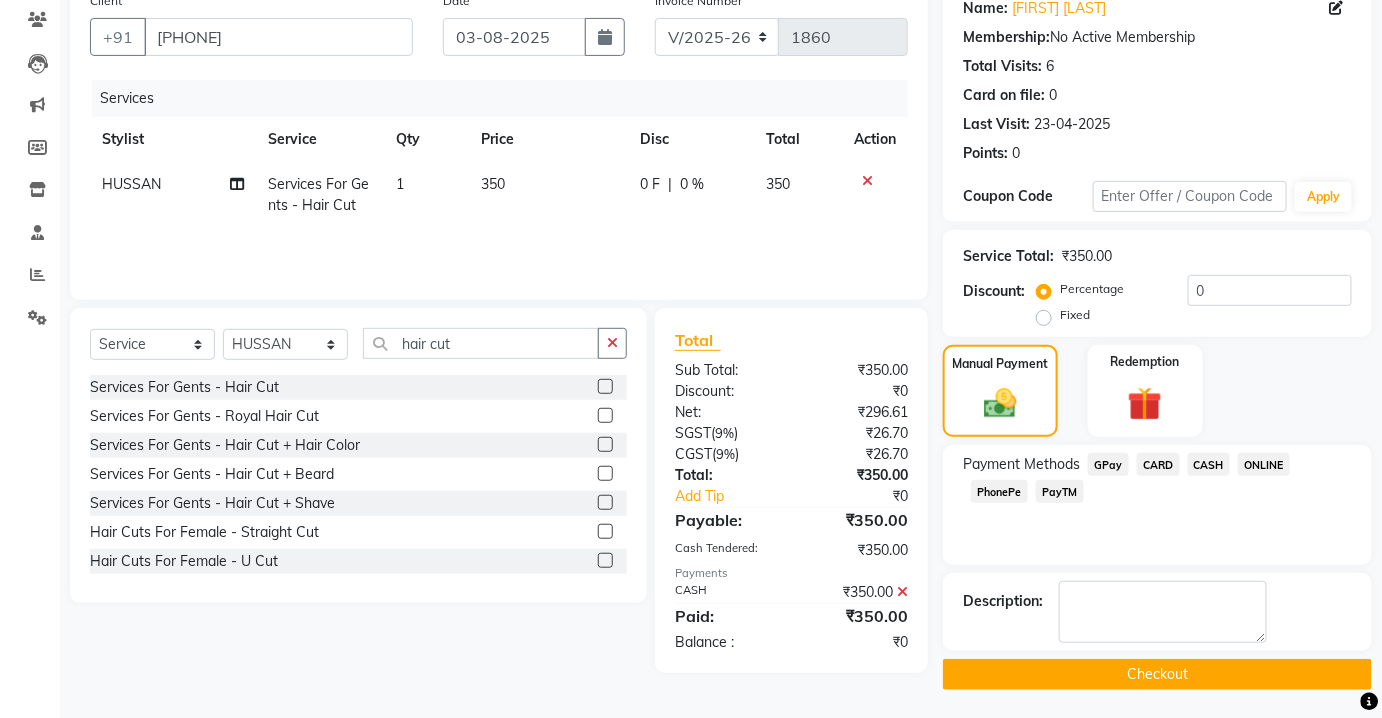 click on "Checkout" 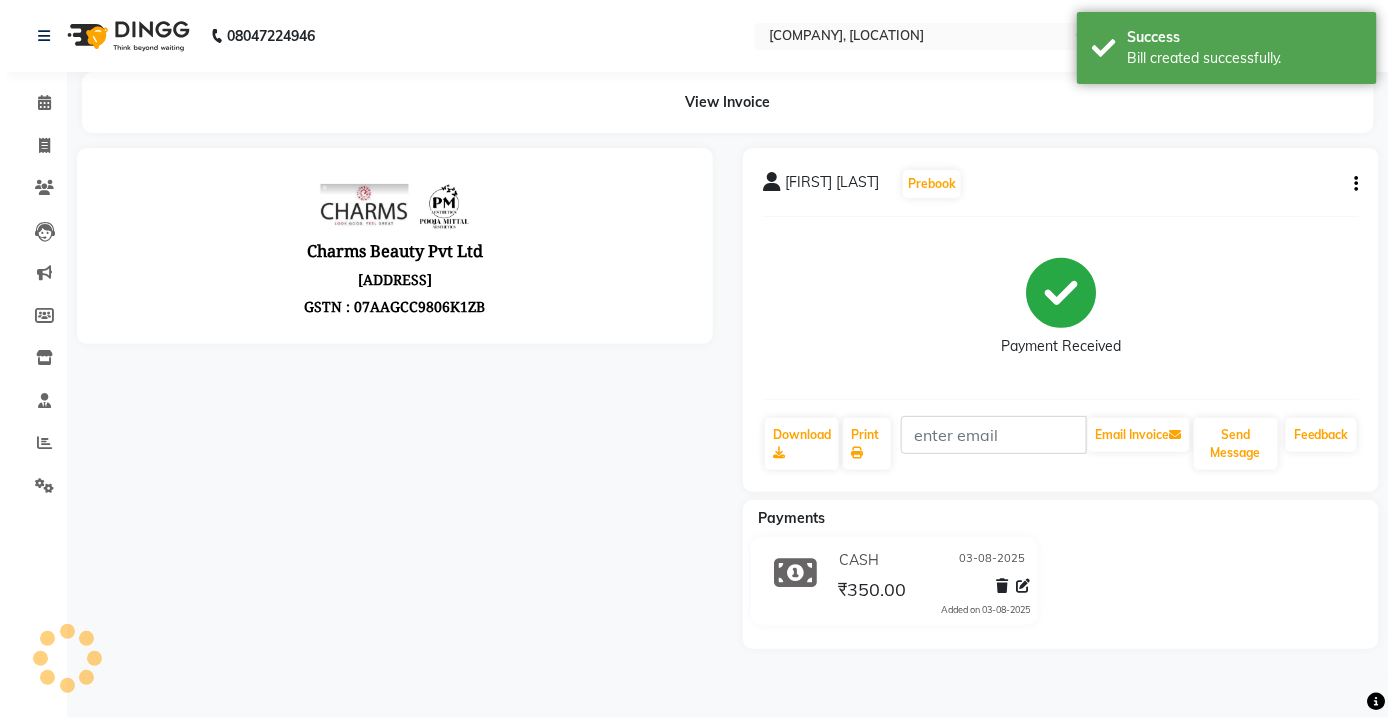 scroll, scrollTop: 0, scrollLeft: 0, axis: both 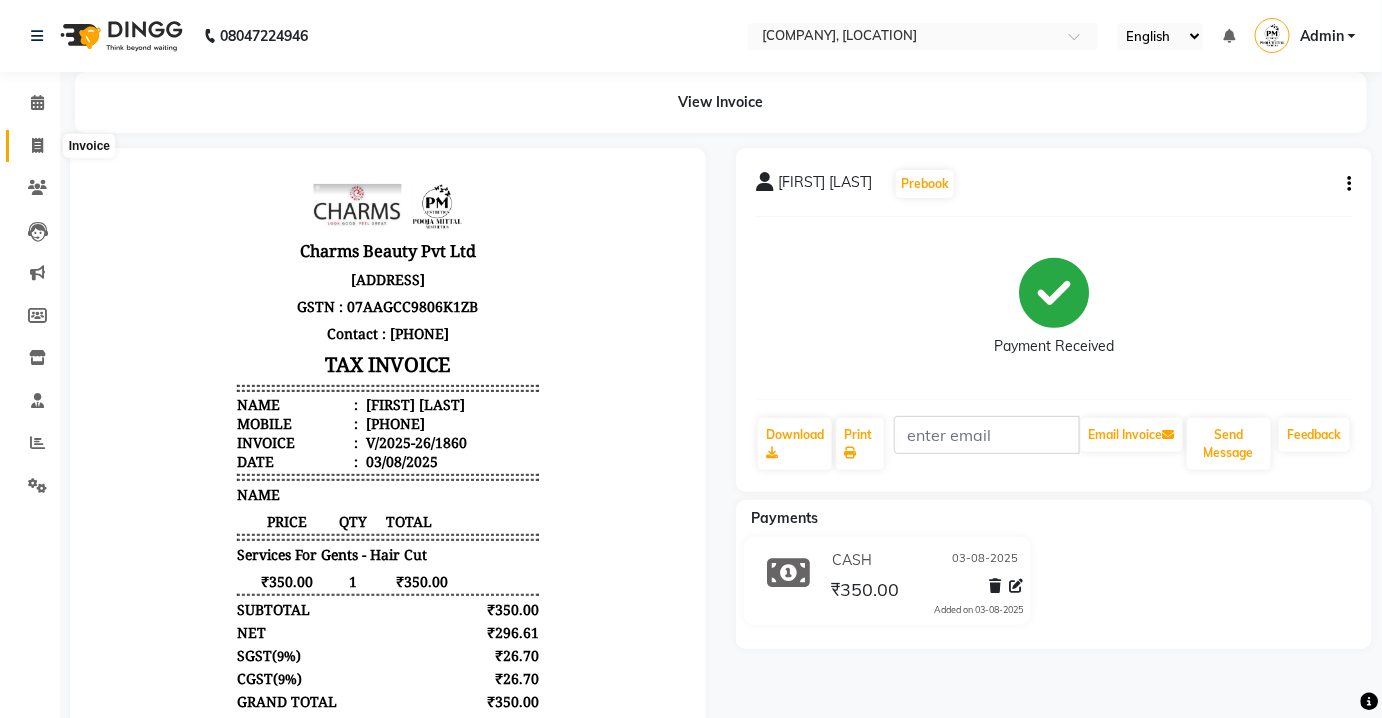 click 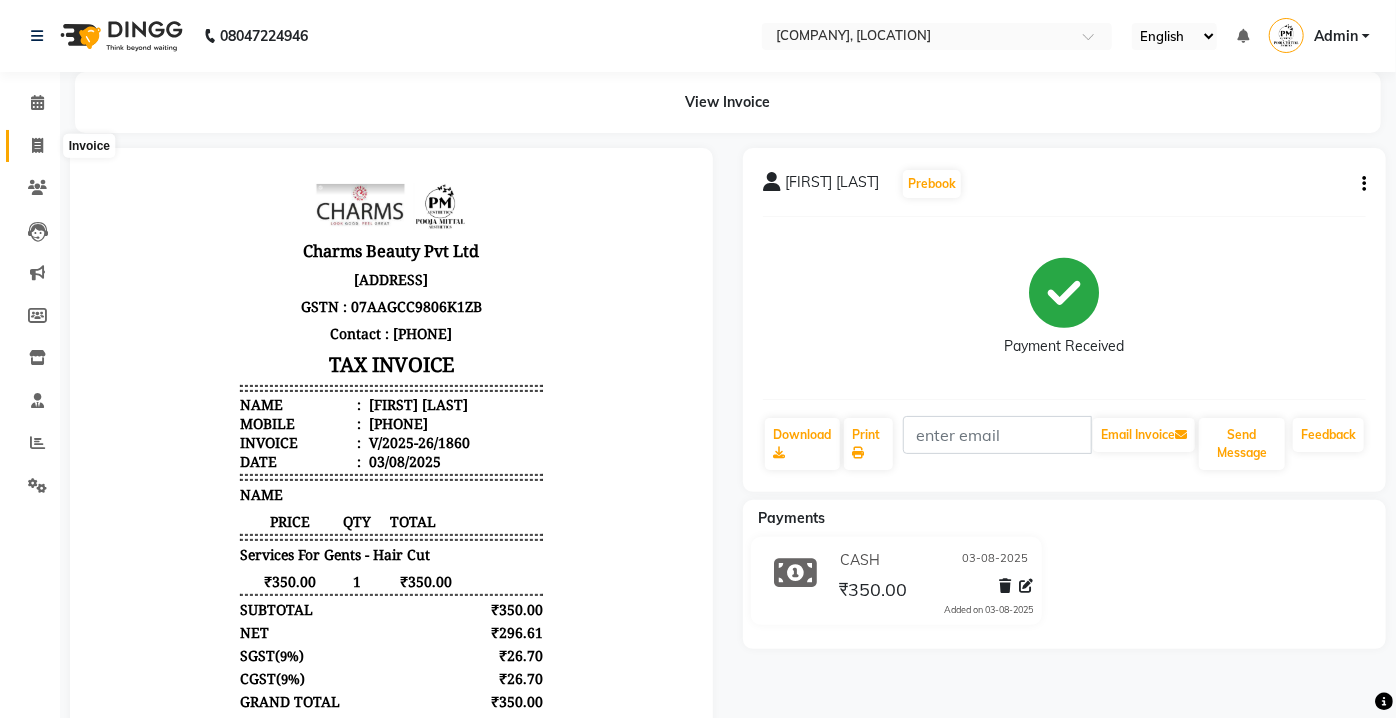 select on "service" 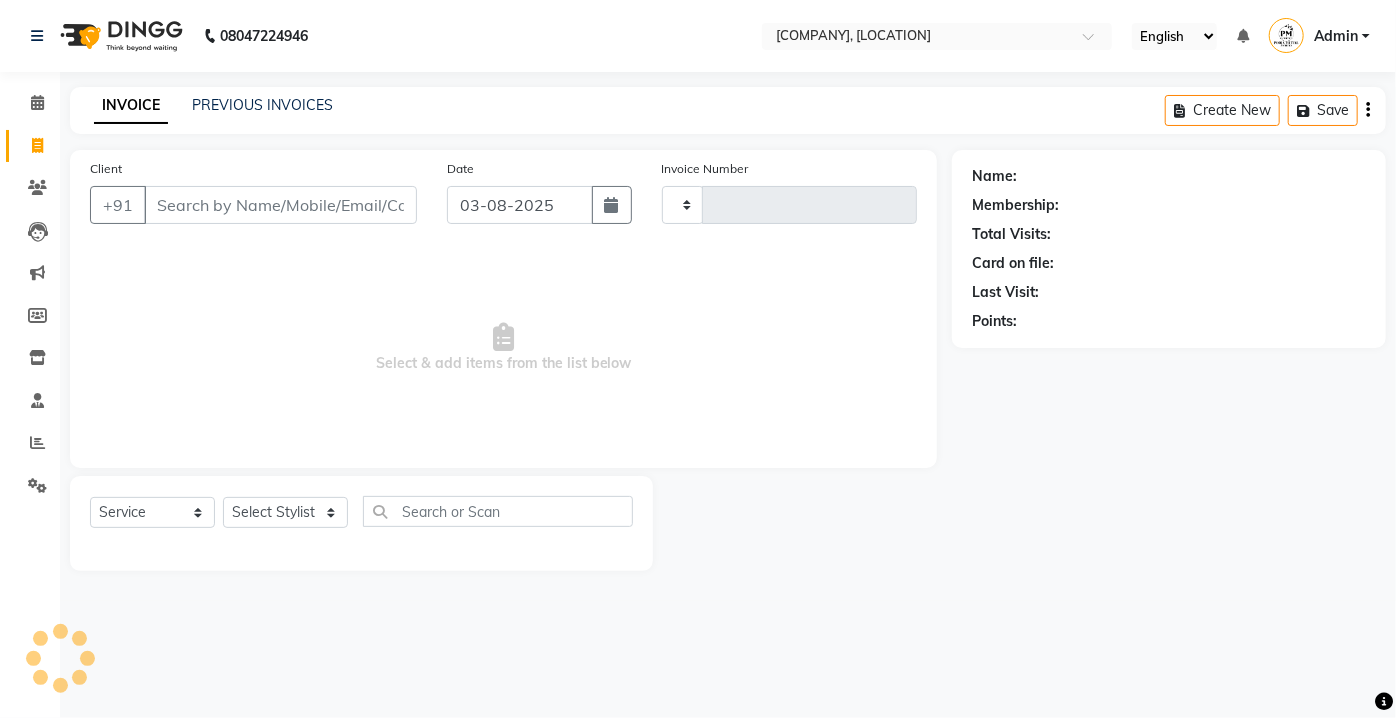 type on "1861" 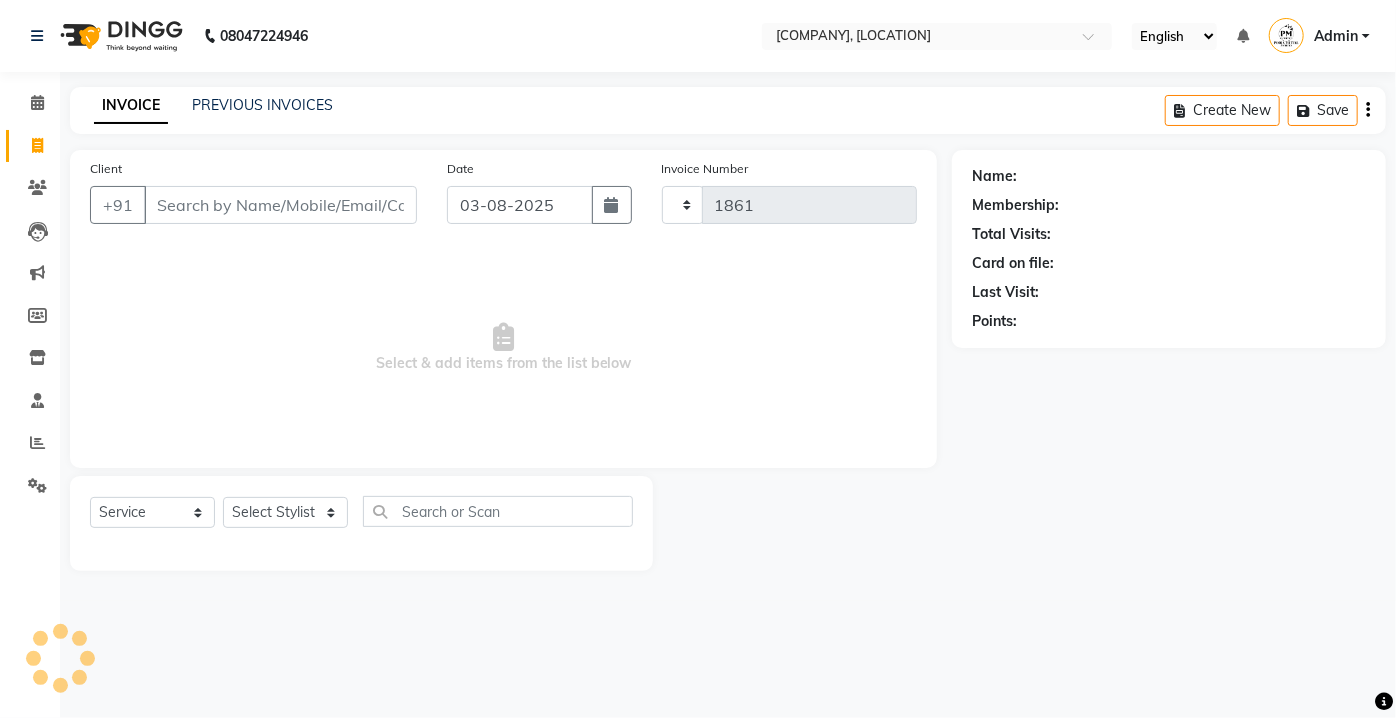 select on "3743" 